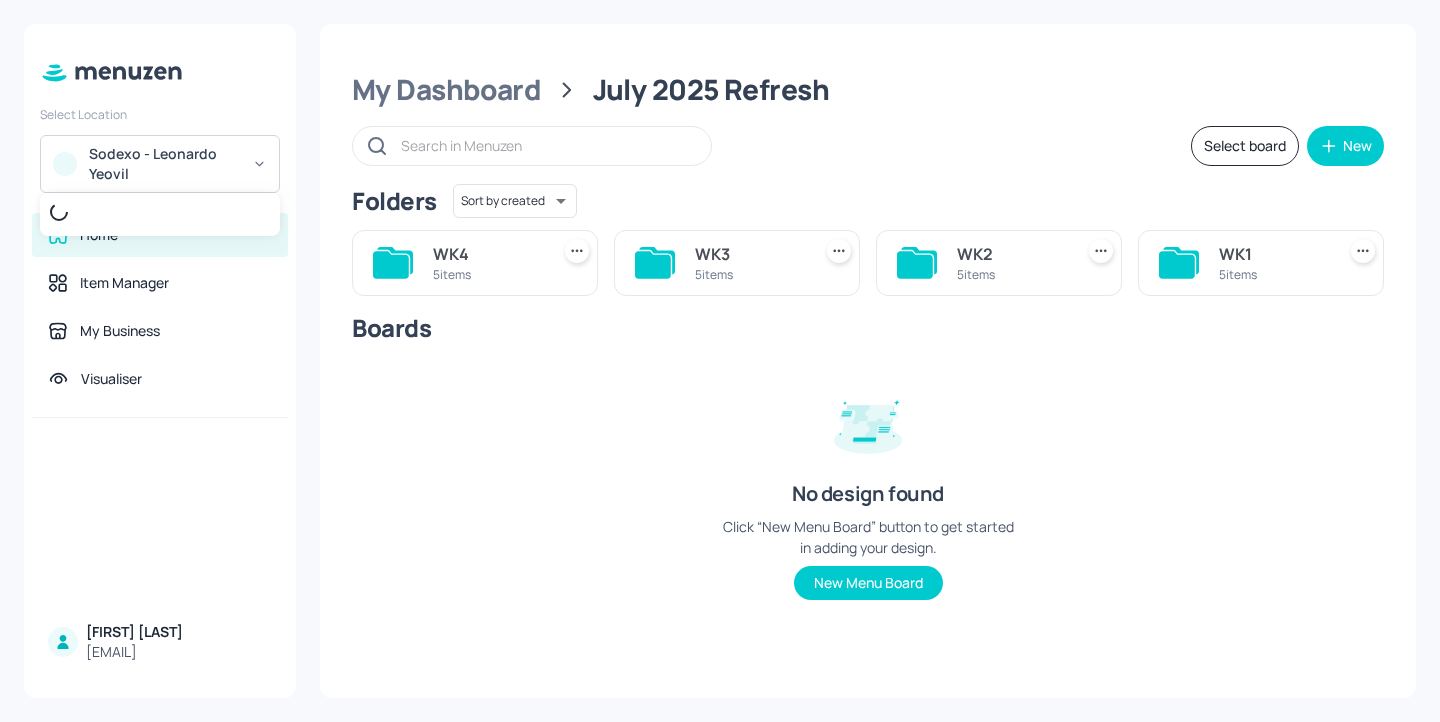 scroll, scrollTop: 0, scrollLeft: 0, axis: both 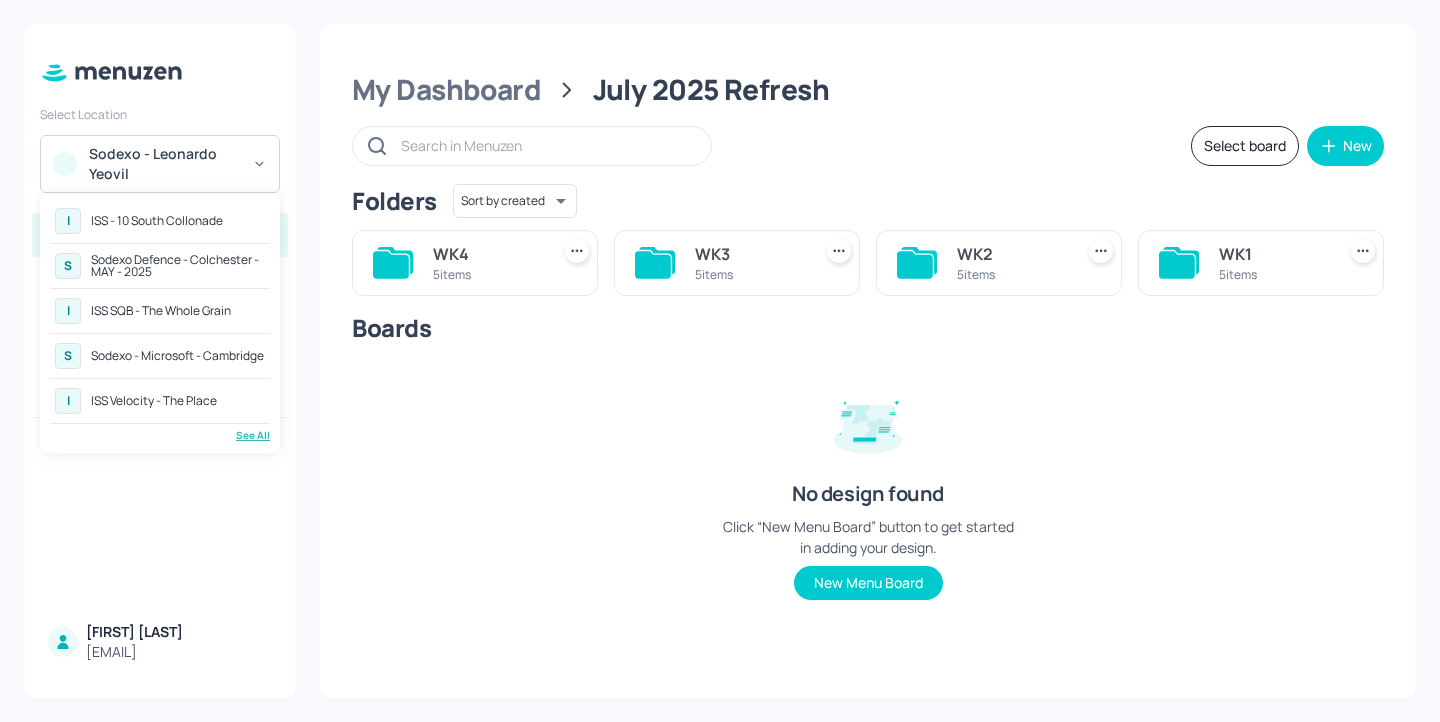 click on "See All" at bounding box center (160, 435) 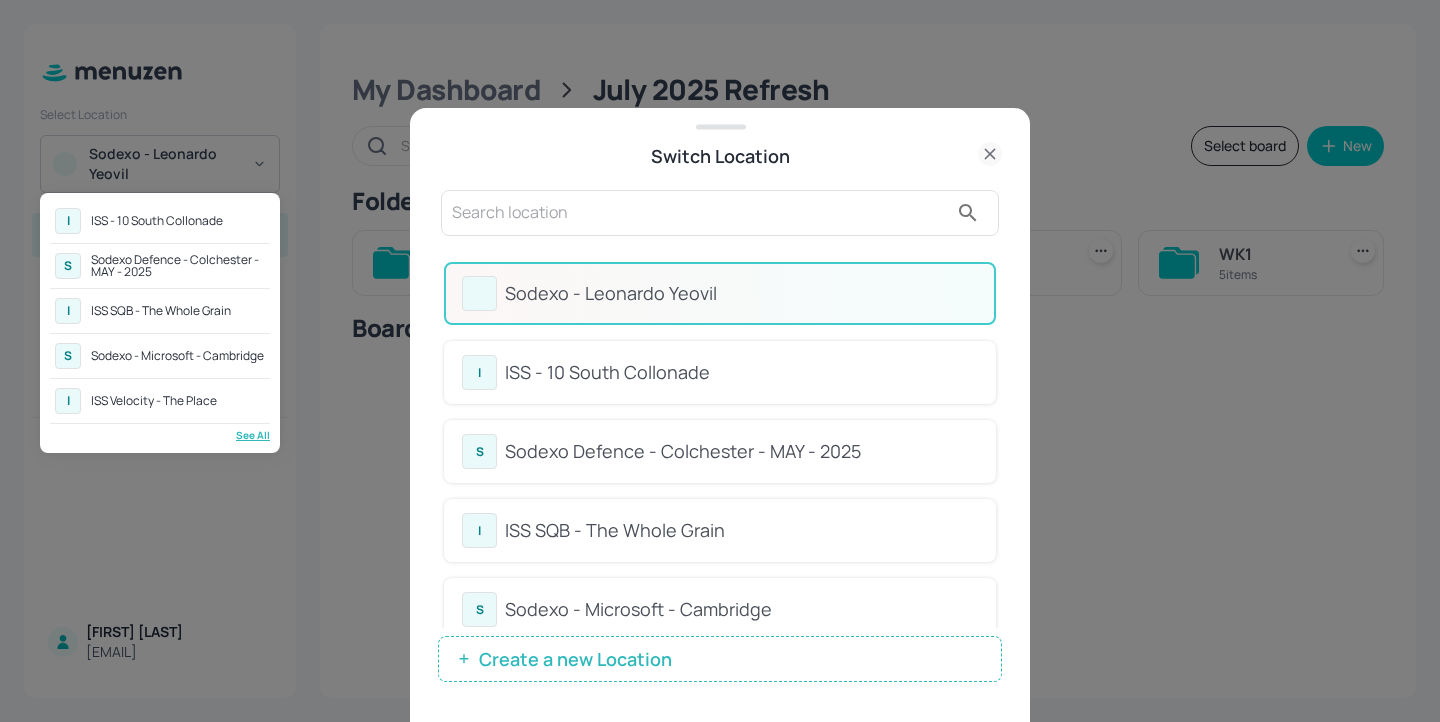 click on "Sodexo Defence - Colchester - MAY - 2025" at bounding box center [178, 266] 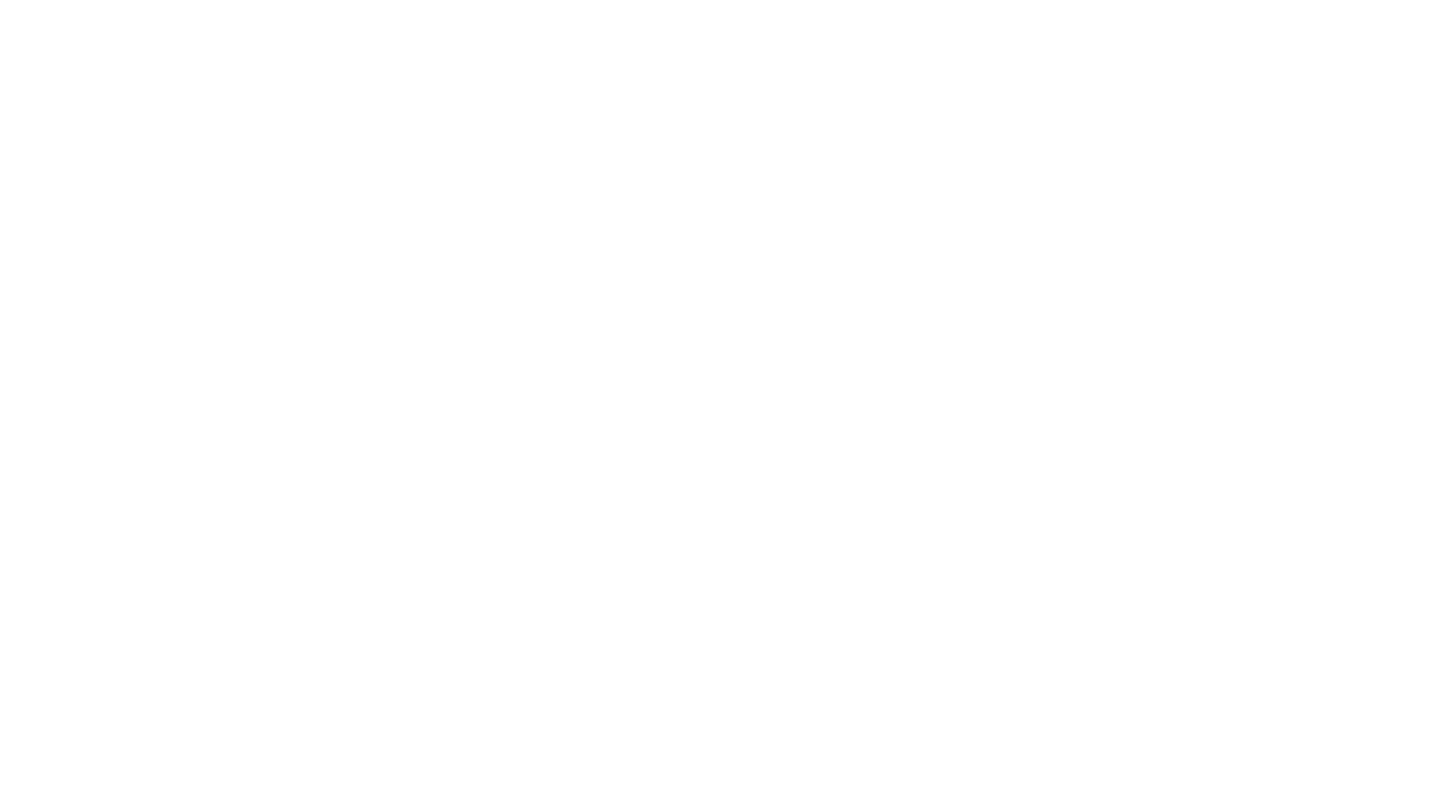 scroll, scrollTop: 0, scrollLeft: 0, axis: both 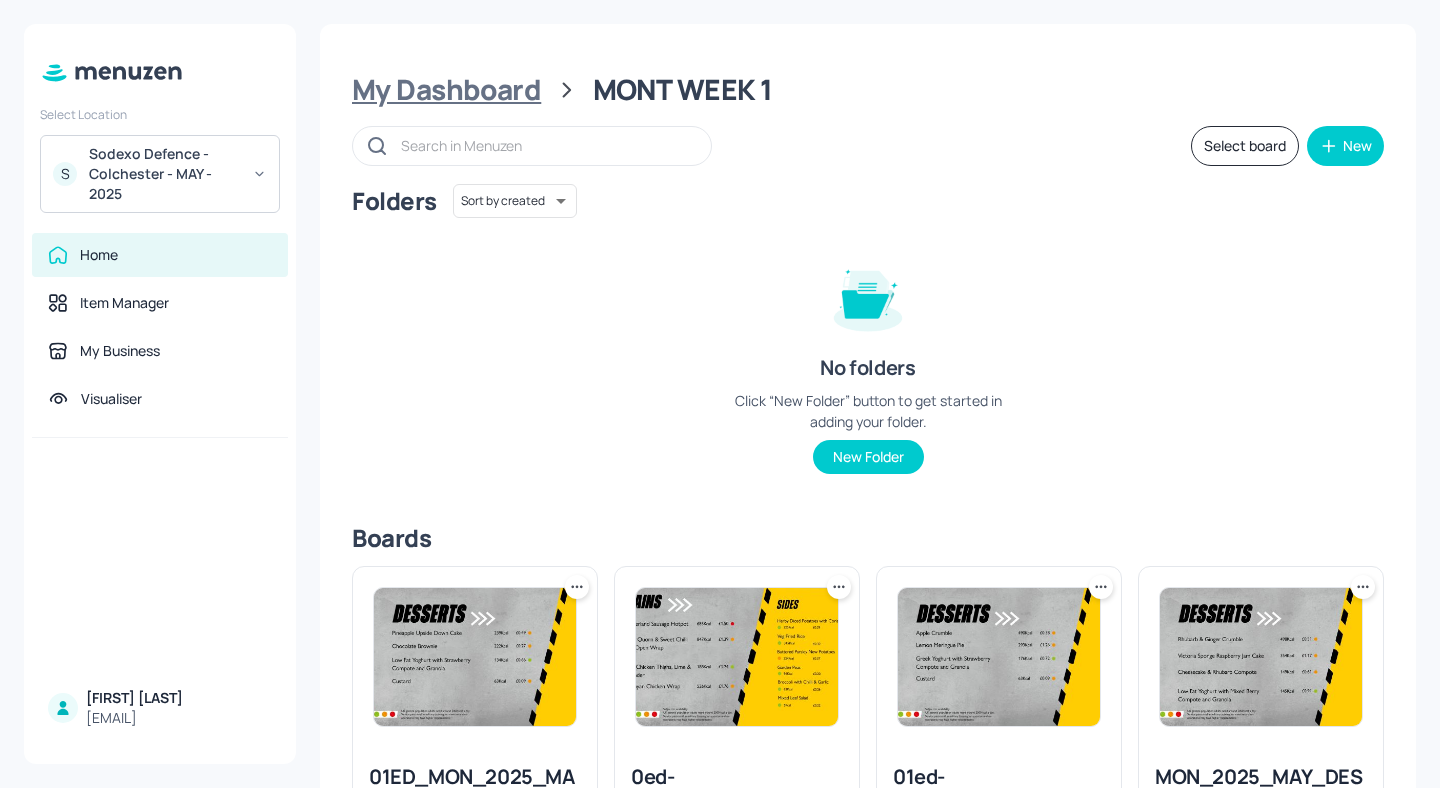 click on "My Dashboard" at bounding box center [446, 90] 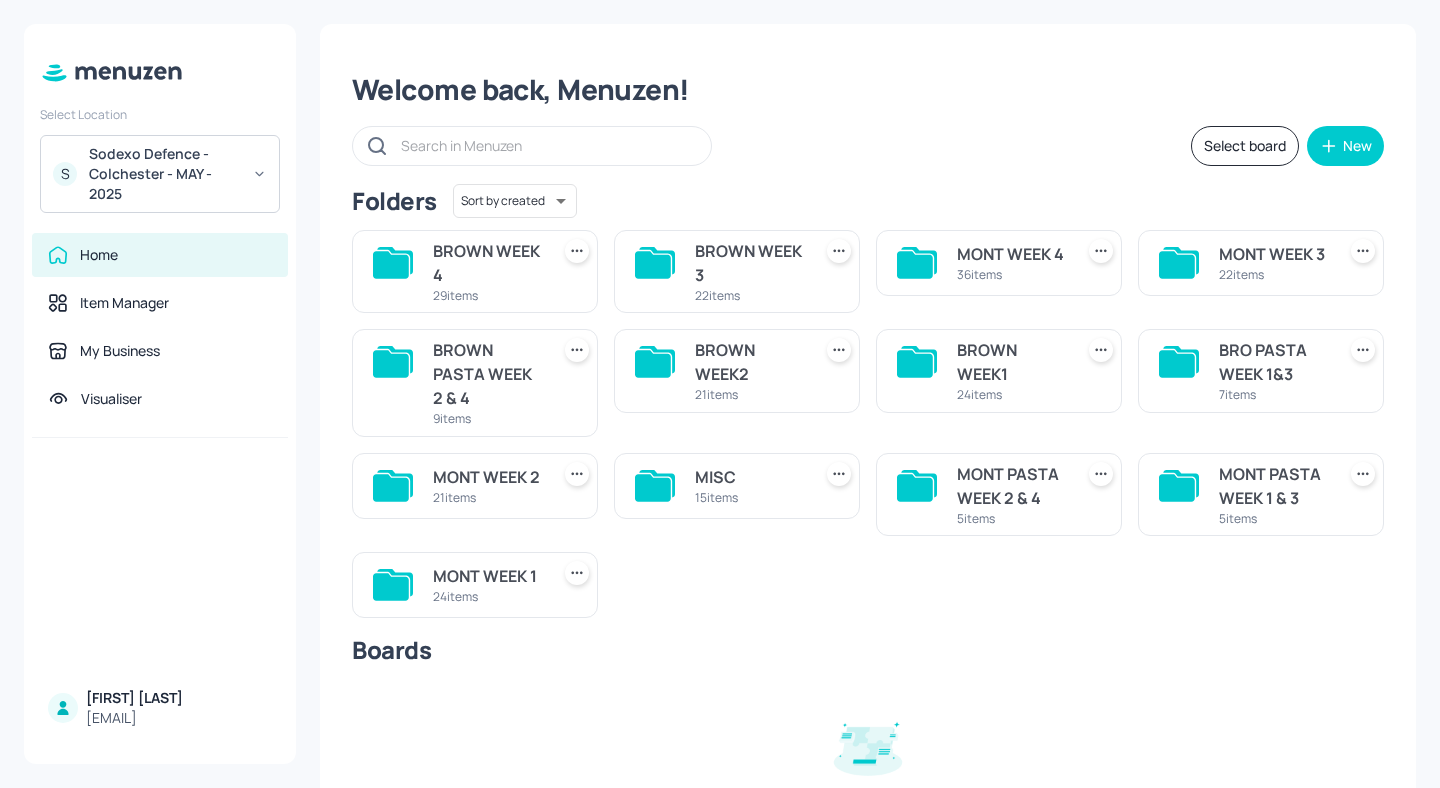click on "BROWN WEEK1" at bounding box center [1011, 362] 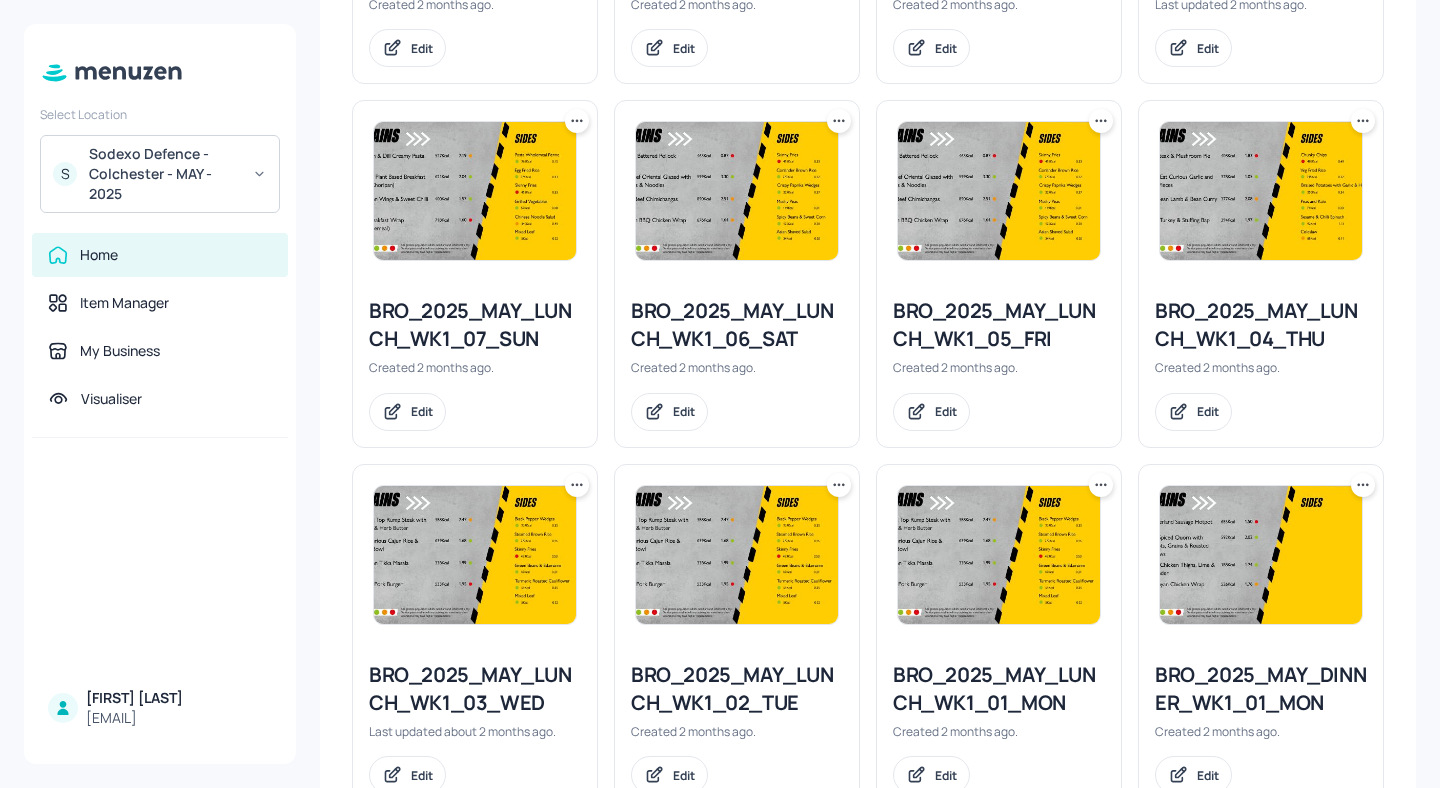 scroll, scrollTop: 2046, scrollLeft: 0, axis: vertical 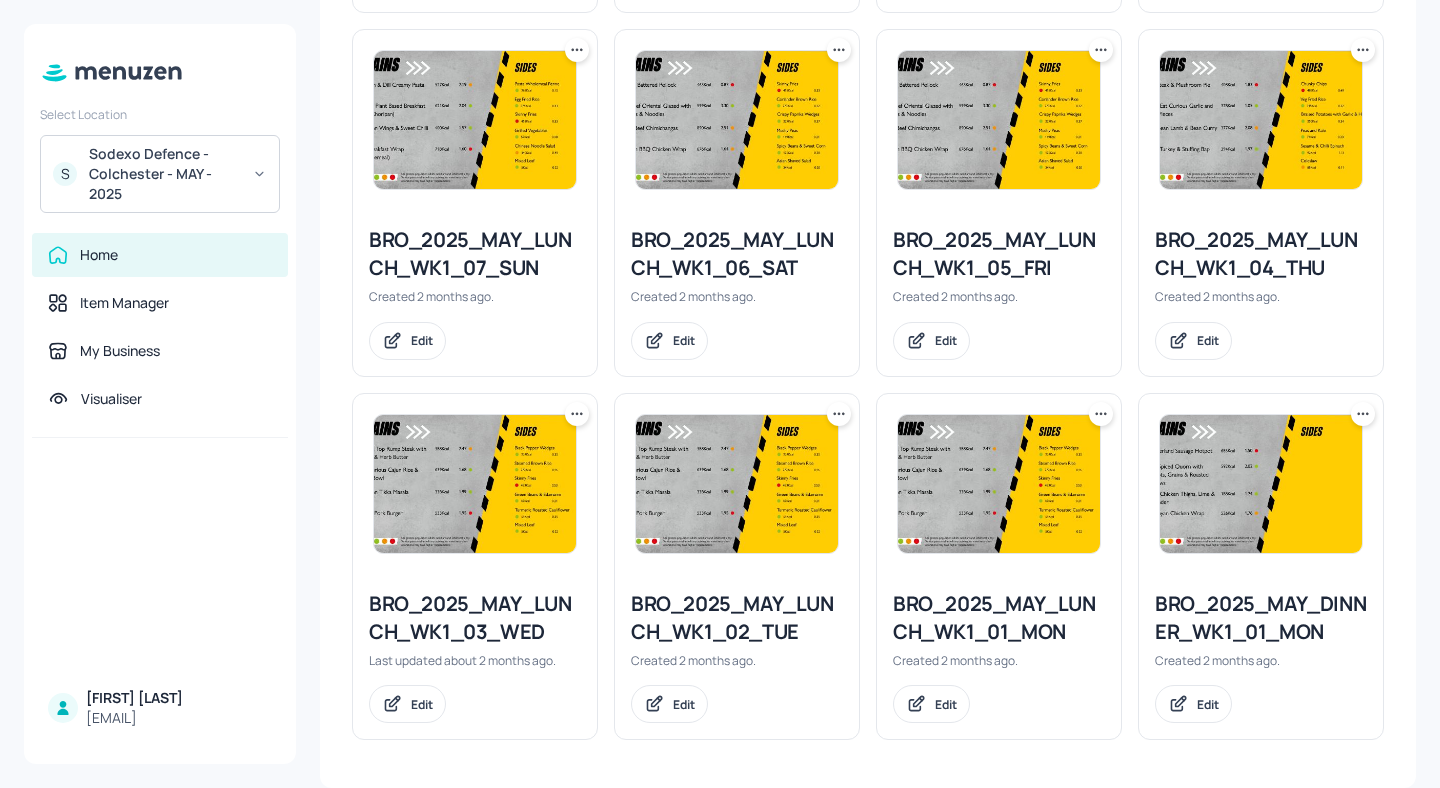 click 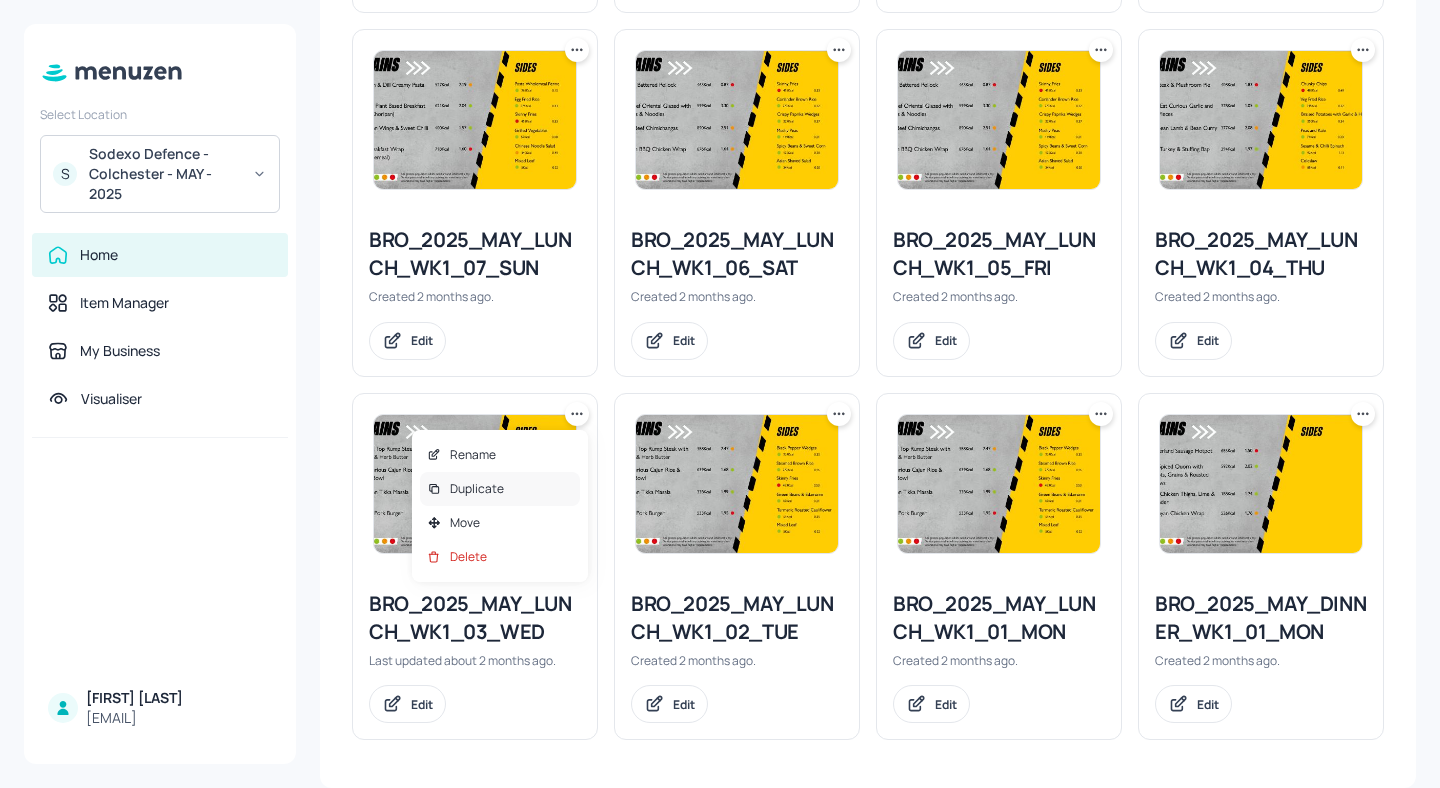 click on "Duplicate" at bounding box center [500, 489] 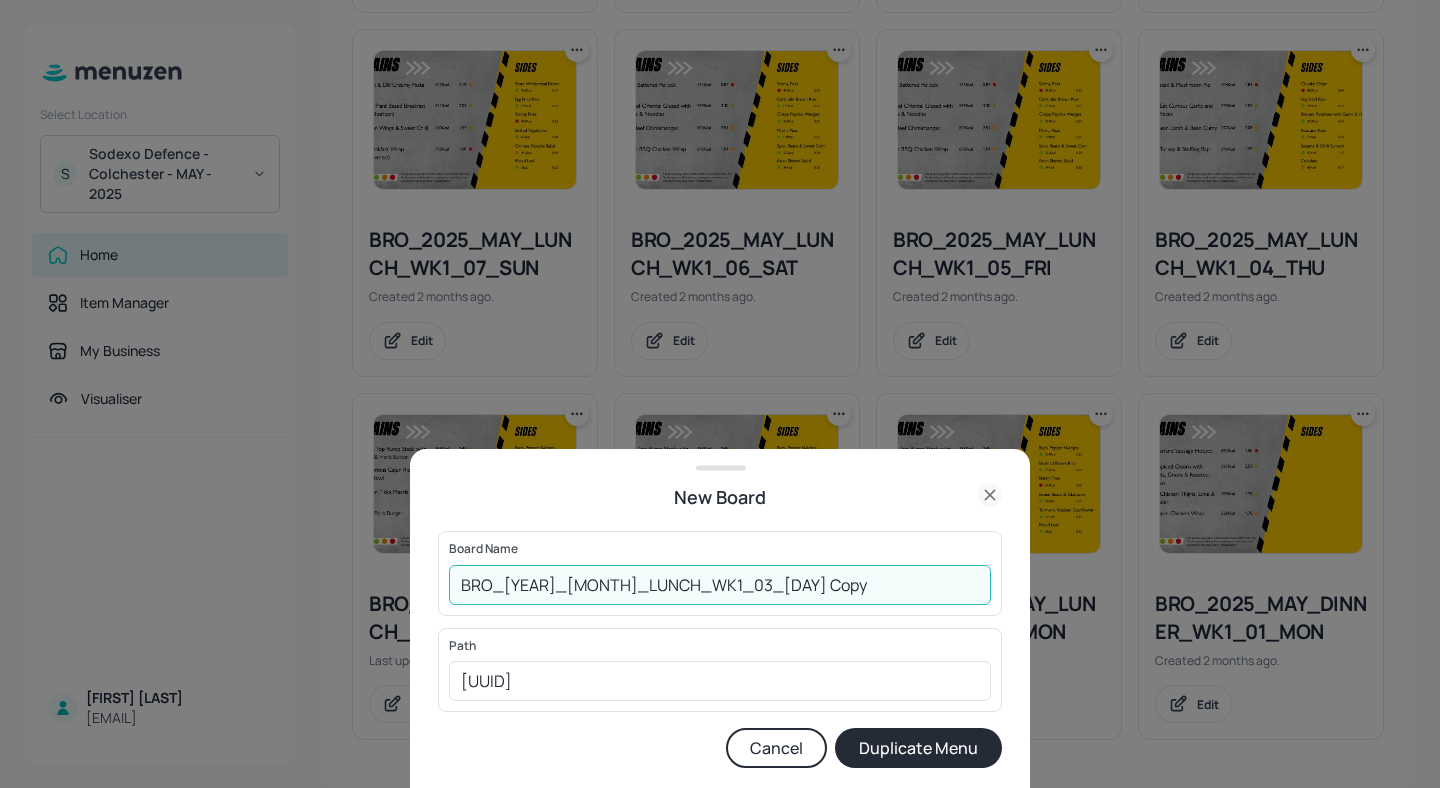 click on "BRO_2025_MAY_LUNCH_WK1_03_WED Copy" at bounding box center [720, 585] 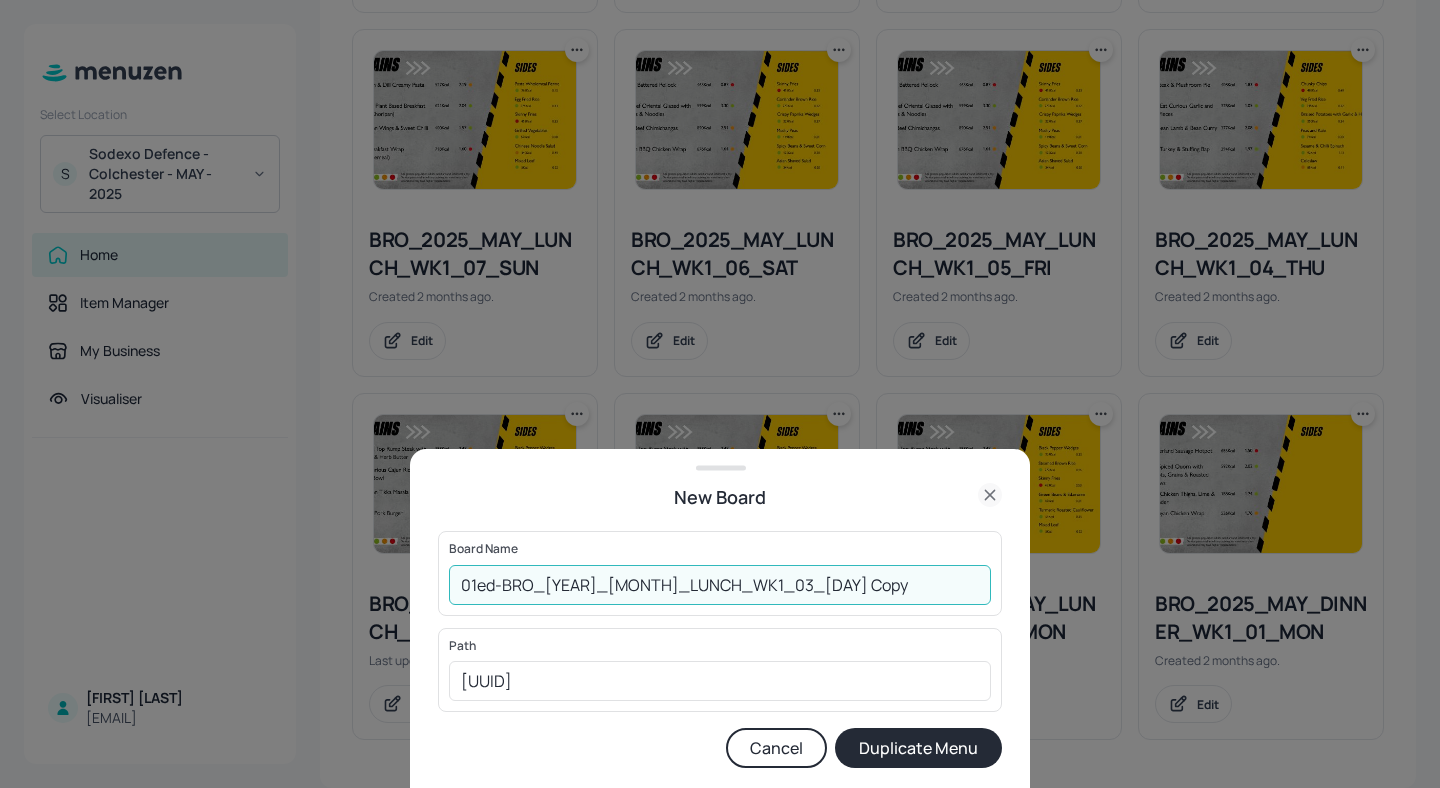 drag, startPoint x: 861, startPoint y: 582, endPoint x: 803, endPoint y: 581, distance: 58.00862 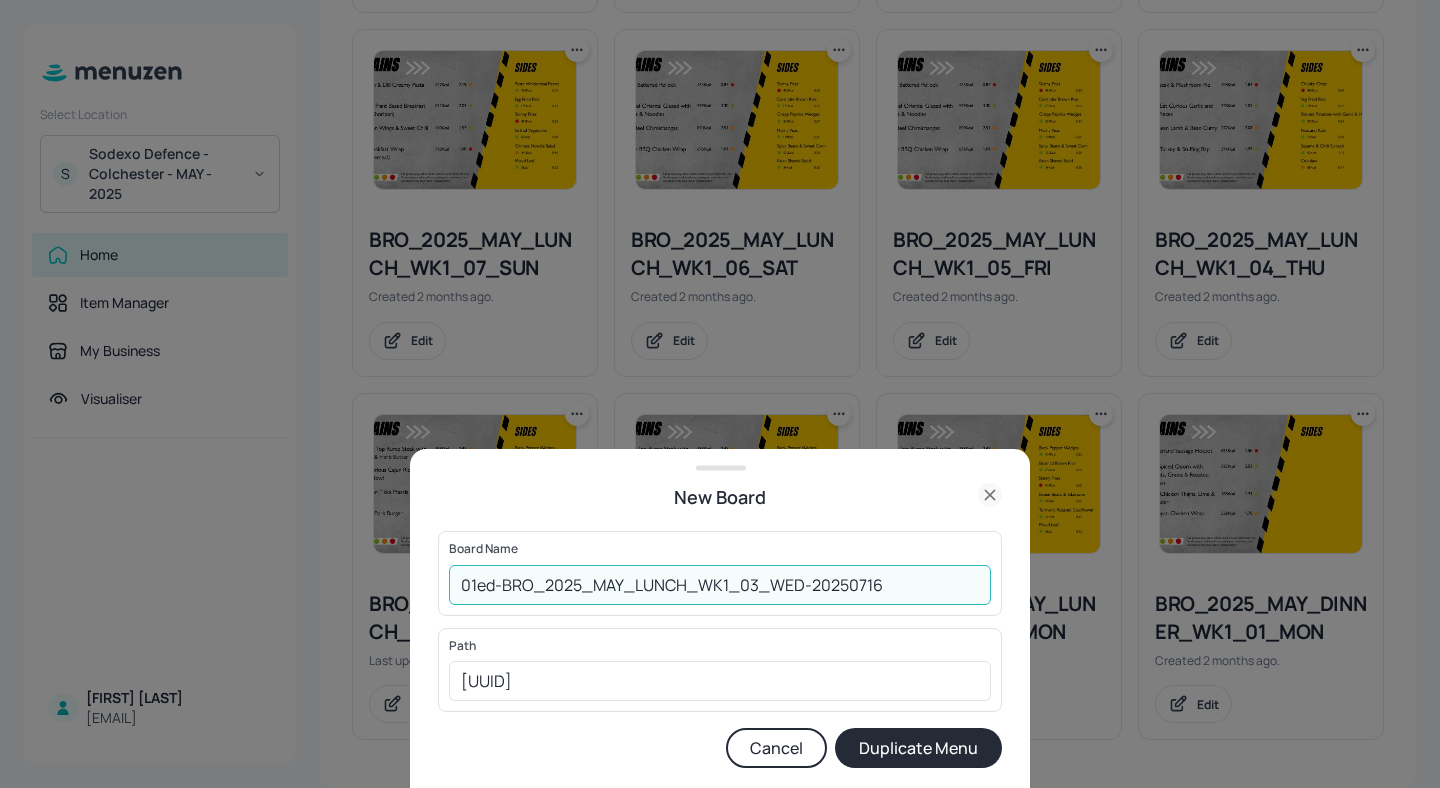 type on "01ed-BRO_2025_MAY_LUNCH_WK1_03_WED-20250716" 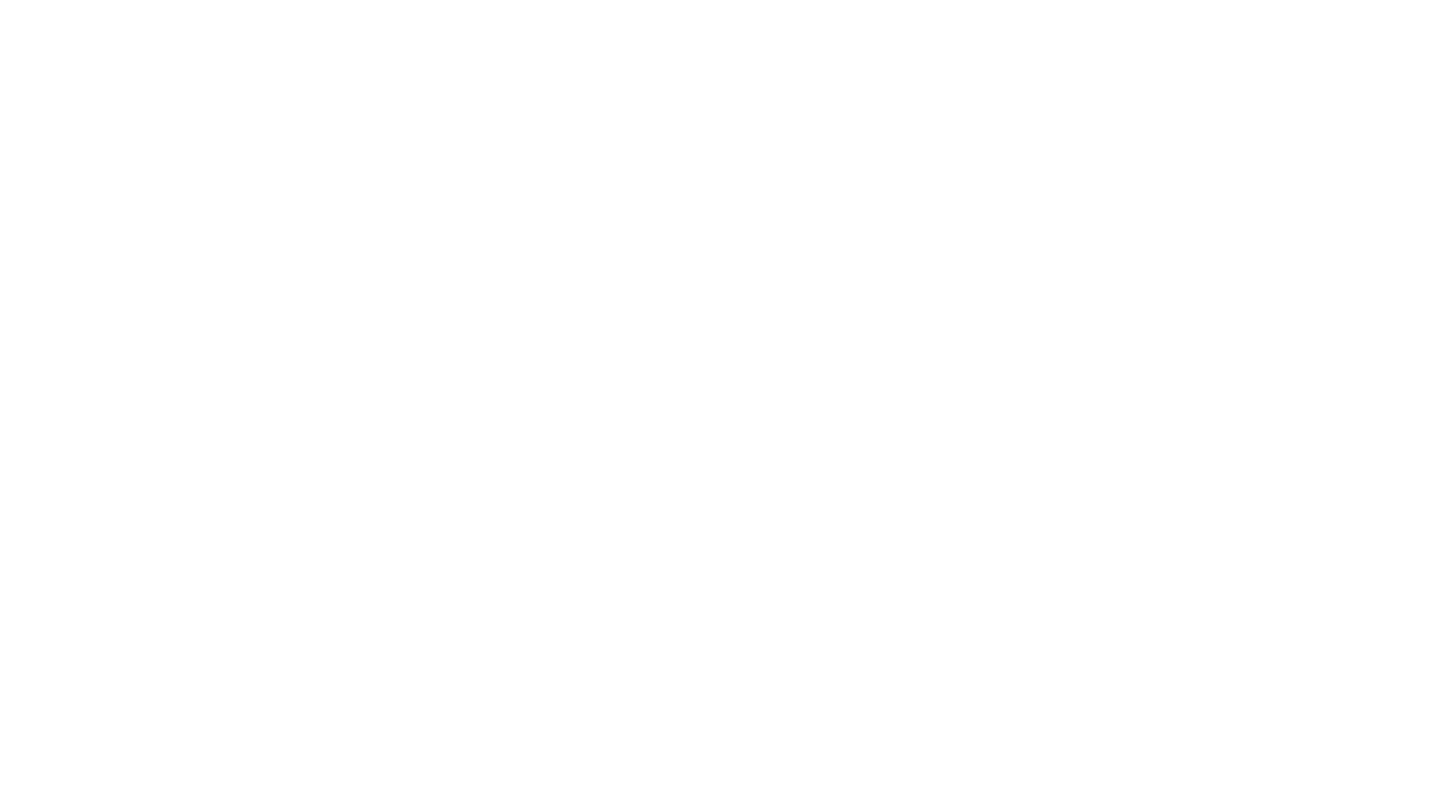 scroll, scrollTop: 0, scrollLeft: 0, axis: both 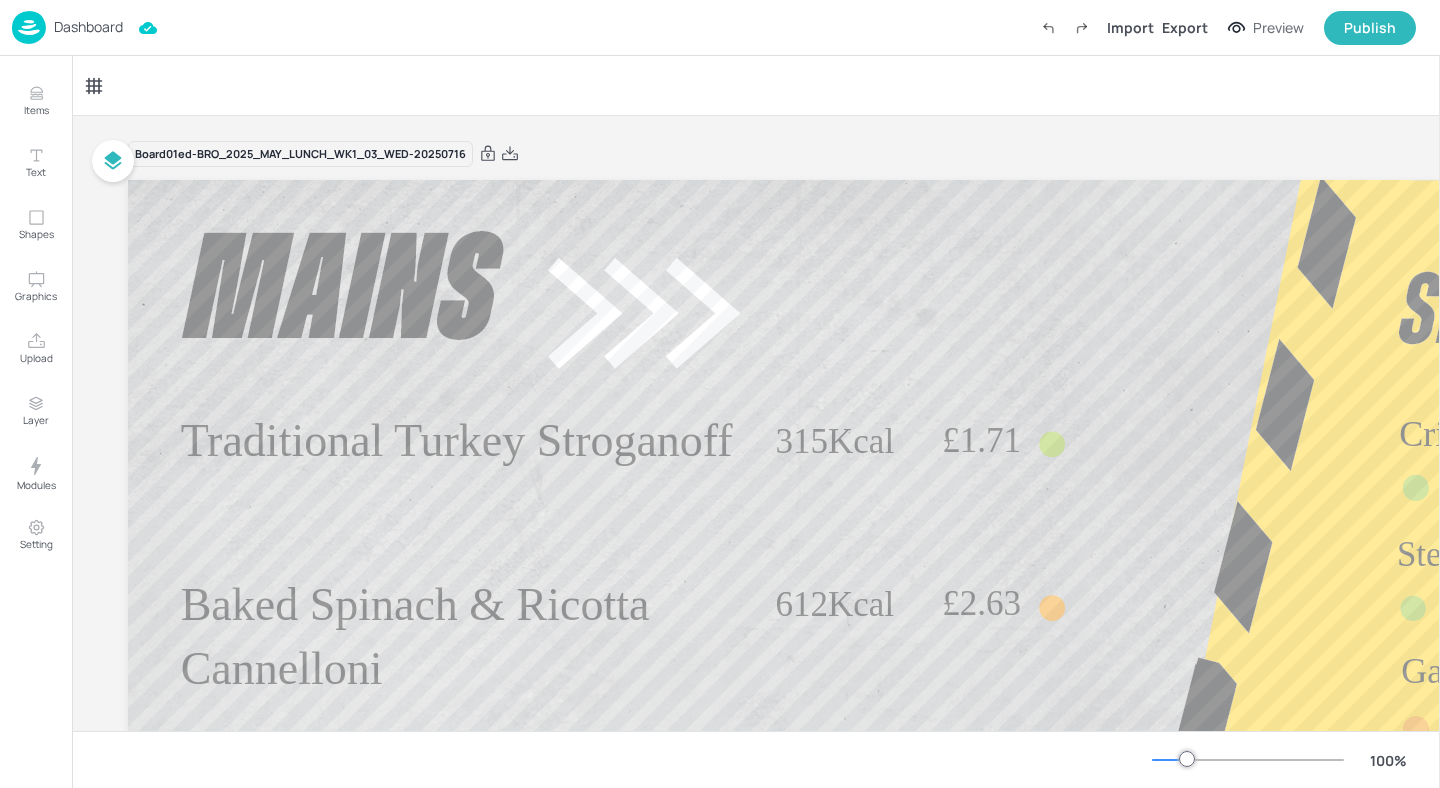type on "£GBP - United Kingdom" 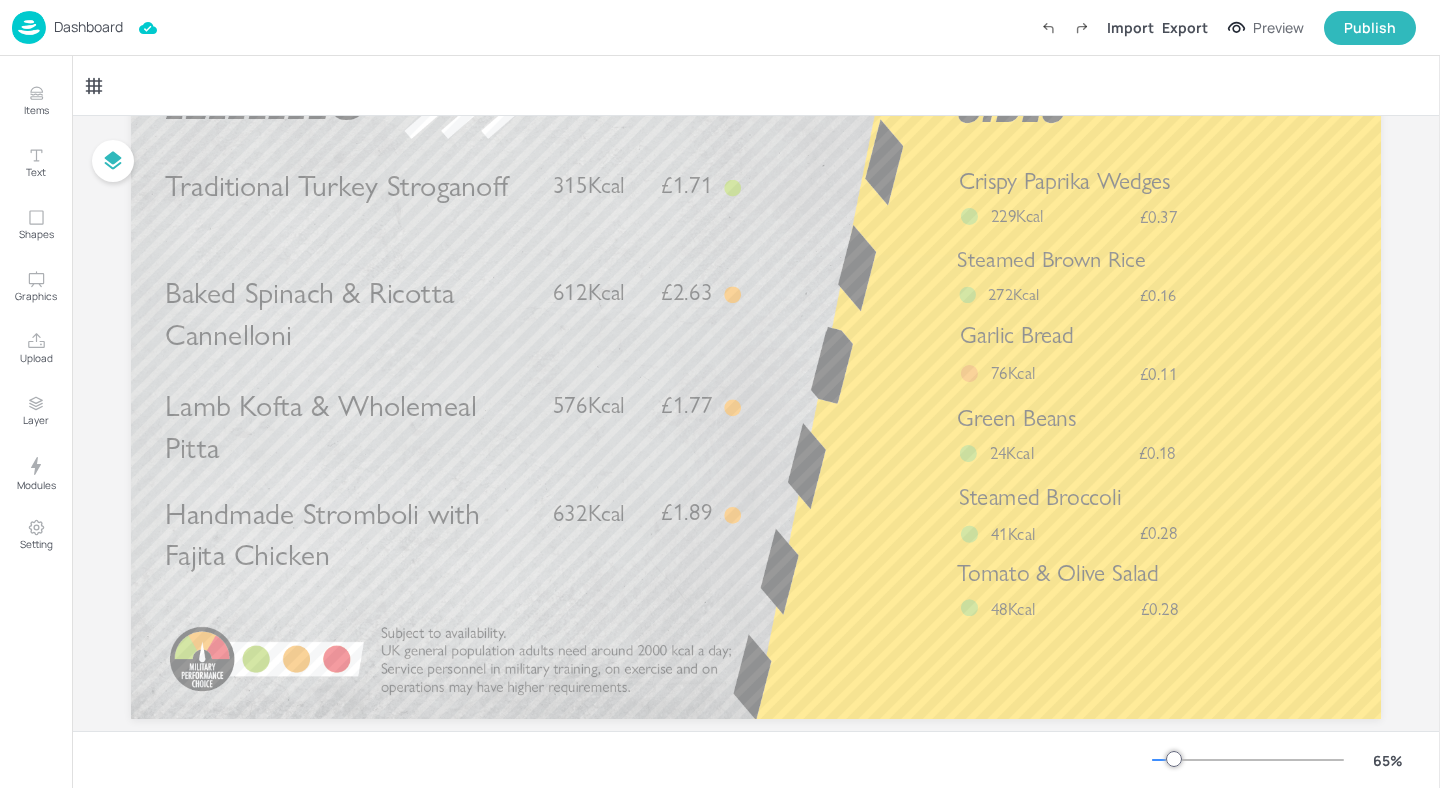 scroll, scrollTop: 166, scrollLeft: 0, axis: vertical 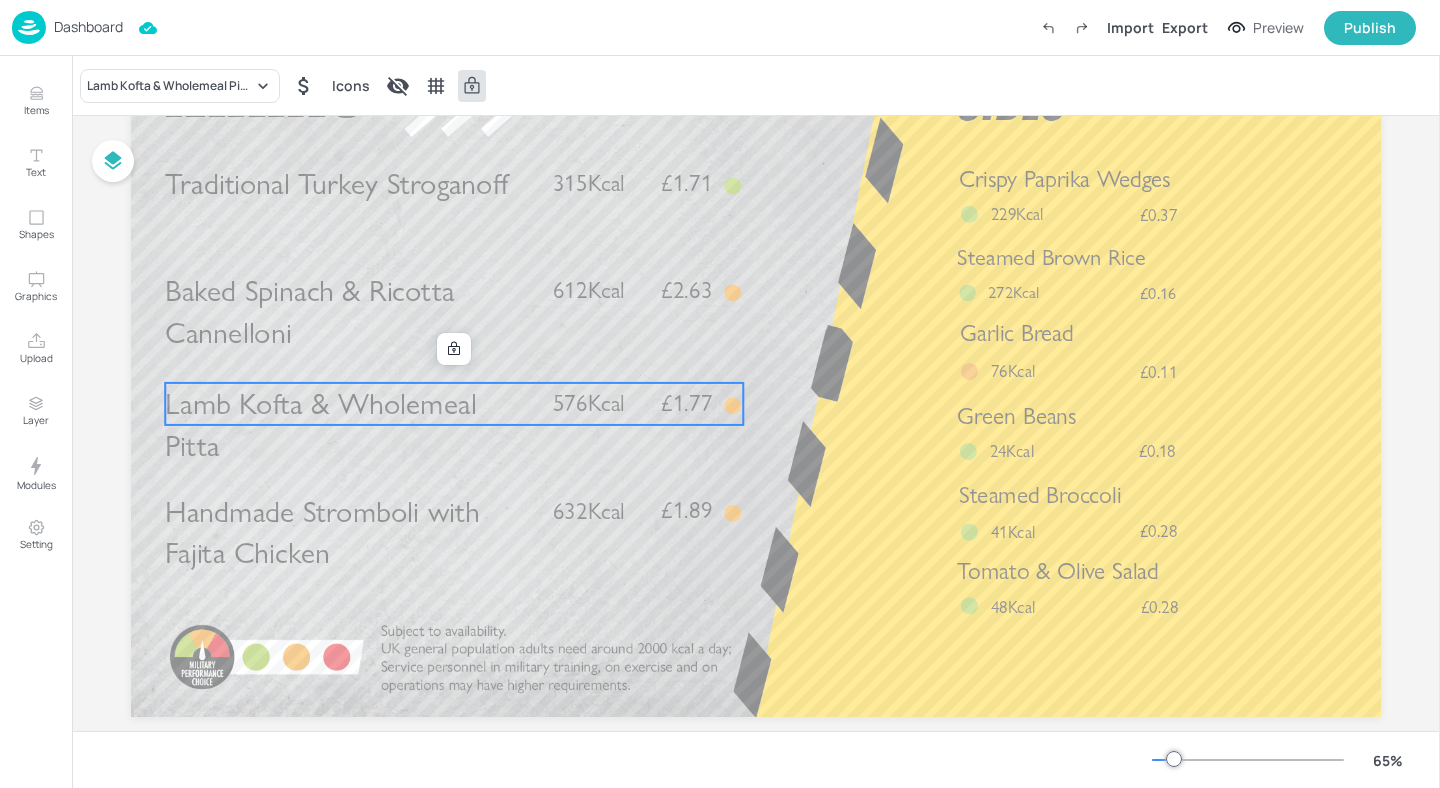click on "Lamb Kofta & Wholemeal Pitta" at bounding box center [320, 425] 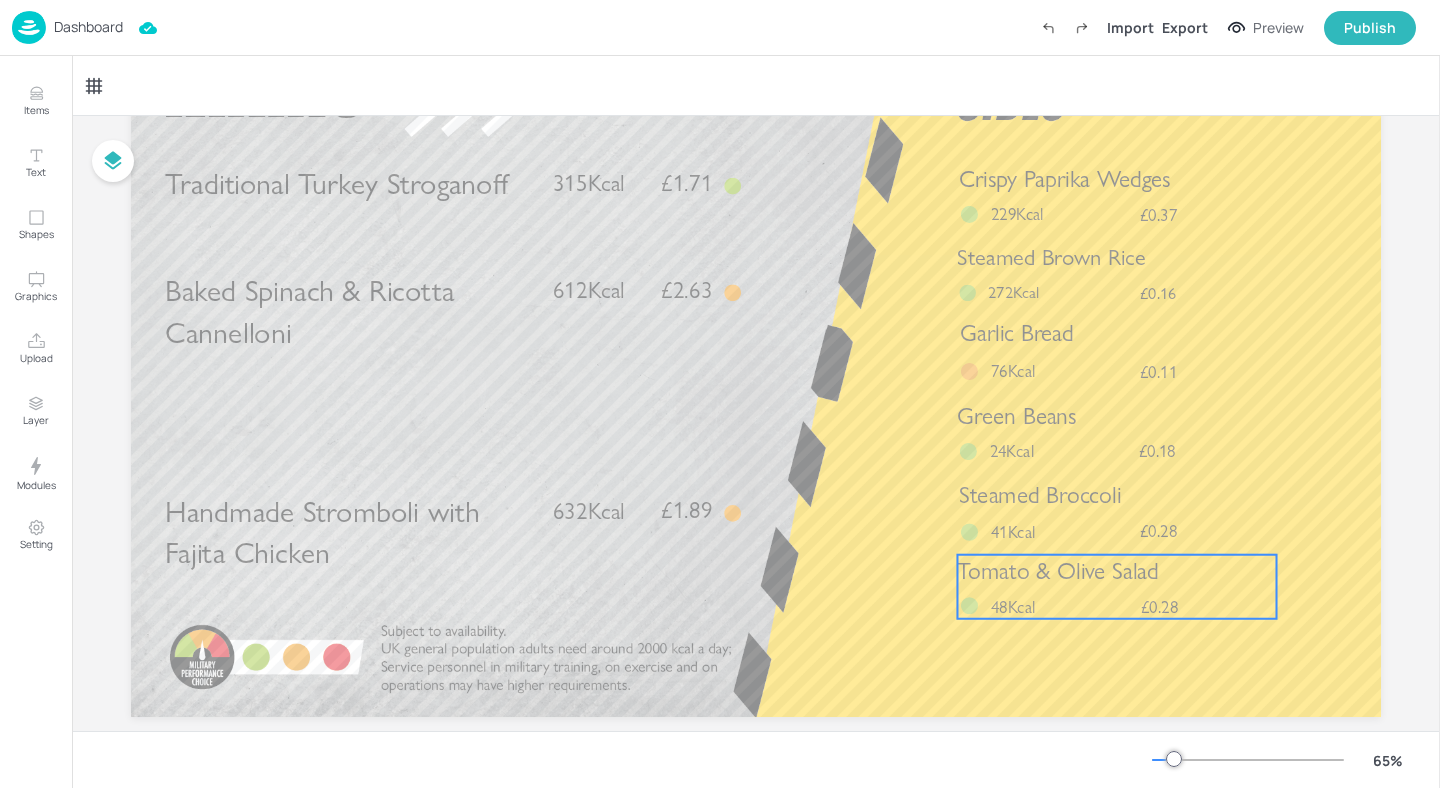 click on "Tomato & Olive Salad £0.28 48Kcal" at bounding box center (1116, 587) 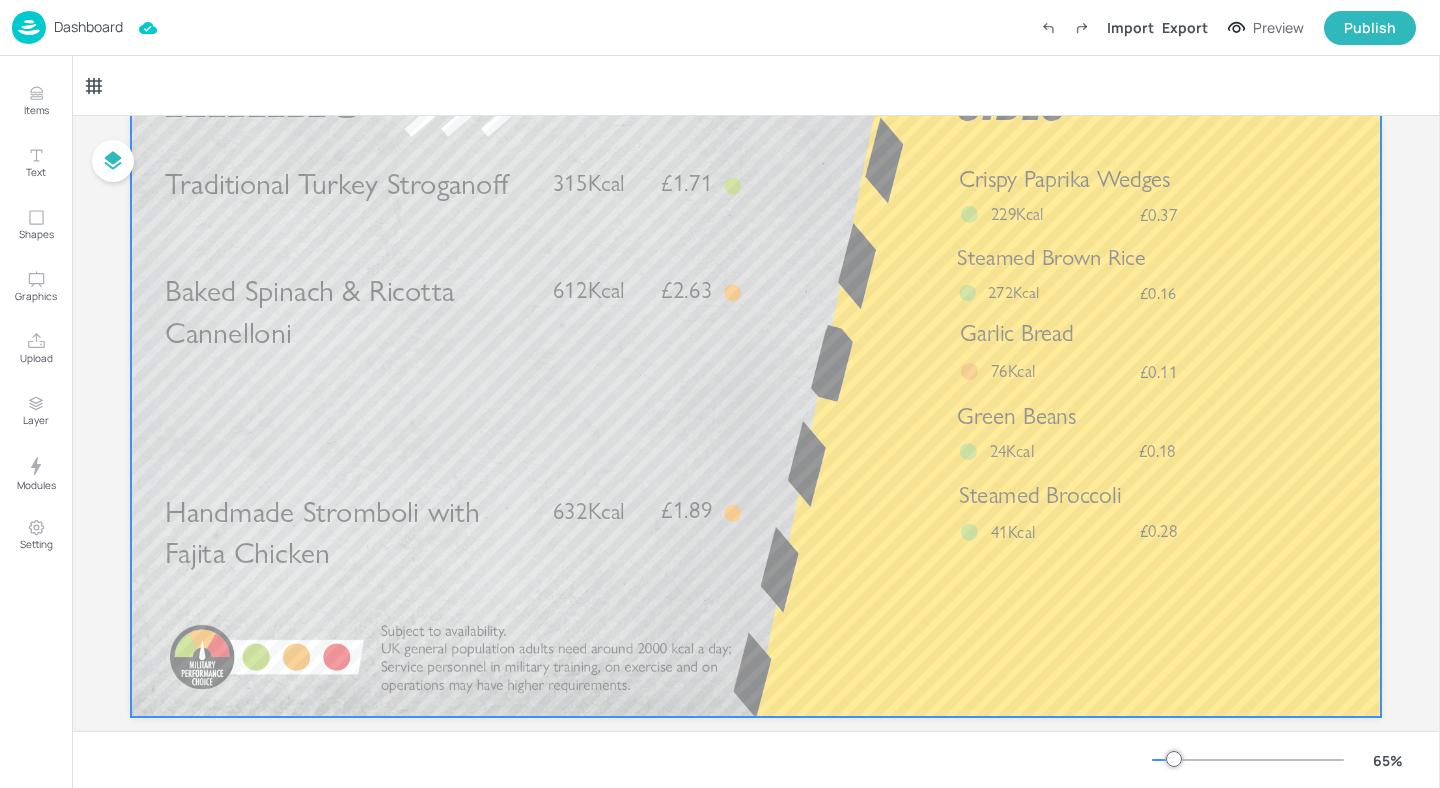 click at bounding box center (756, 365) 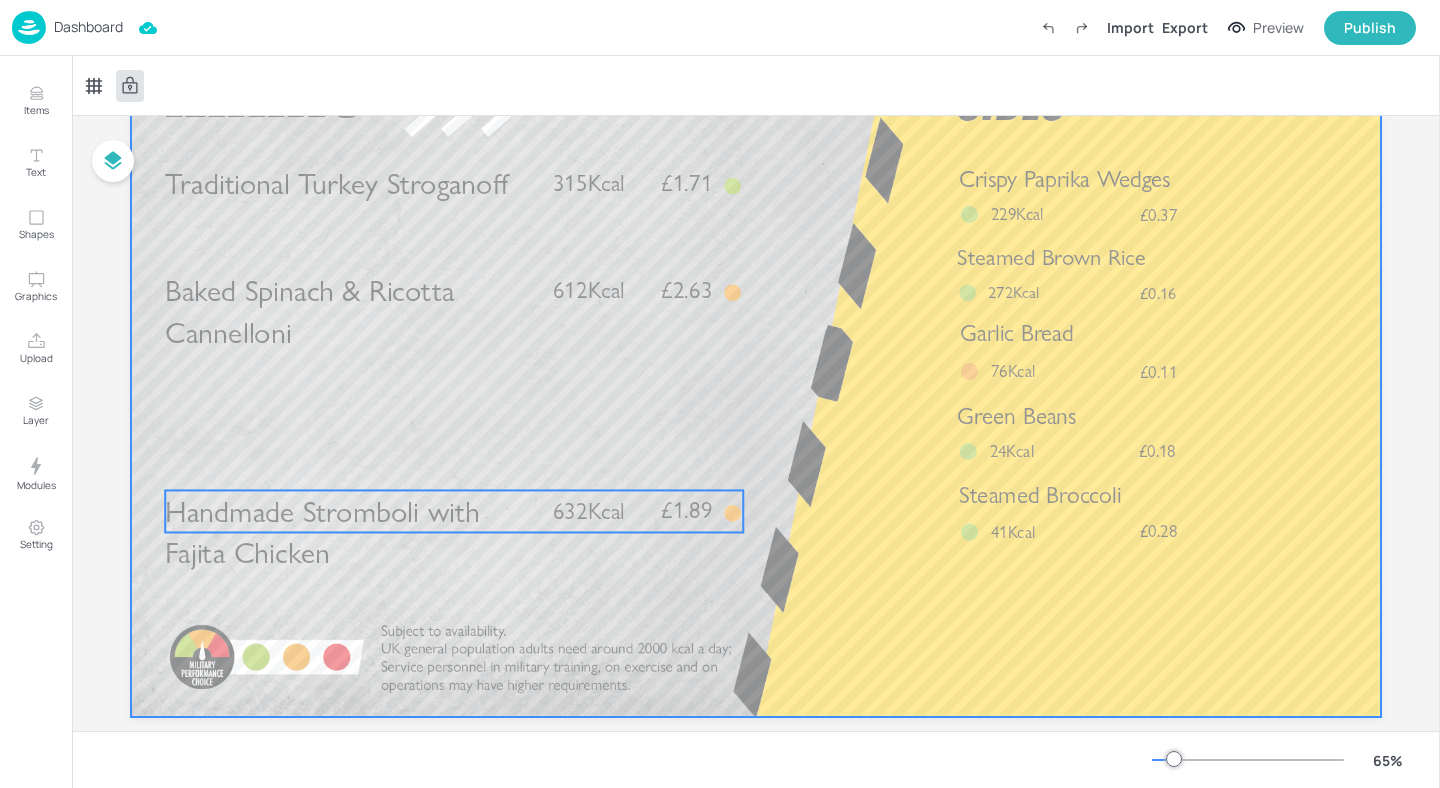 click on "632Kcal" at bounding box center (589, 510) 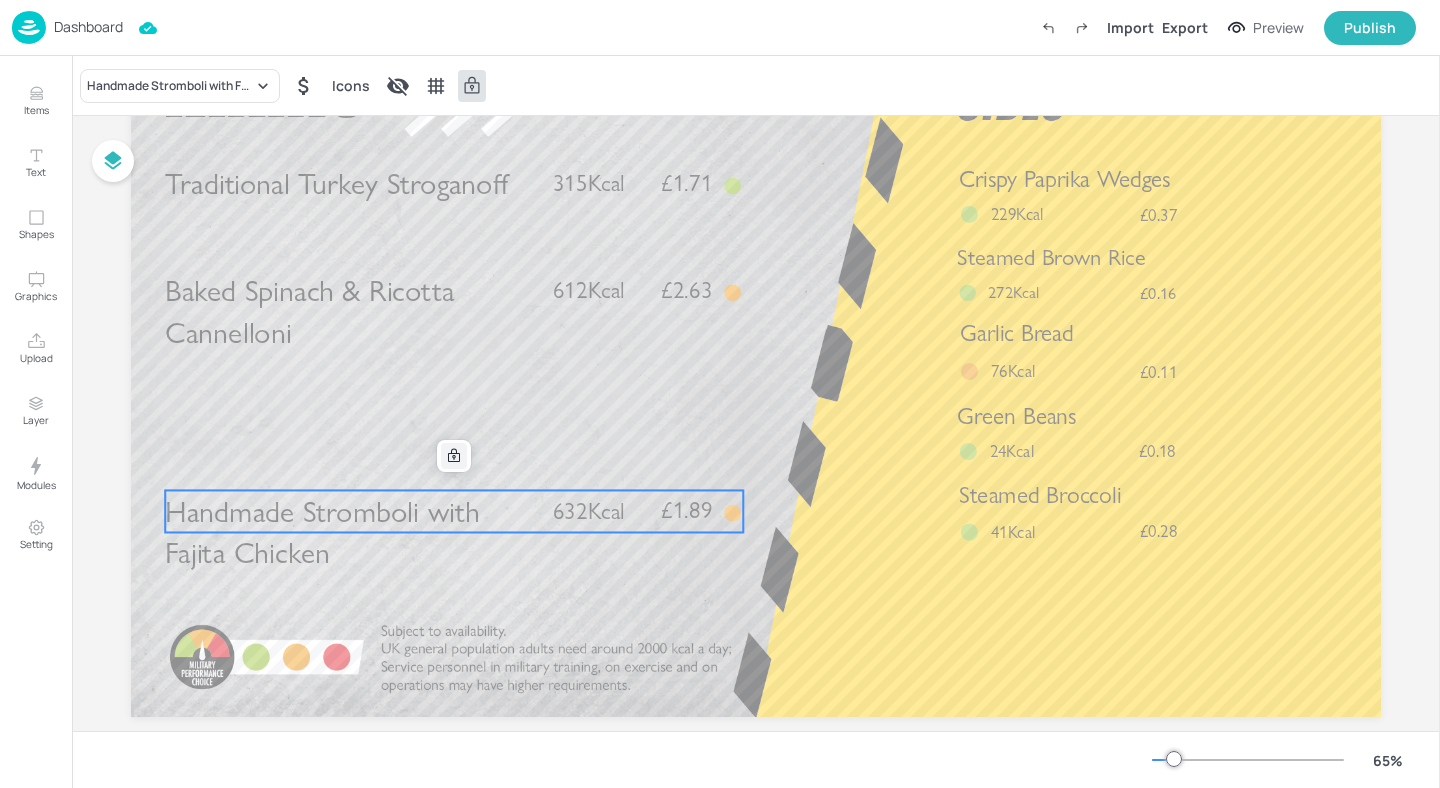 click 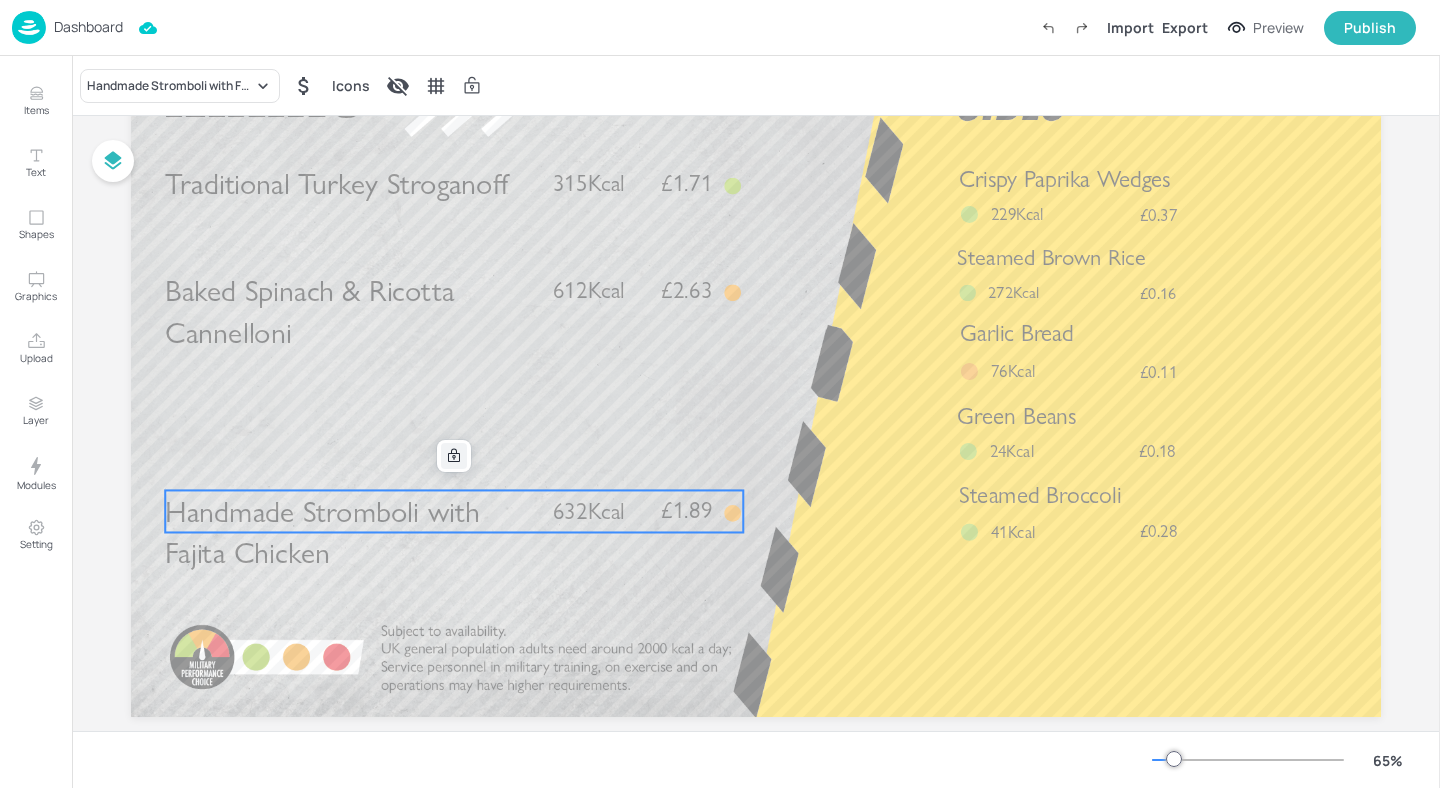 click 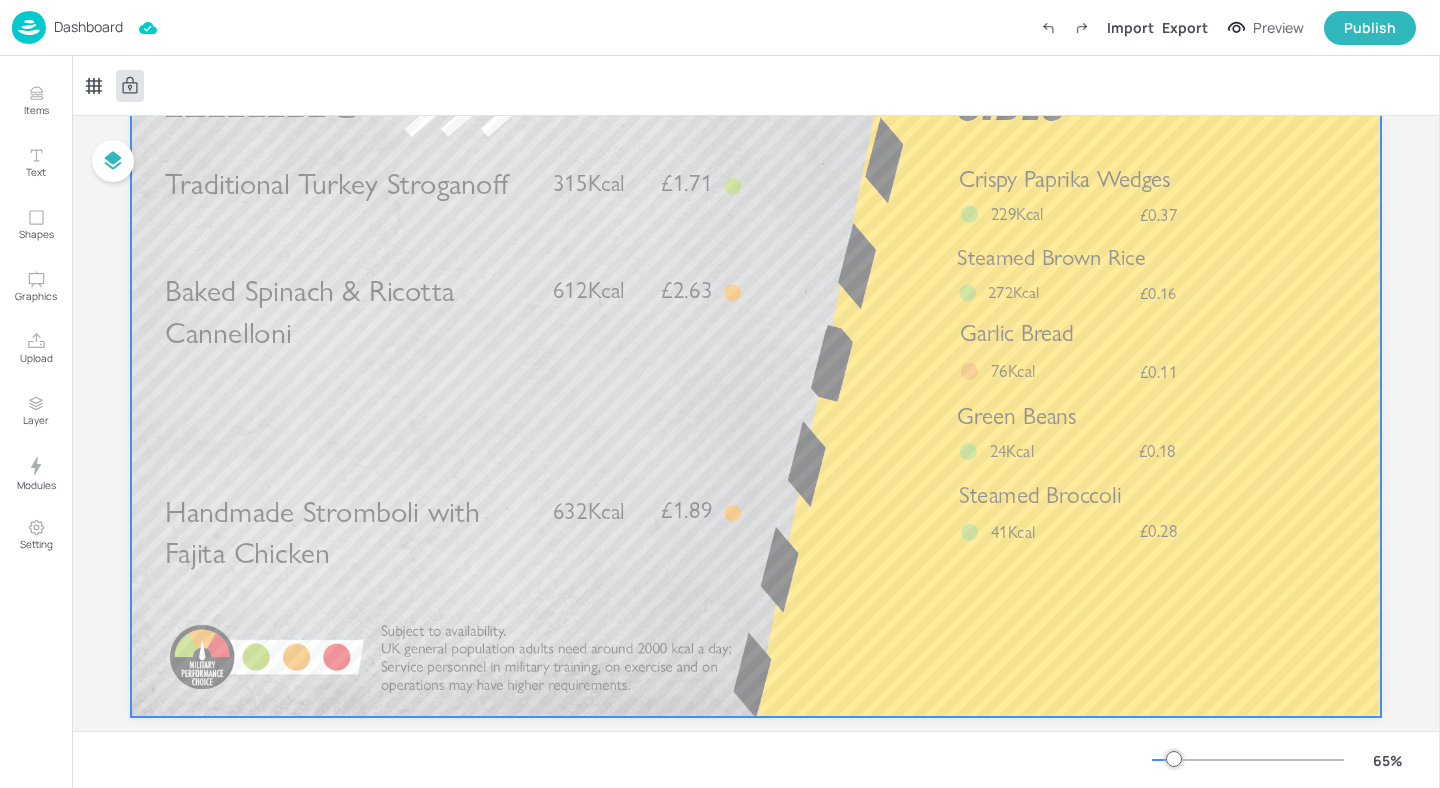 click at bounding box center (756, 365) 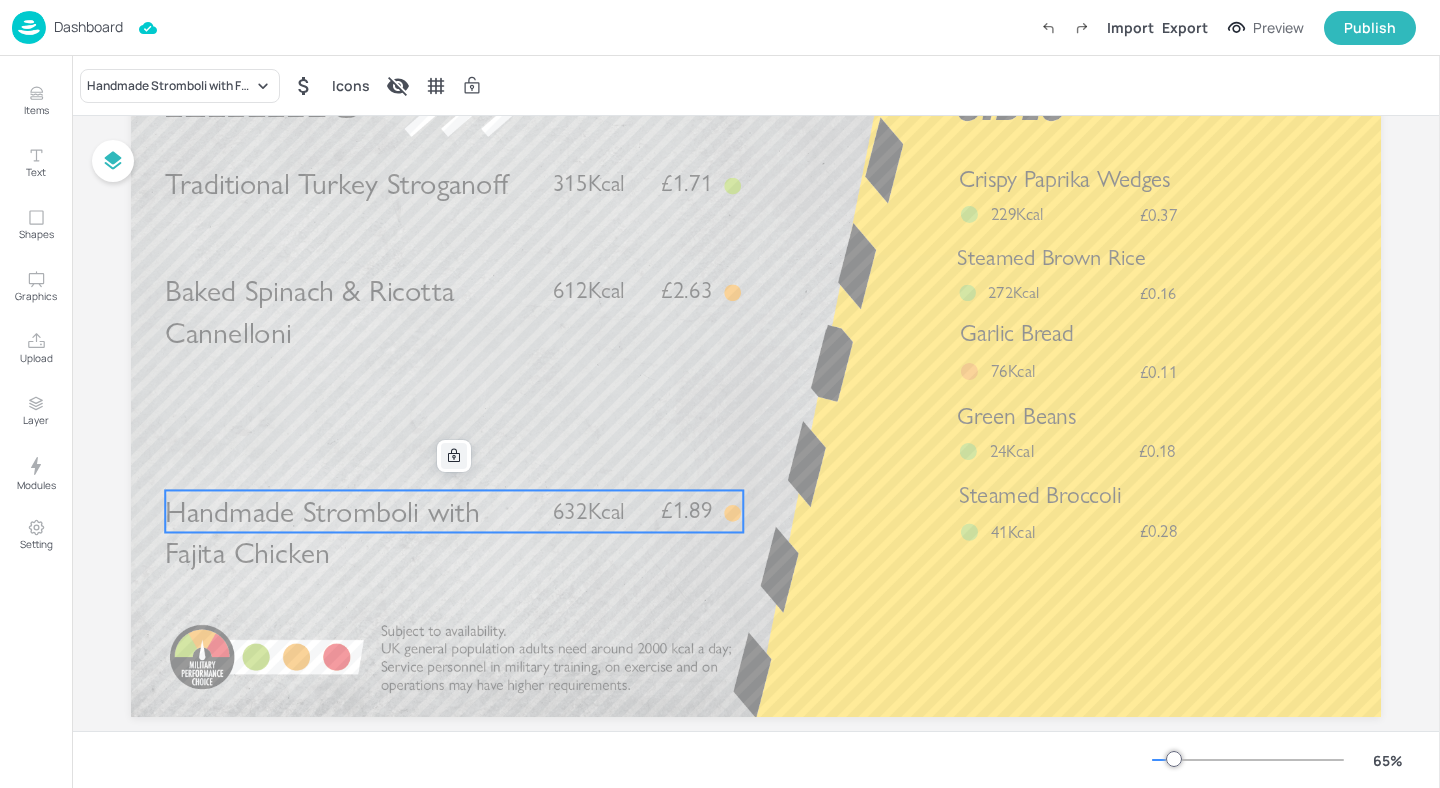 click 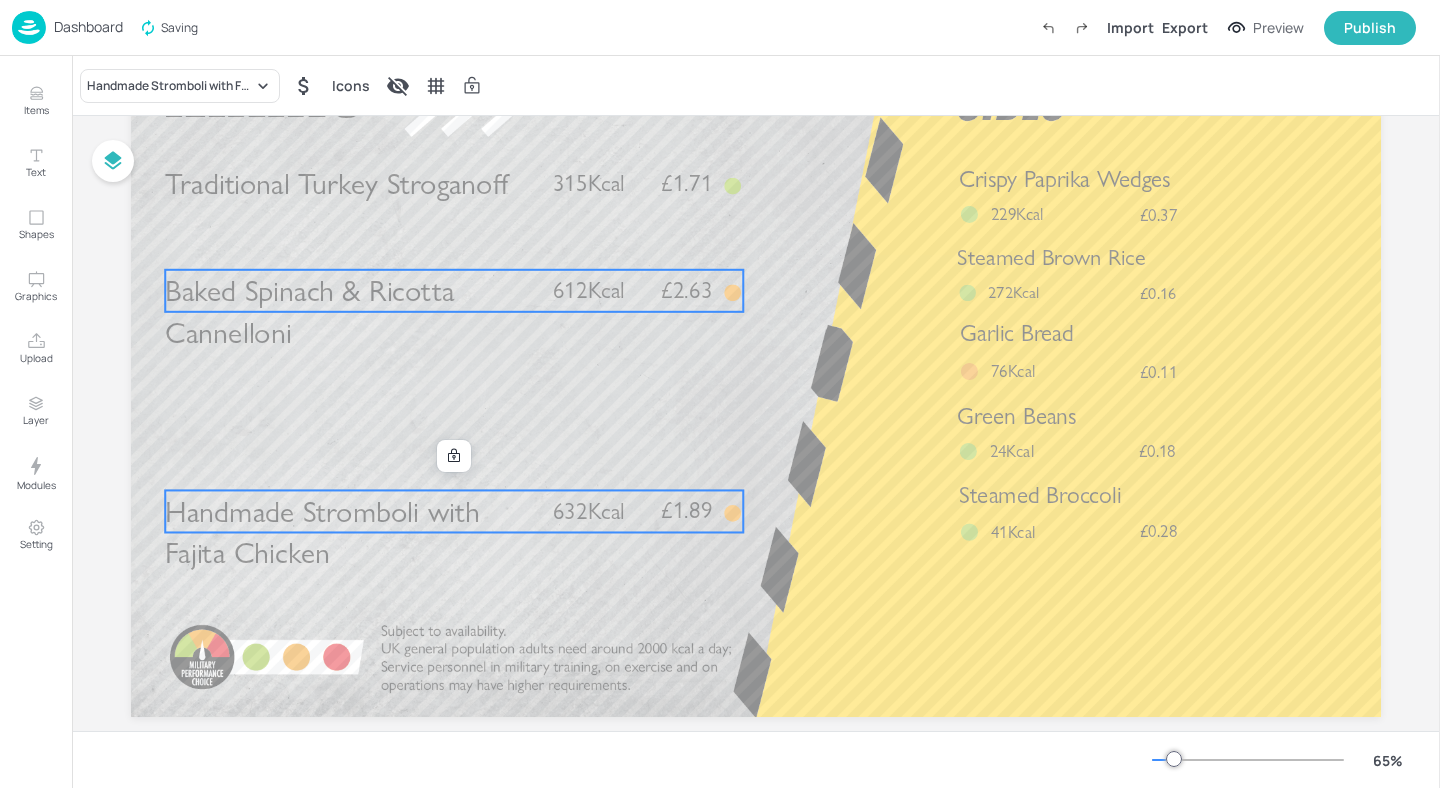 click on "Baked Spinach & Ricotta Cannelloni" at bounding box center [350, 312] 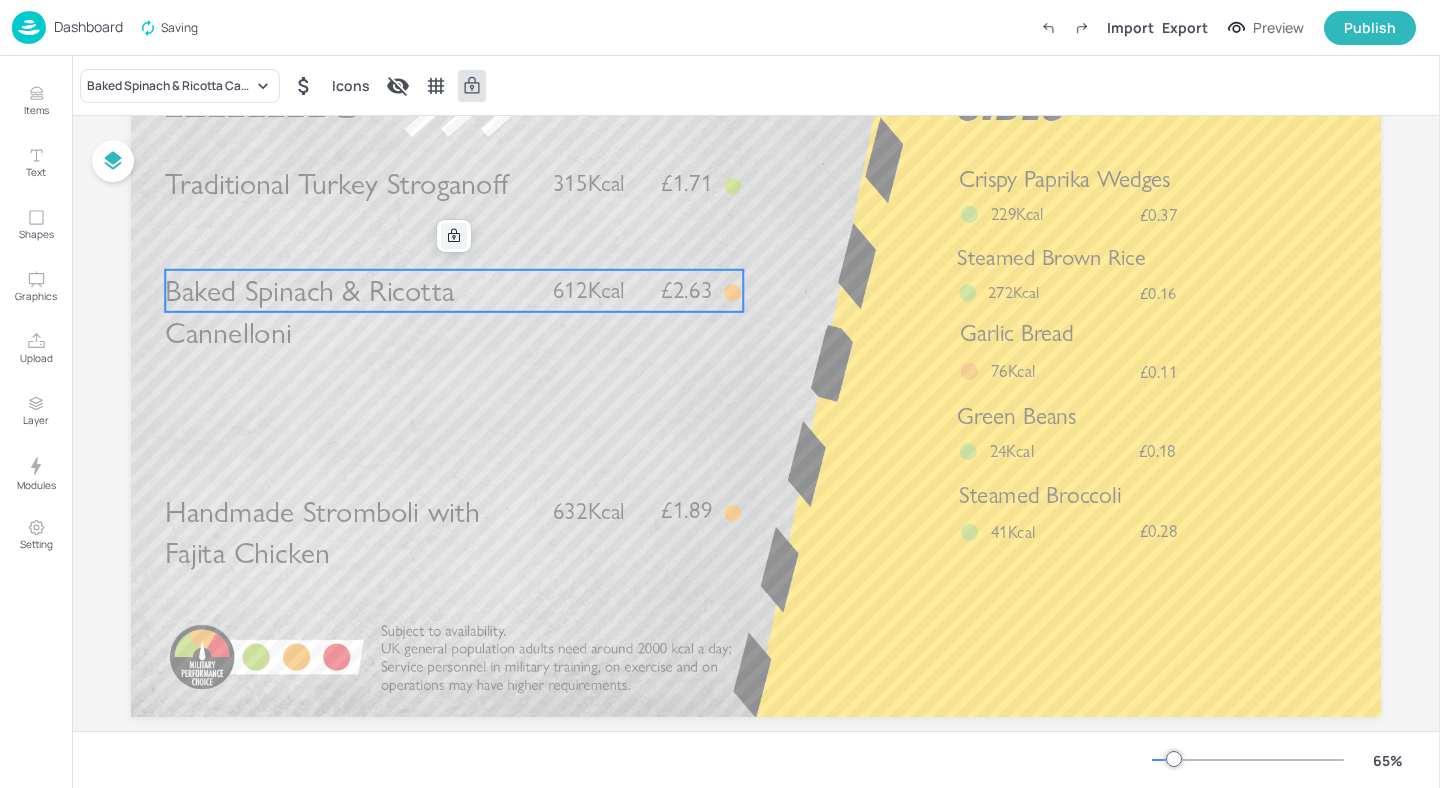click at bounding box center [454, 236] 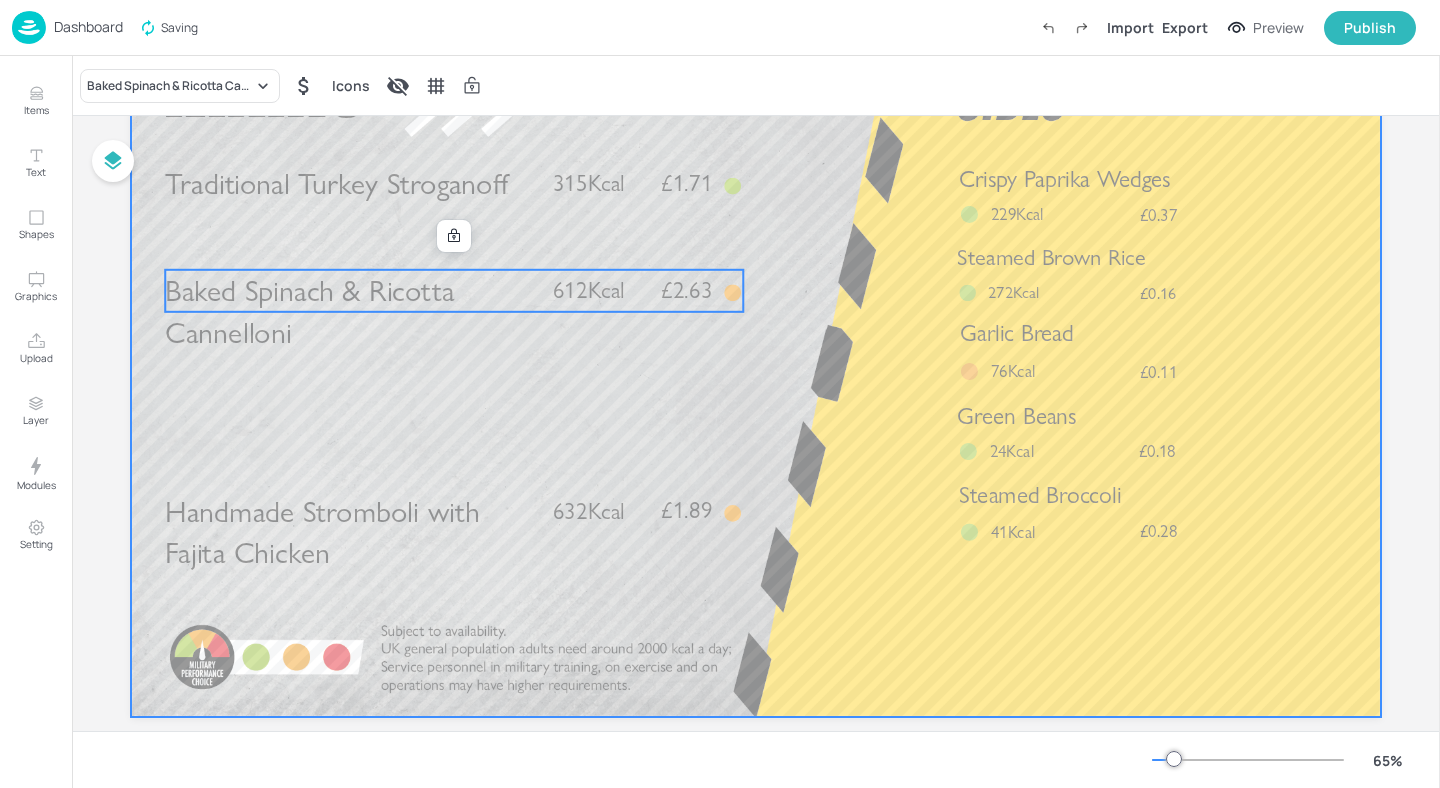 drag, startPoint x: 403, startPoint y: 287, endPoint x: 403, endPoint y: 419, distance: 132 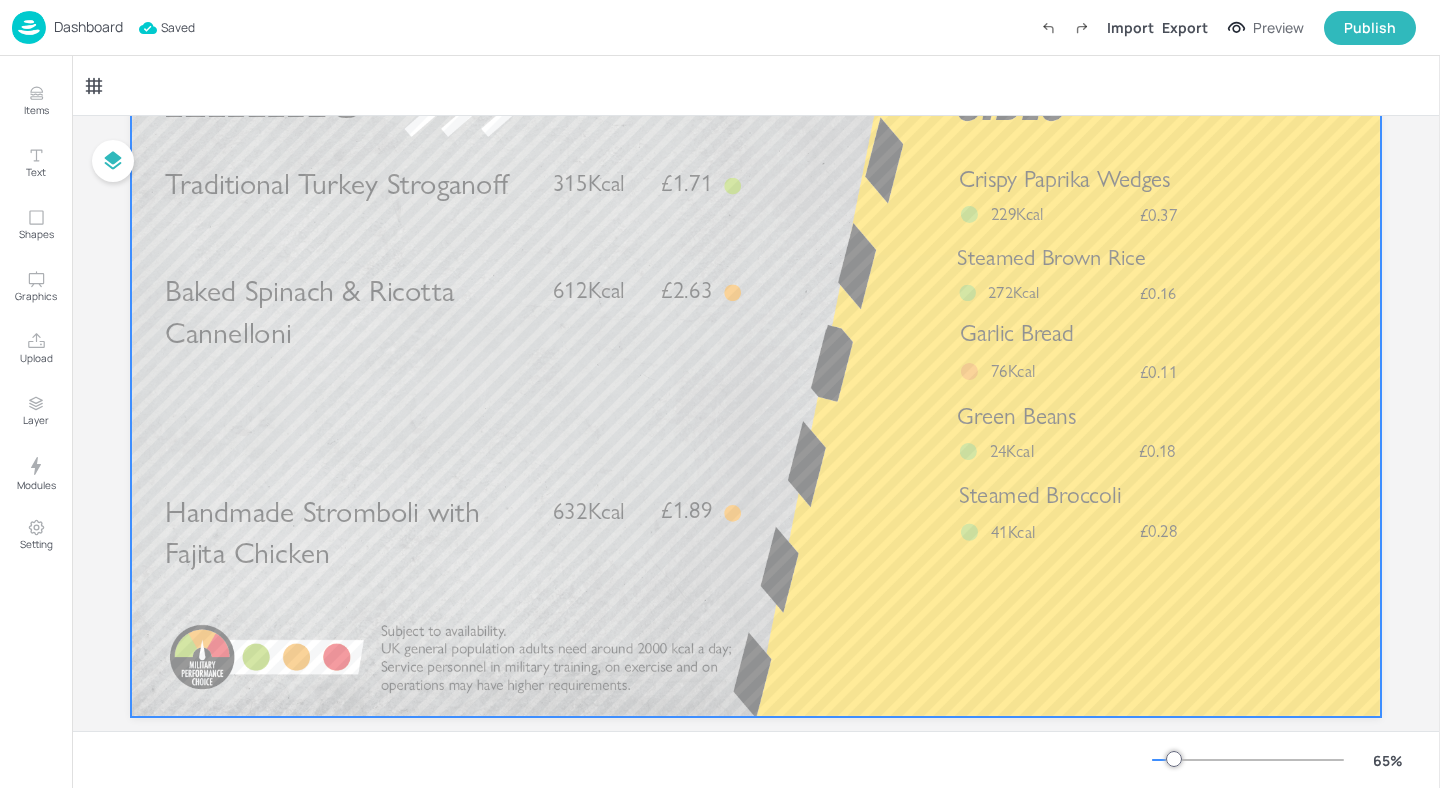 click at bounding box center (756, 365) 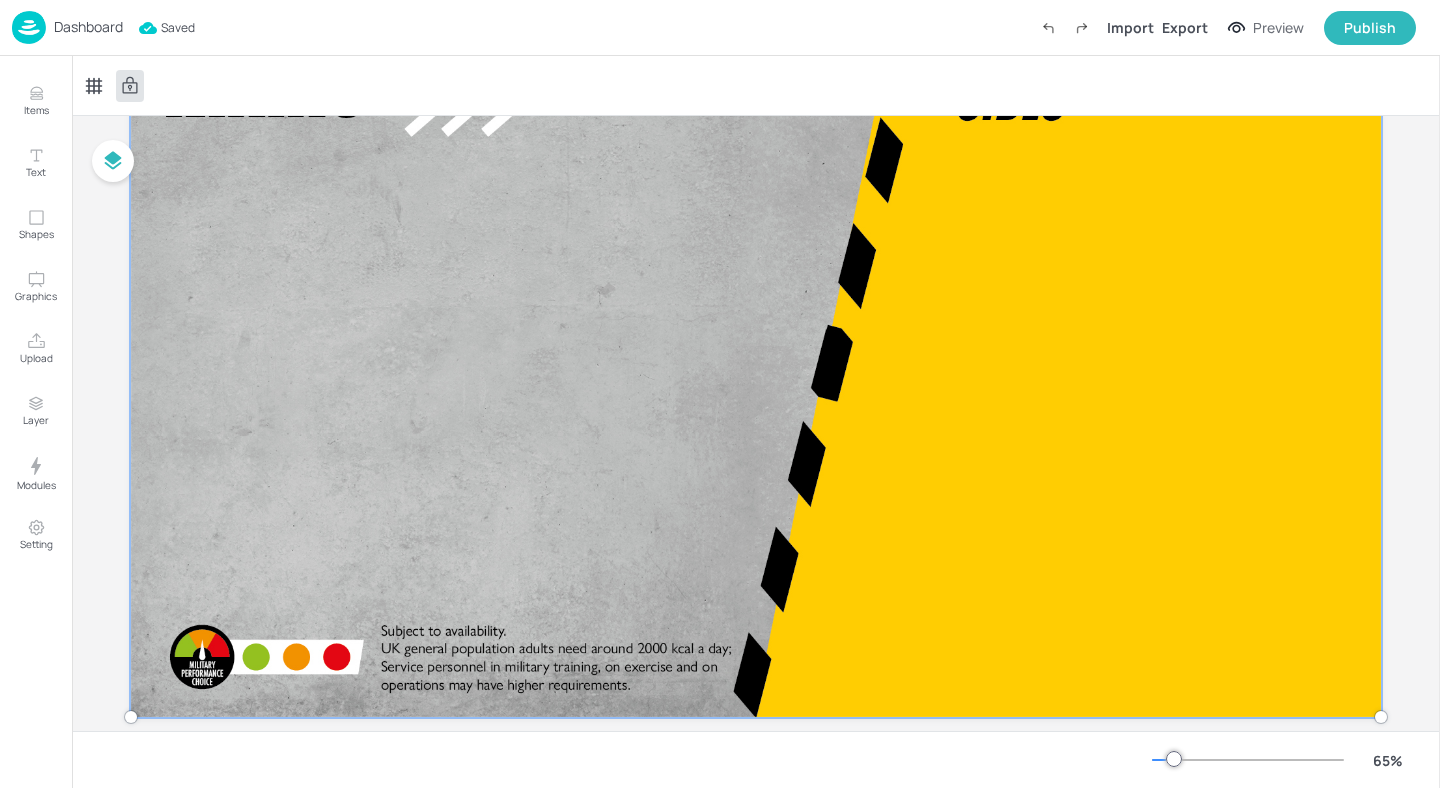 click at bounding box center [756, 365] 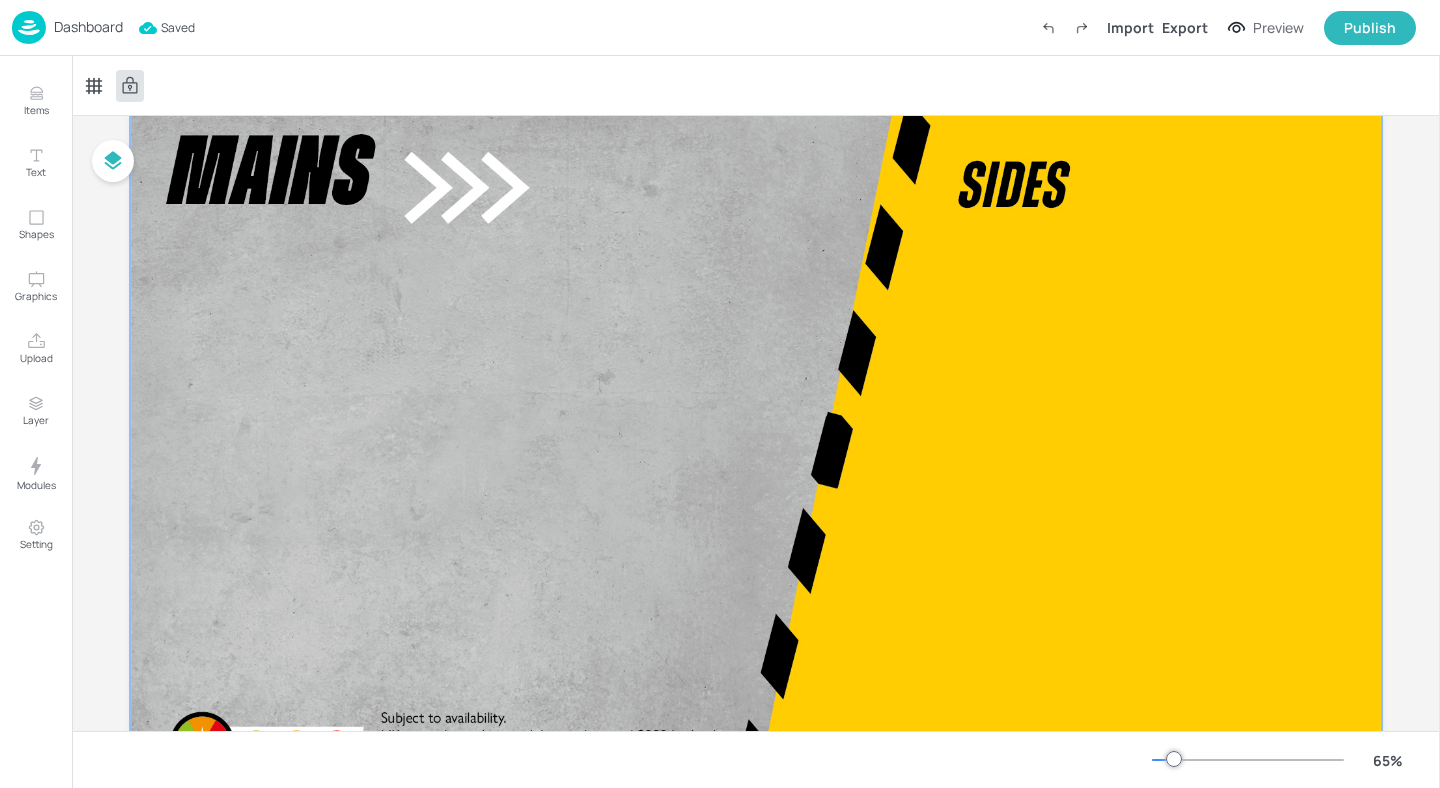 scroll, scrollTop: 0, scrollLeft: 0, axis: both 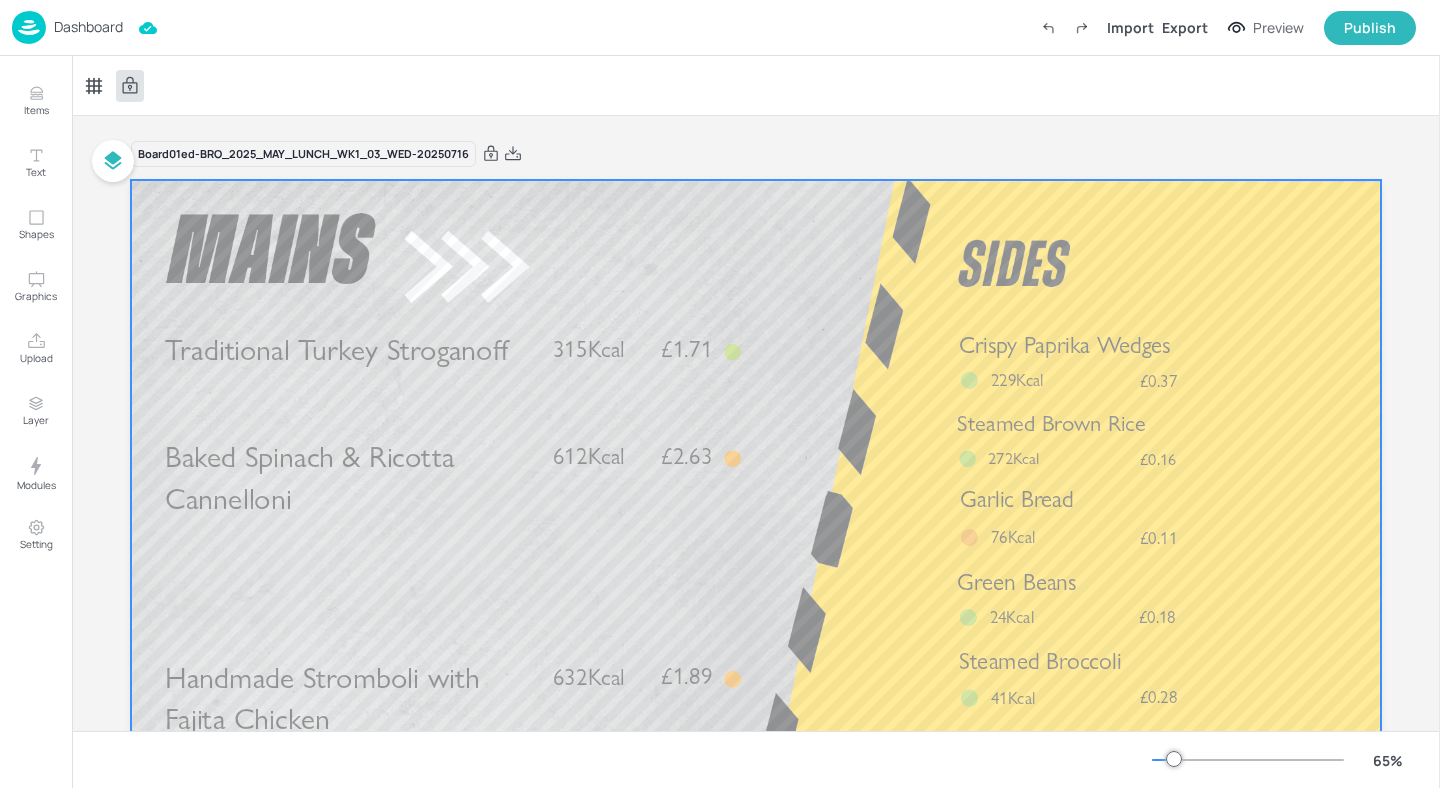 click at bounding box center [1048, 28] 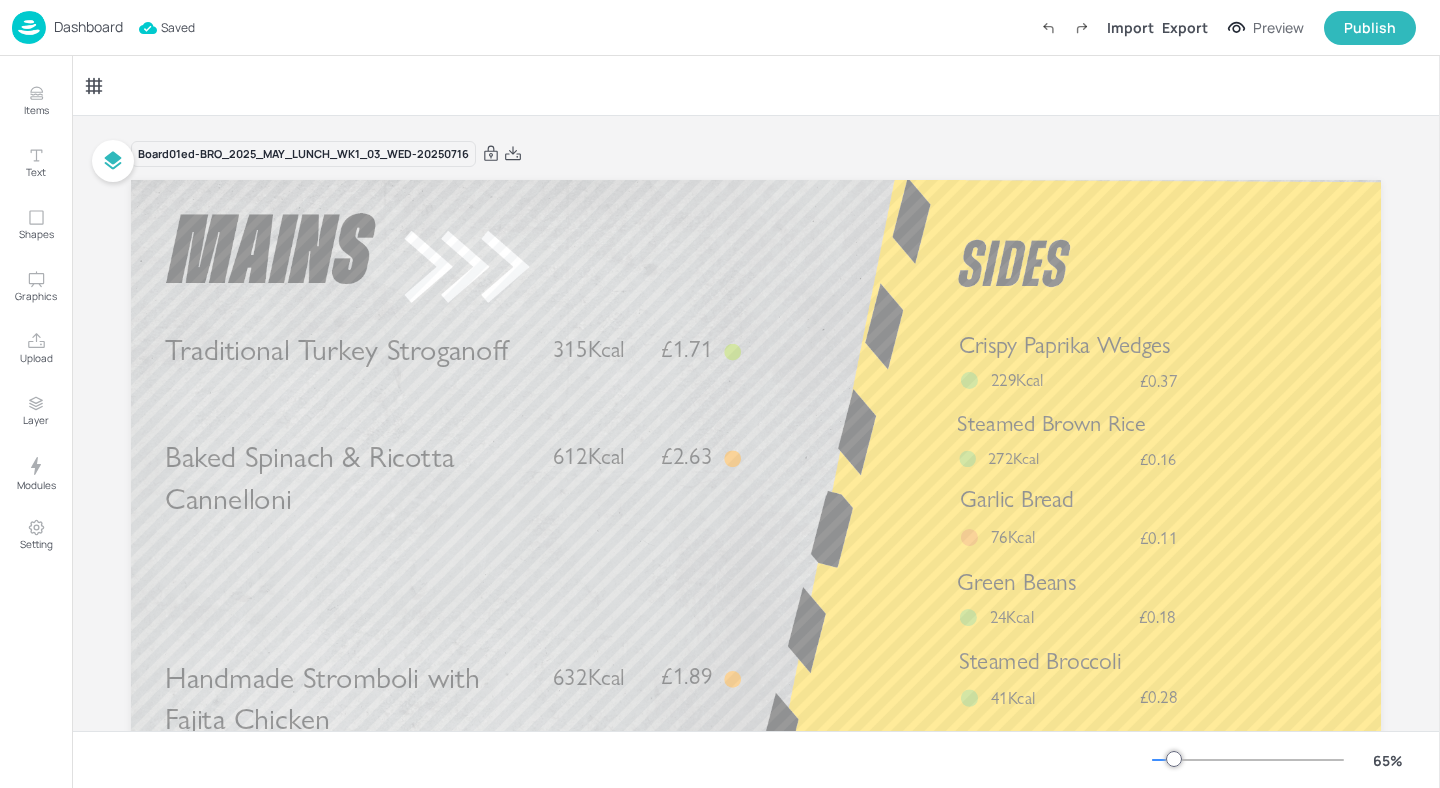 click on "Dashboard" at bounding box center [88, 27] 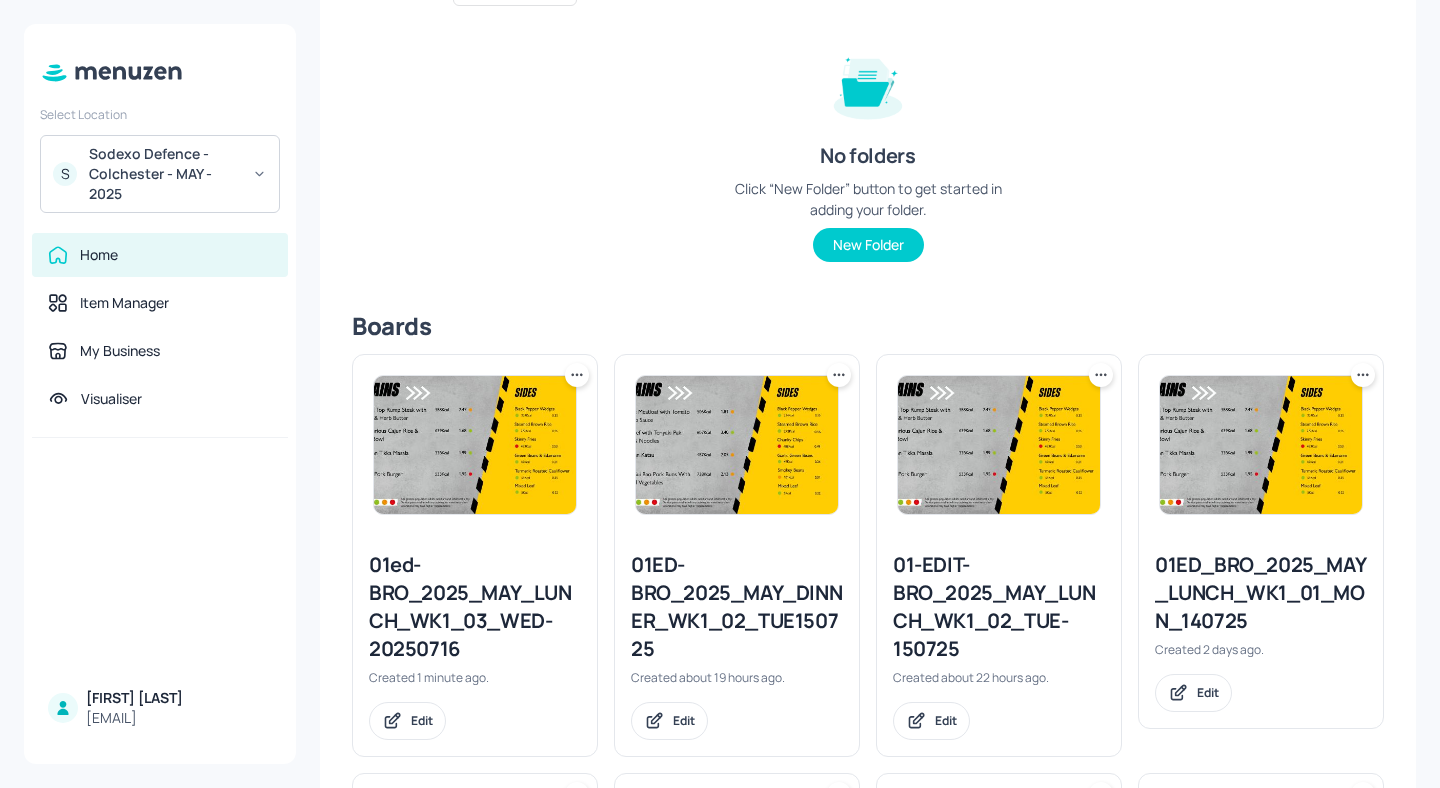 scroll, scrollTop: 233, scrollLeft: 0, axis: vertical 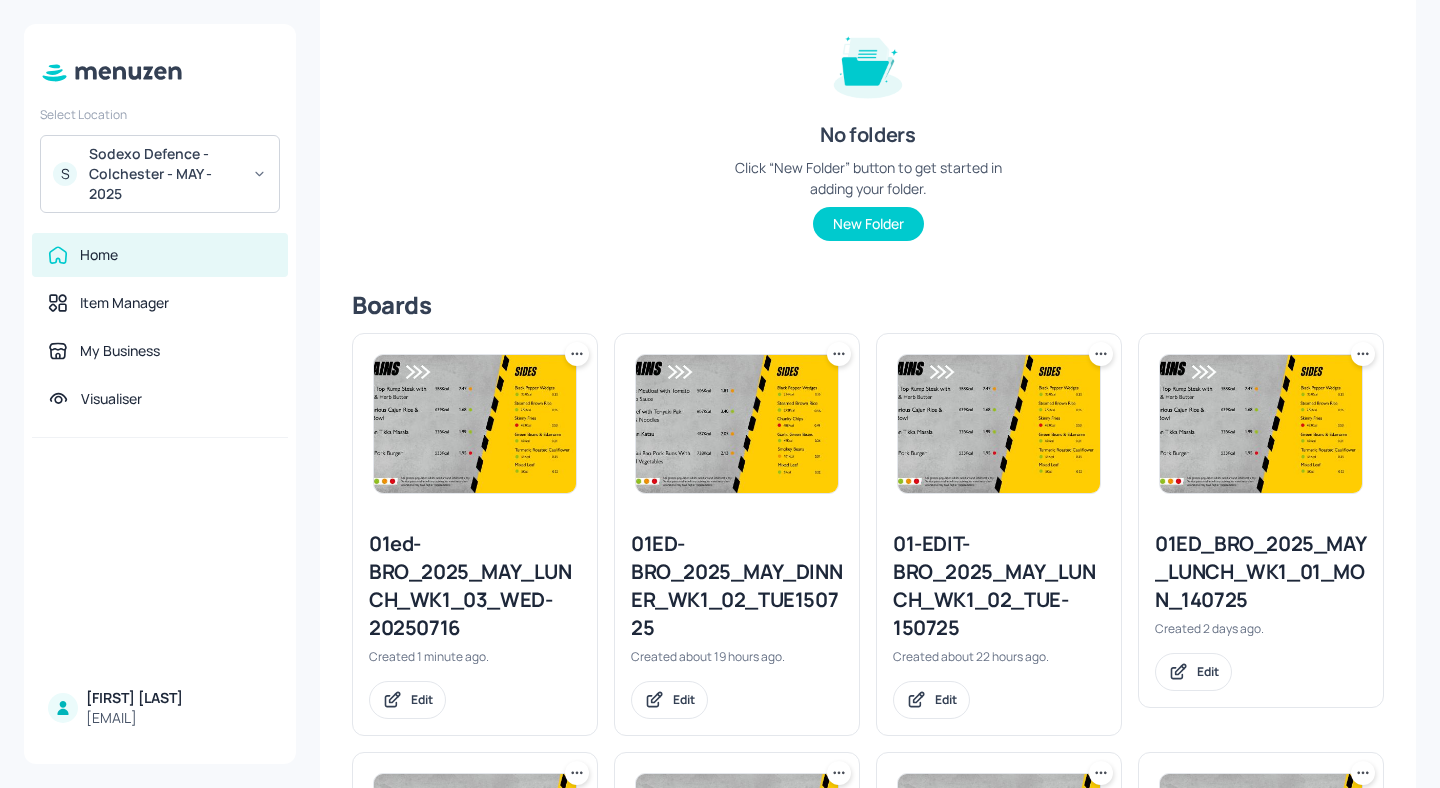 click on "01ed-BRO_2025_MAY_LUNCH_WK1_03_WED-20250716" at bounding box center (475, 586) 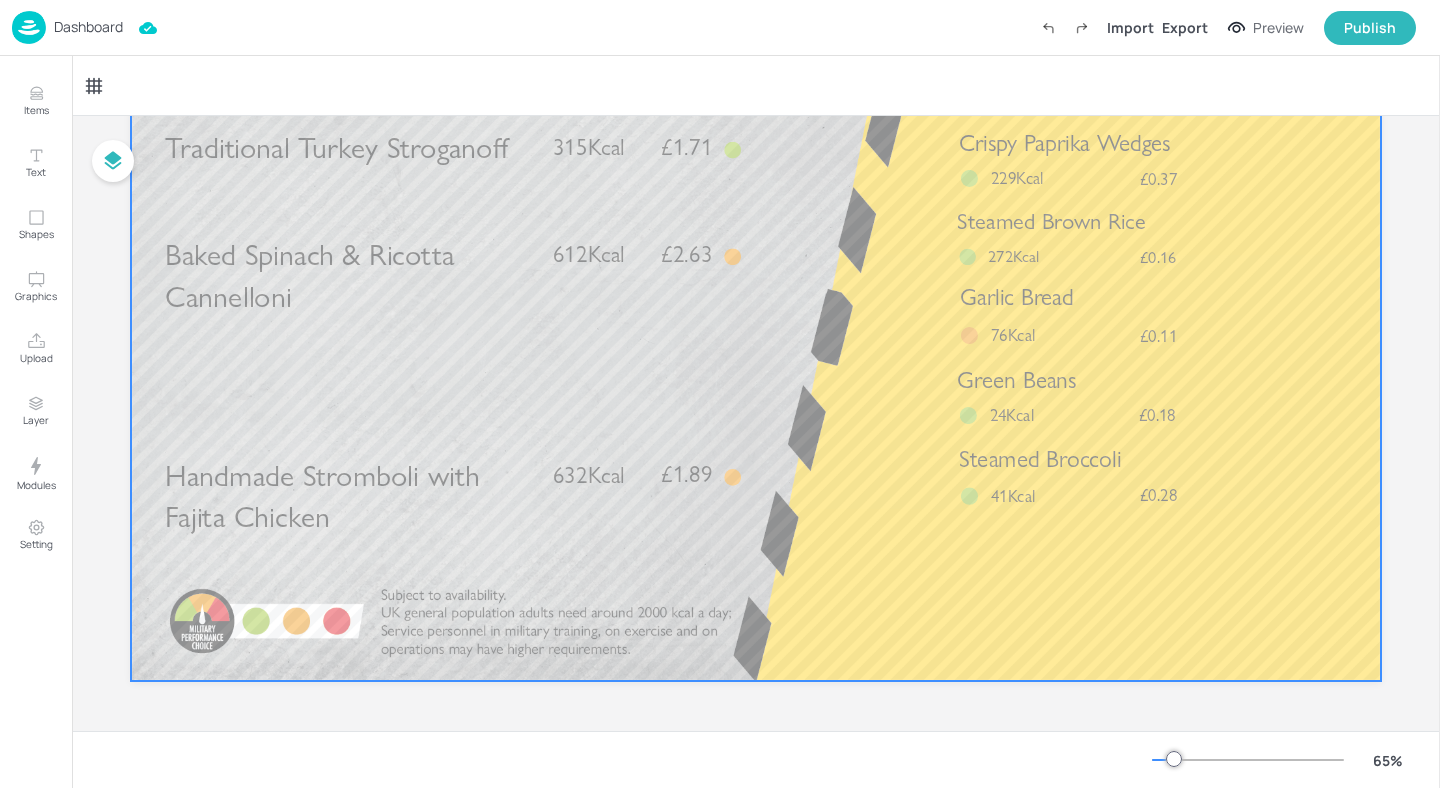 scroll, scrollTop: 202, scrollLeft: 0, axis: vertical 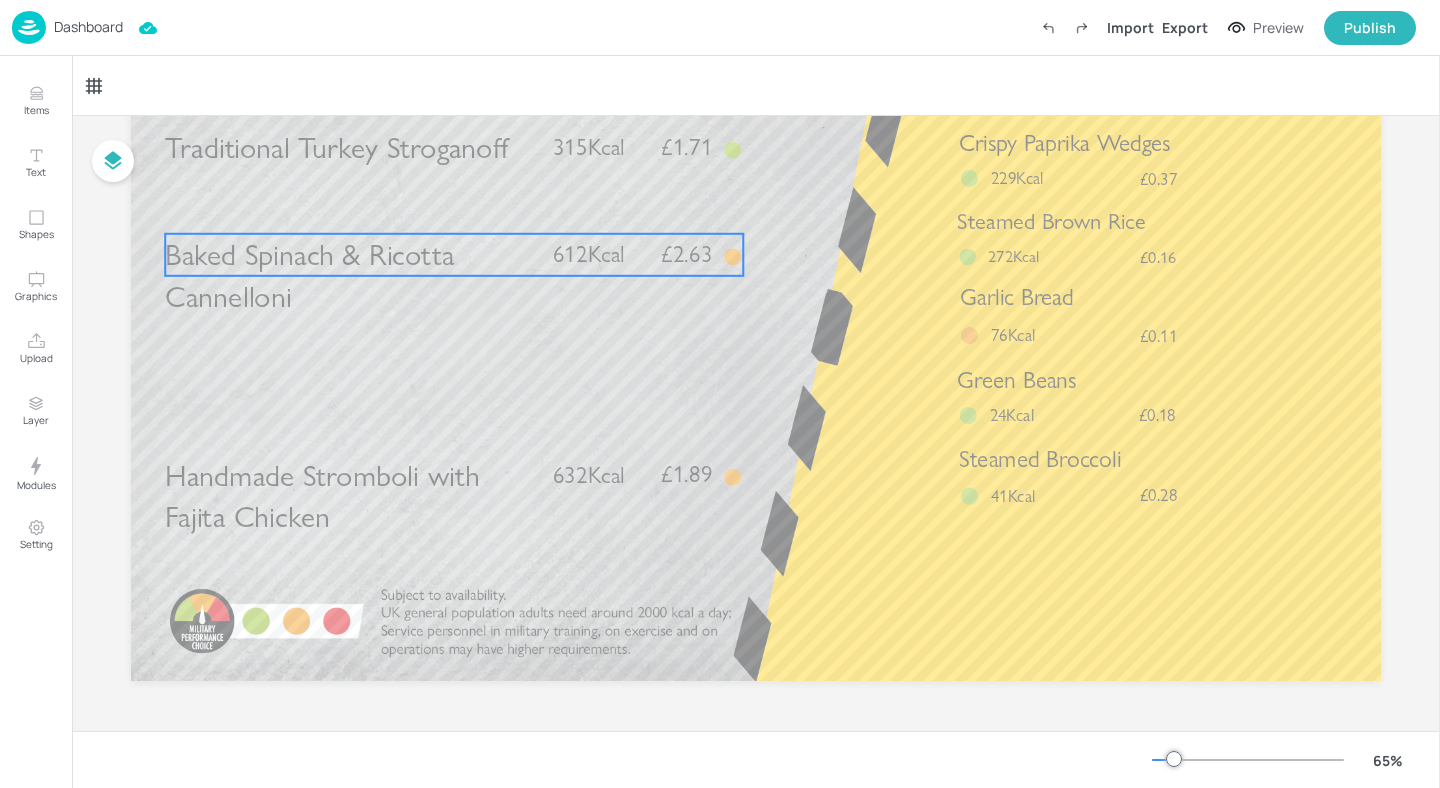 click on "Baked Spinach & Ricotta Cannelloni" at bounding box center (350, 276) 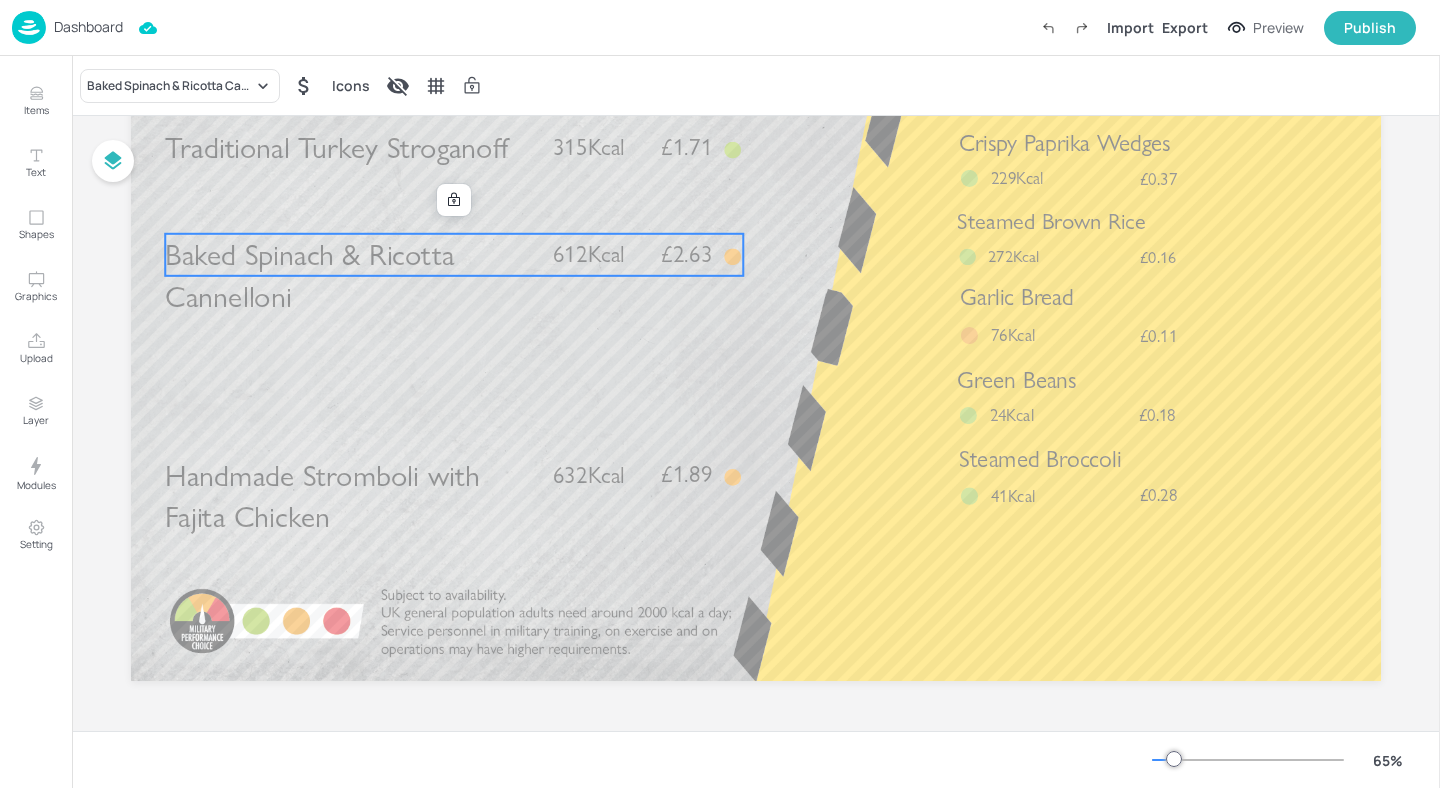 click at bounding box center [454, 200] 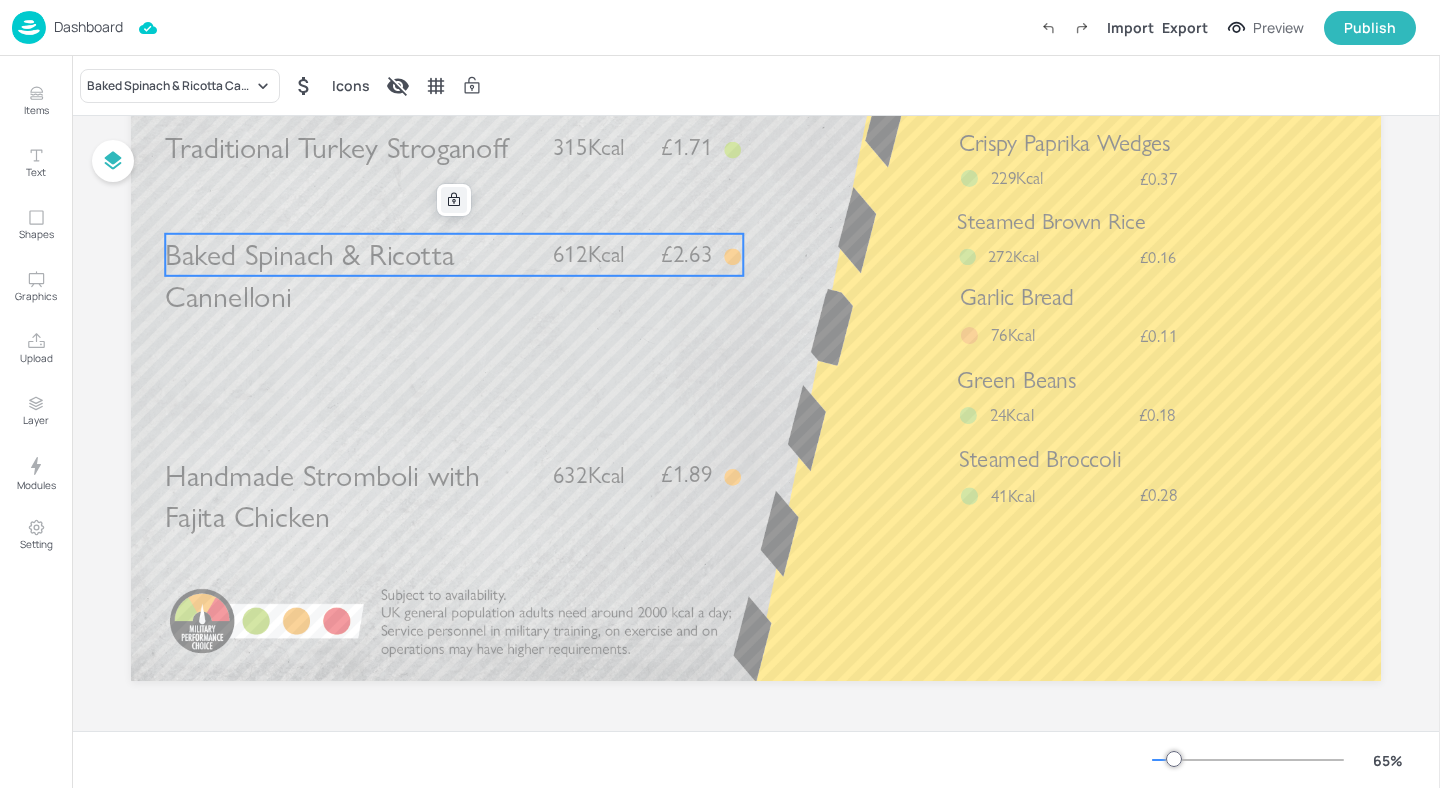 click at bounding box center (454, 200) 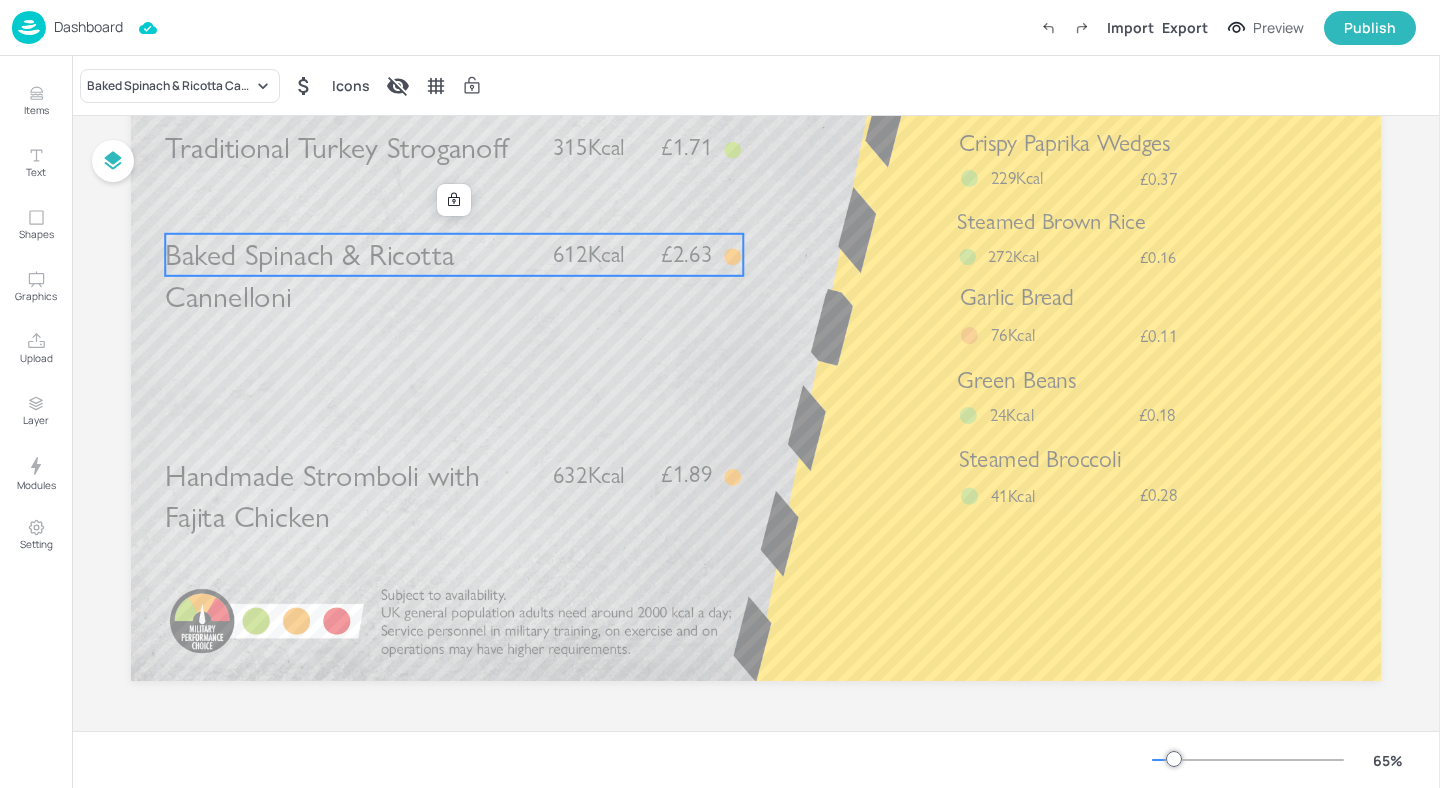 drag, startPoint x: 428, startPoint y: 234, endPoint x: 427, endPoint y: 317, distance: 83.00603 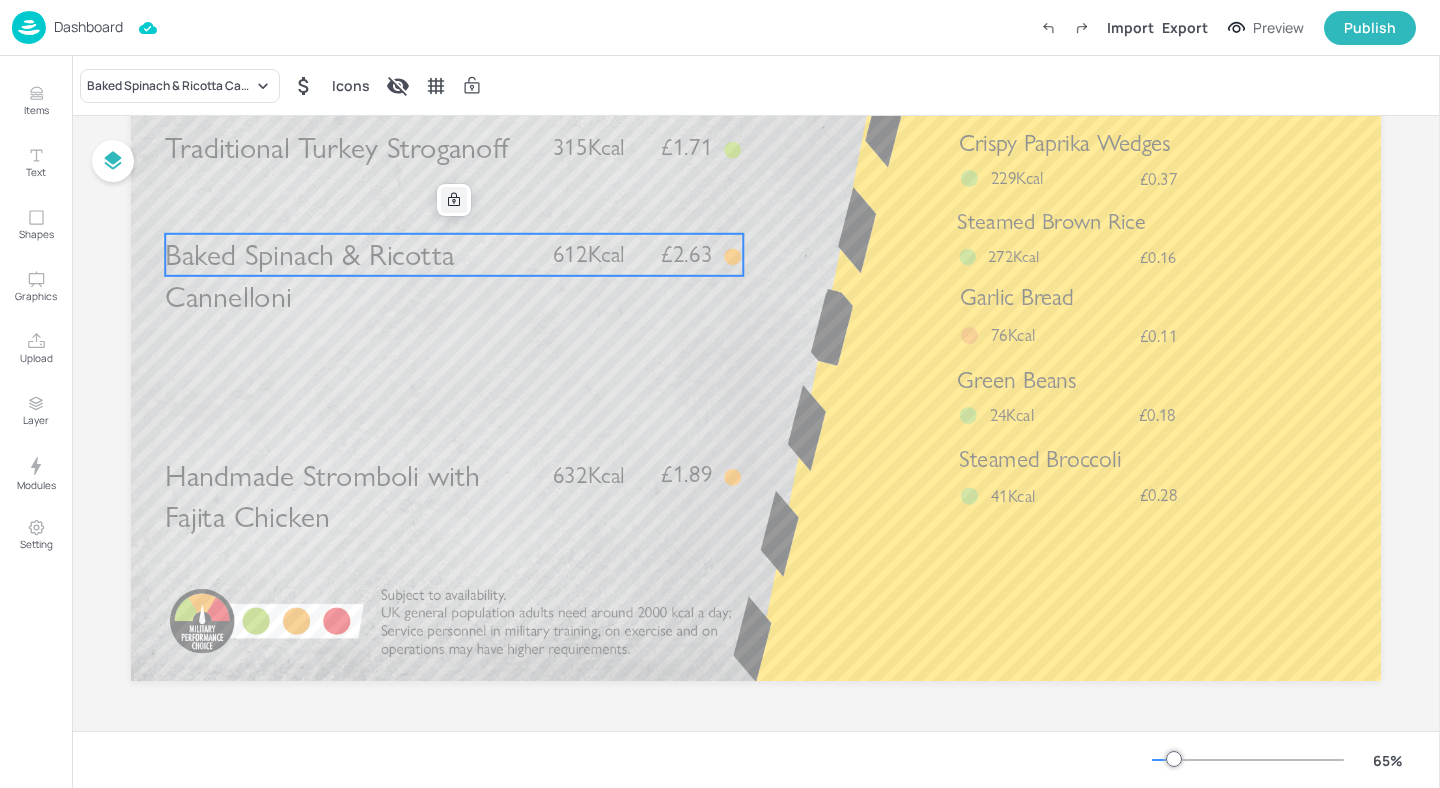 click 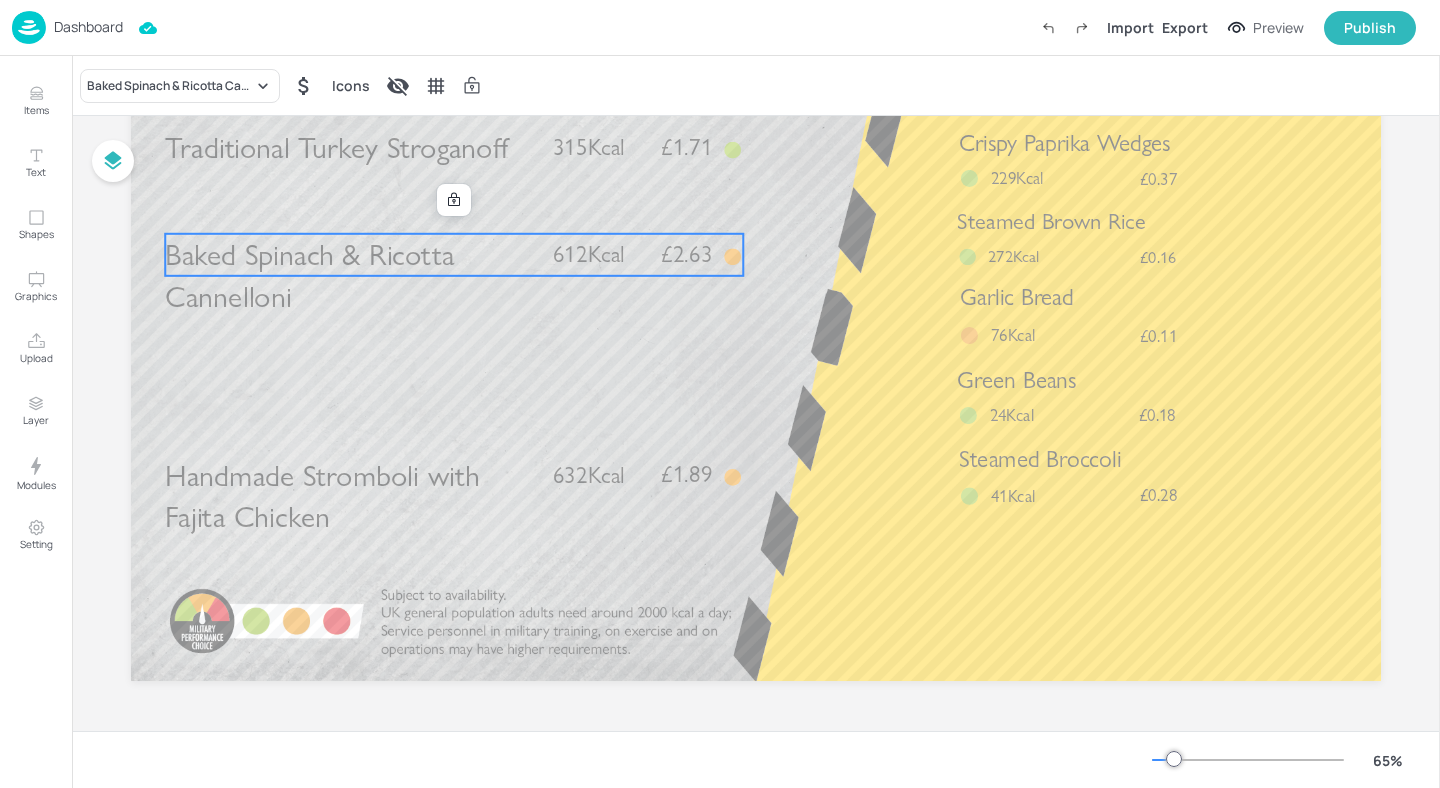 click on "Baked Spinach & Ricotta Cannelloni" at bounding box center [350, 276] 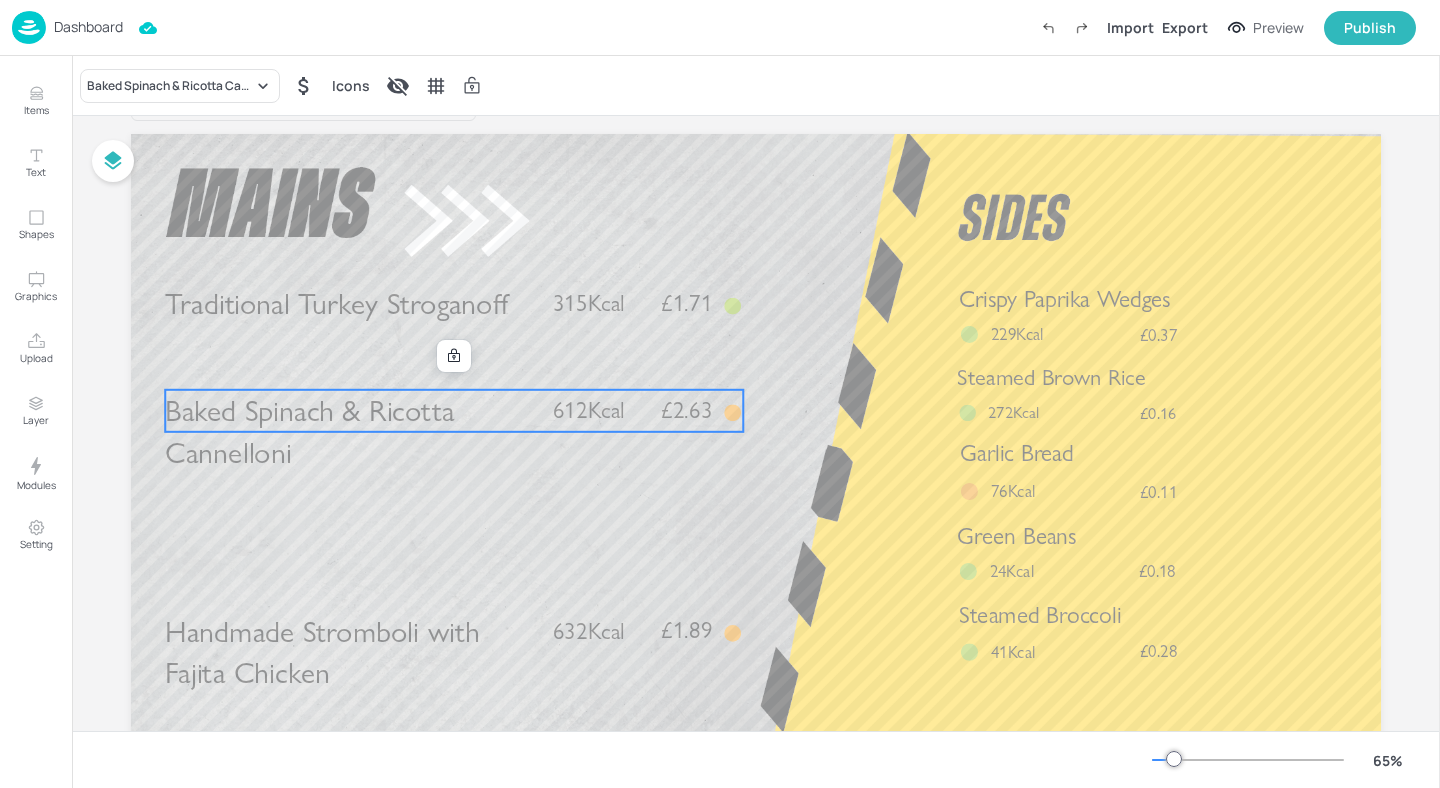 scroll, scrollTop: 6, scrollLeft: 0, axis: vertical 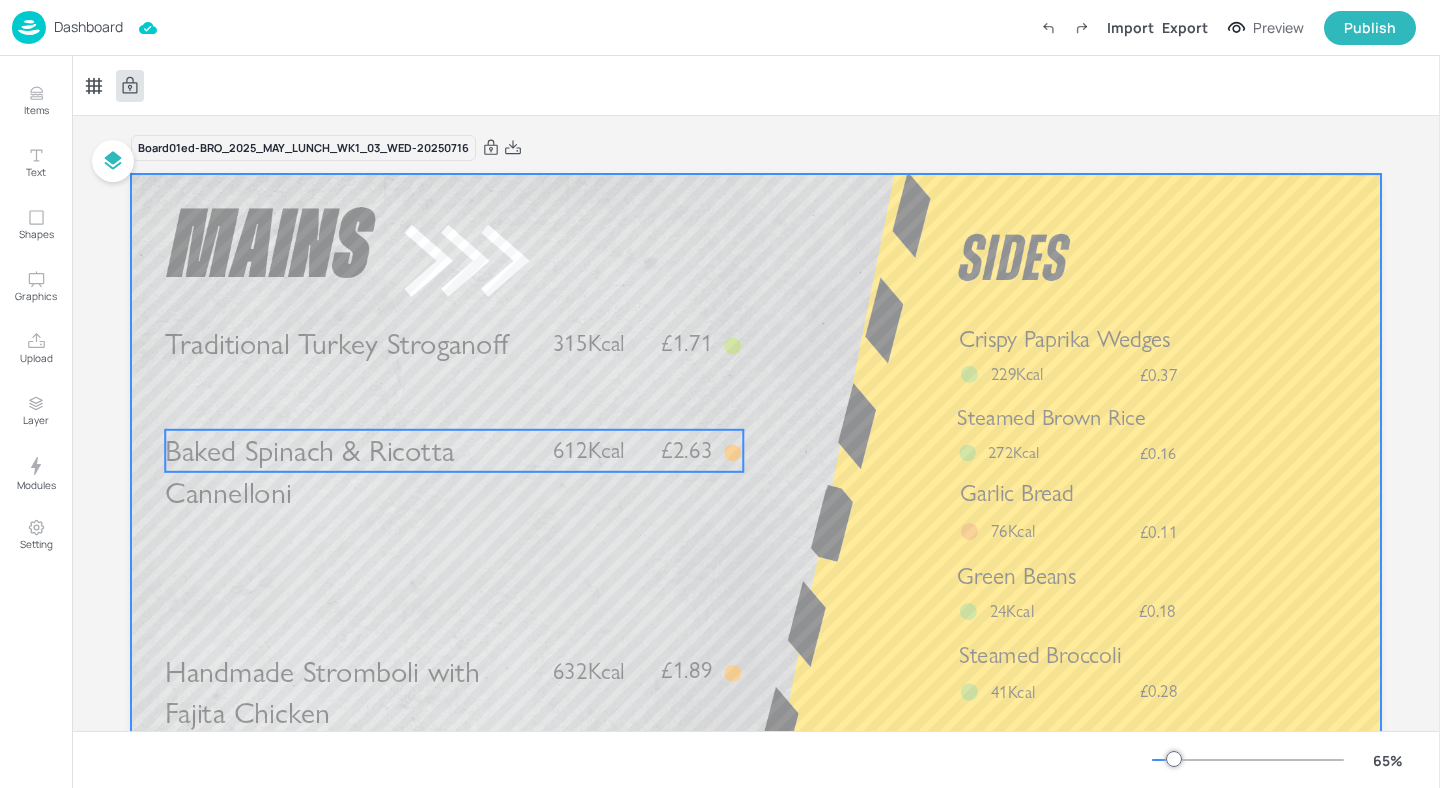 click on "Baked Spinach & Ricotta Cannelloni" at bounding box center [350, 472] 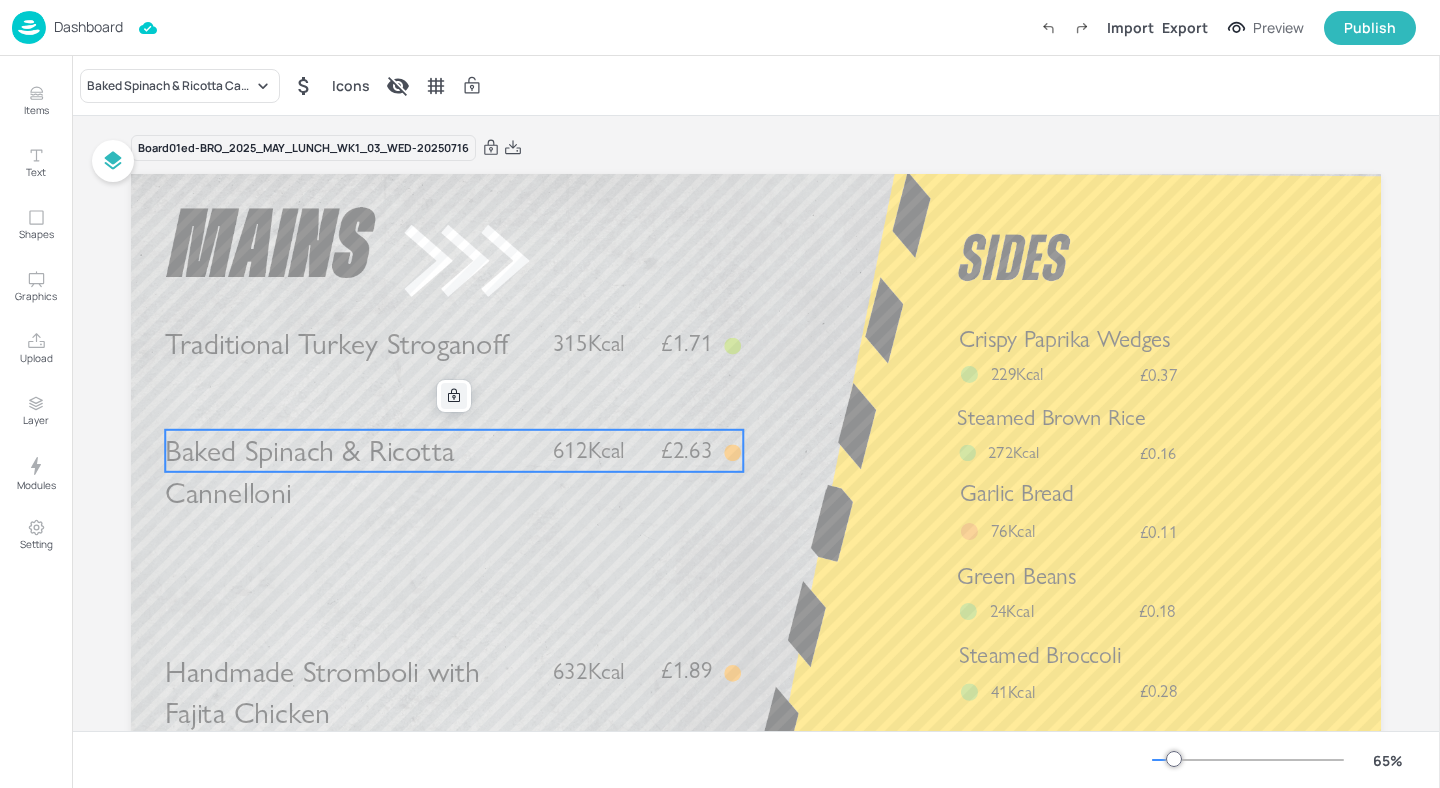 click 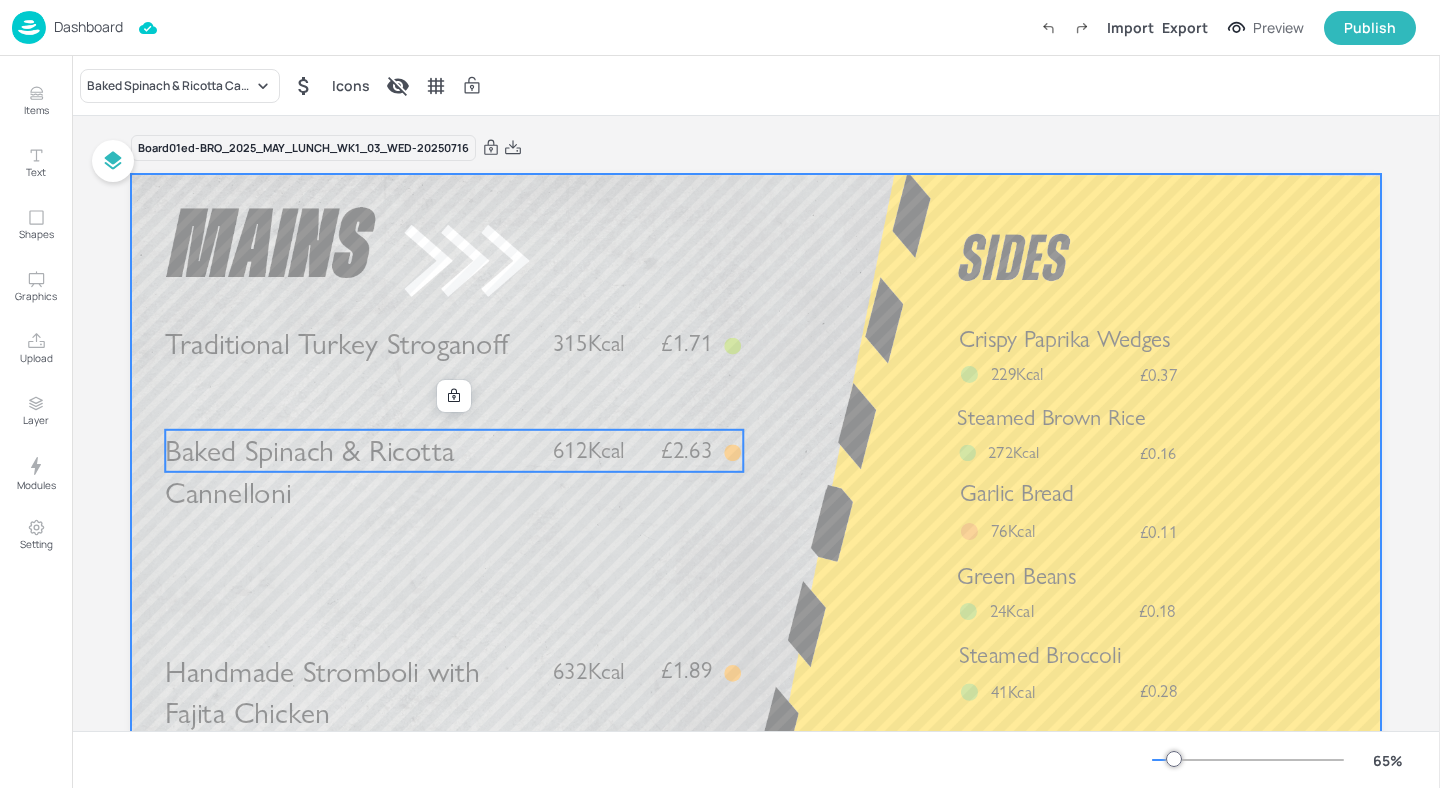 click at bounding box center (756, 525) 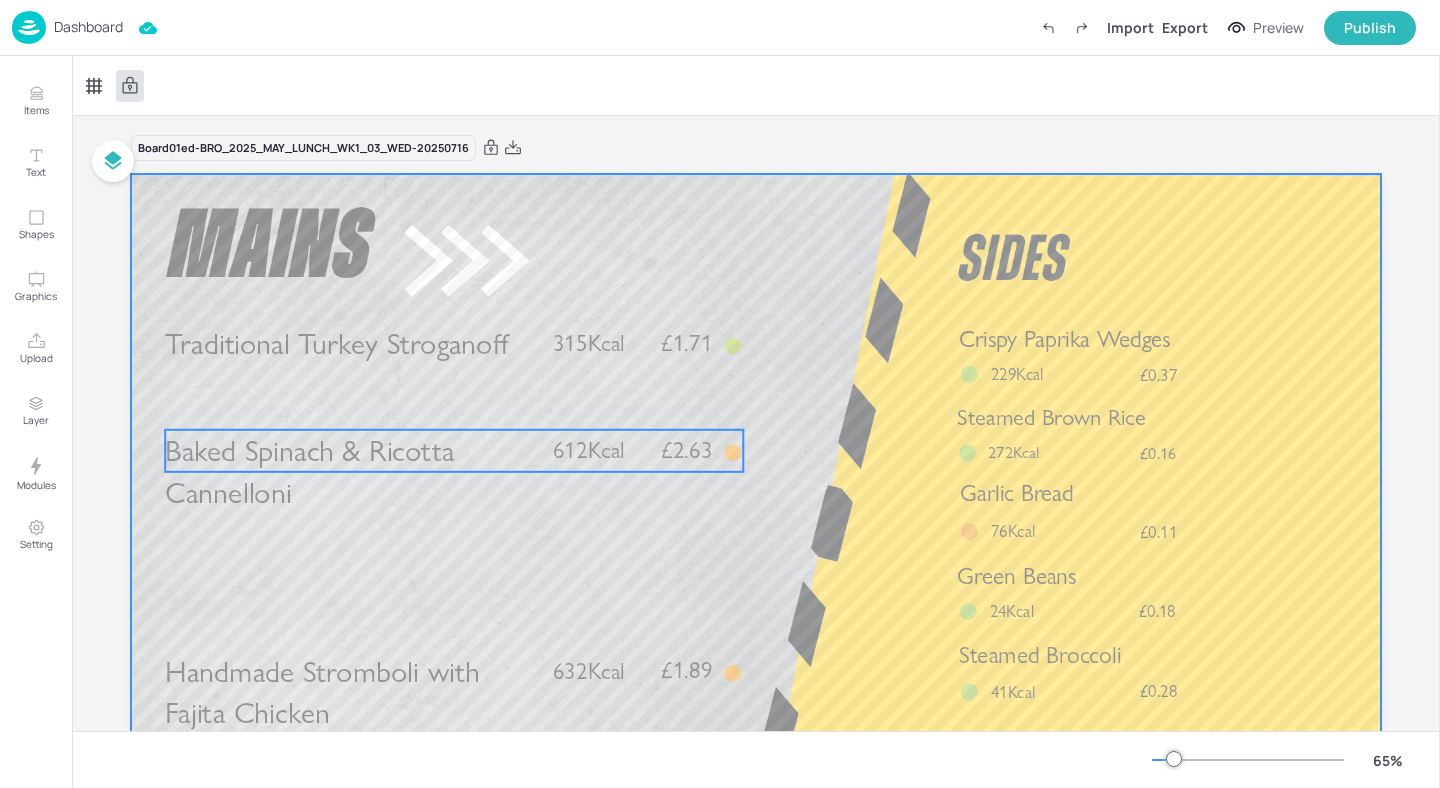 click on "Baked Spinach & Ricotta Cannelloni" at bounding box center [309, 471] 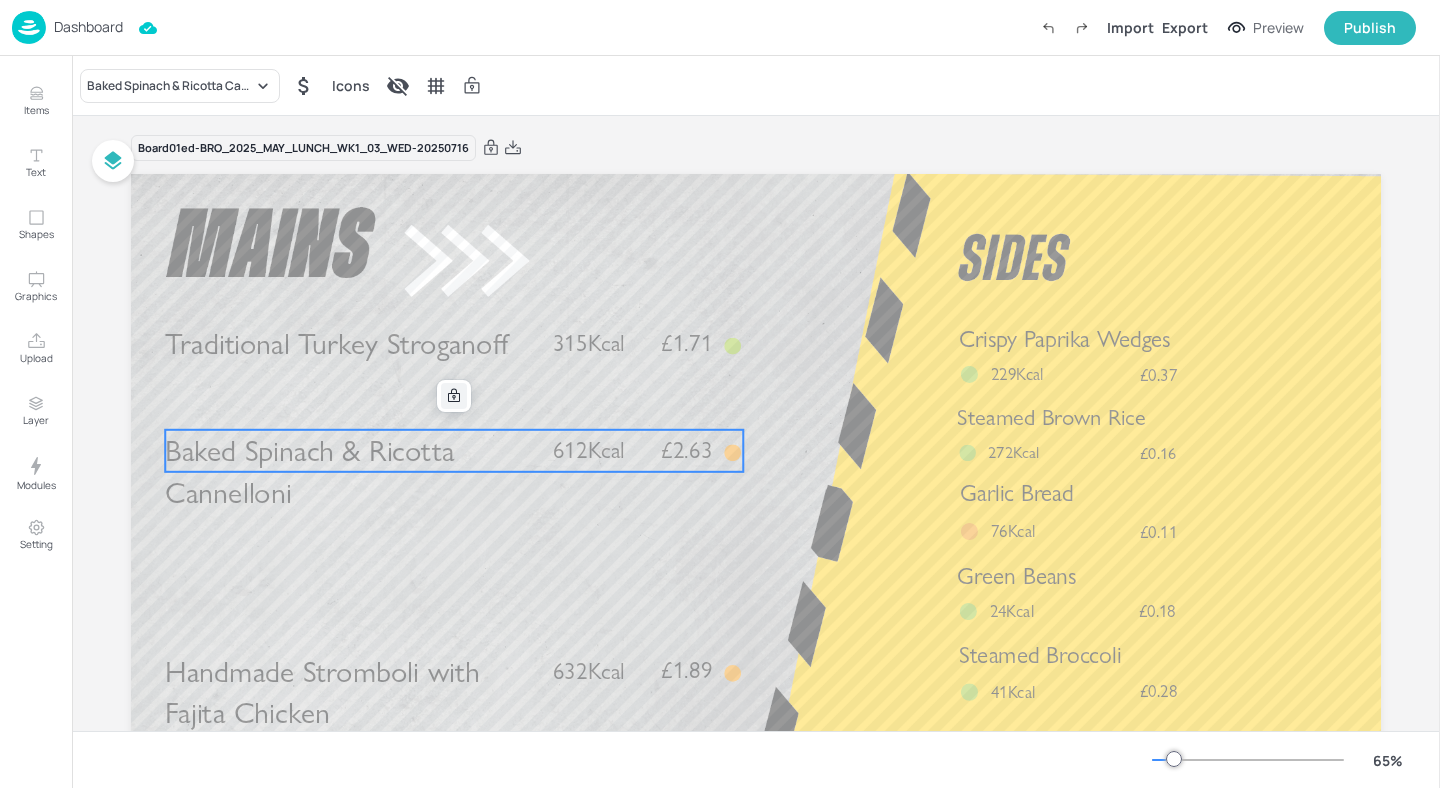 click at bounding box center (454, 396) 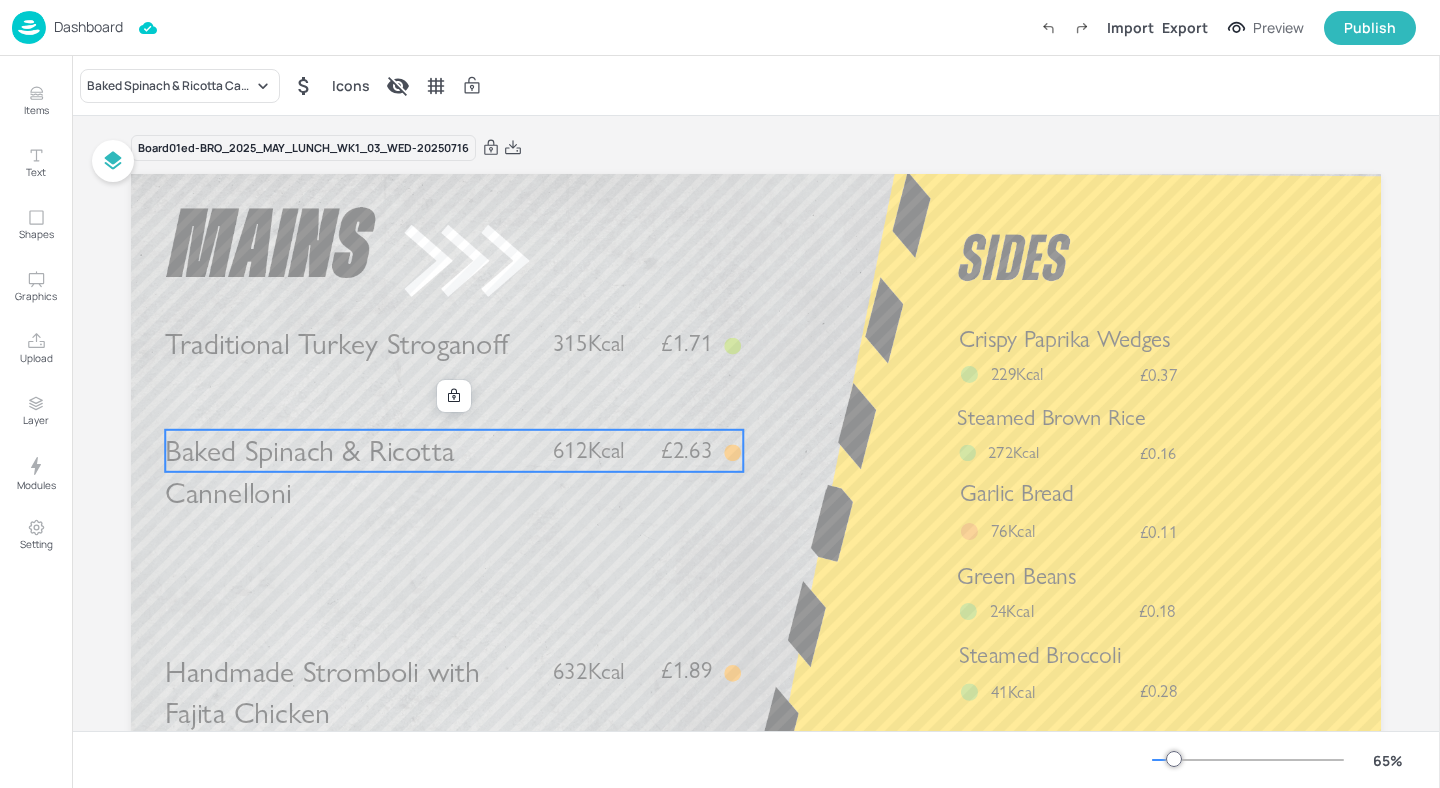click on "Baked Spinach & Ricotta Cannelloni" at bounding box center (350, 472) 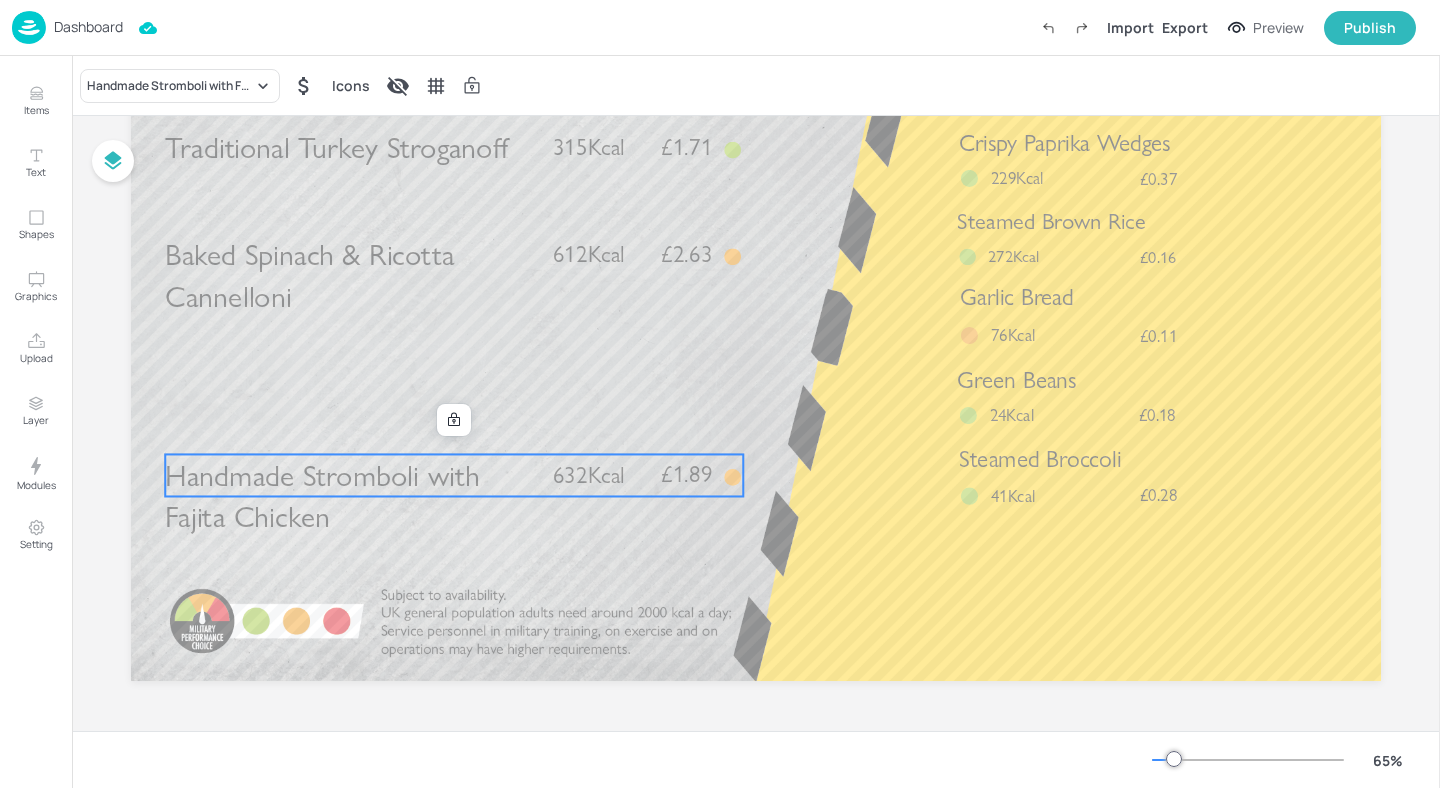 click on "Handmade Stromboli with Fajita Chicken" at bounding box center (322, 496) 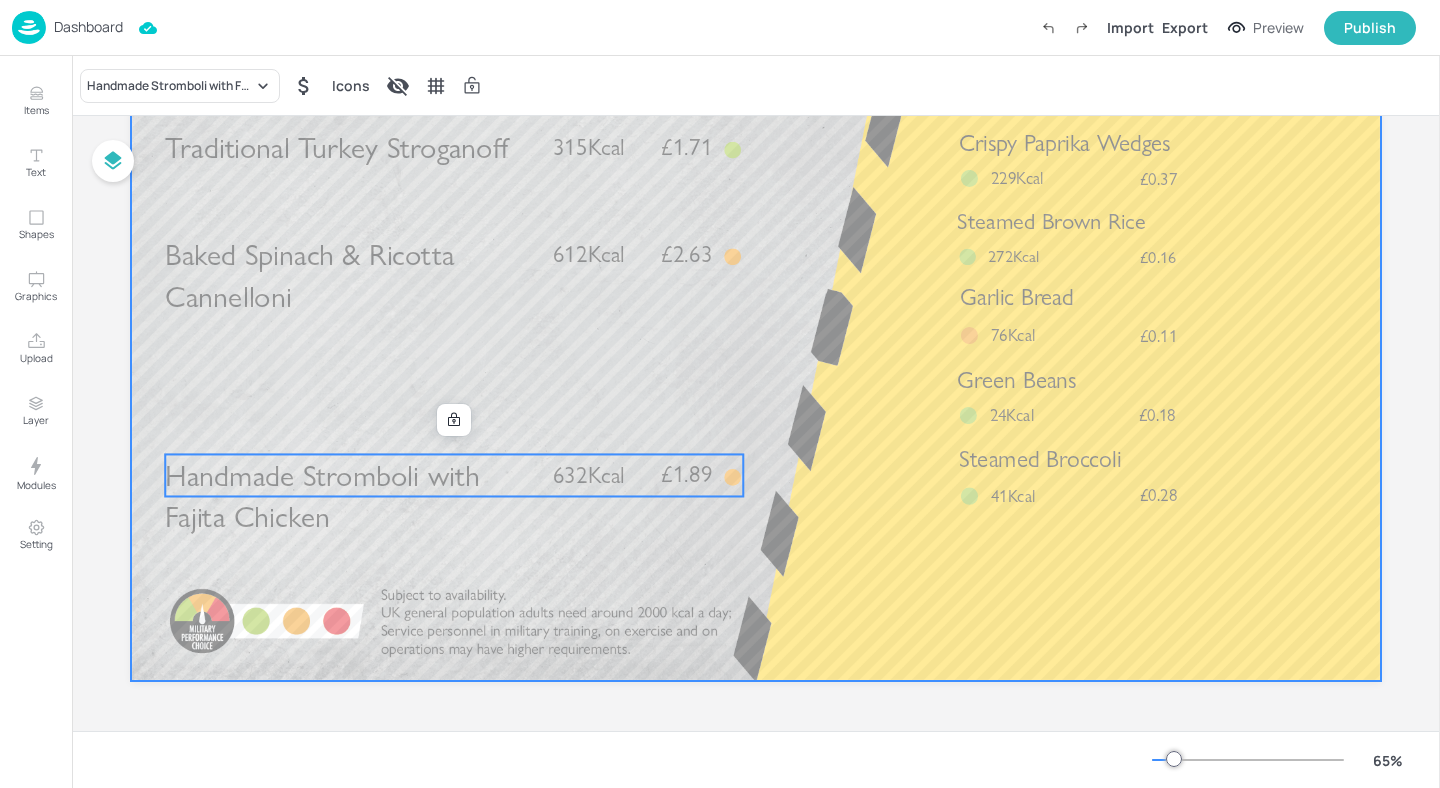 drag, startPoint x: 409, startPoint y: 493, endPoint x: 423, endPoint y: 368, distance: 125.781555 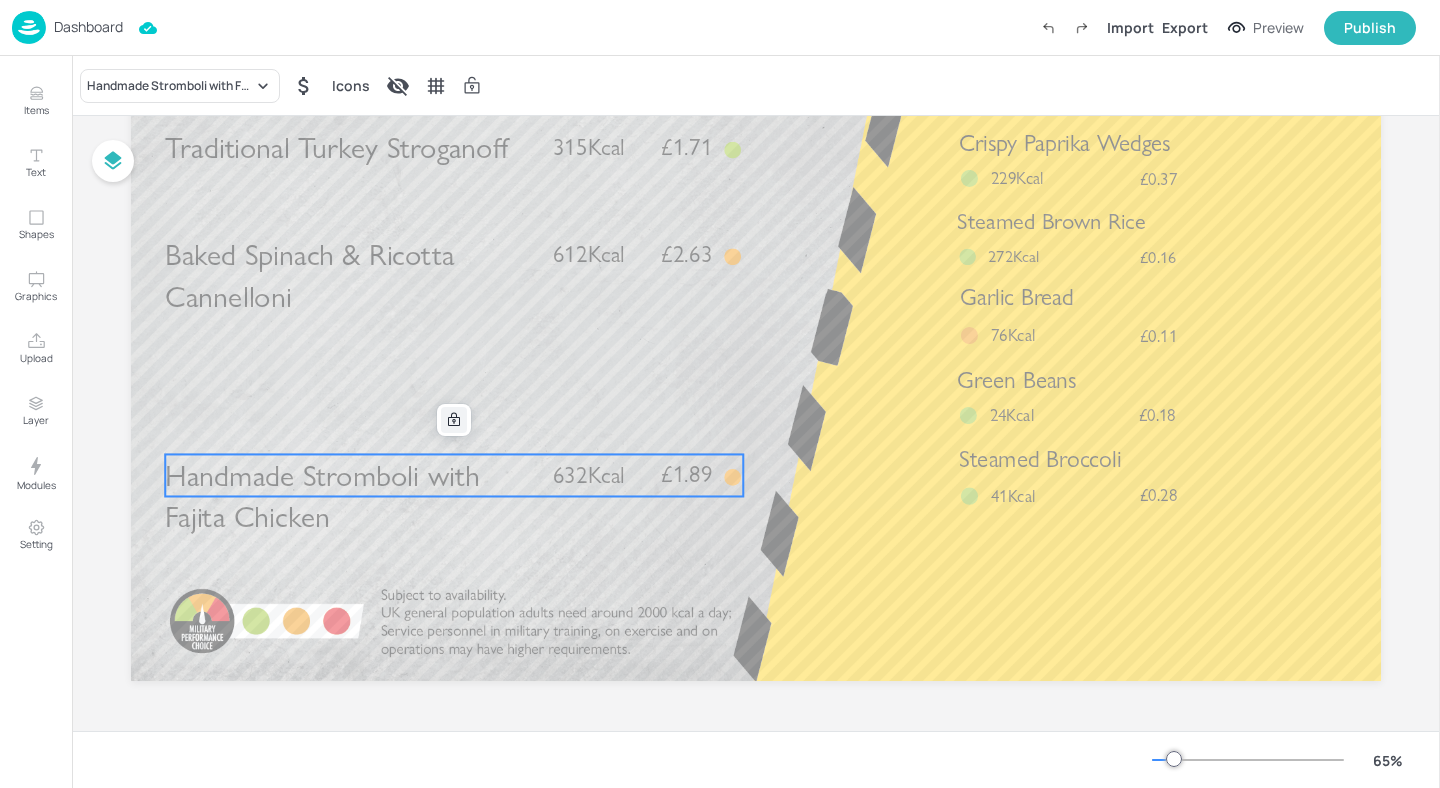 click 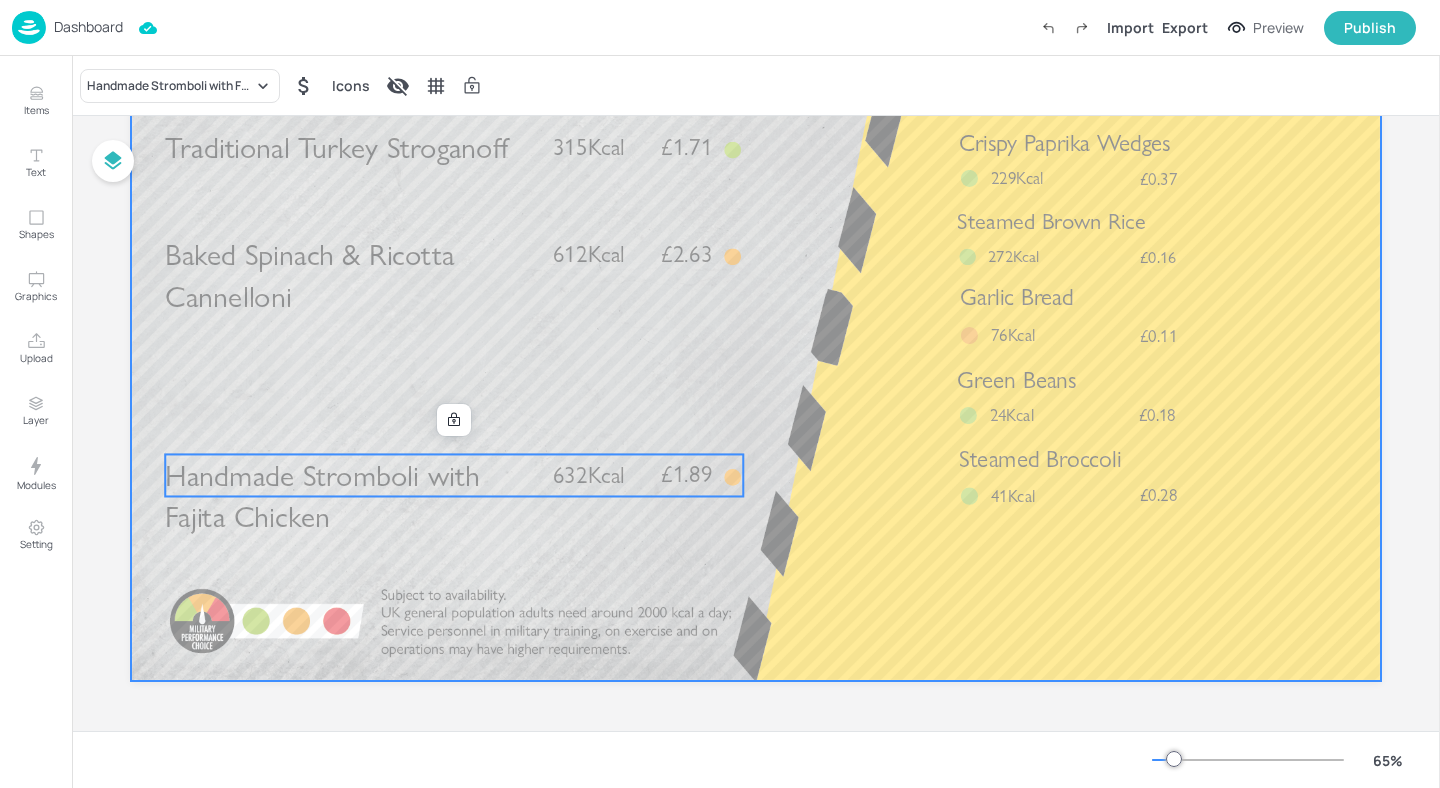 click at bounding box center [756, 329] 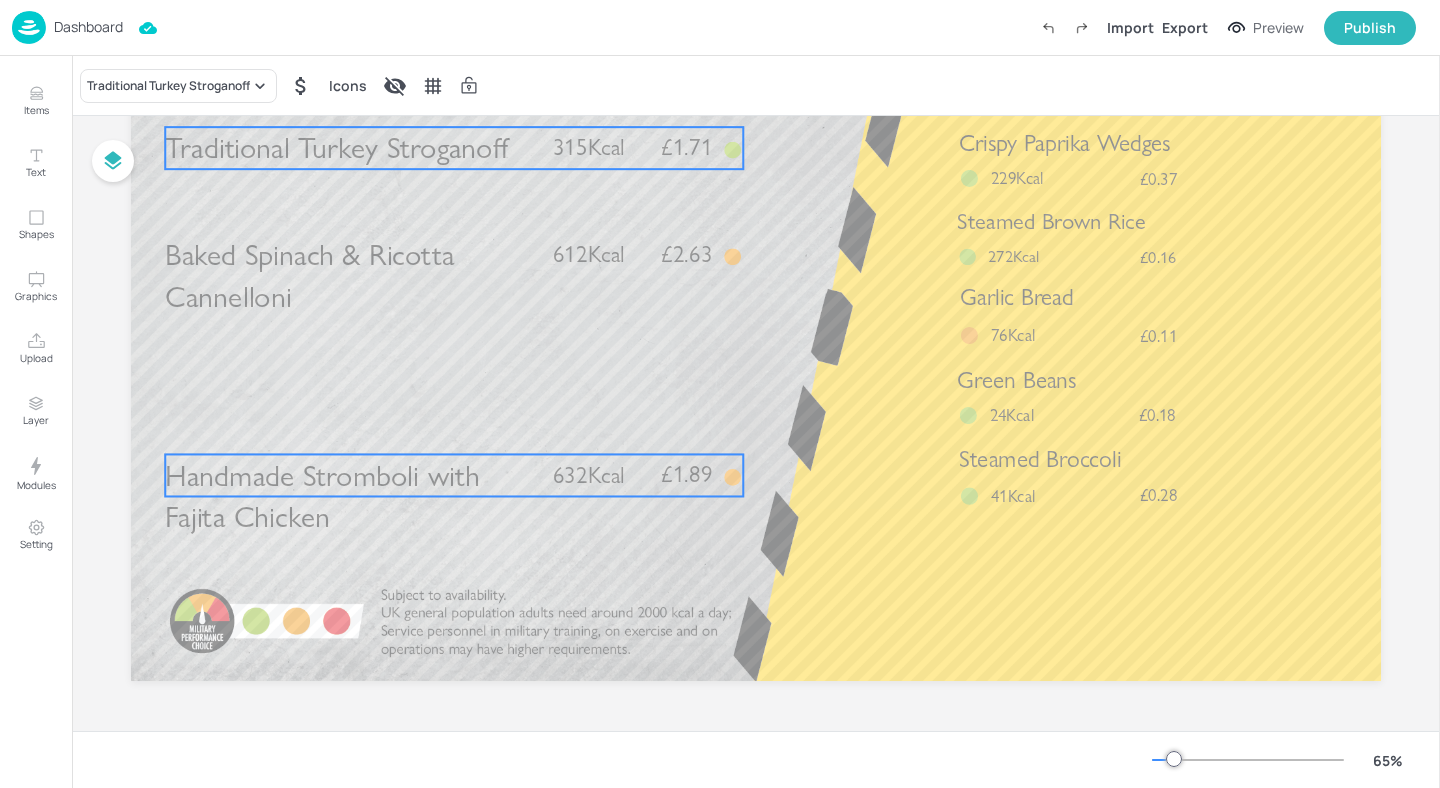 drag, startPoint x: 522, startPoint y: 134, endPoint x: 521, endPoint y: 480, distance: 346.00143 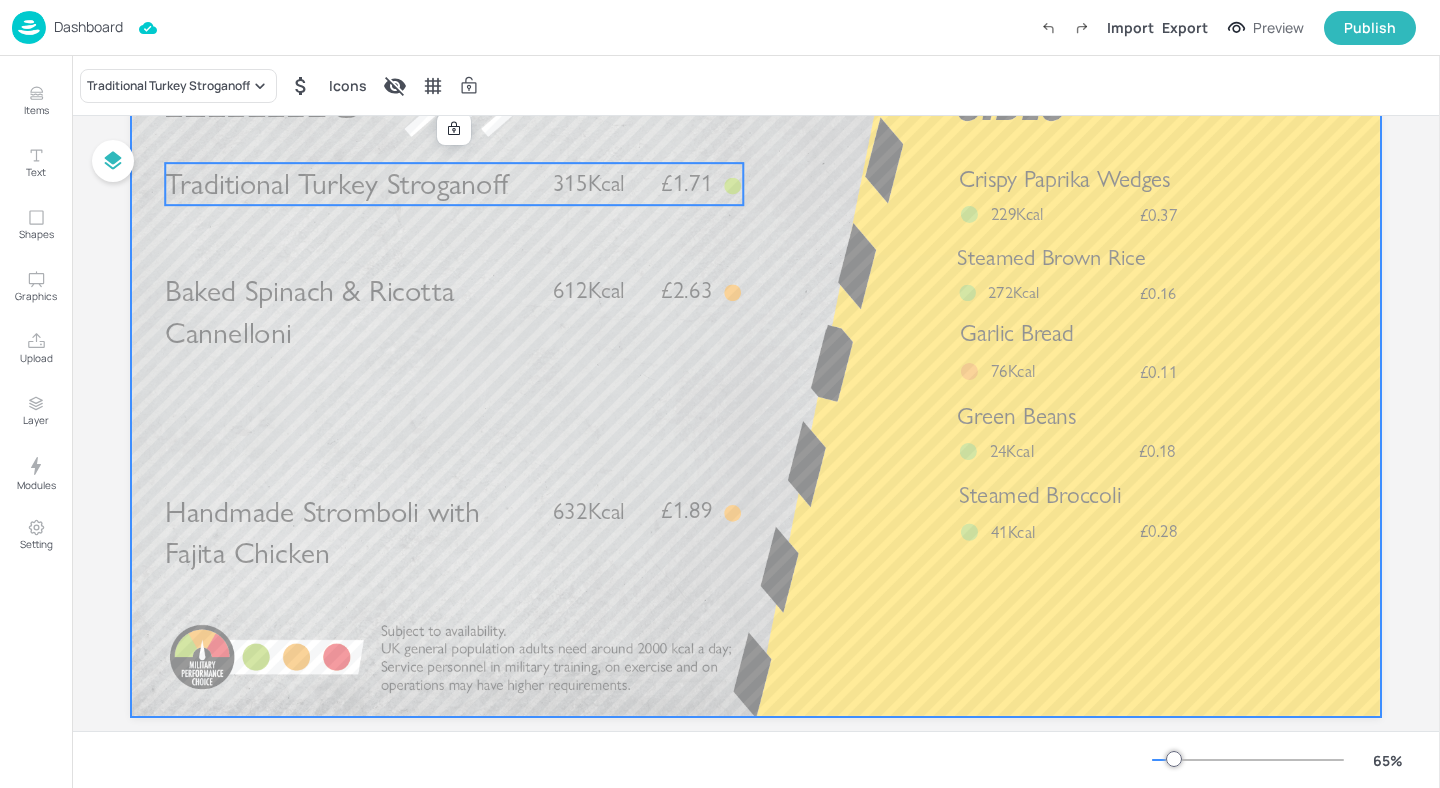 scroll, scrollTop: 164, scrollLeft: 0, axis: vertical 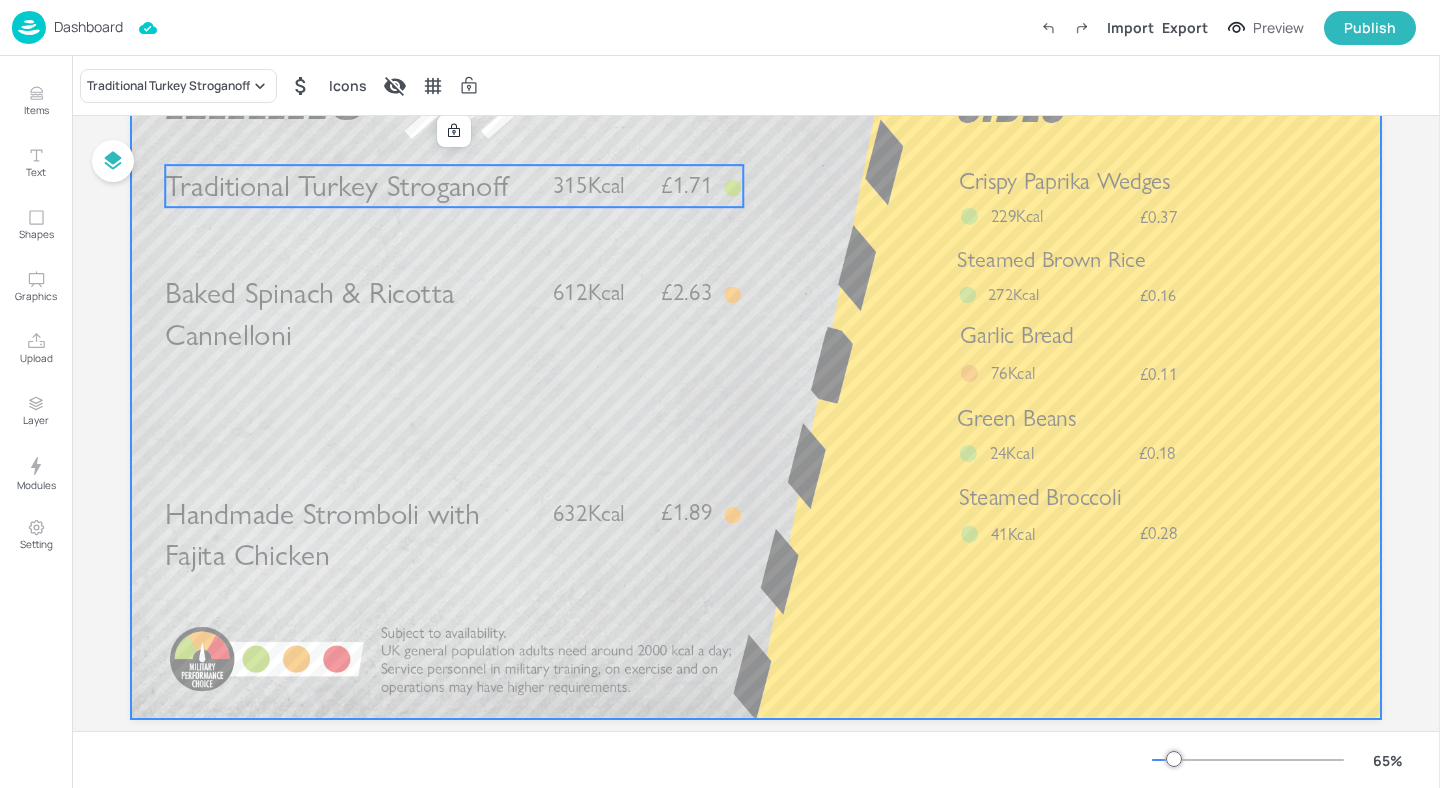click at bounding box center (756, 367) 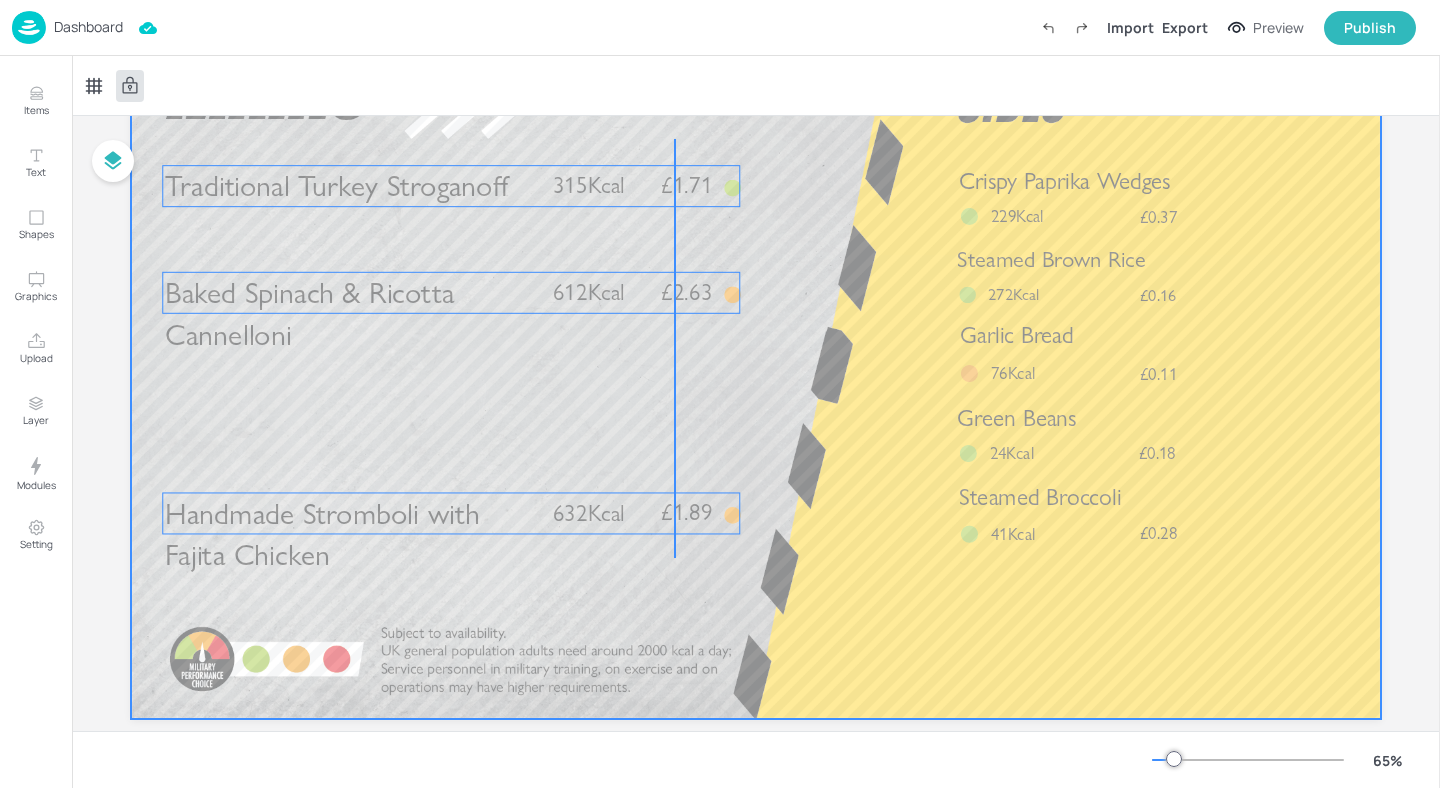 drag, startPoint x: 674, startPoint y: 139, endPoint x: 673, endPoint y: 557, distance: 418.0012 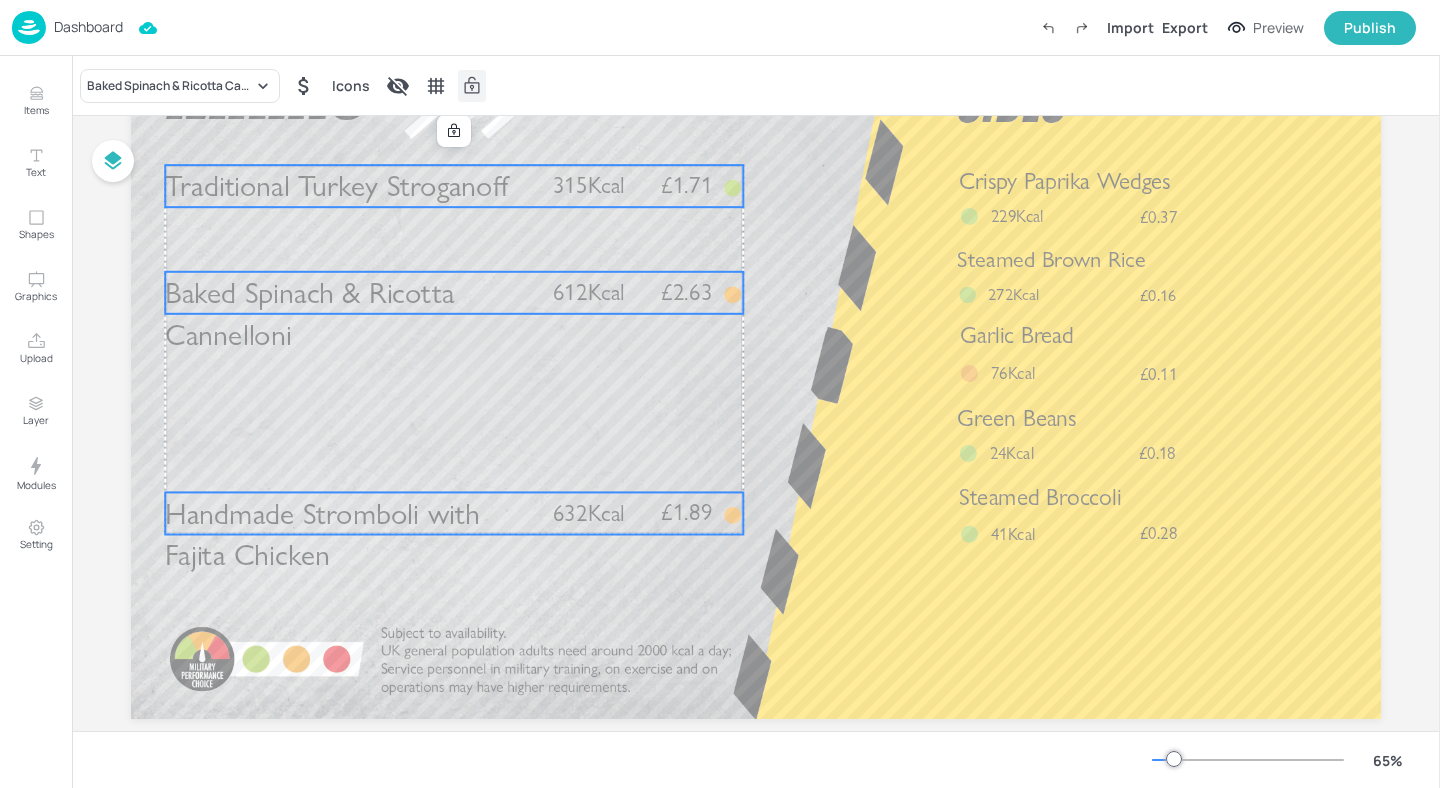 click 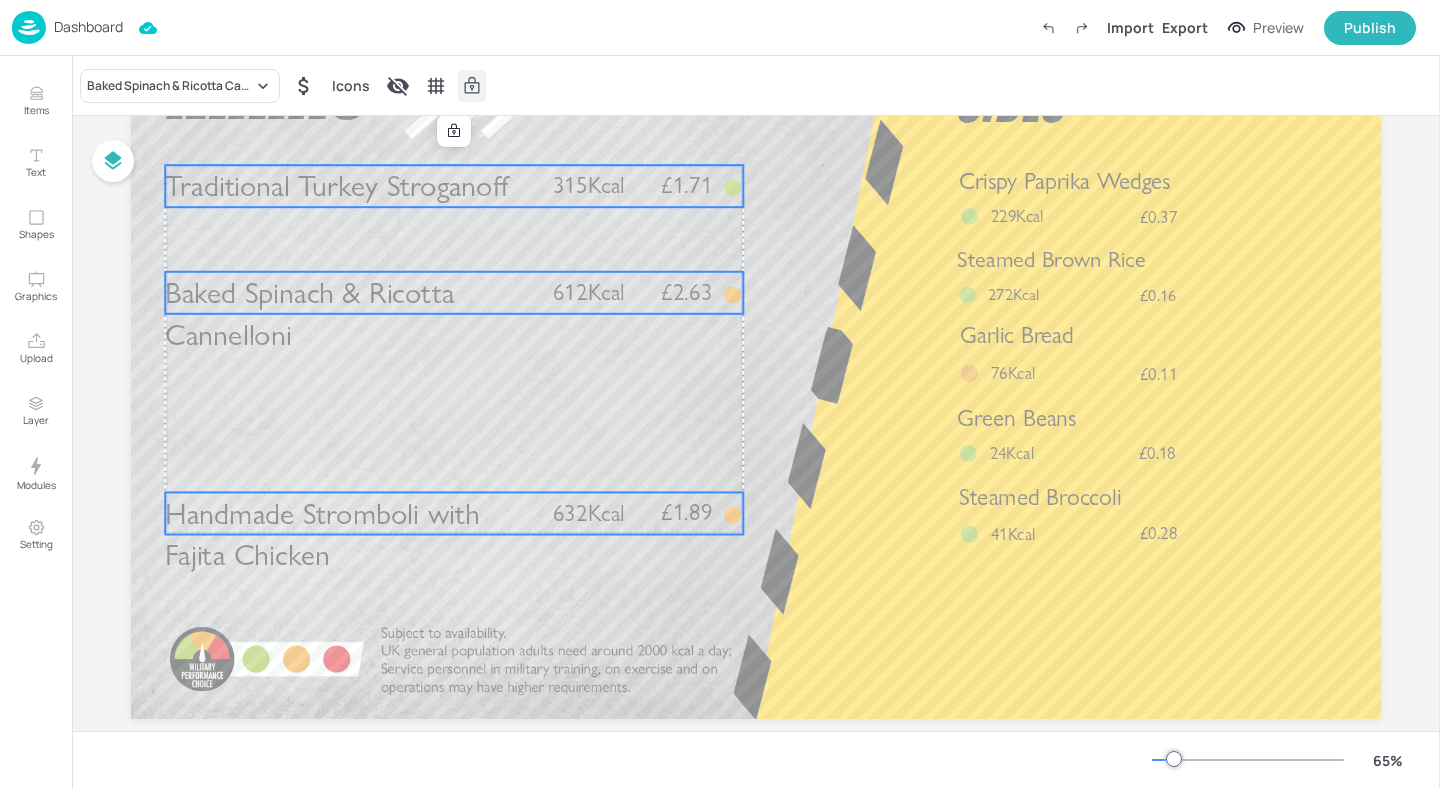 click 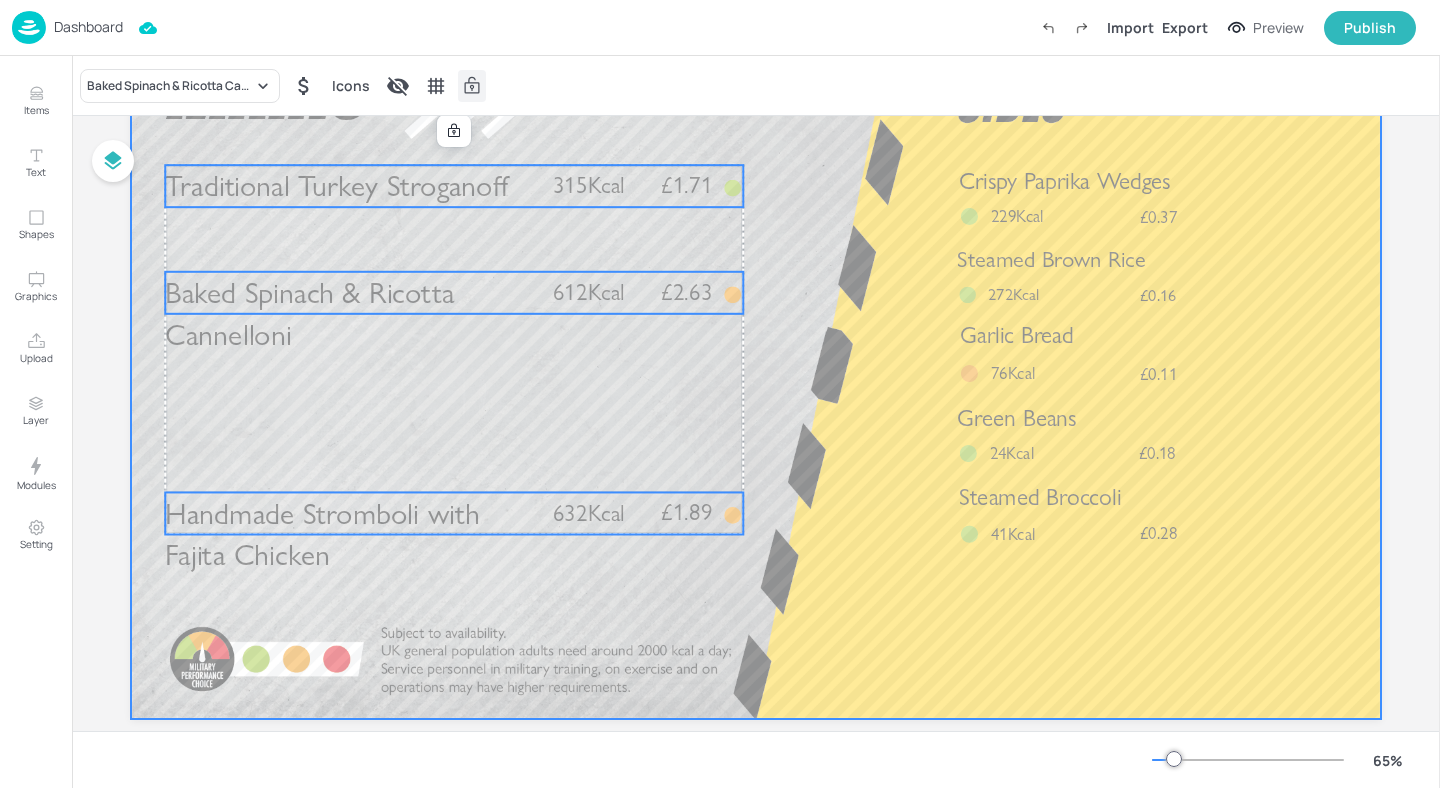 drag, startPoint x: 435, startPoint y: 513, endPoint x: 435, endPoint y: 443, distance: 70 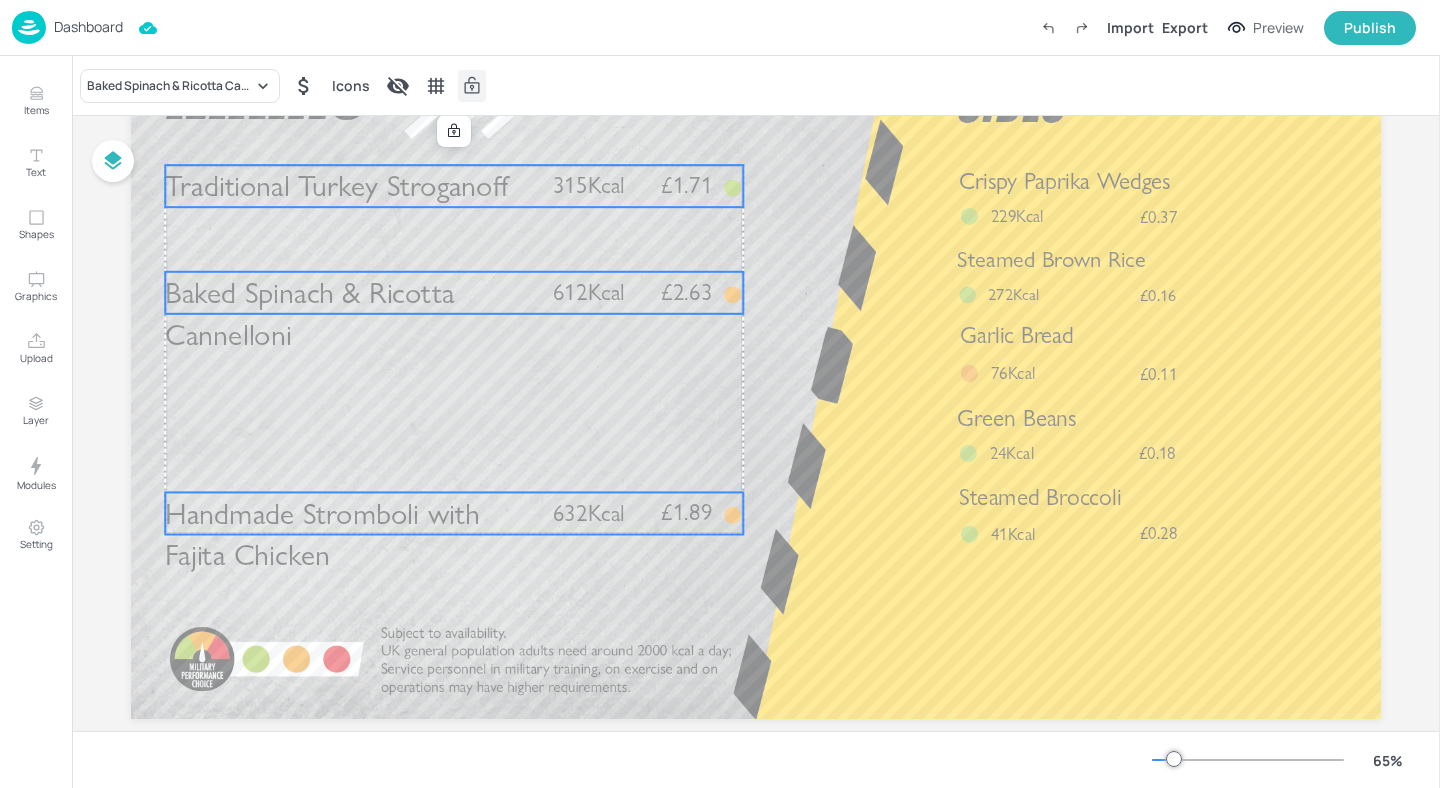 click at bounding box center (756, 367) 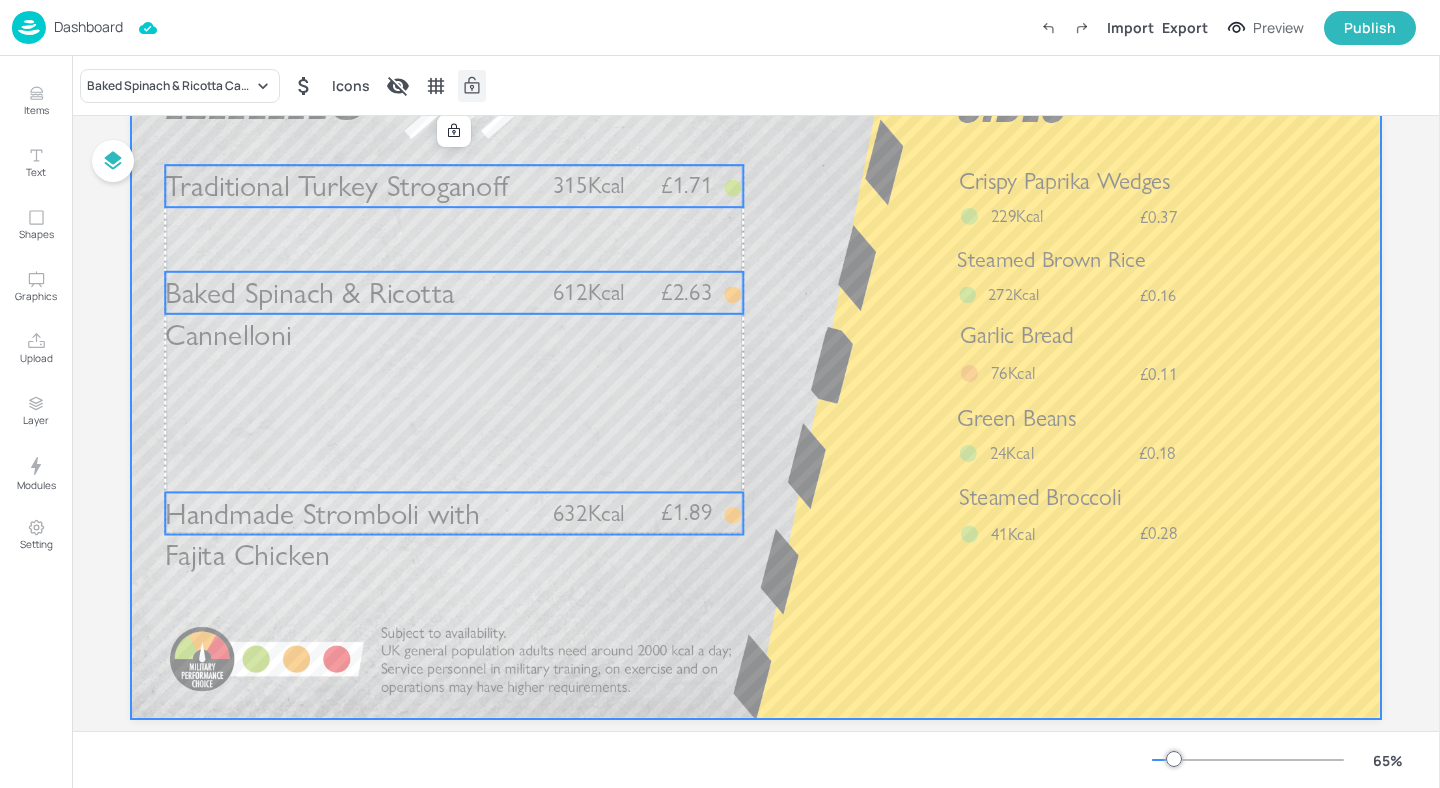 click at bounding box center [756, 367] 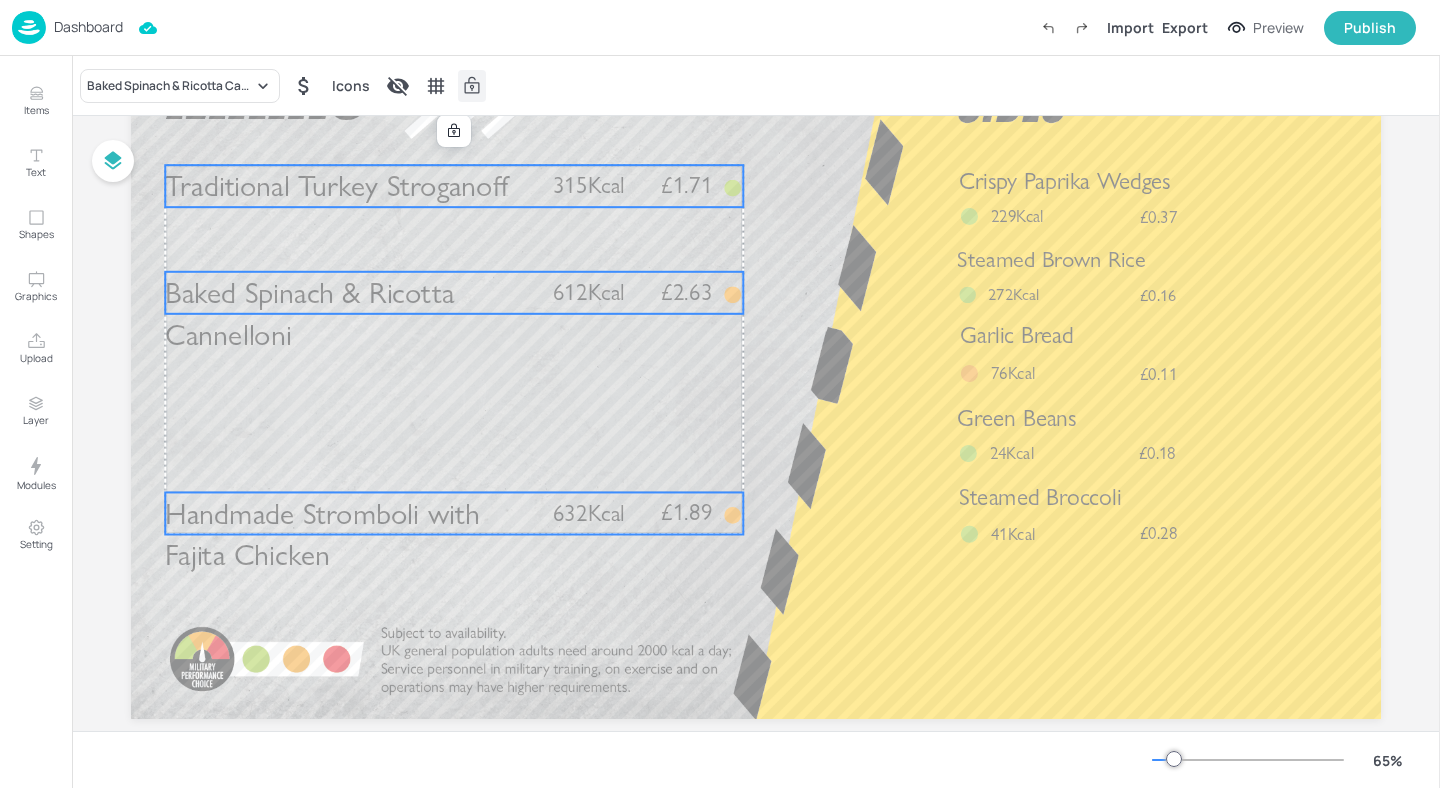 click on "Handmade Stromboli with Fajita Chicken" at bounding box center (322, 534) 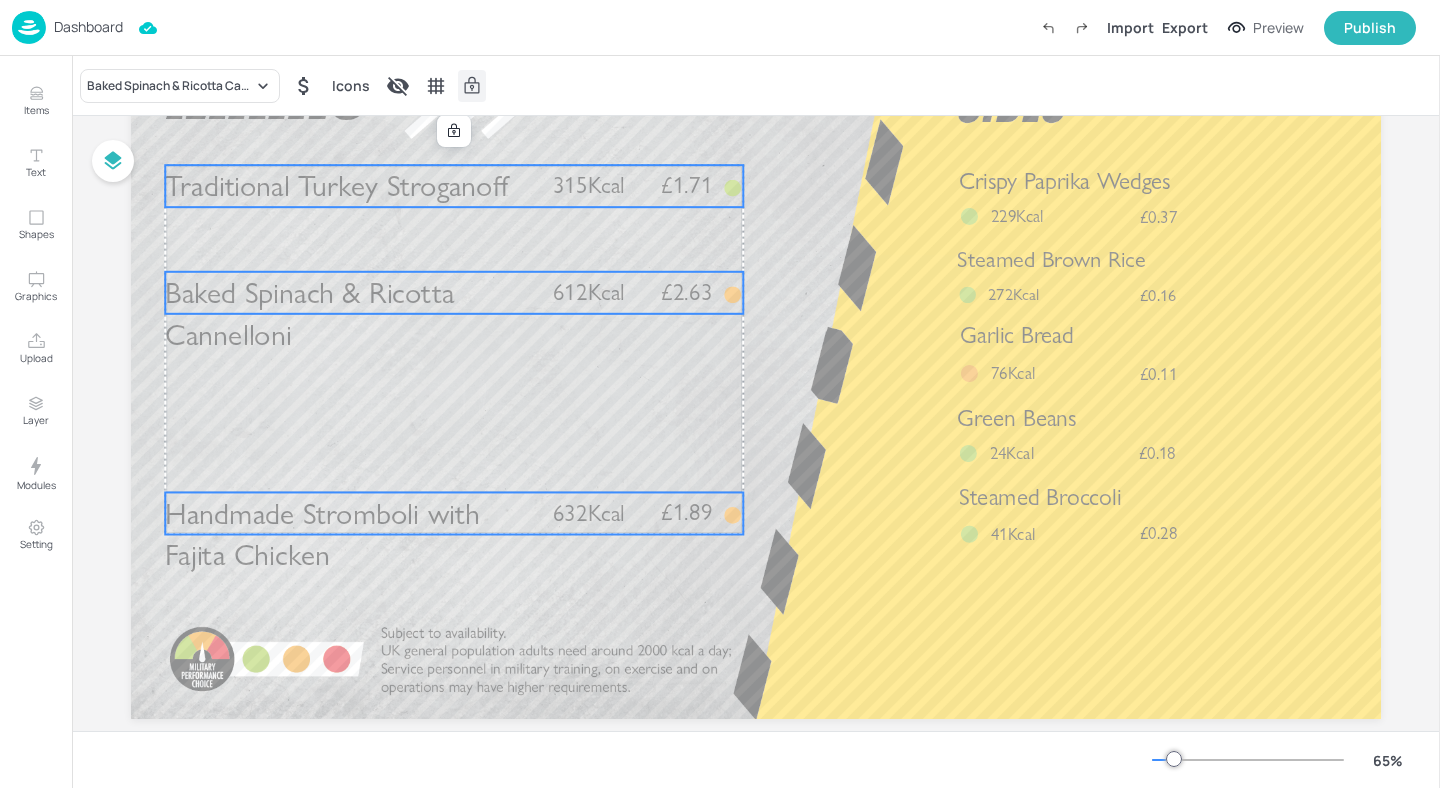 click 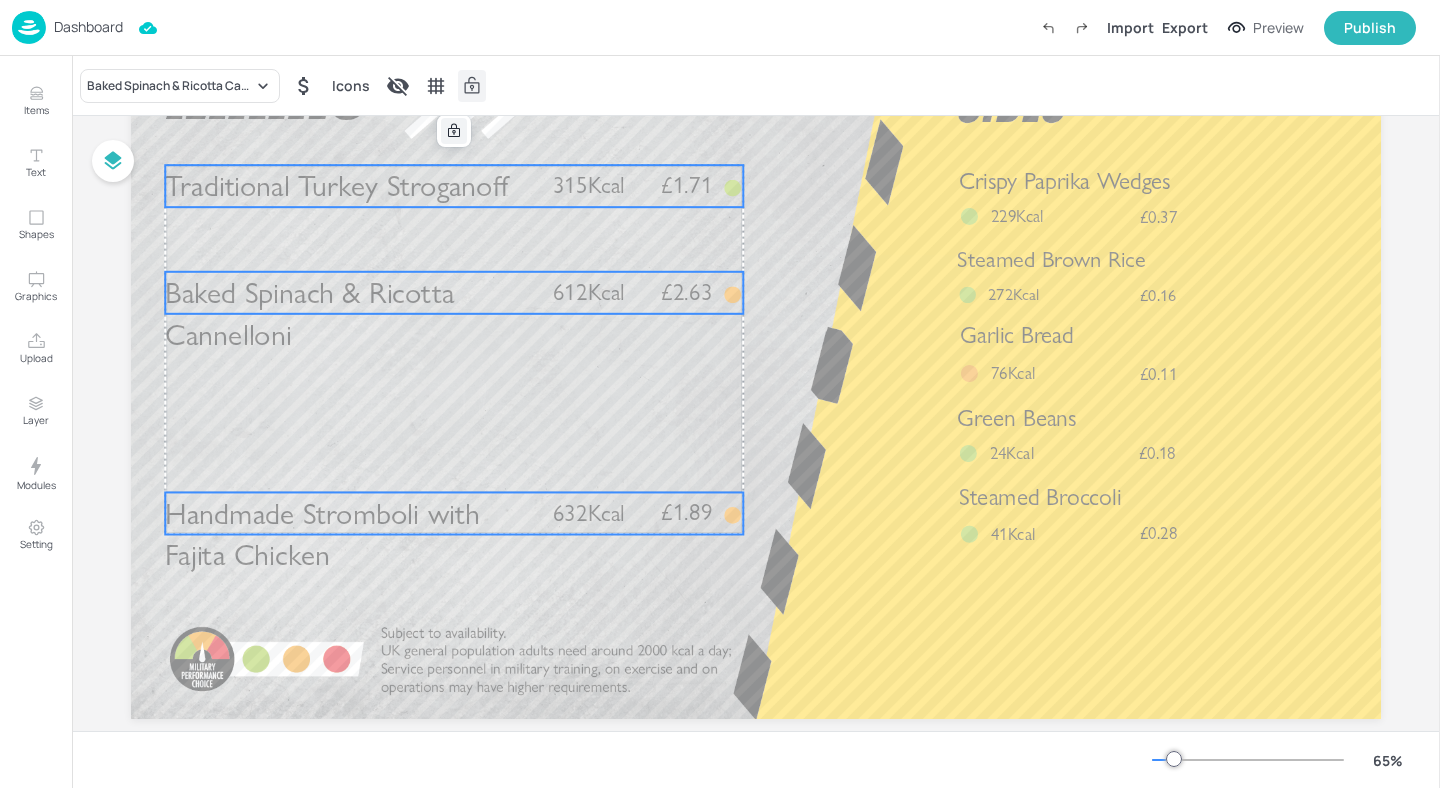 click 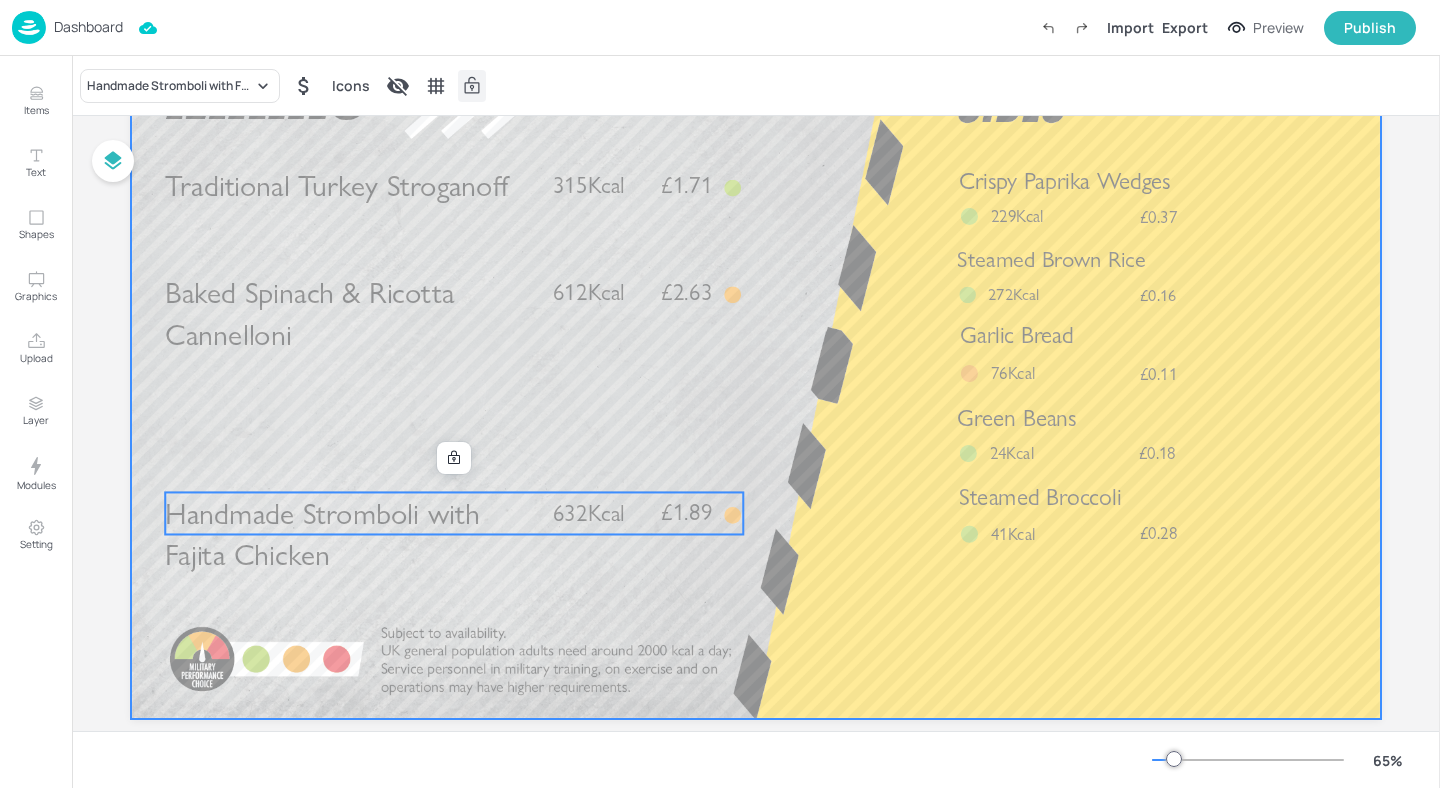 drag, startPoint x: 493, startPoint y: 516, endPoint x: 492, endPoint y: 387, distance: 129.00388 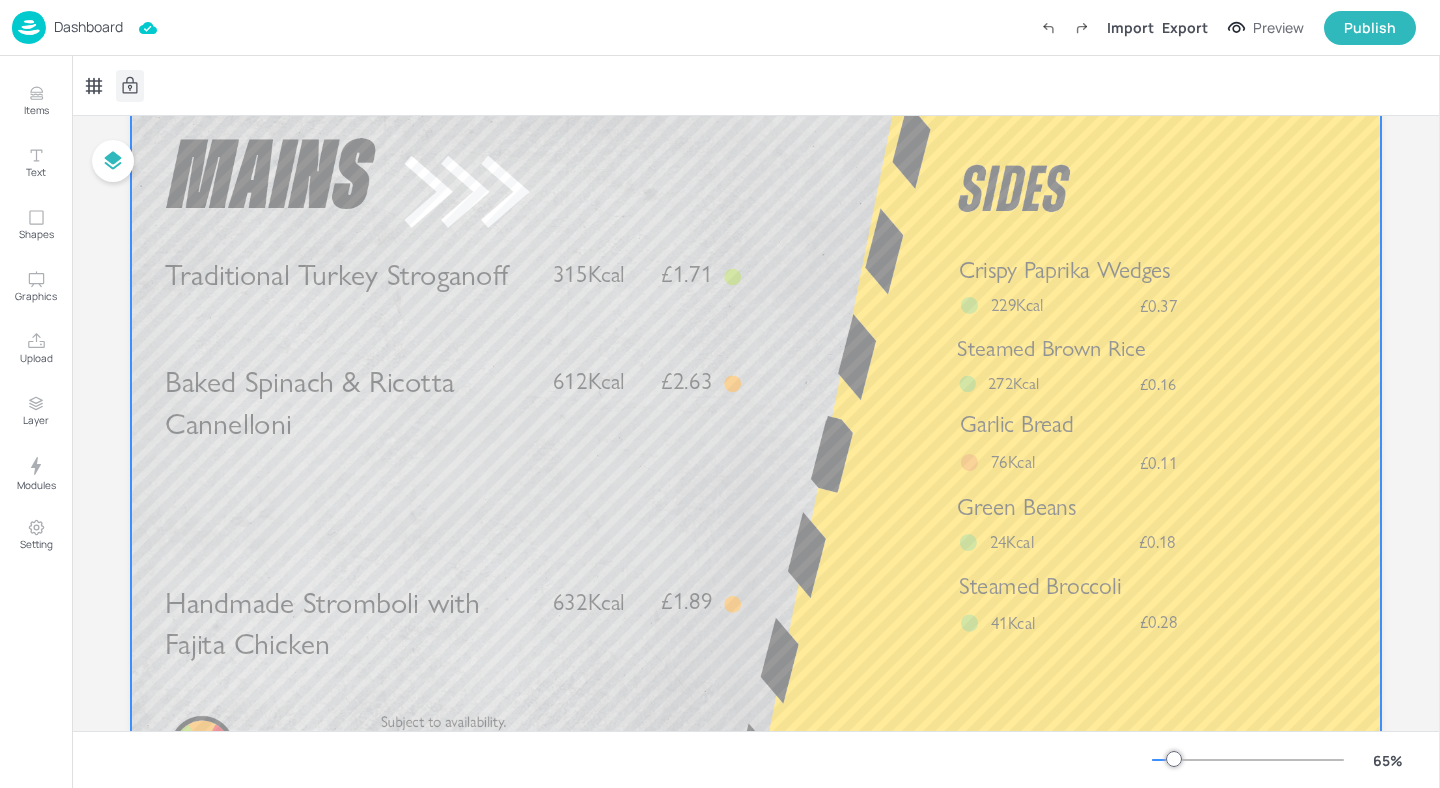 scroll, scrollTop: 76, scrollLeft: 0, axis: vertical 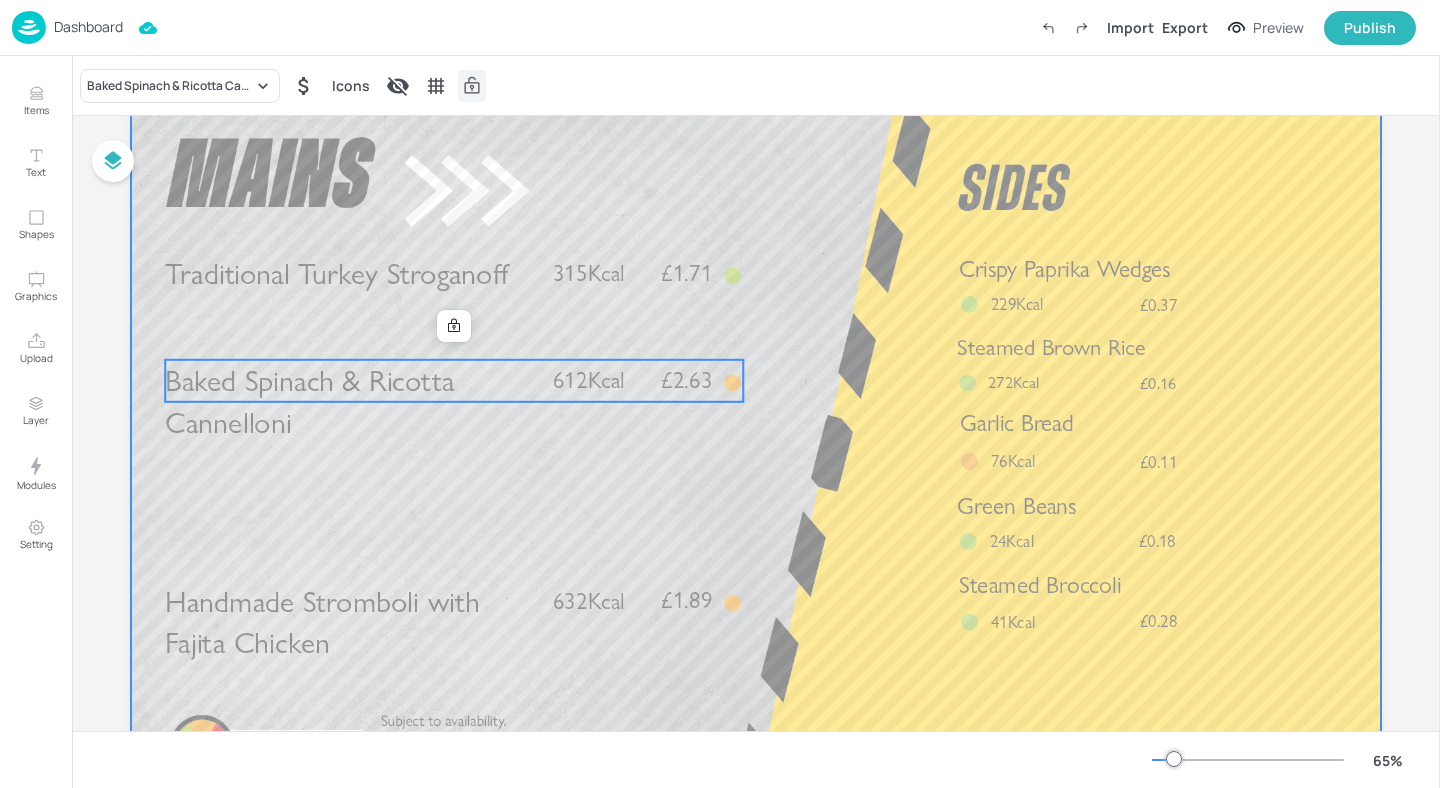 drag, startPoint x: 528, startPoint y: 385, endPoint x: 528, endPoint y: 502, distance: 117 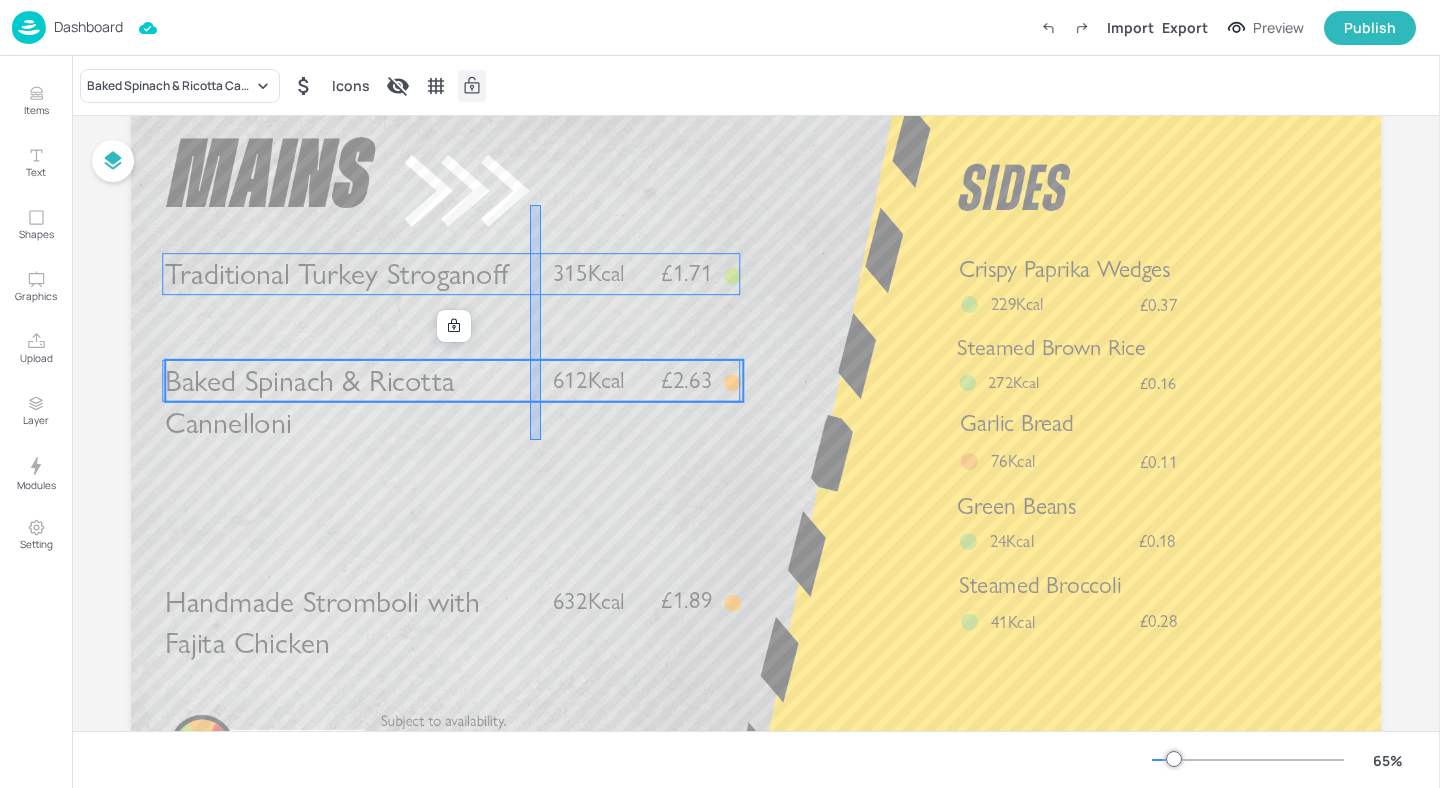 drag, startPoint x: 541, startPoint y: 205, endPoint x: 530, endPoint y: 440, distance: 235.25731 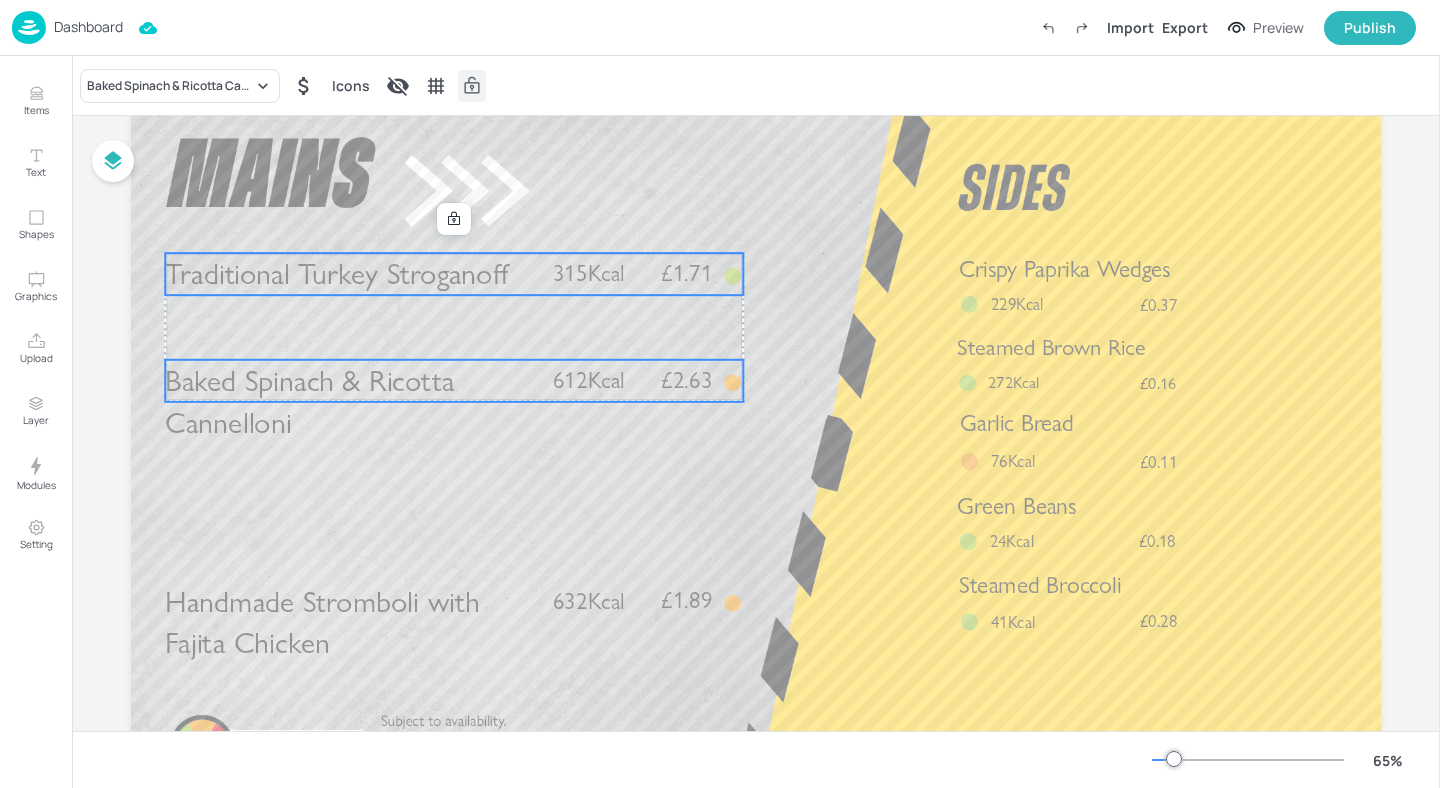 click 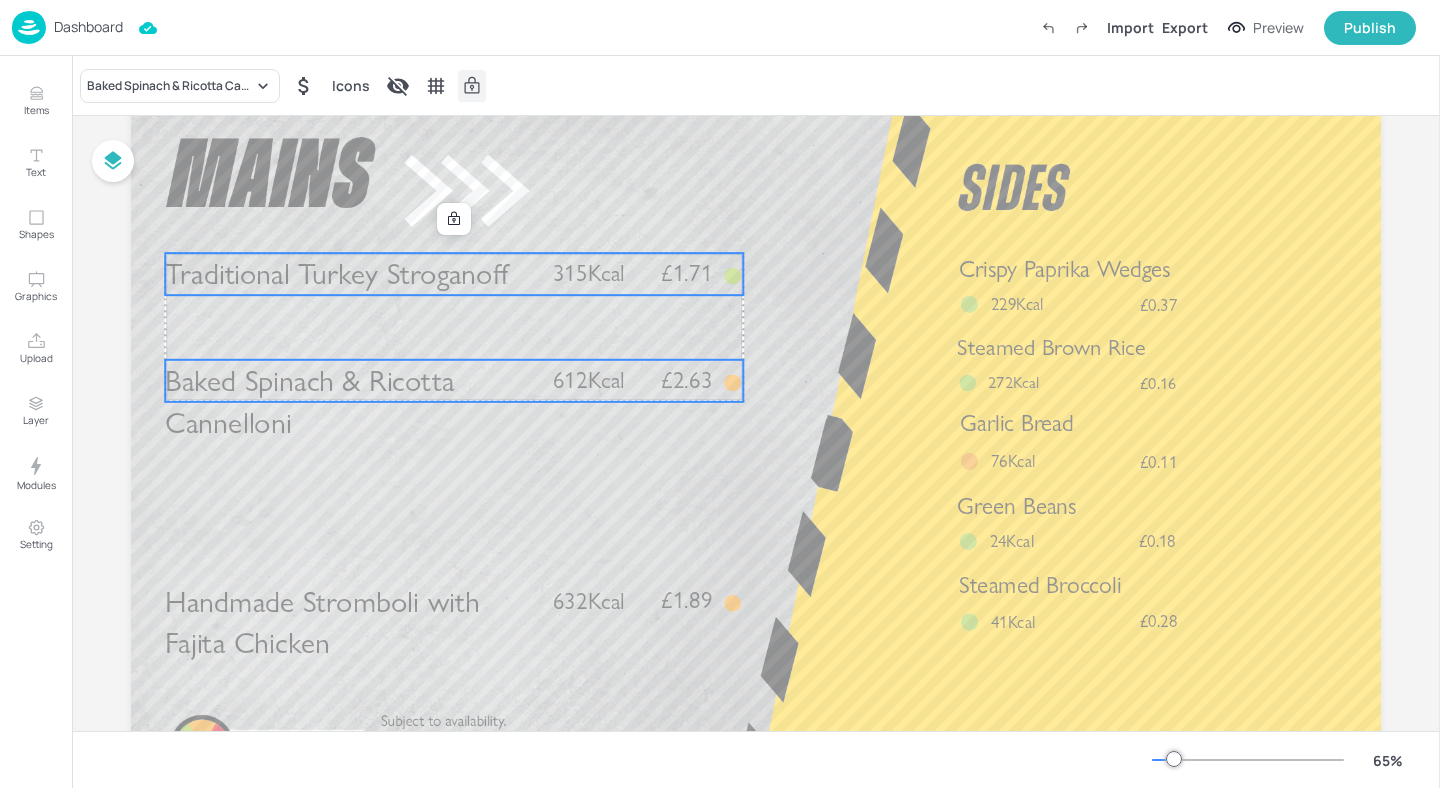 click 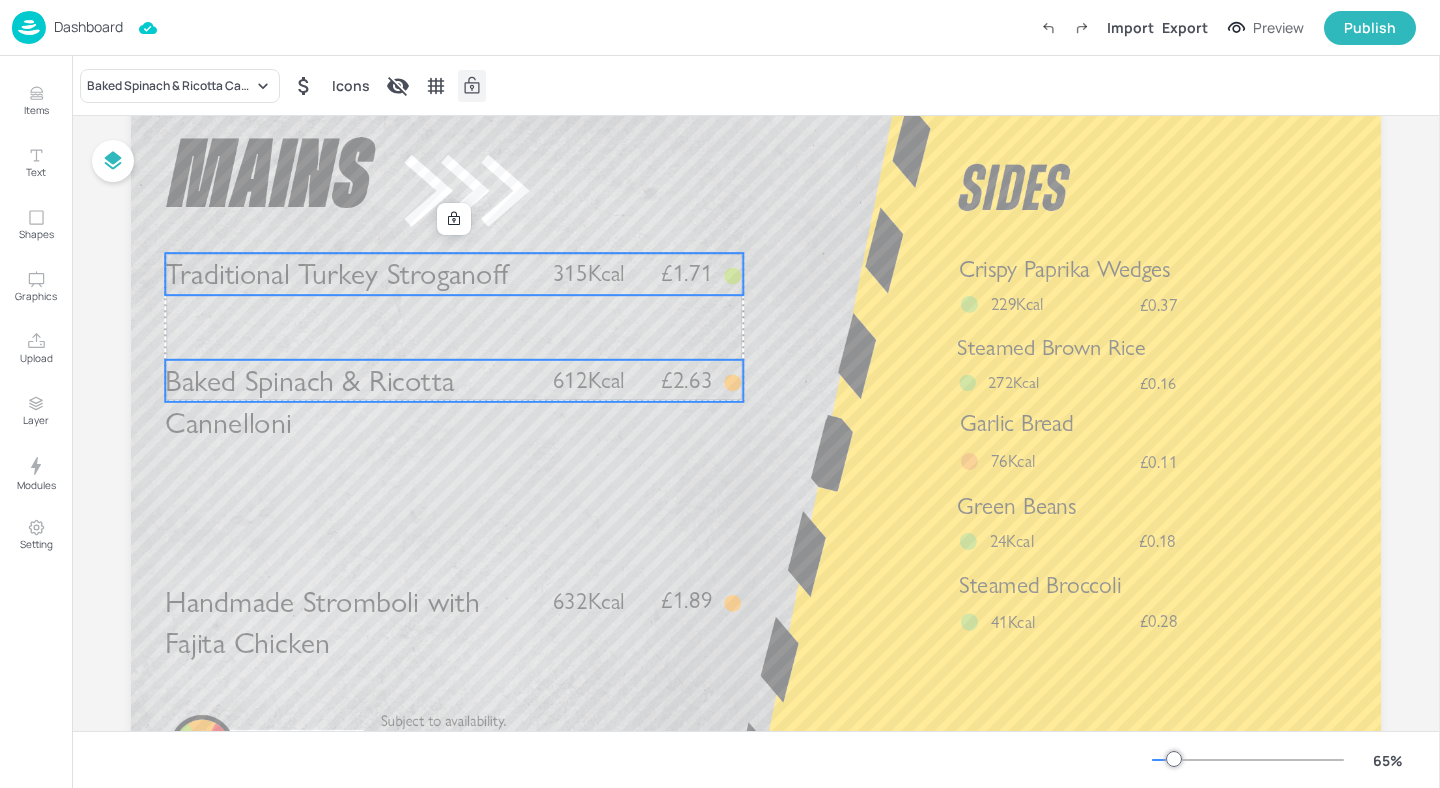 click on "Baked Spinach & Ricotta Cannelloni" at bounding box center (350, 402) 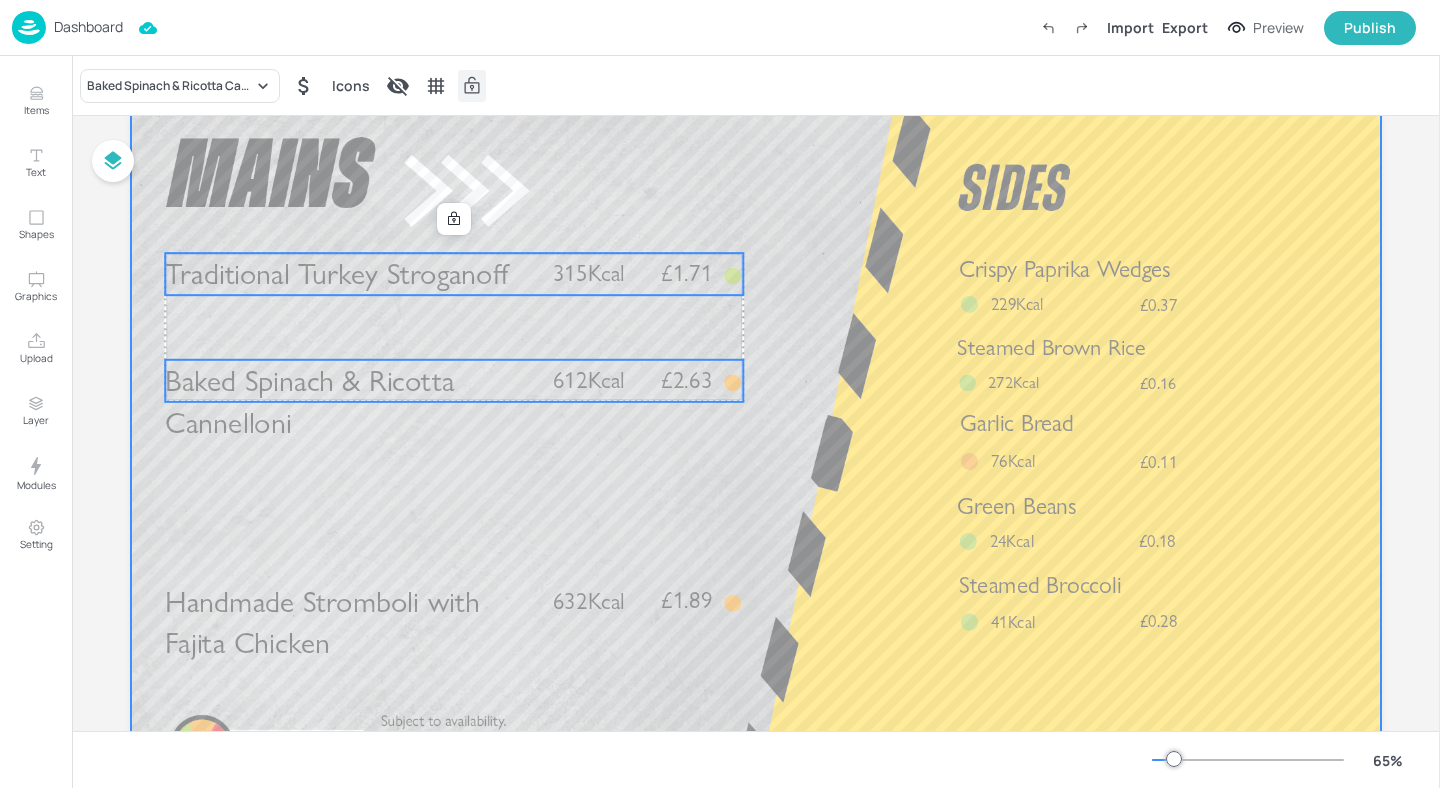drag, startPoint x: 485, startPoint y: 369, endPoint x: 484, endPoint y: 384, distance: 15.033297 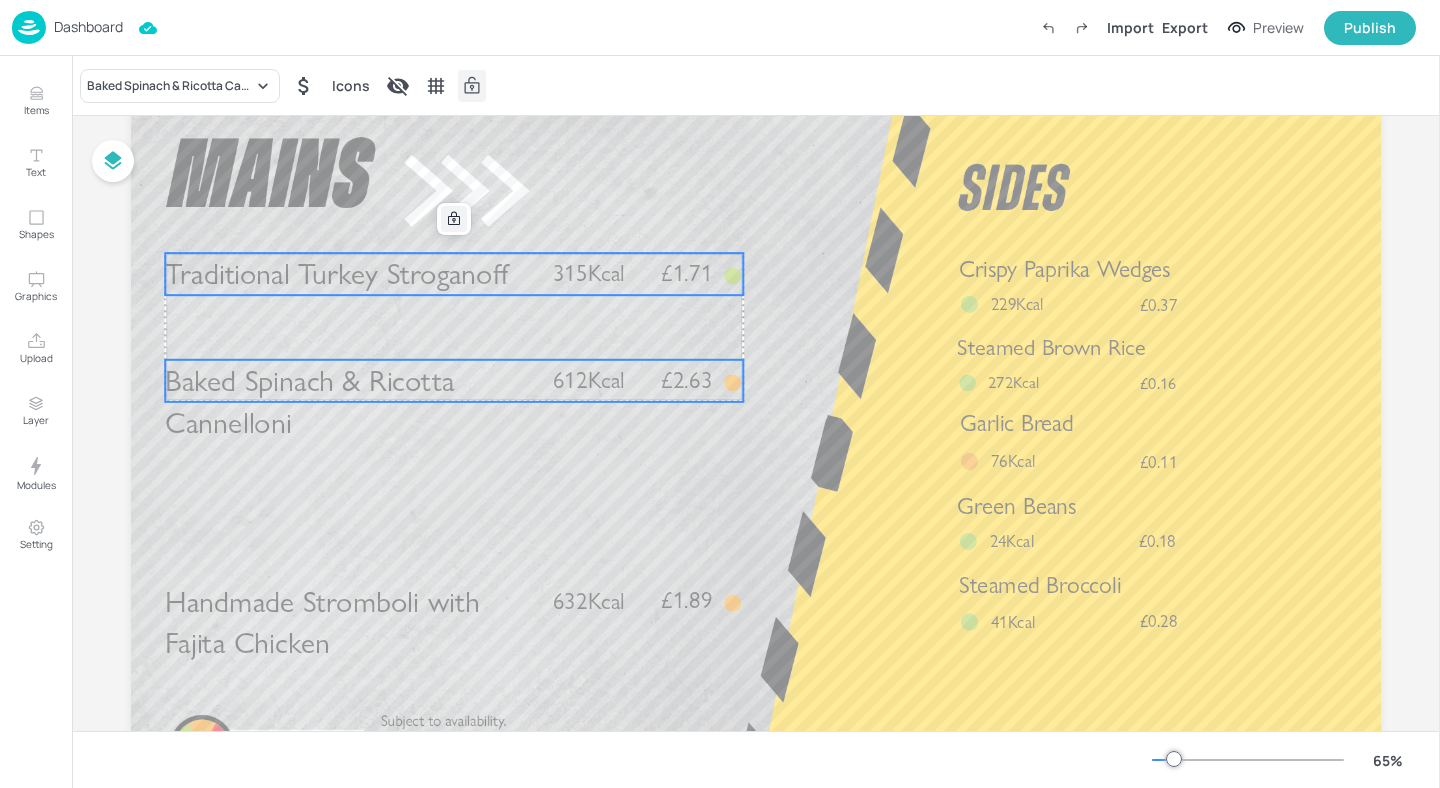 click at bounding box center (454, 219) 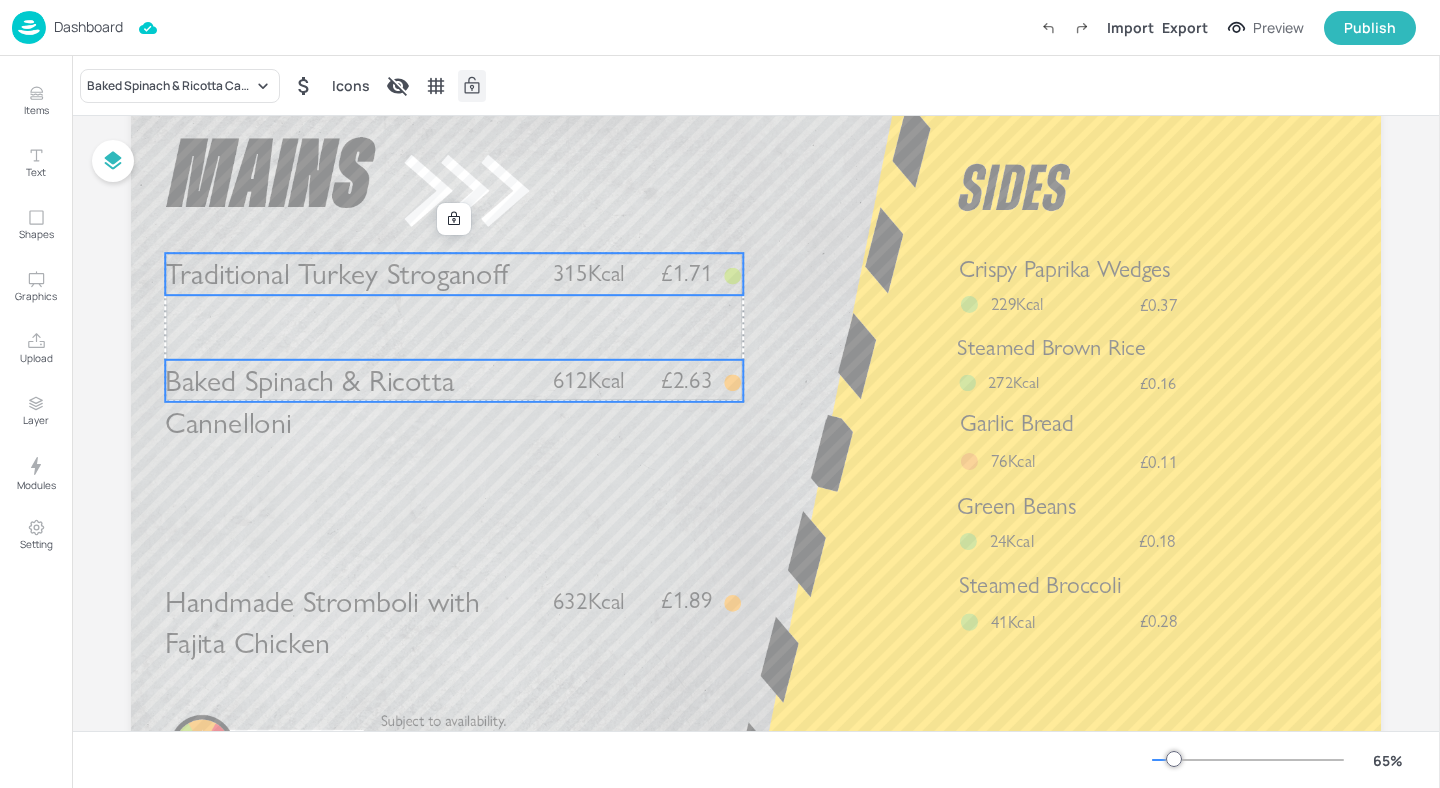 click at bounding box center [454, 219] 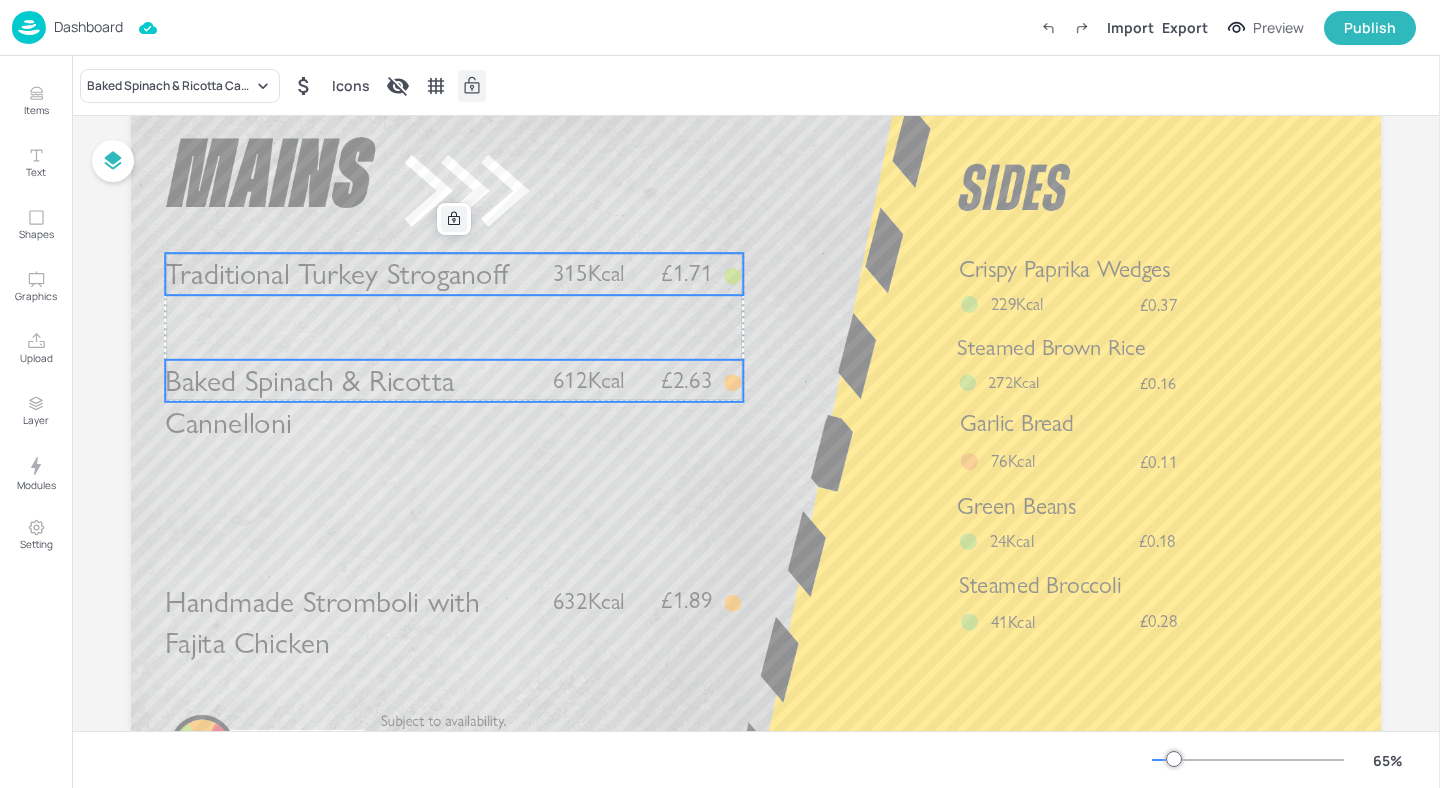 click 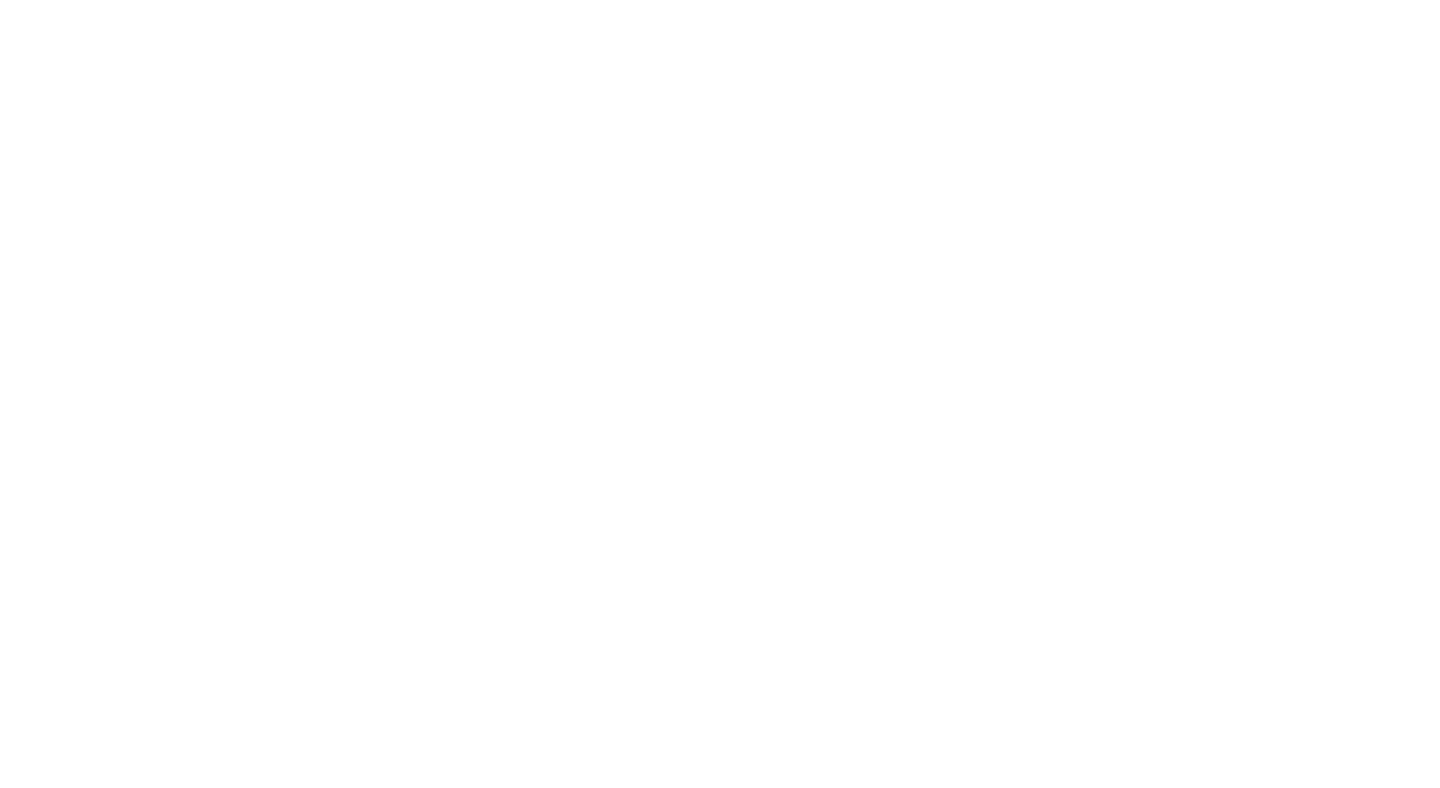 scroll, scrollTop: 0, scrollLeft: 0, axis: both 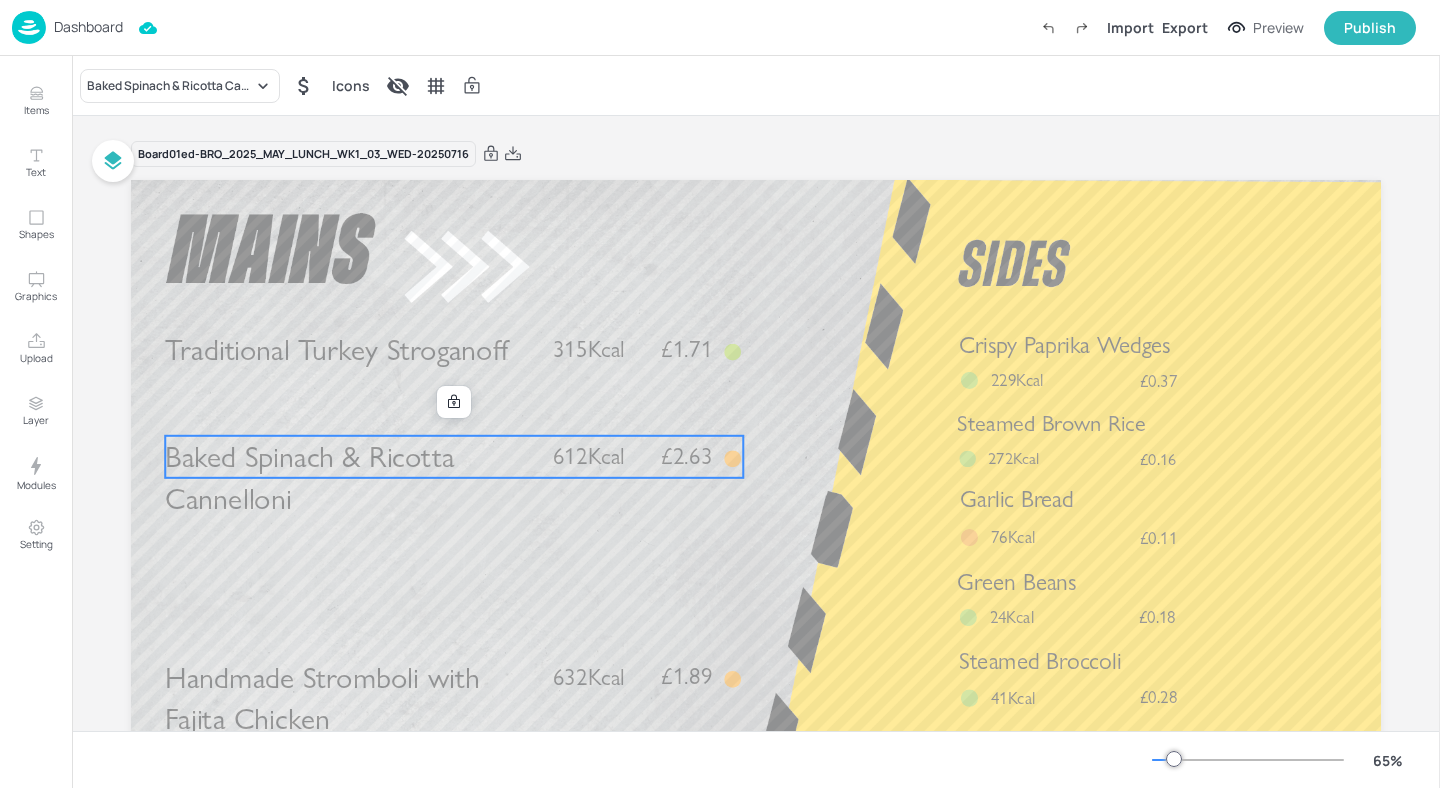drag, startPoint x: 427, startPoint y: 439, endPoint x: 426, endPoint y: 502, distance: 63.007935 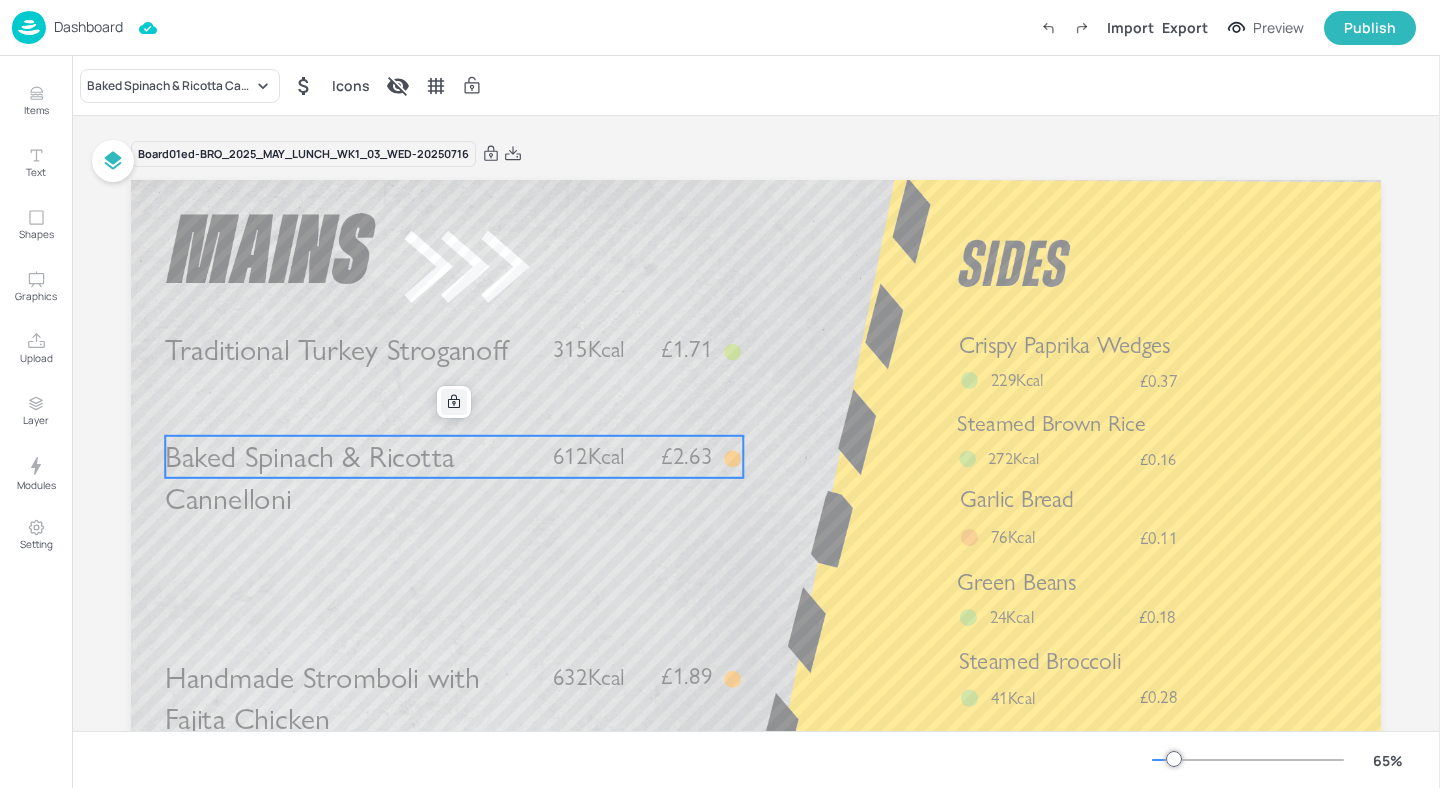 click 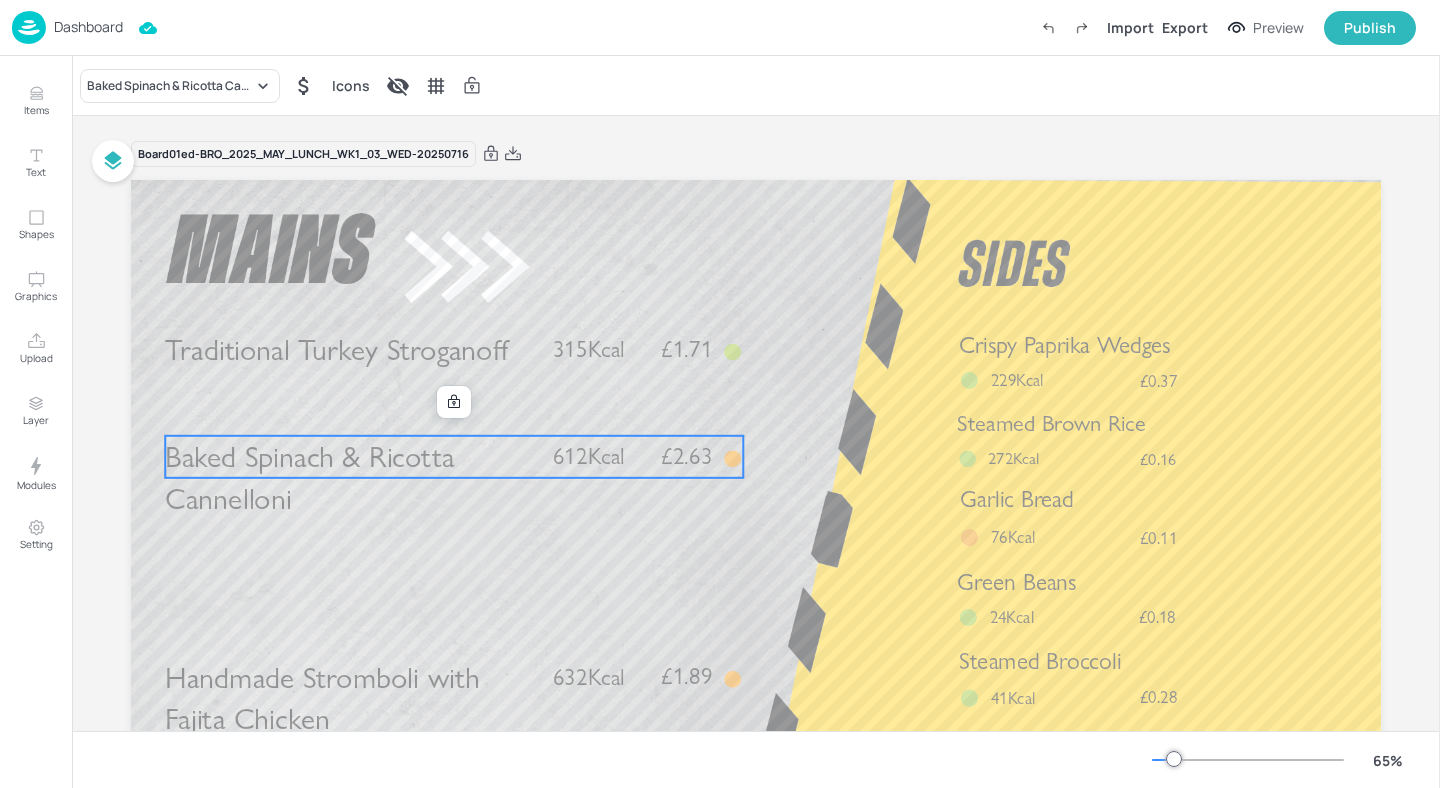 click on "Baked Spinach & Ricotta Cannelloni" at bounding box center [350, 478] 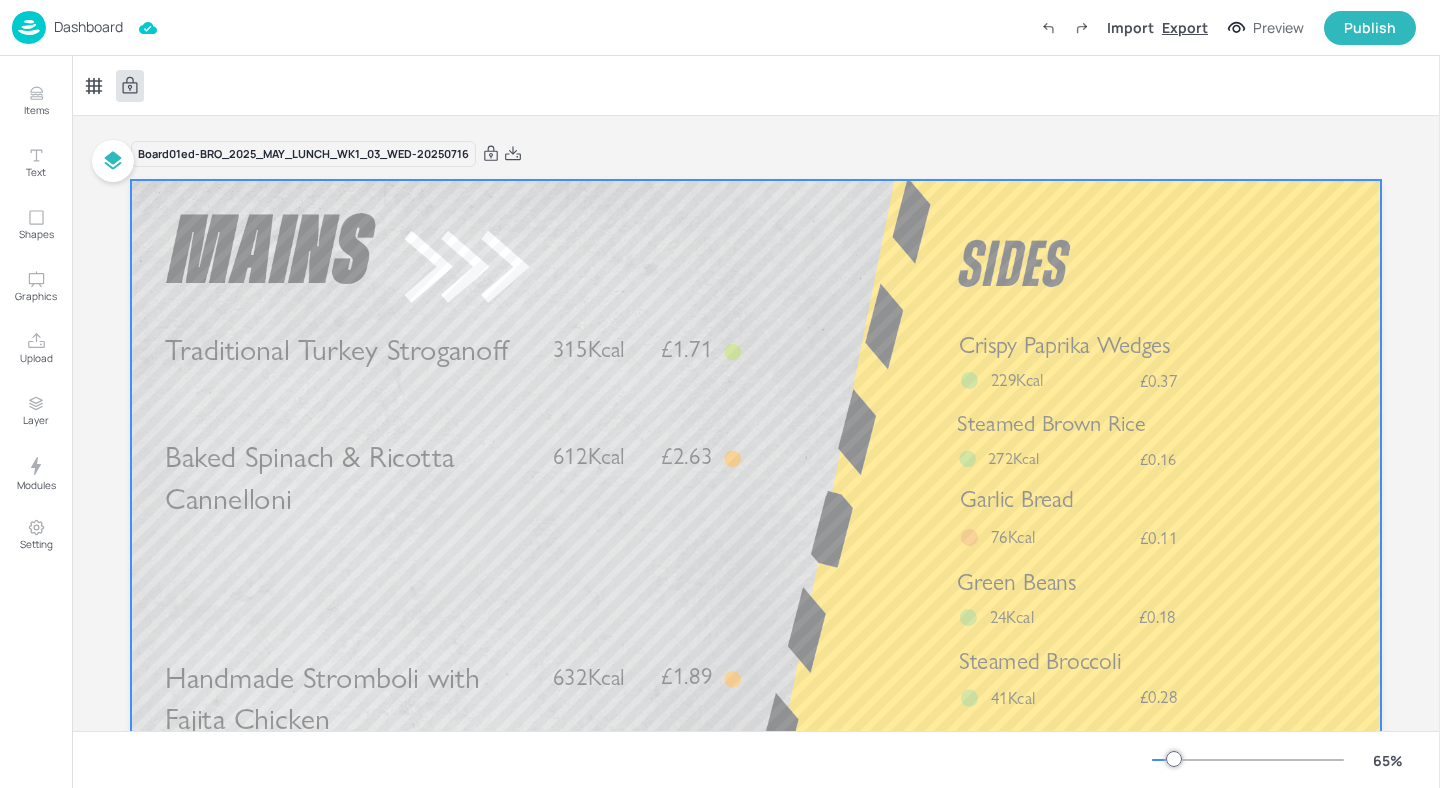 click on "Export" at bounding box center (1185, 27) 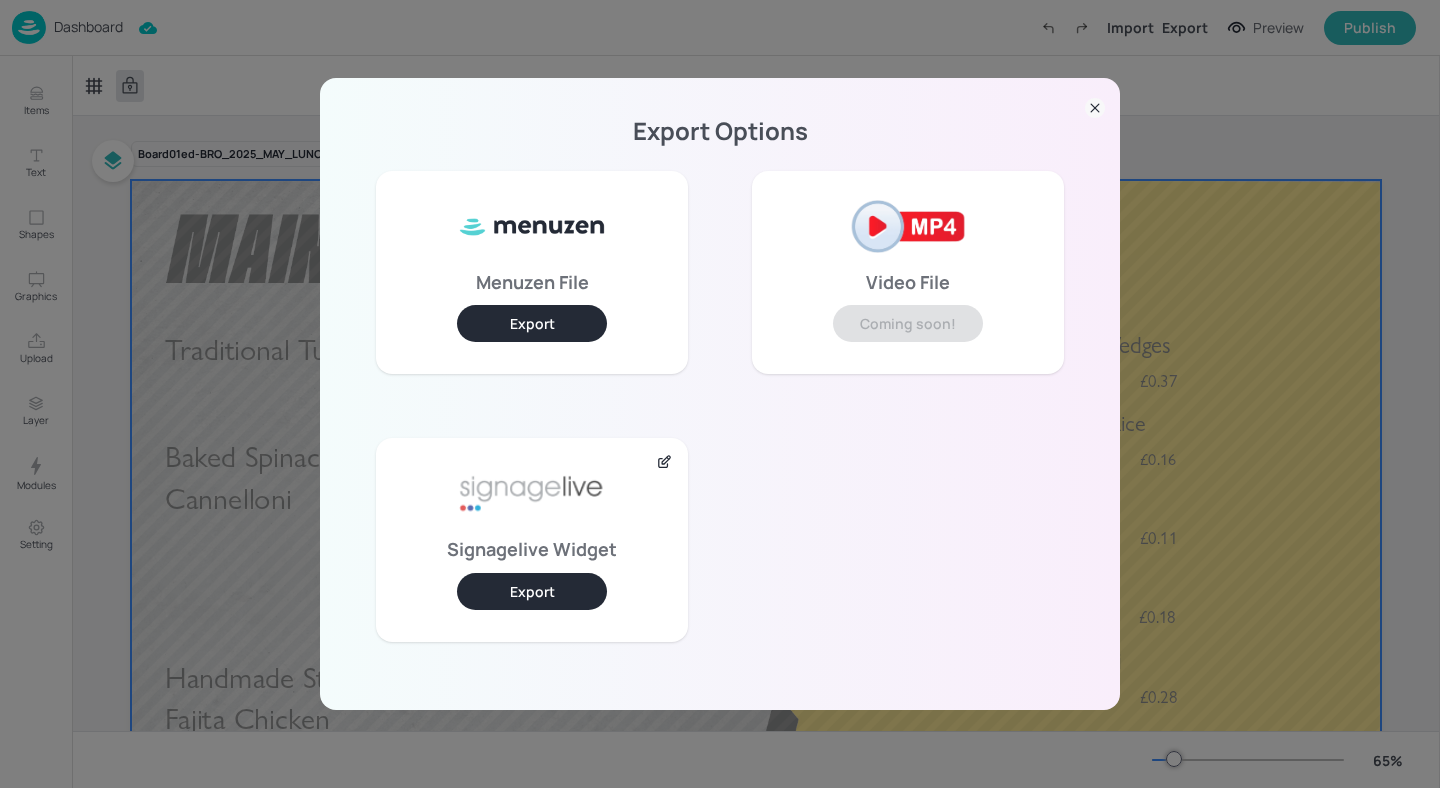 click on "Export" at bounding box center [532, 591] 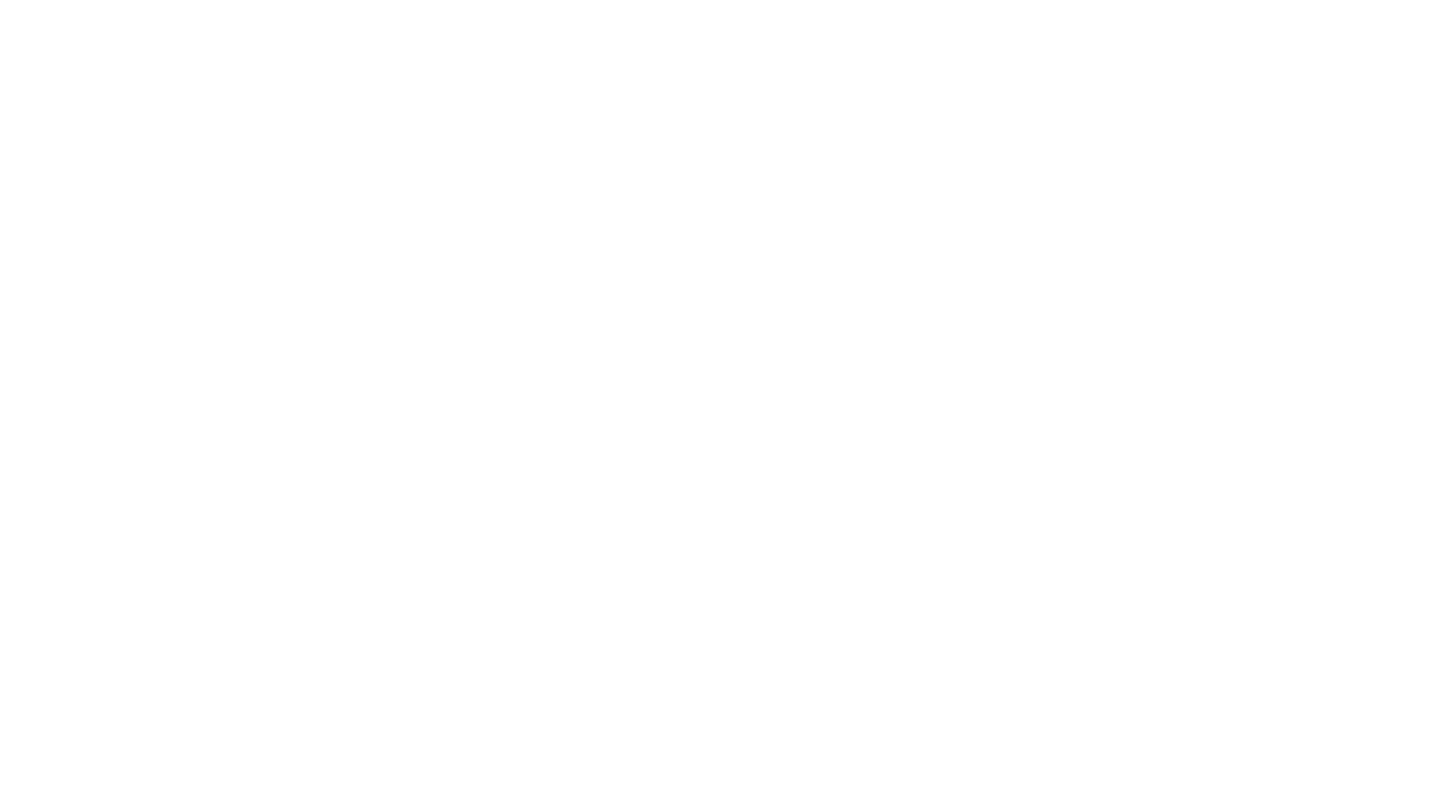 scroll, scrollTop: 0, scrollLeft: 0, axis: both 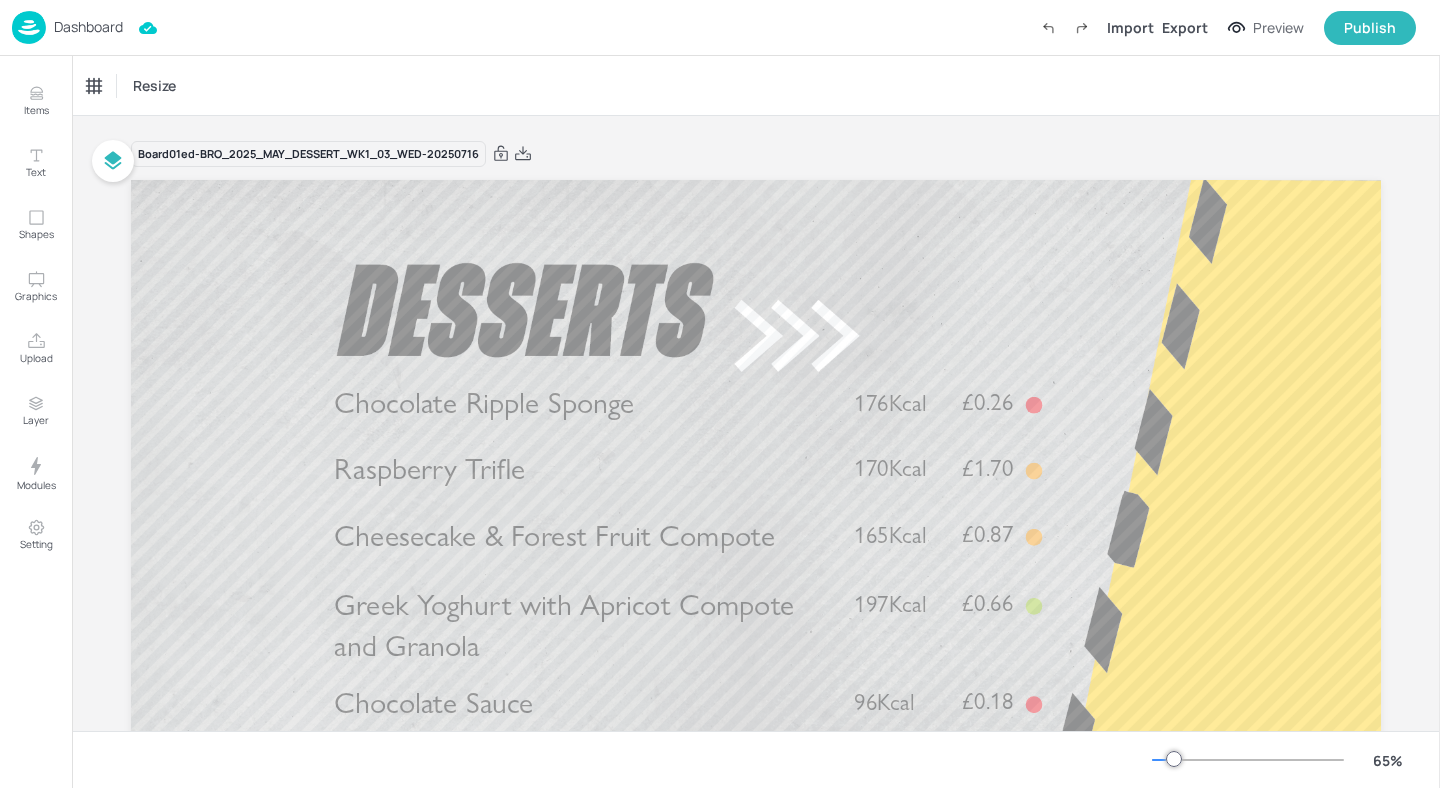 click on "Dashboard" at bounding box center [67, 27] 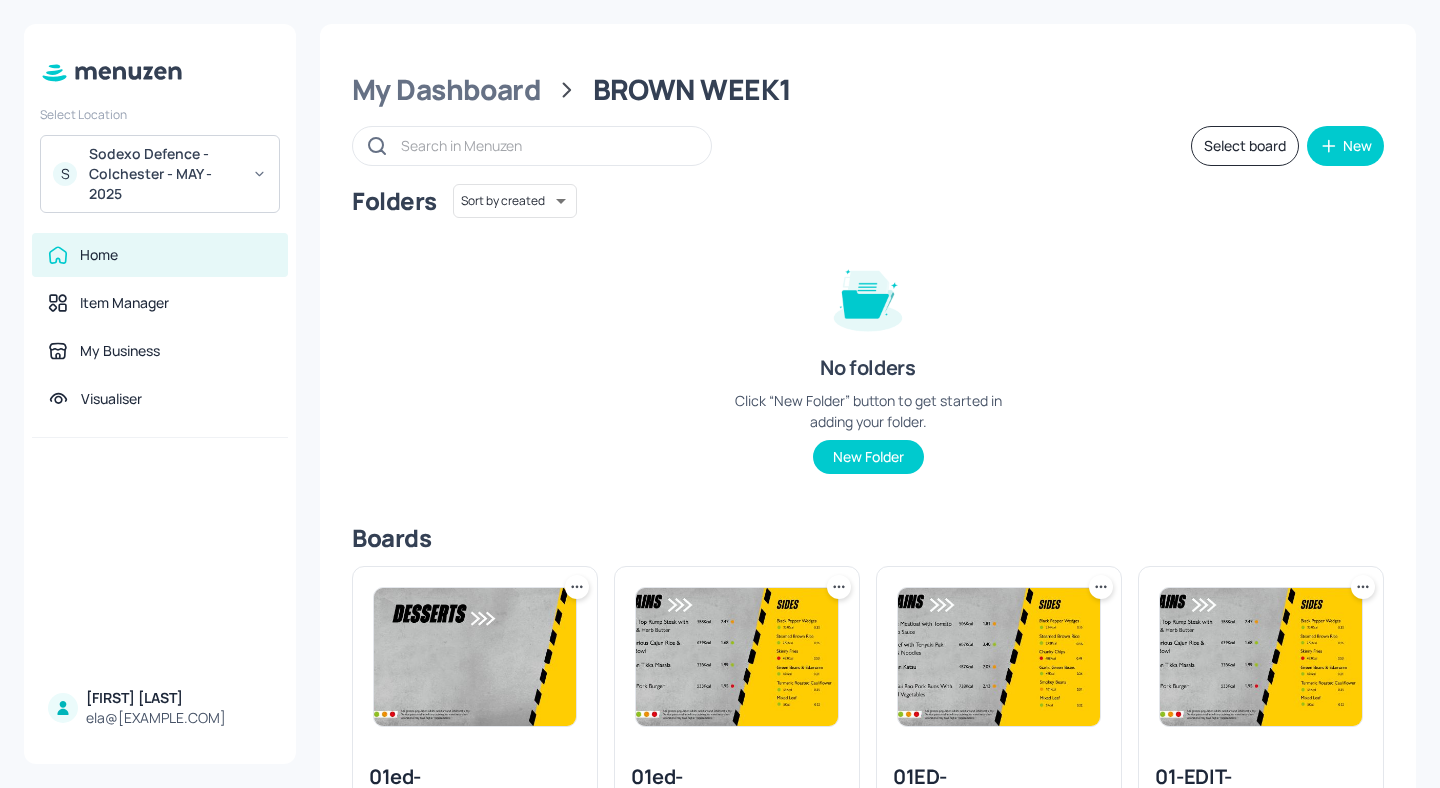click 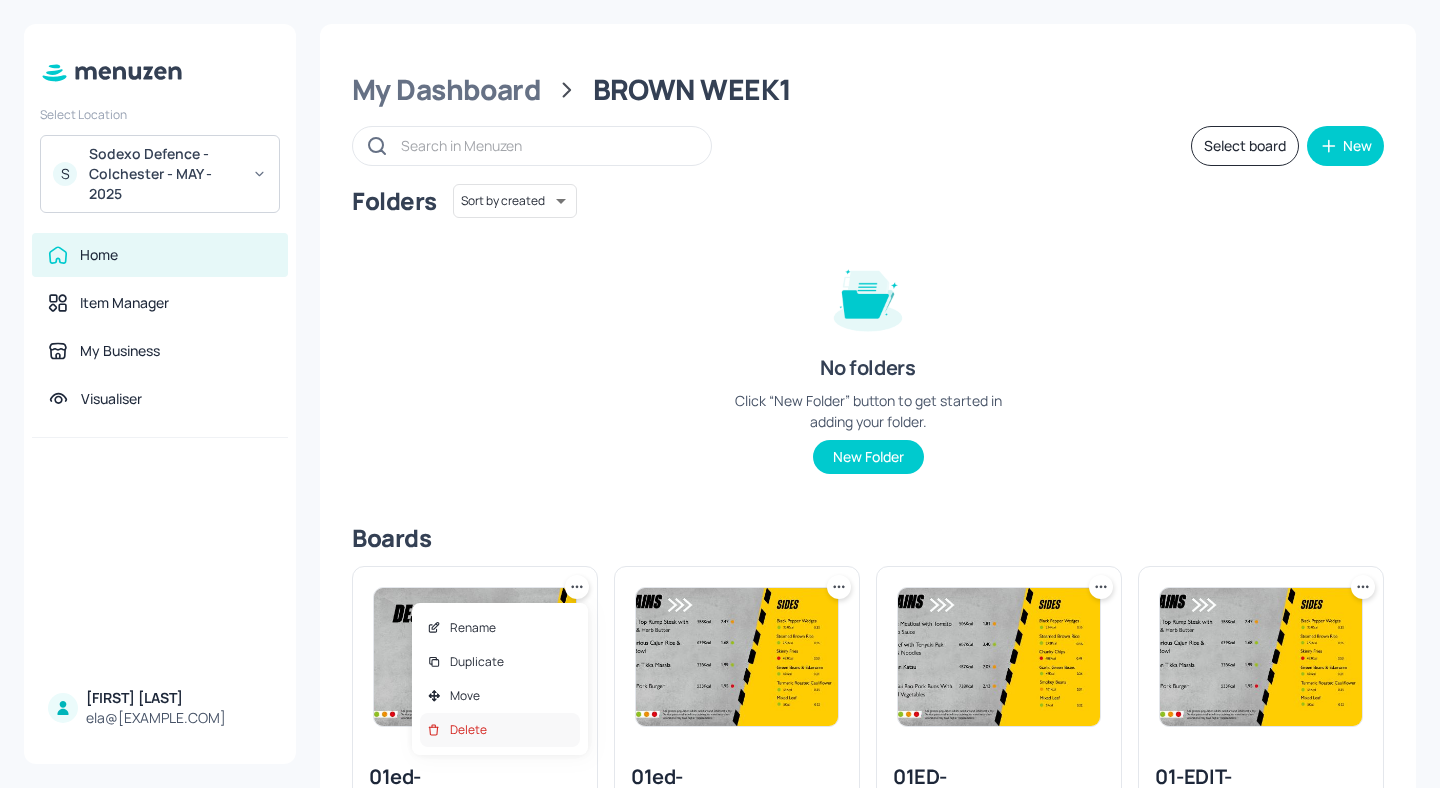 click on "Delete" at bounding box center [500, 730] 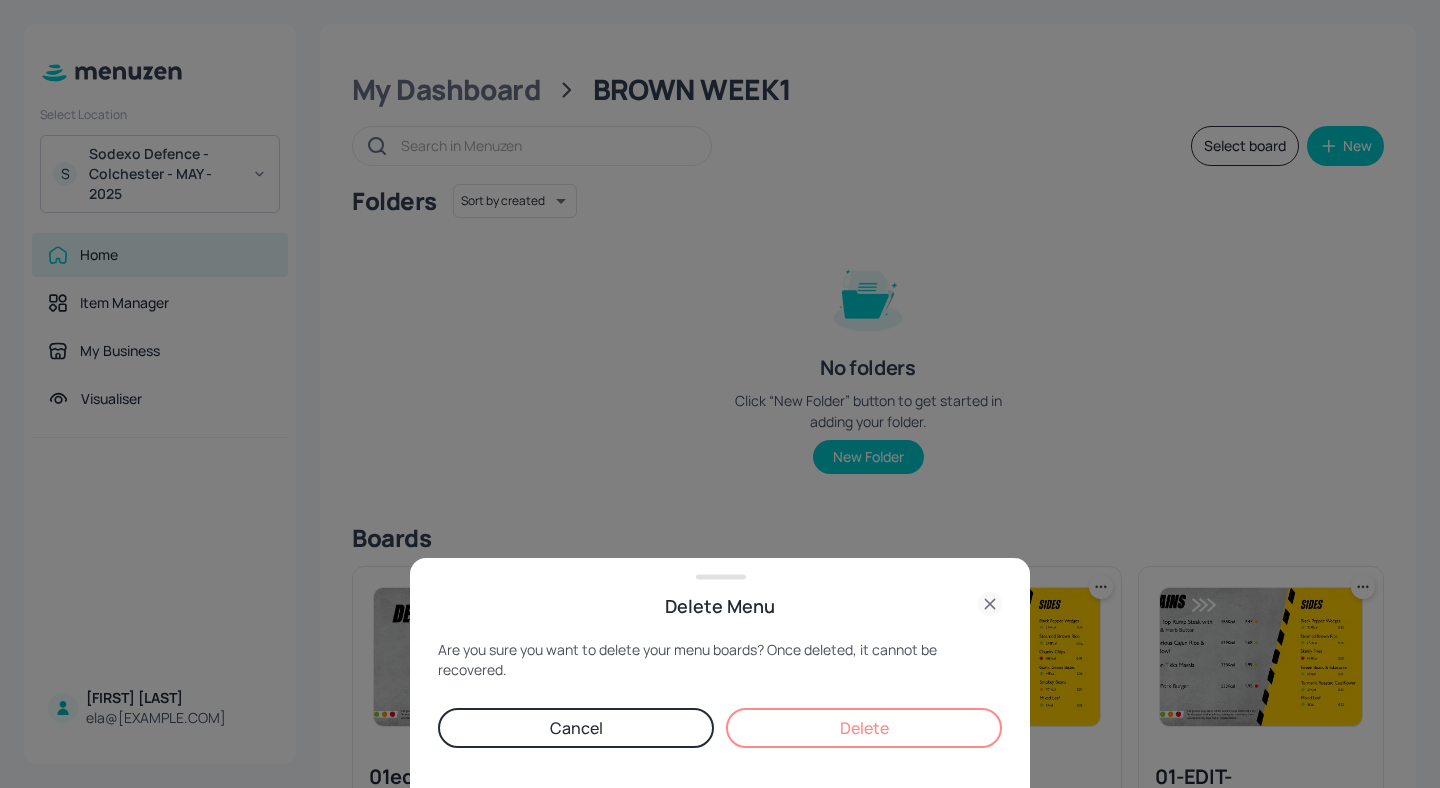 click on "Delete" at bounding box center (864, 728) 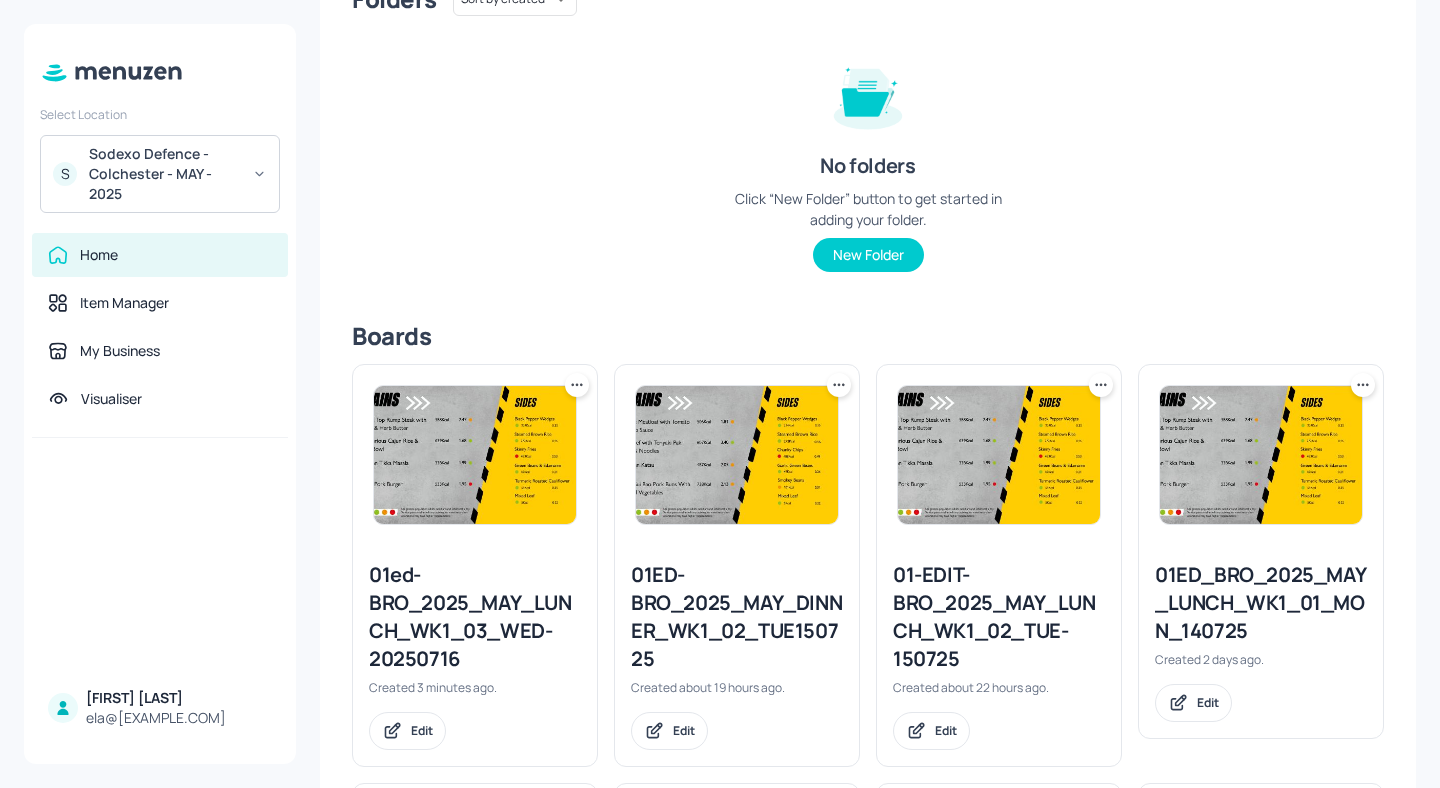 scroll, scrollTop: 37, scrollLeft: 0, axis: vertical 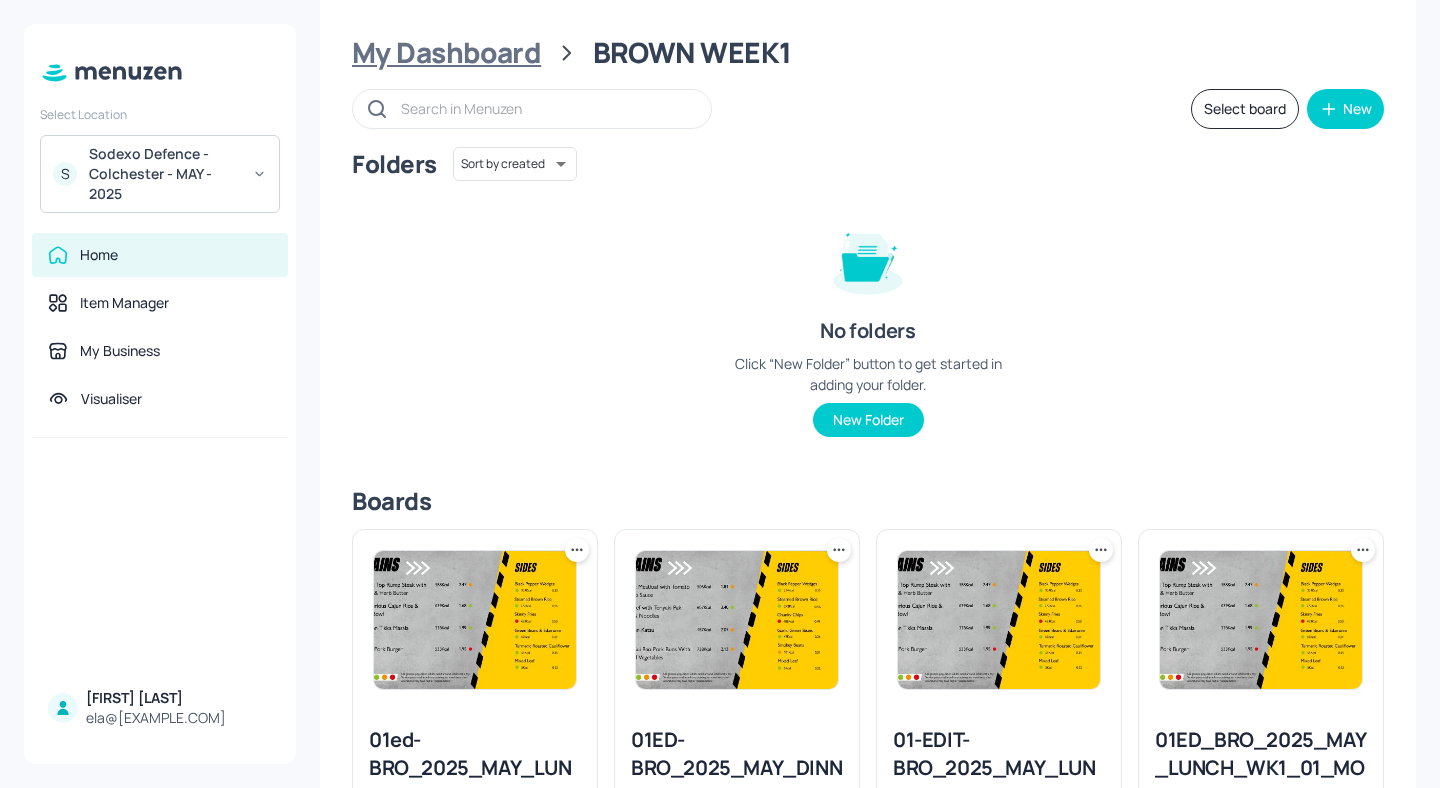 click on "My Dashboard" at bounding box center (446, 53) 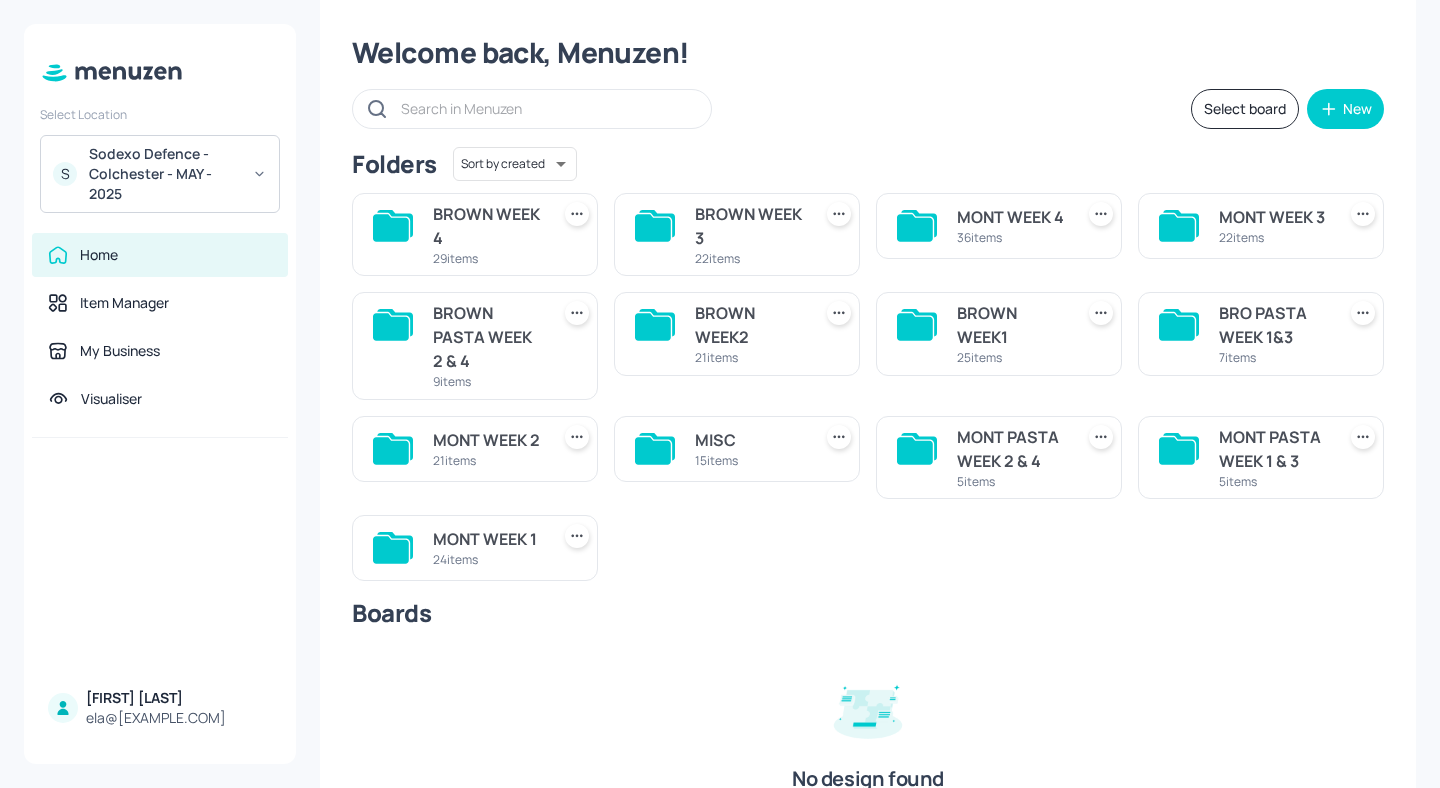 click on "BRO PASTA WEEK 1&3" at bounding box center (1273, 325) 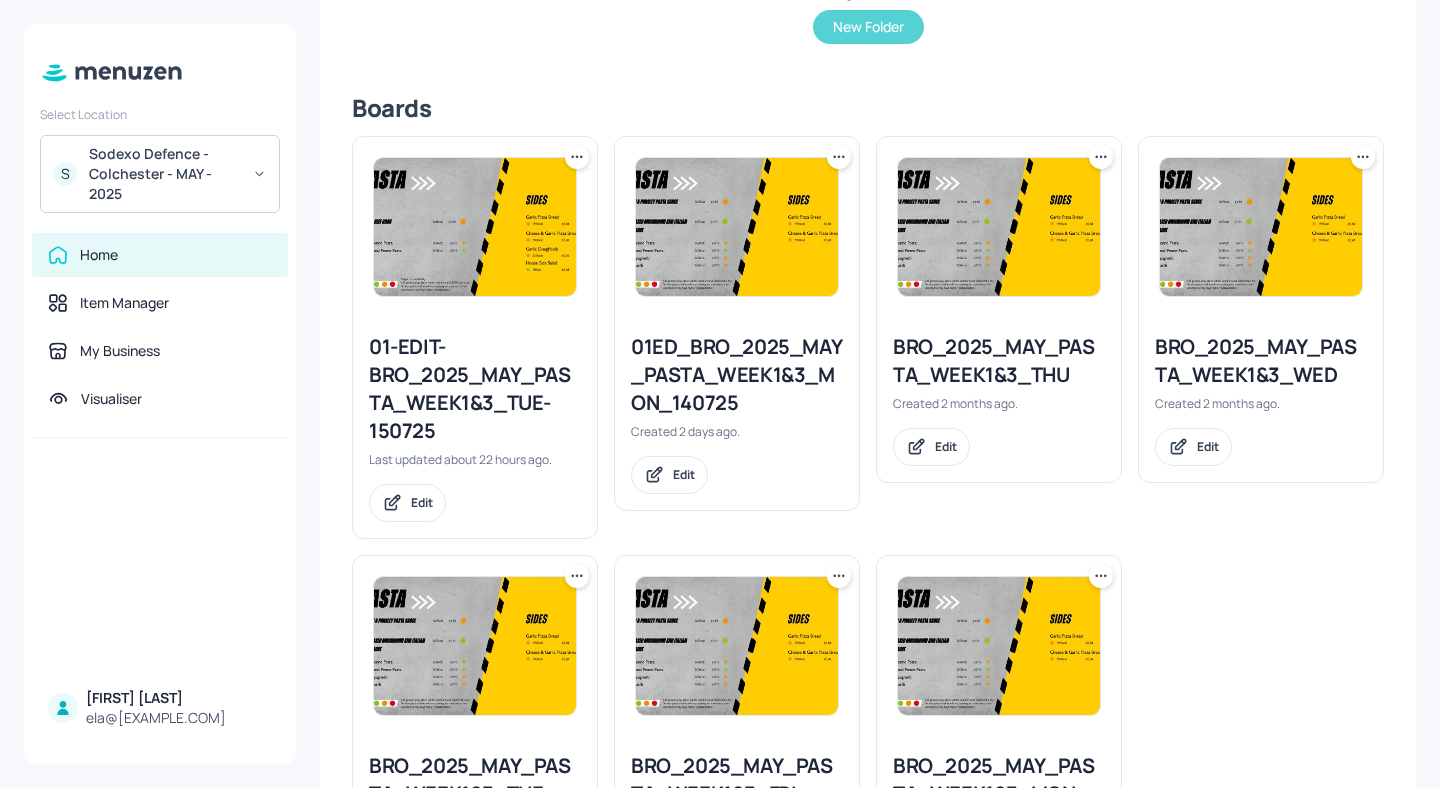 scroll, scrollTop: 592, scrollLeft: 0, axis: vertical 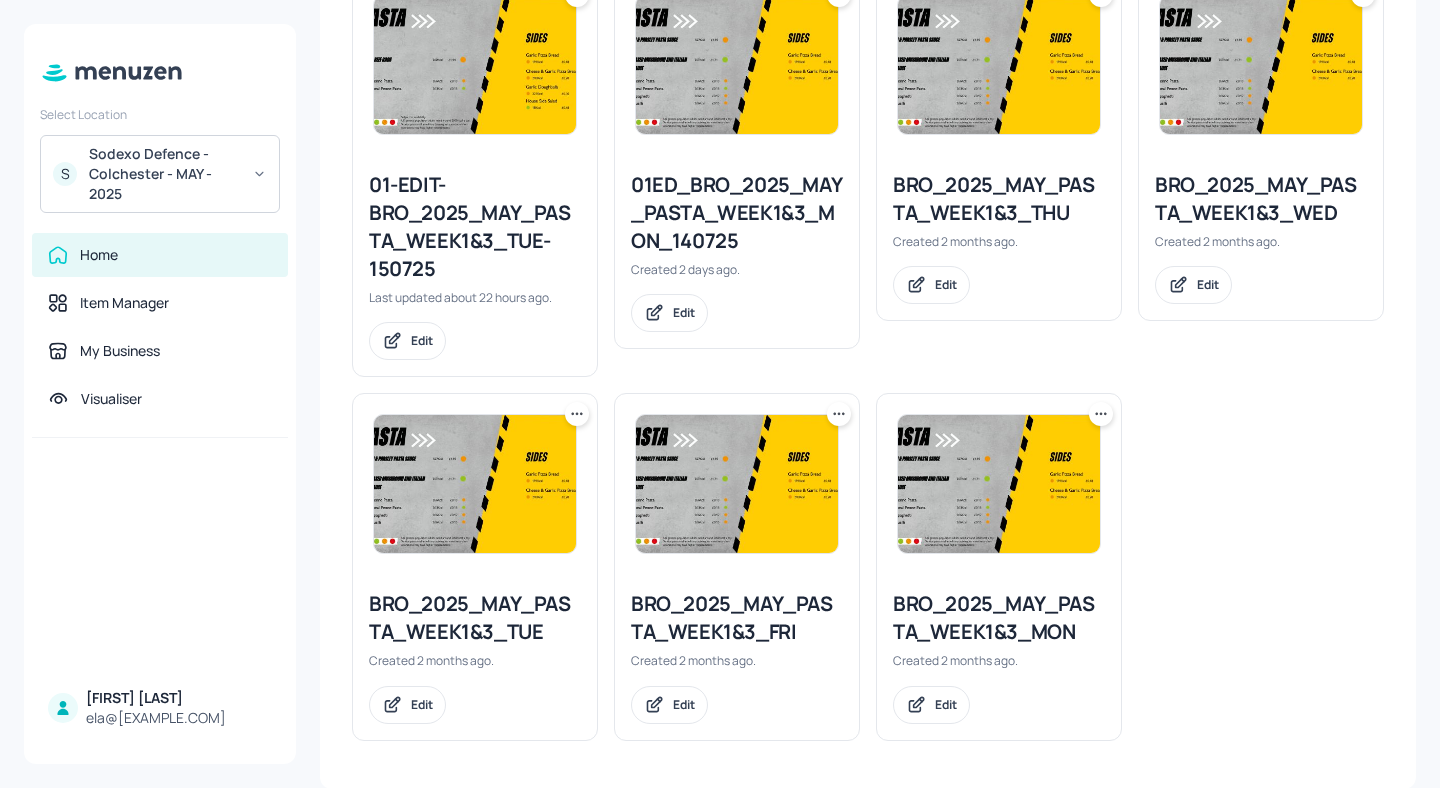 click 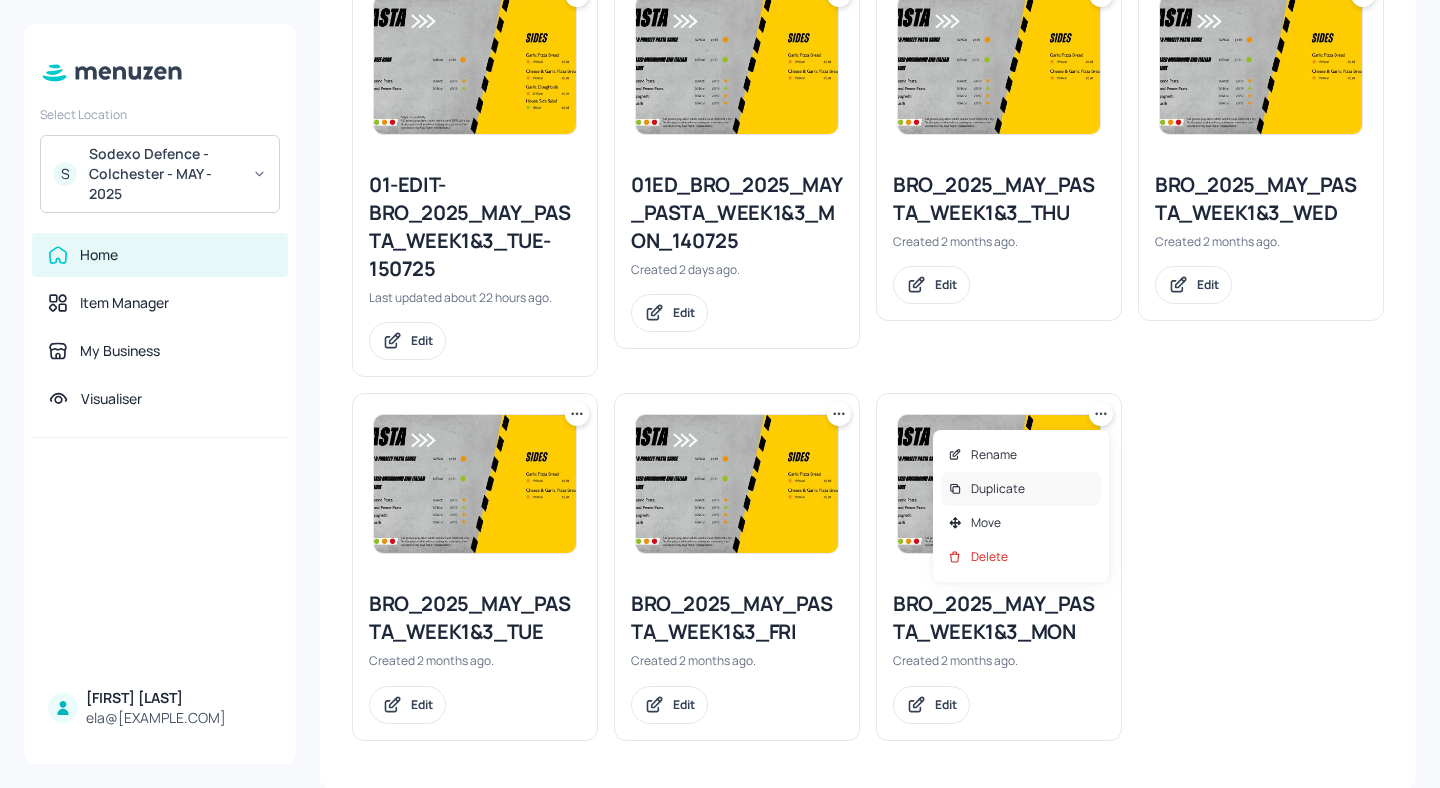 click on "Duplicate" at bounding box center (1021, 489) 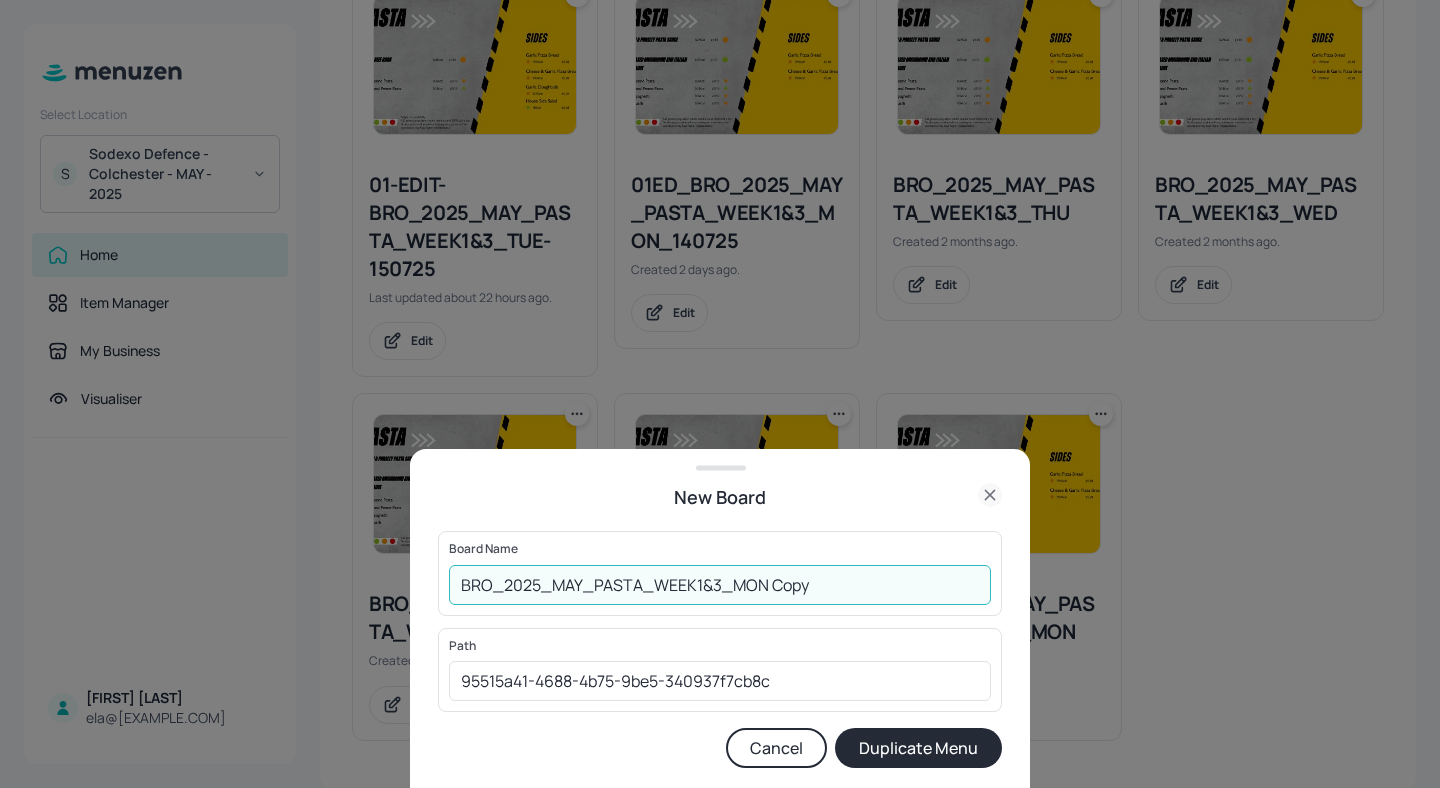 click on "BRO_2025_MAY_PASTA_WEEK1&3_MON Copy" at bounding box center [720, 585] 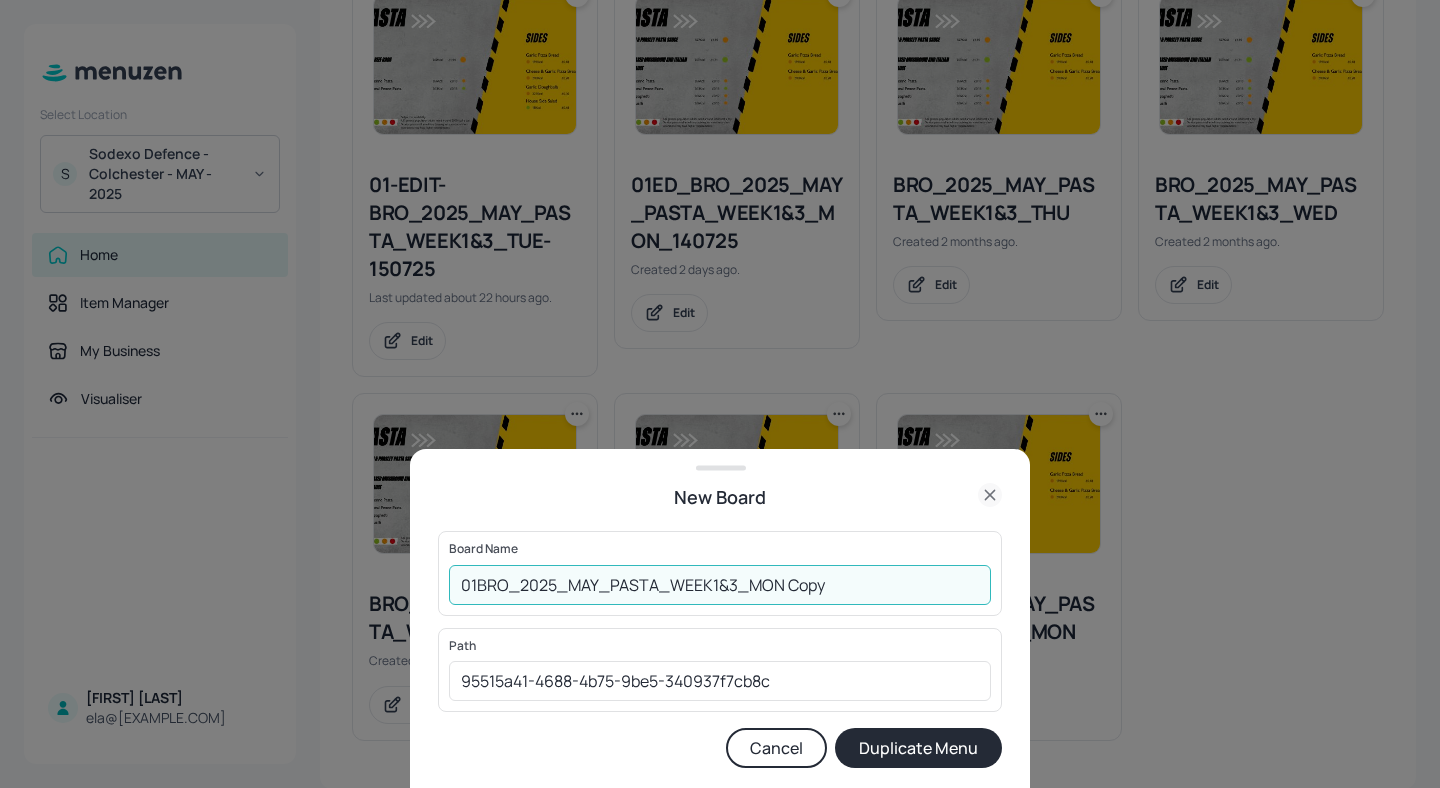 type on "01BRO_2025_MAY_PASTA_WEEK1&3_MON Copy" 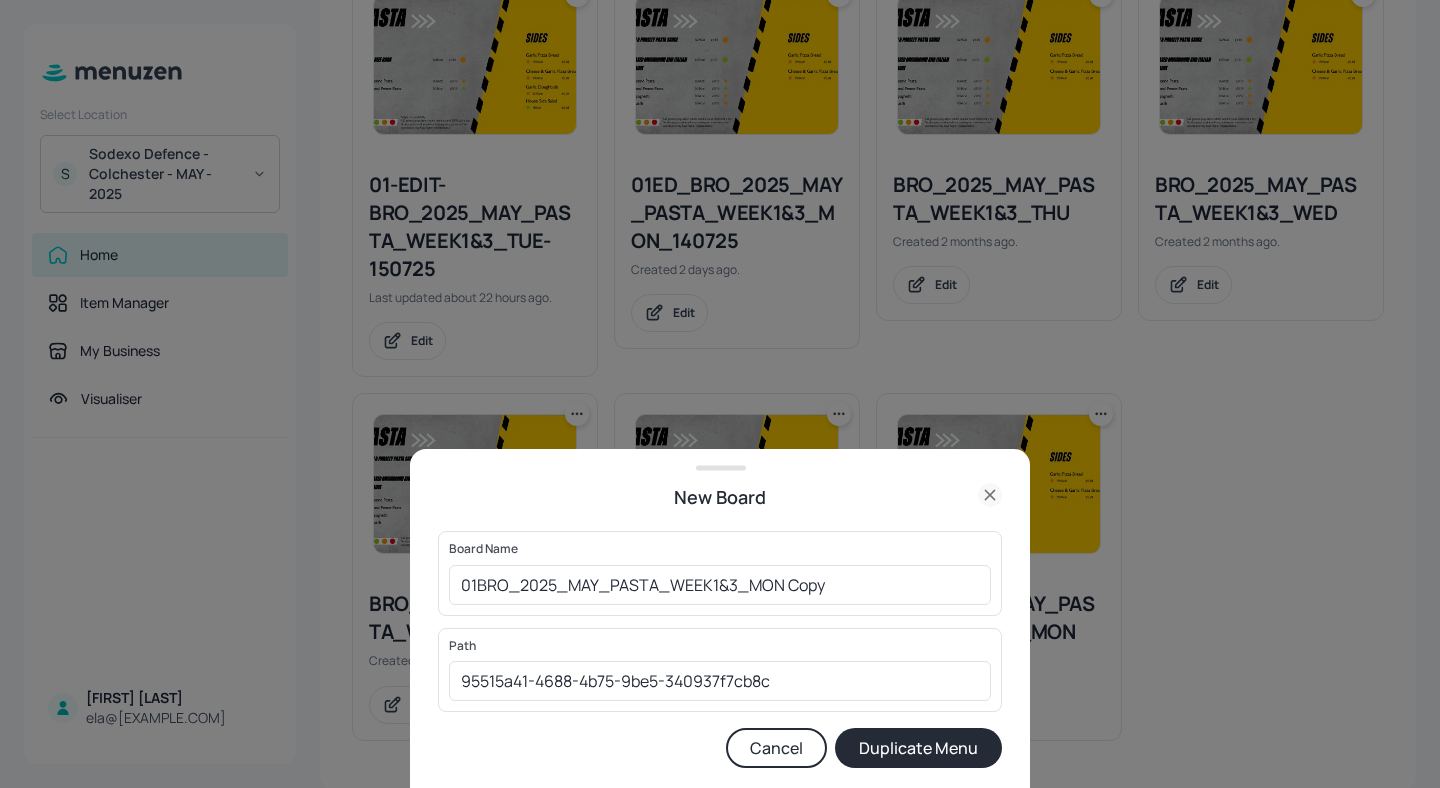 click 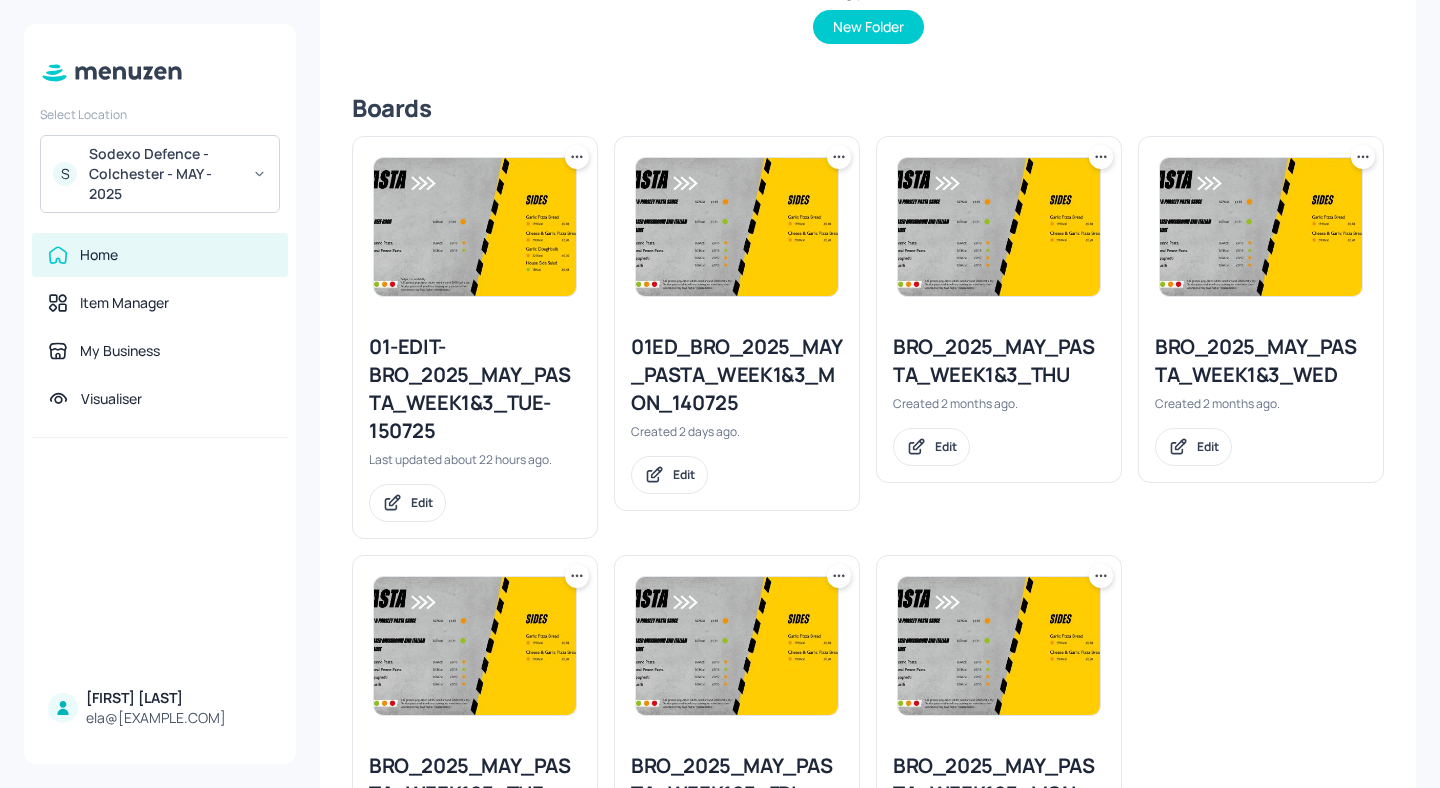 scroll, scrollTop: 365, scrollLeft: 0, axis: vertical 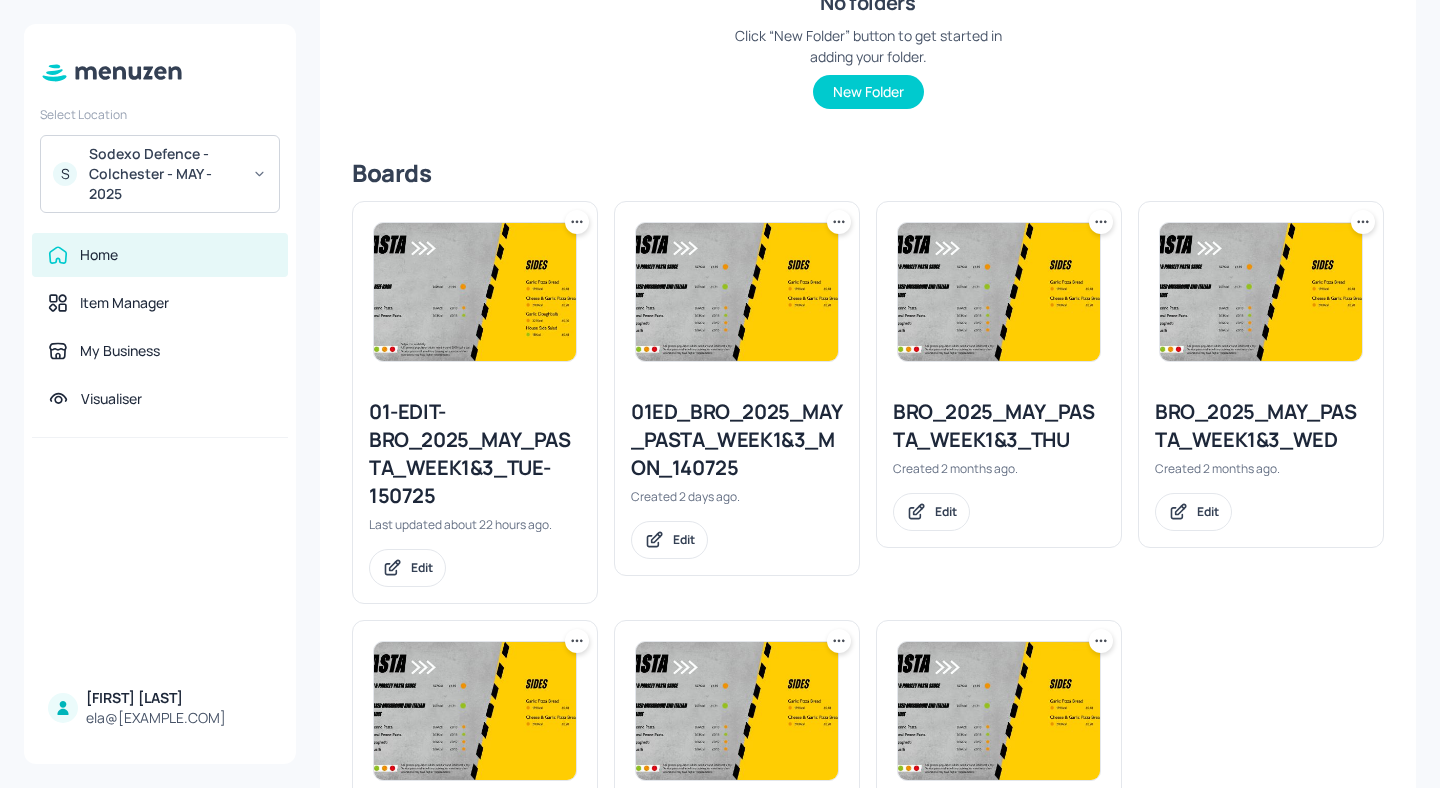 click 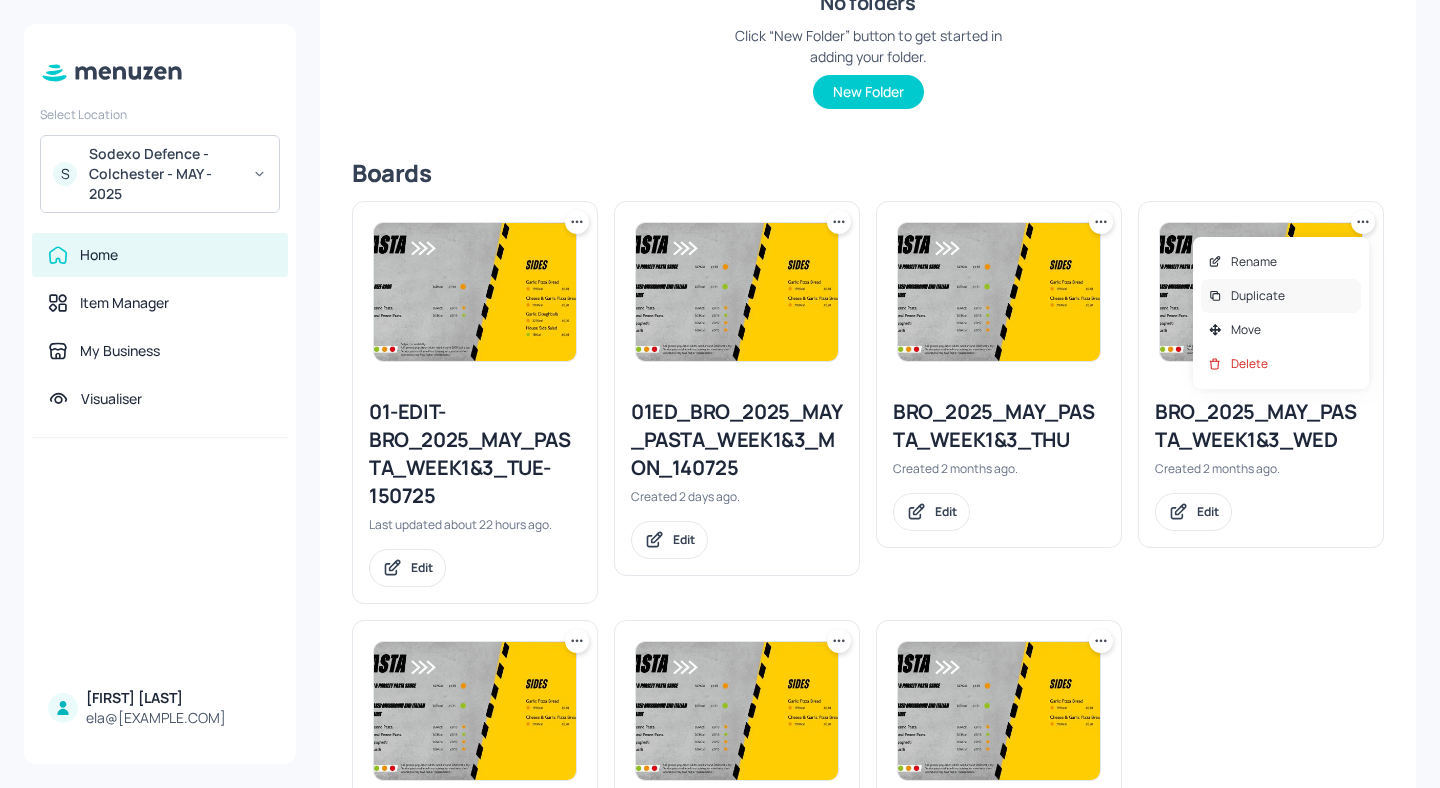 click on "Duplicate" at bounding box center (1281, 296) 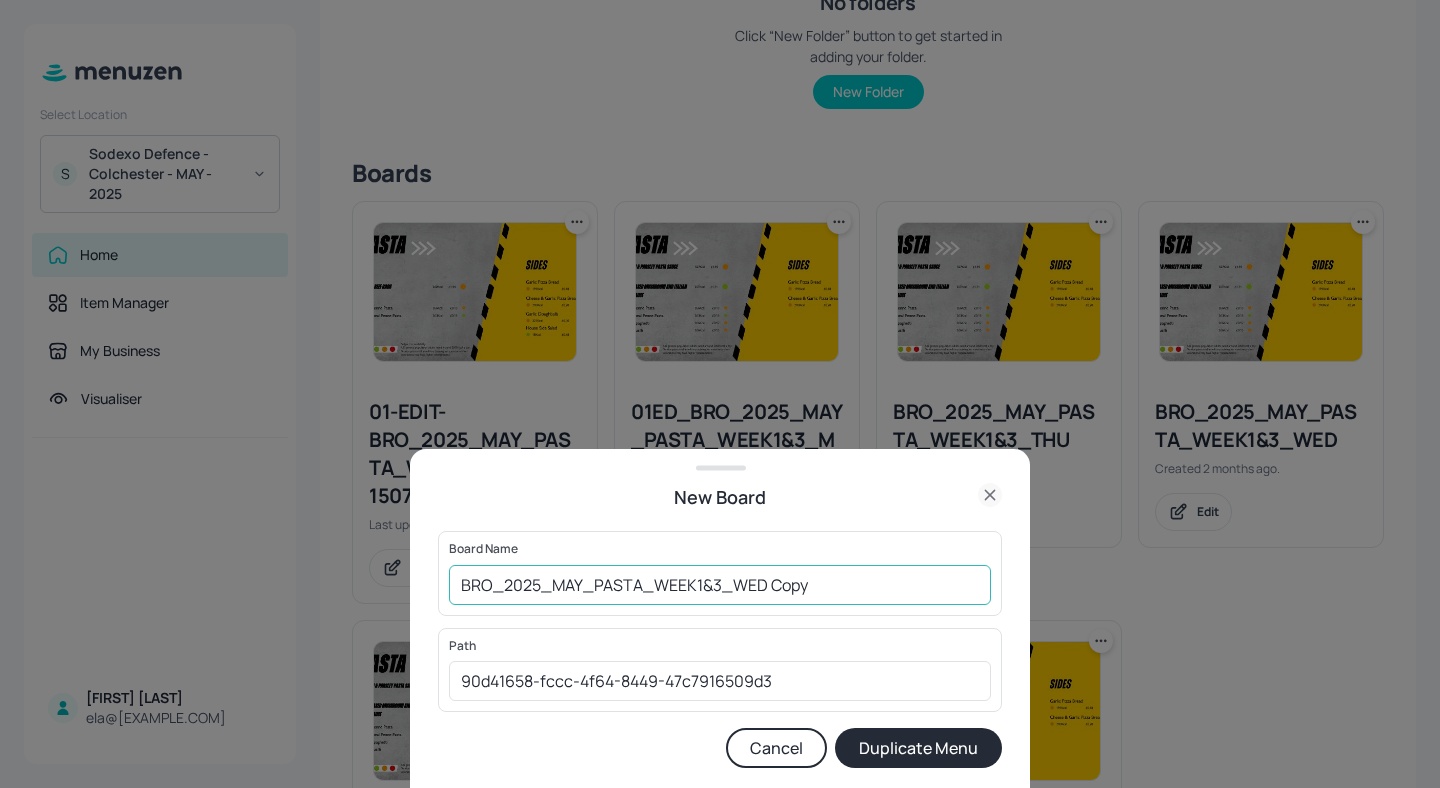 click on "BRO_2025_MAY_PASTA_WEEK1&3_WED Copy" at bounding box center [720, 585] 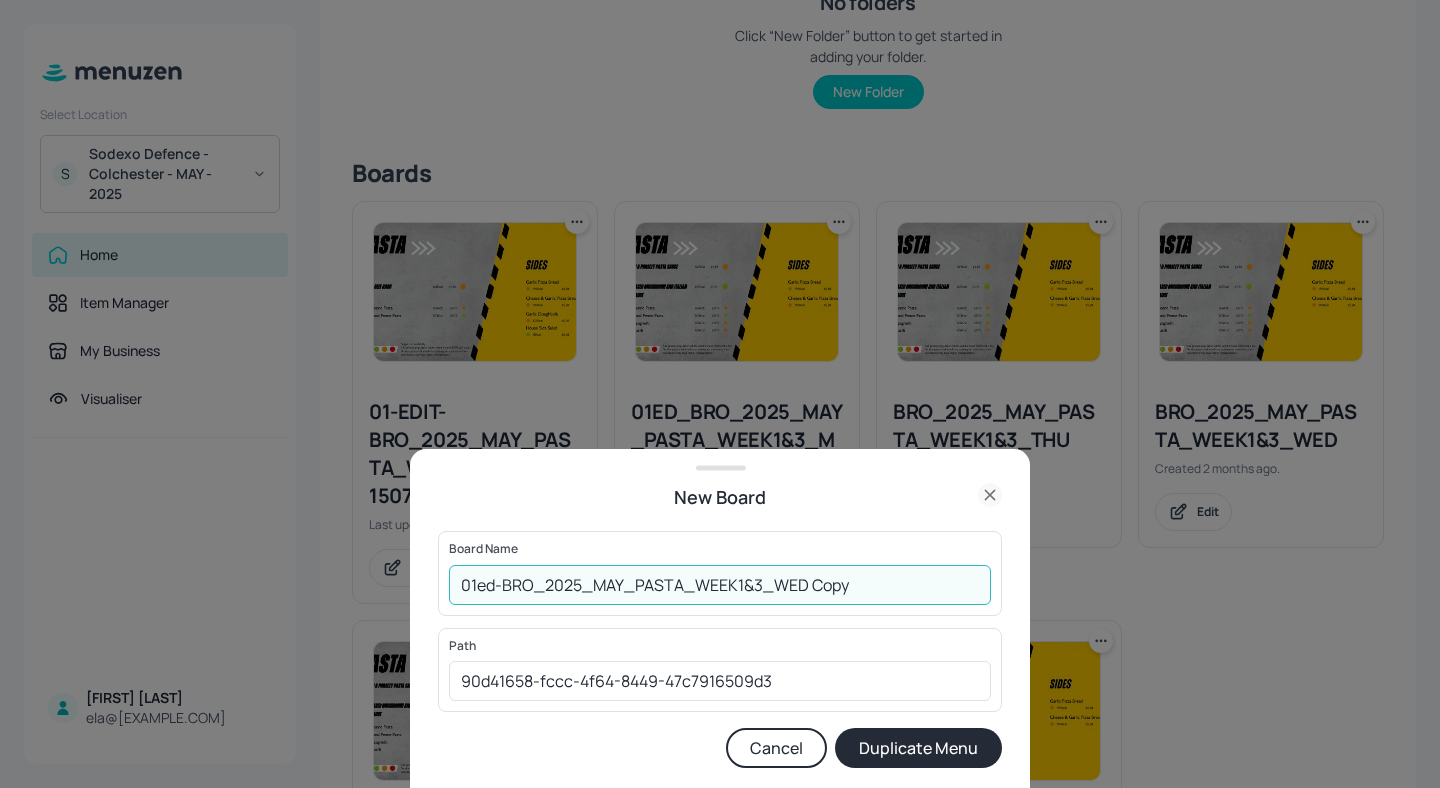 drag, startPoint x: 914, startPoint y: 582, endPoint x: 805, endPoint y: 583, distance: 109.004585 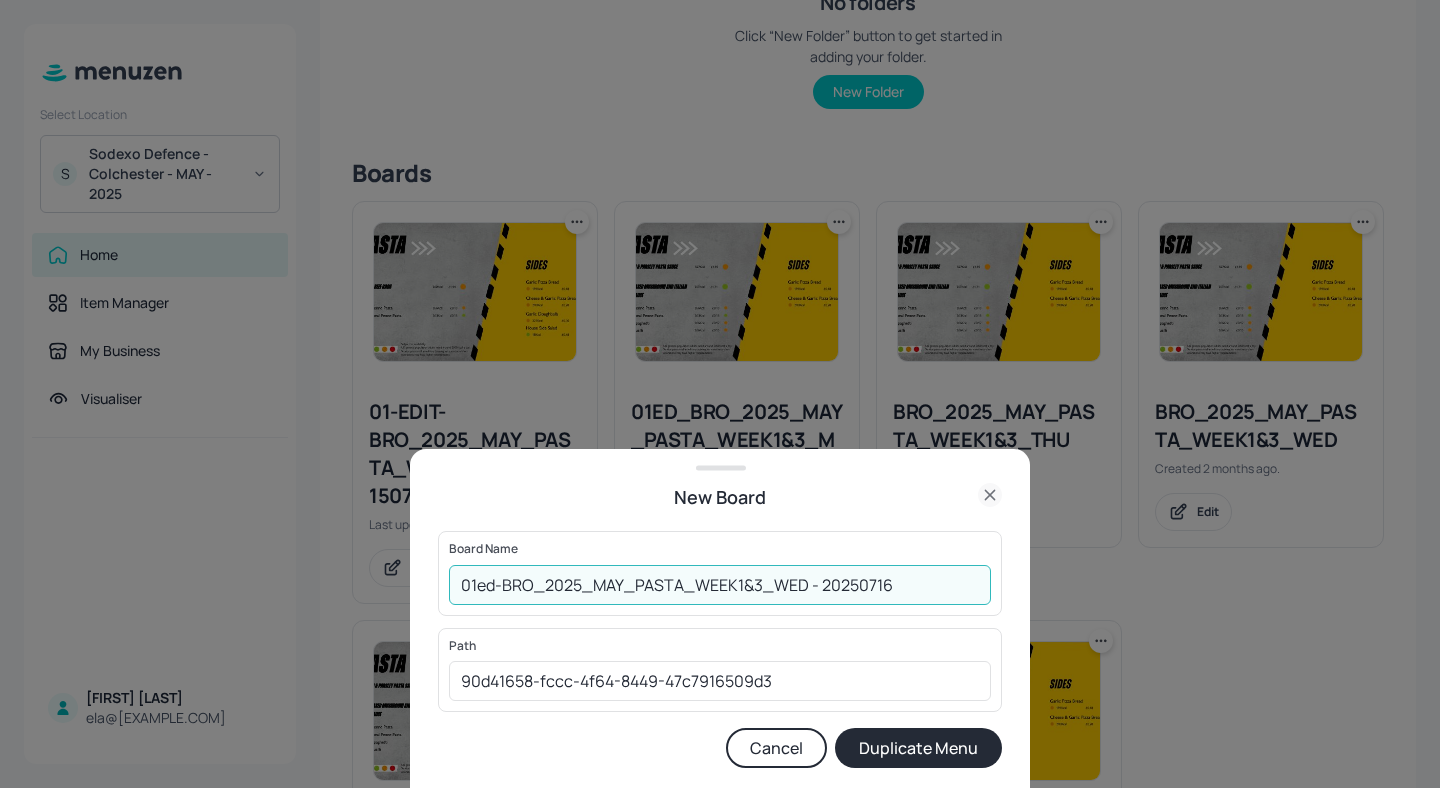 type on "01ed-BRO_2025_MAY_PASTA_WEEK1&3_WED - 20250716" 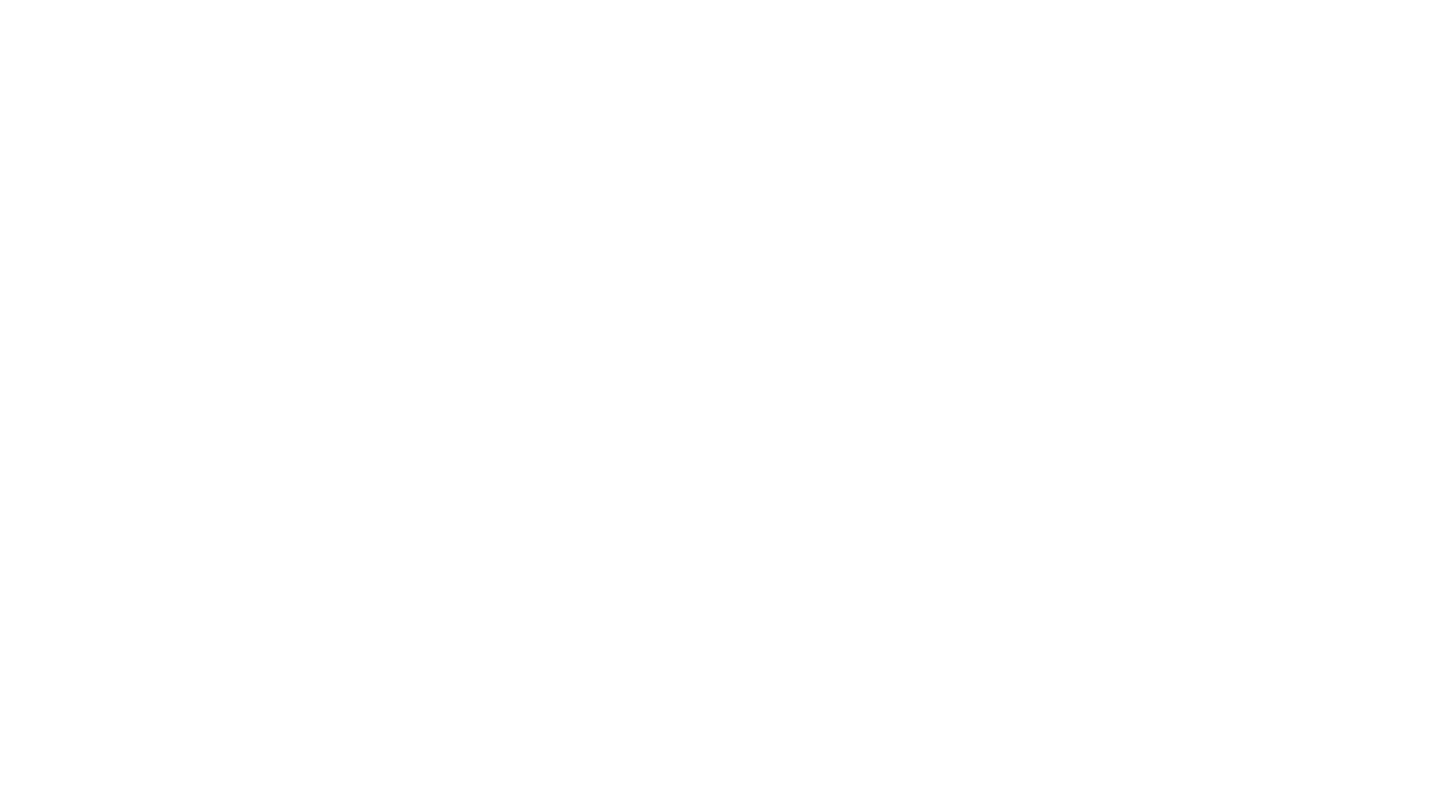 scroll, scrollTop: 0, scrollLeft: 0, axis: both 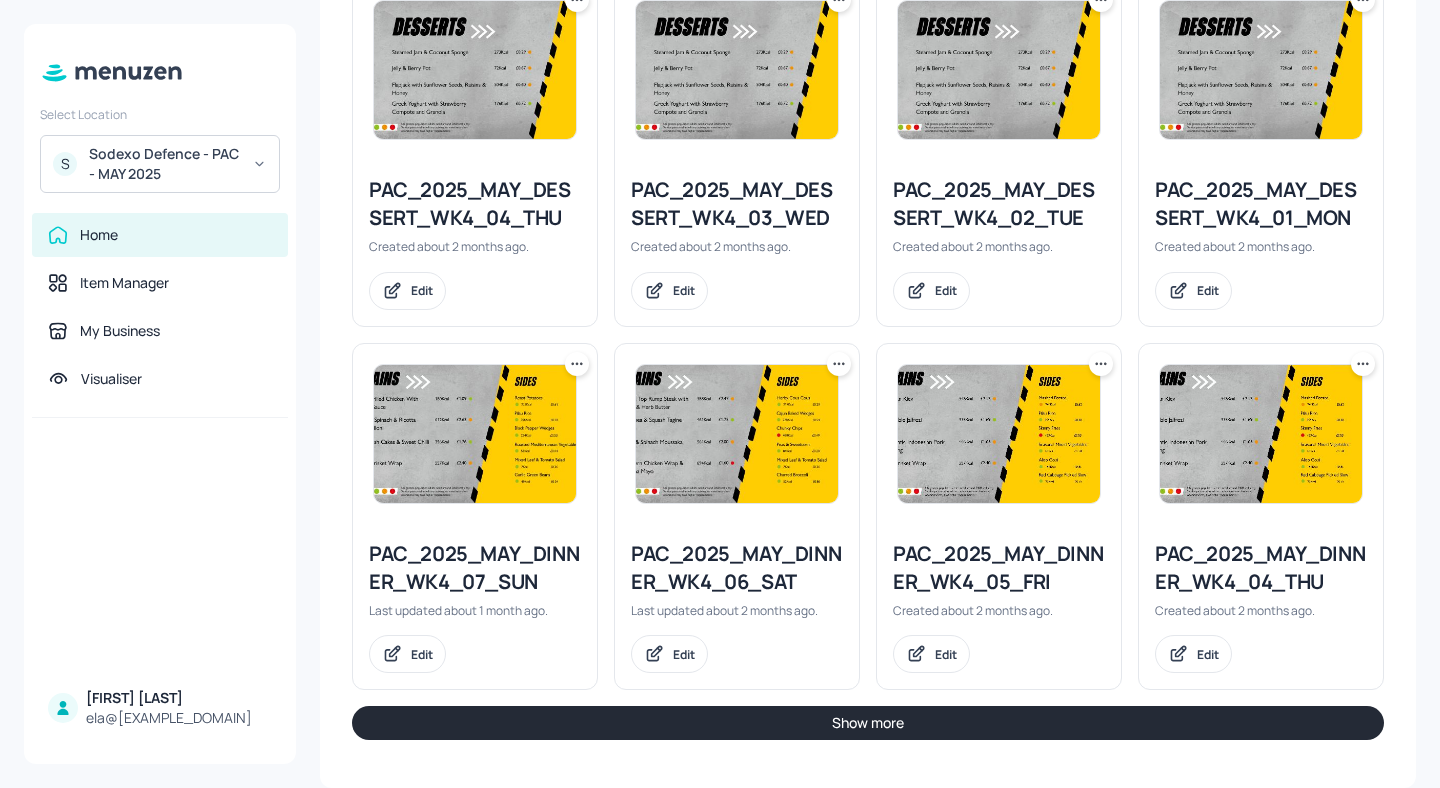 click on "Show more" at bounding box center (868, 723) 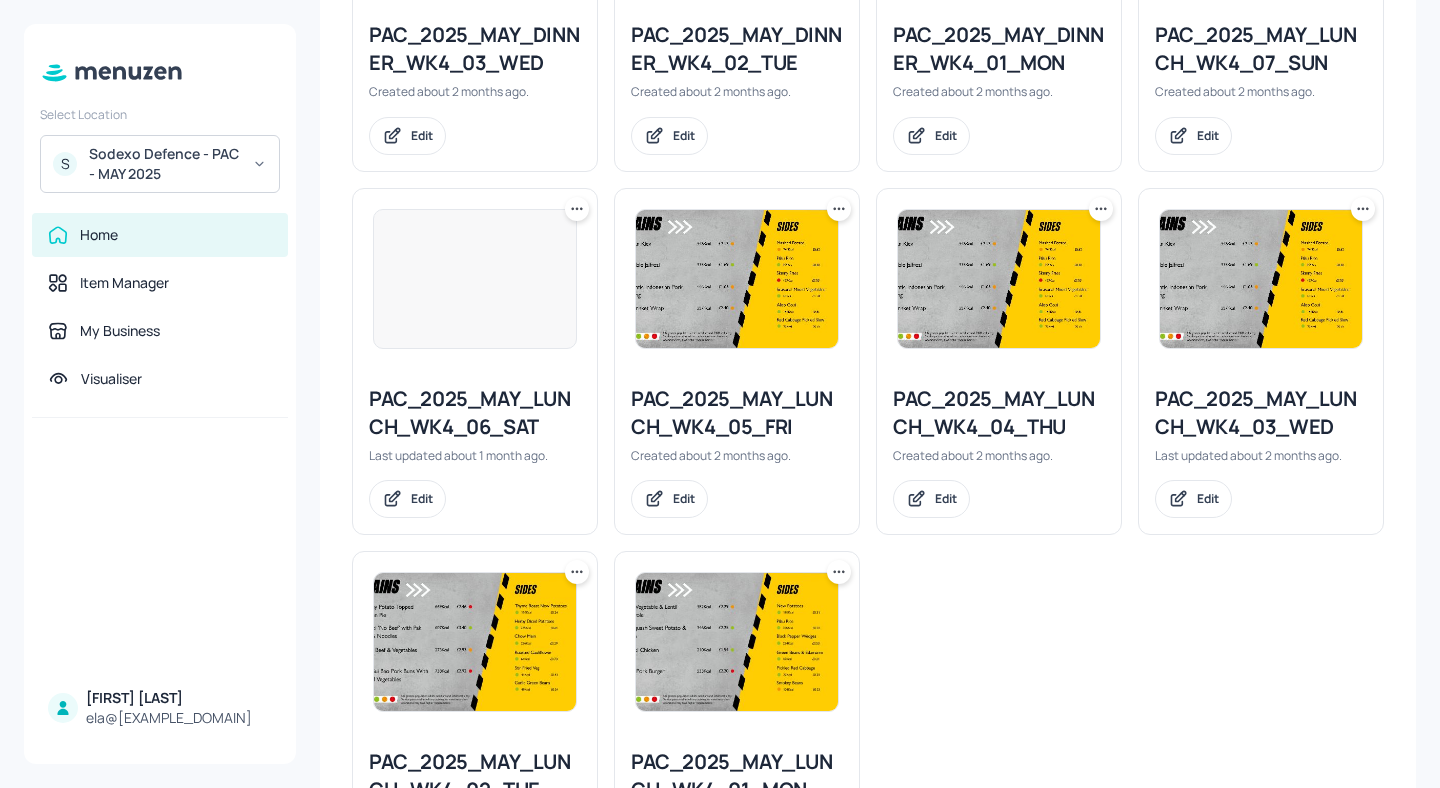 scroll, scrollTop: 3276, scrollLeft: 0, axis: vertical 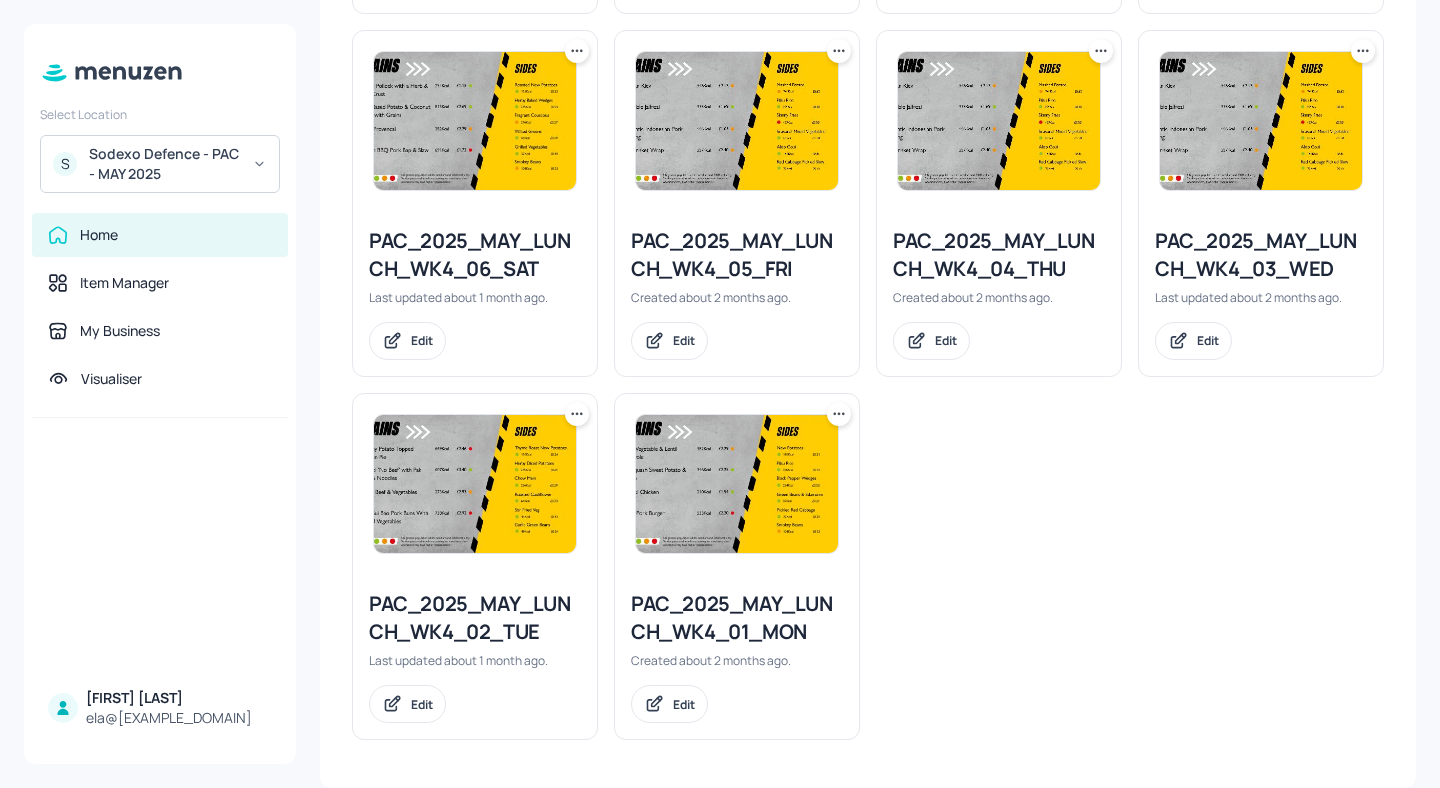 click 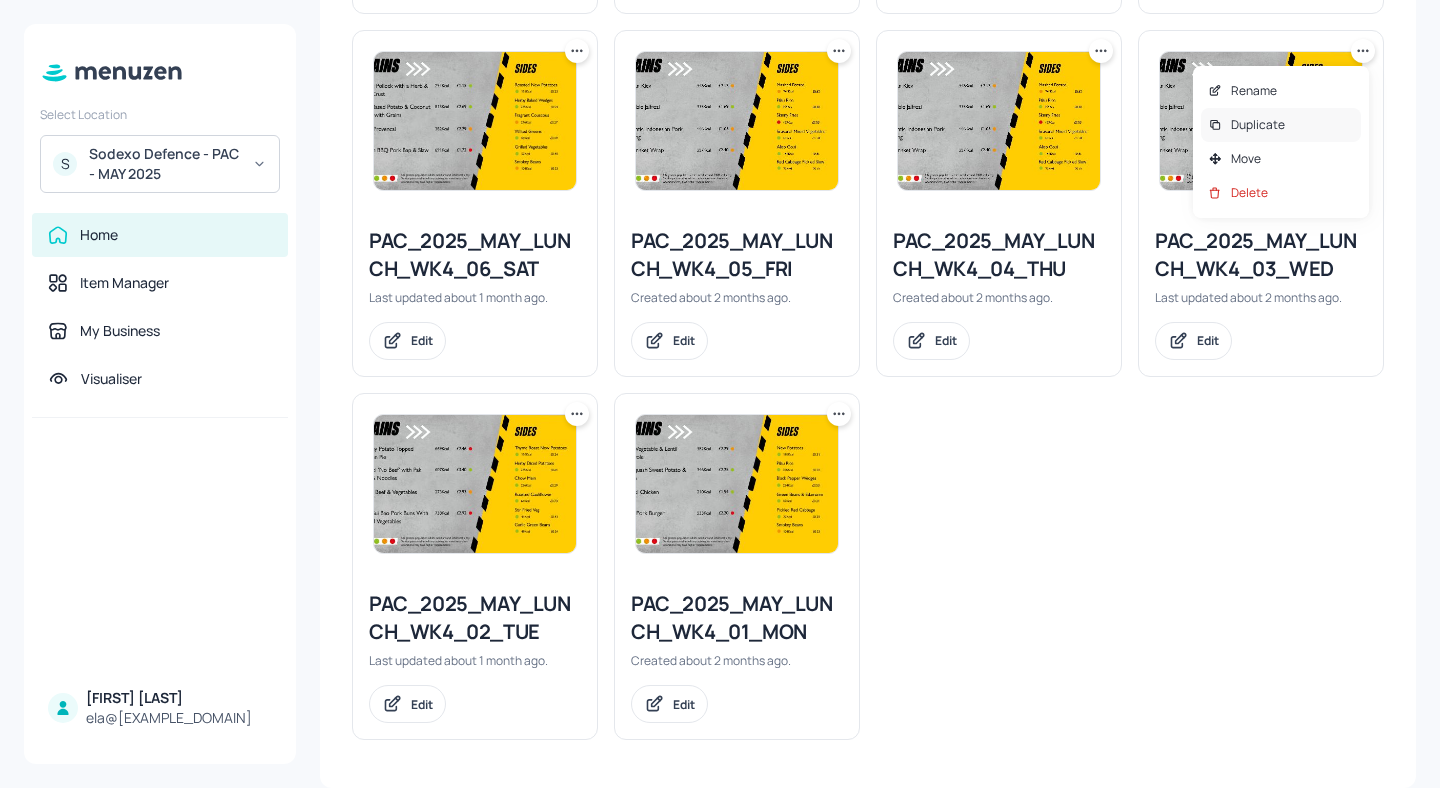 click on "Duplicate" at bounding box center (1258, 125) 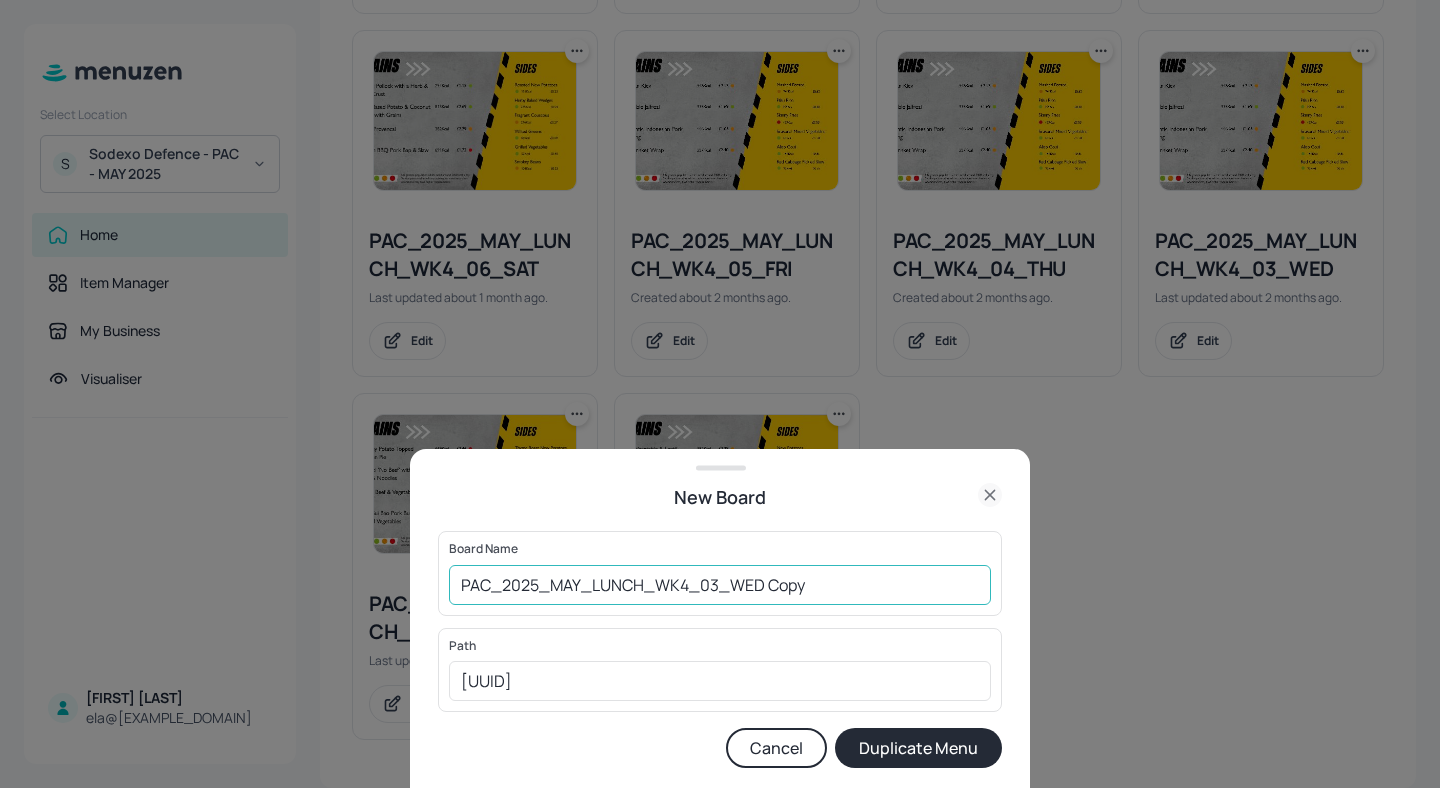 click on "PAC_2025_MAY_LUNCH_WK4_03_WED Copy" at bounding box center [720, 585] 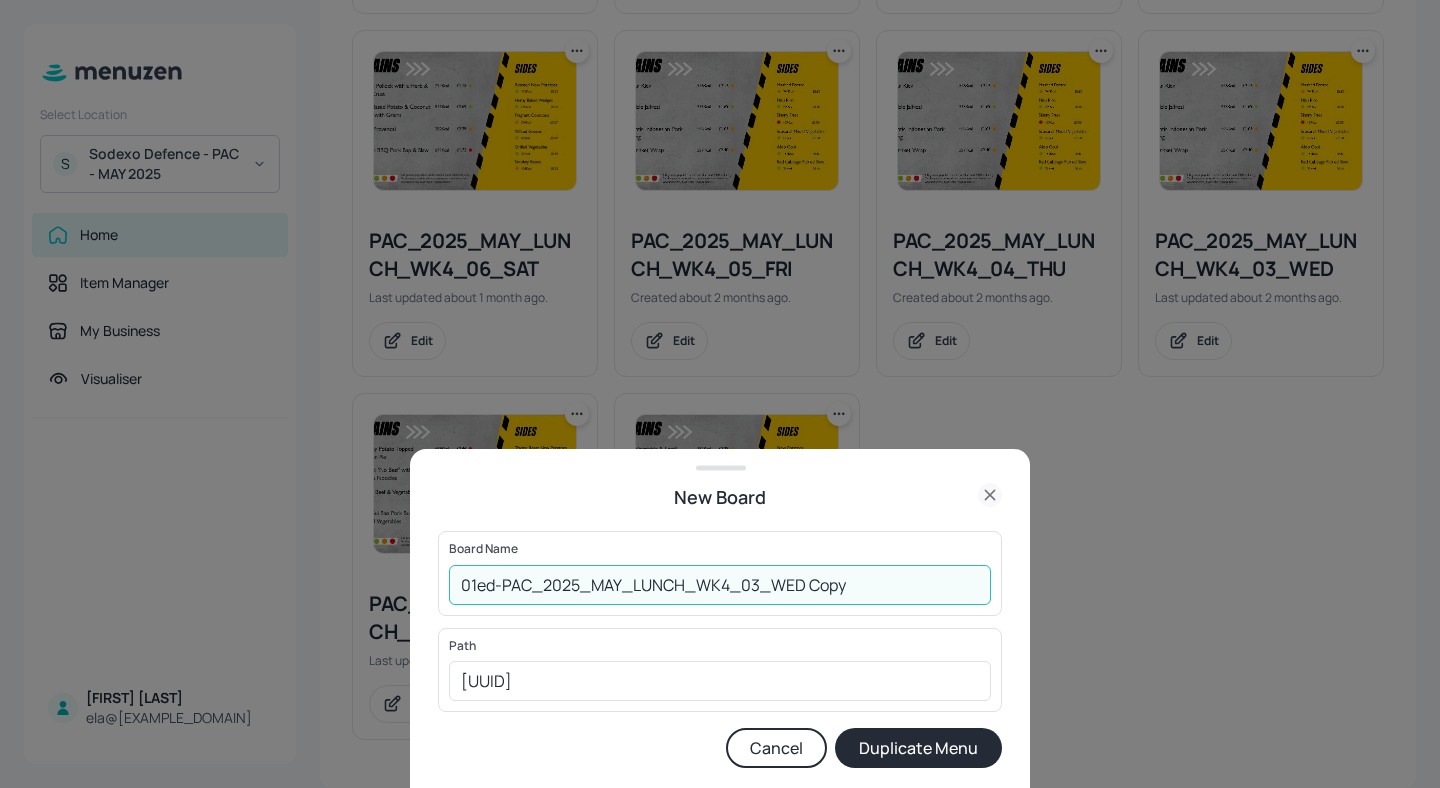 drag, startPoint x: 885, startPoint y: 582, endPoint x: 805, endPoint y: 582, distance: 80 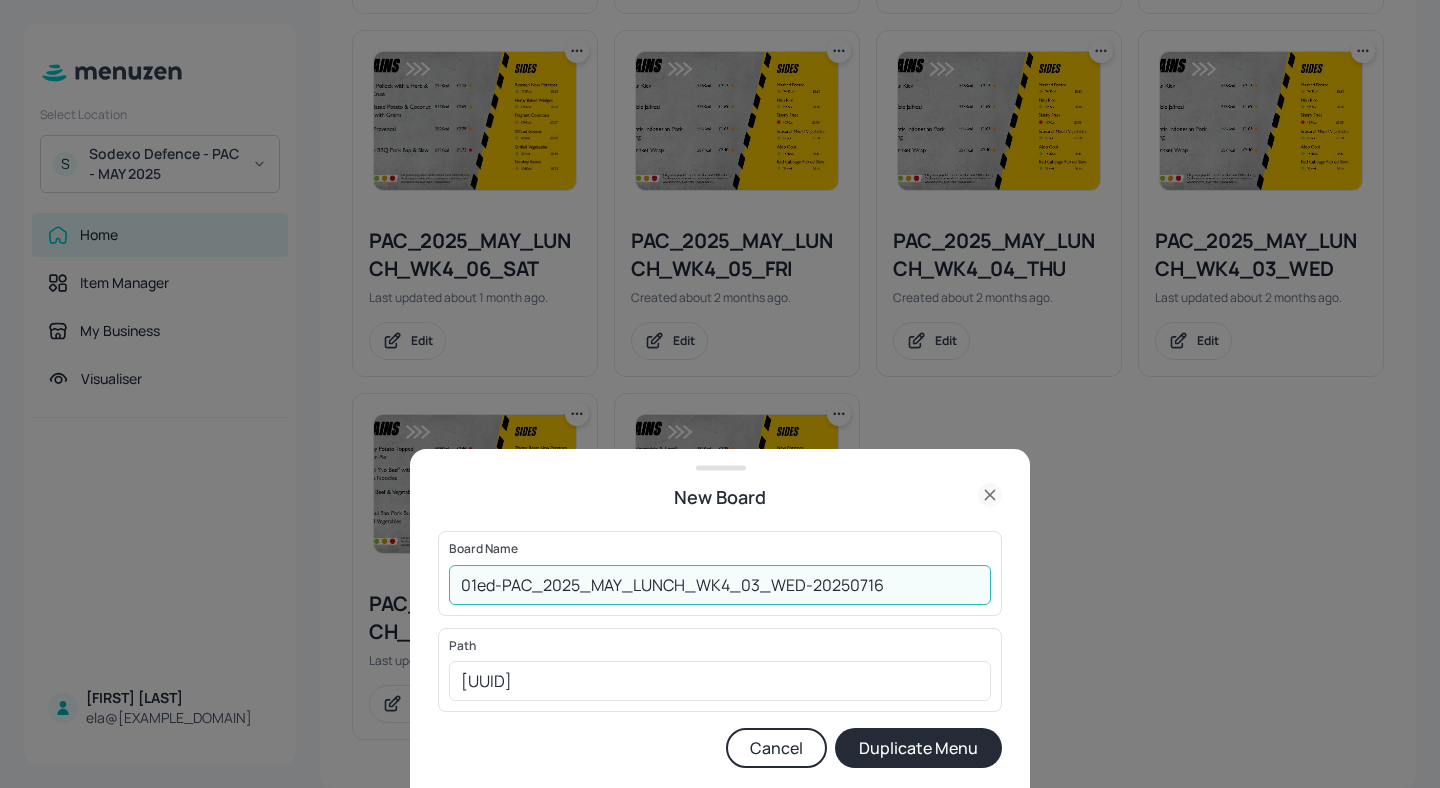 type on "01ed-PAC_2025_MAY_LUNCH_WK4_03_WED-20250716" 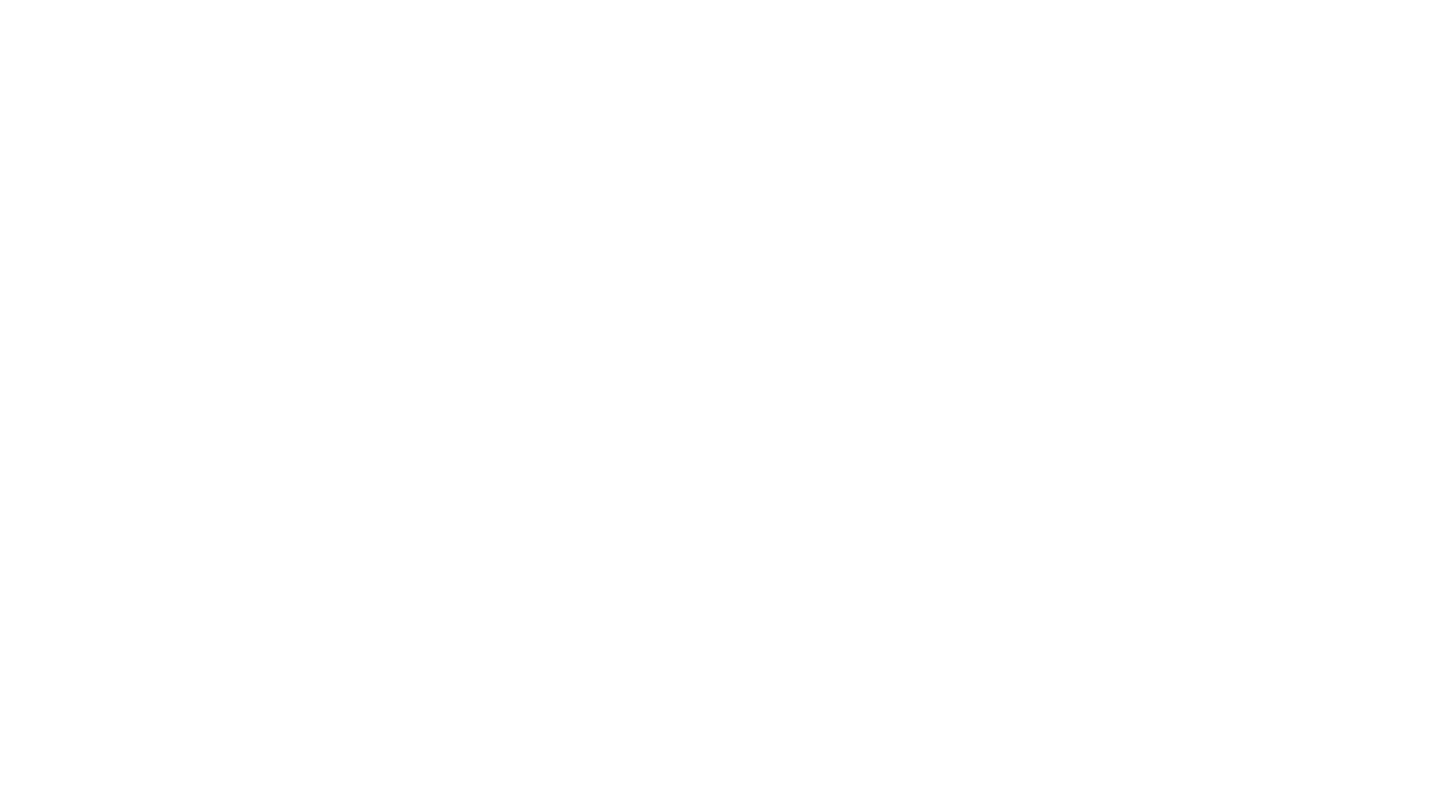 scroll, scrollTop: 0, scrollLeft: 0, axis: both 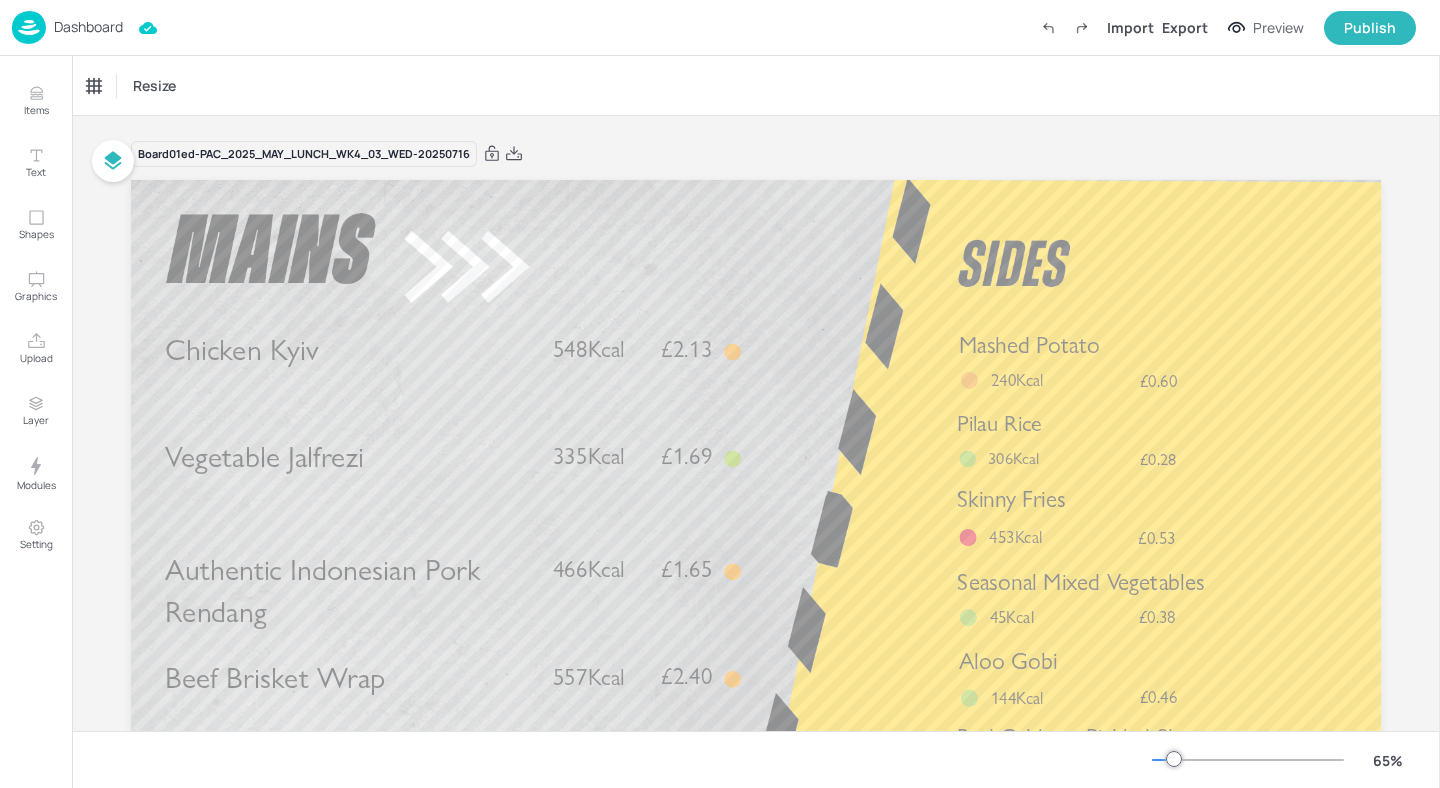click on "Dashboard" at bounding box center [88, 27] 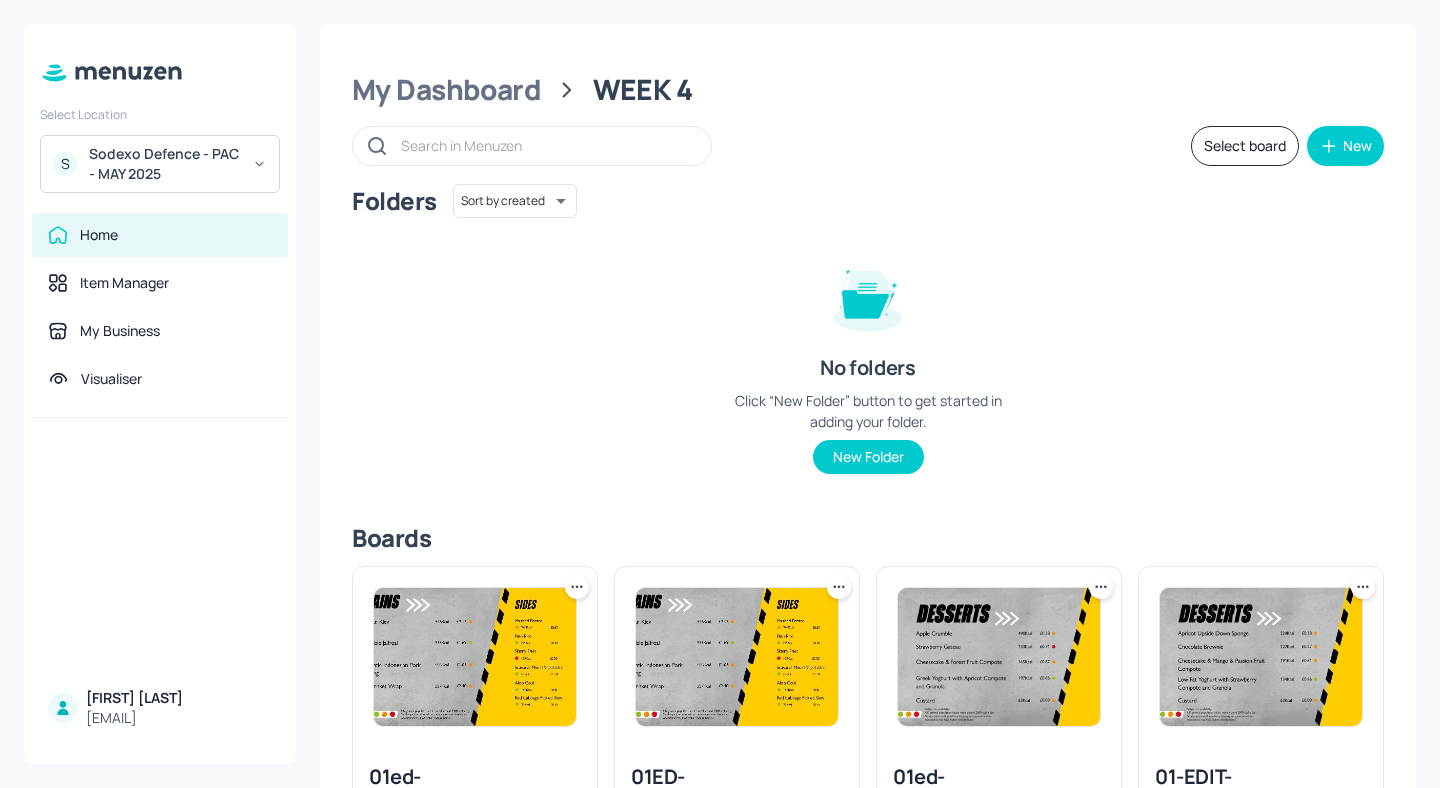 click 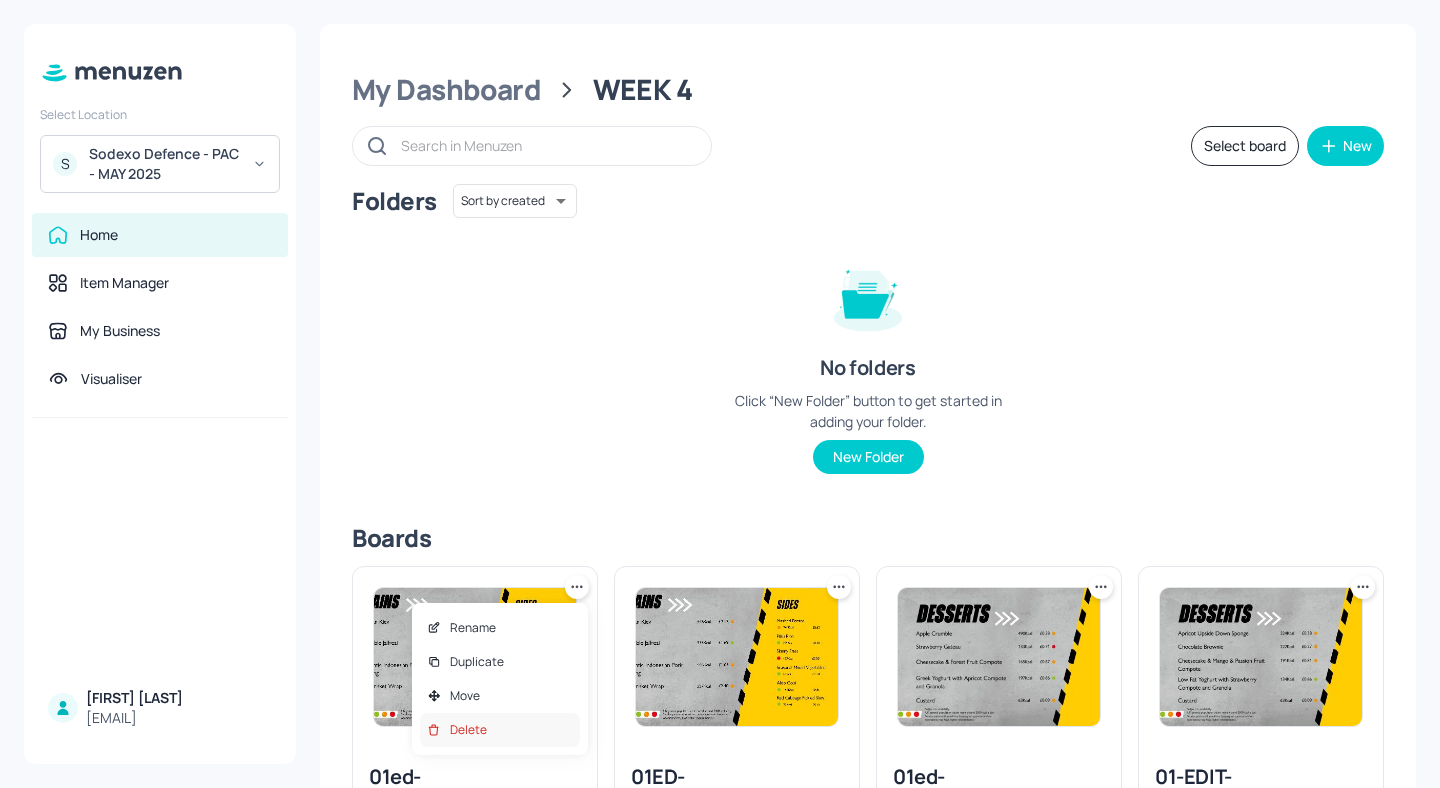 click on "Delete" at bounding box center [500, 730] 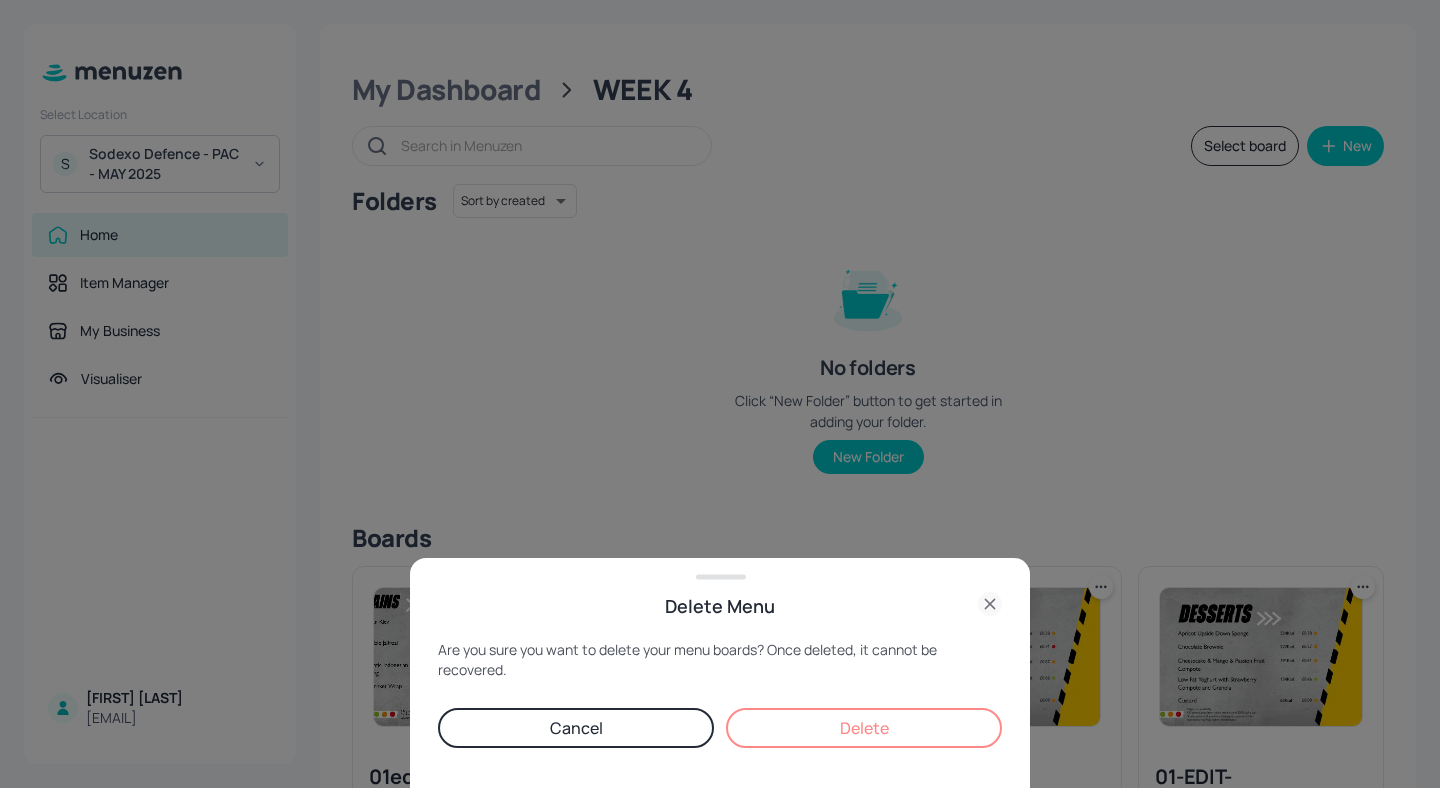 click on "Delete" at bounding box center (864, 728) 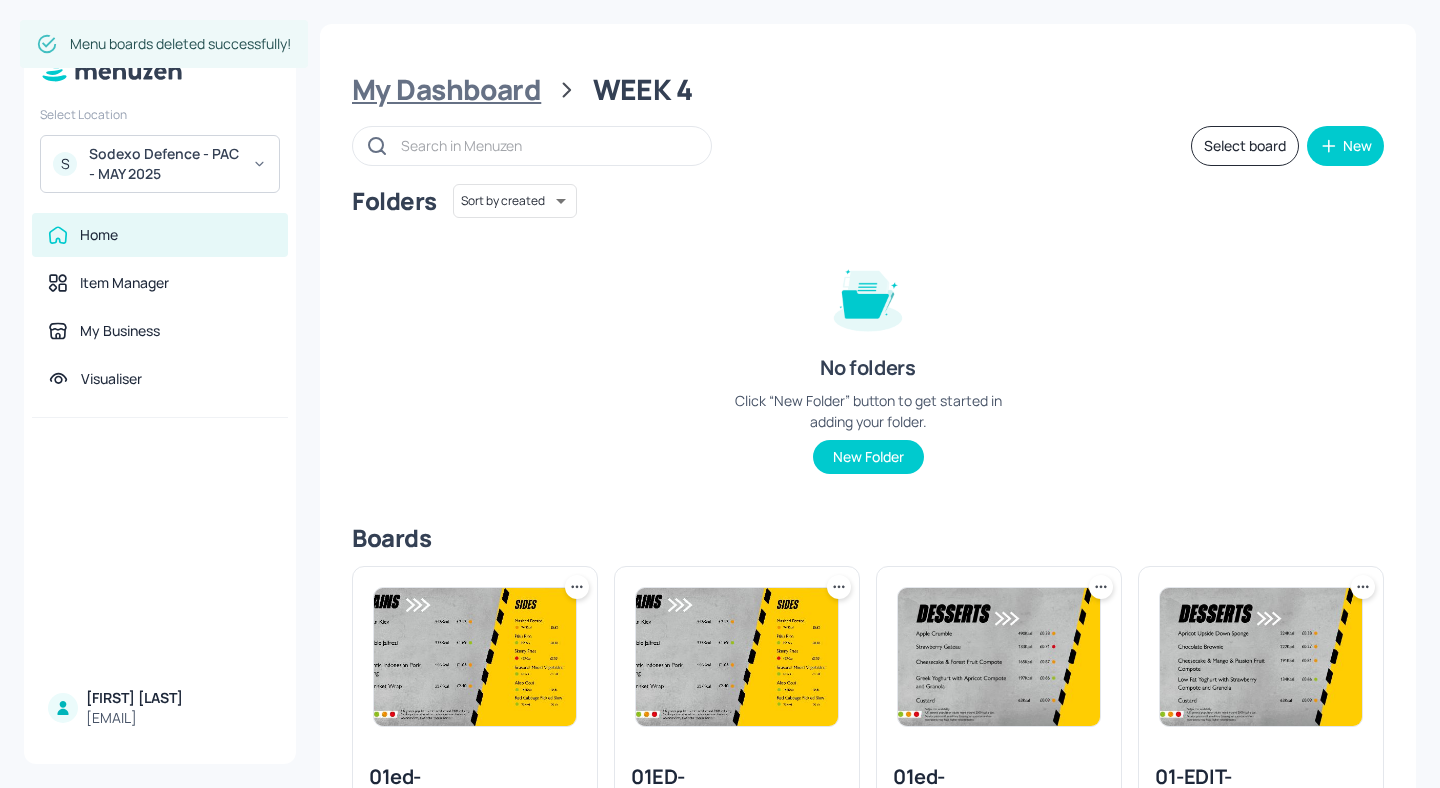 click on "My Dashboard" at bounding box center [446, 90] 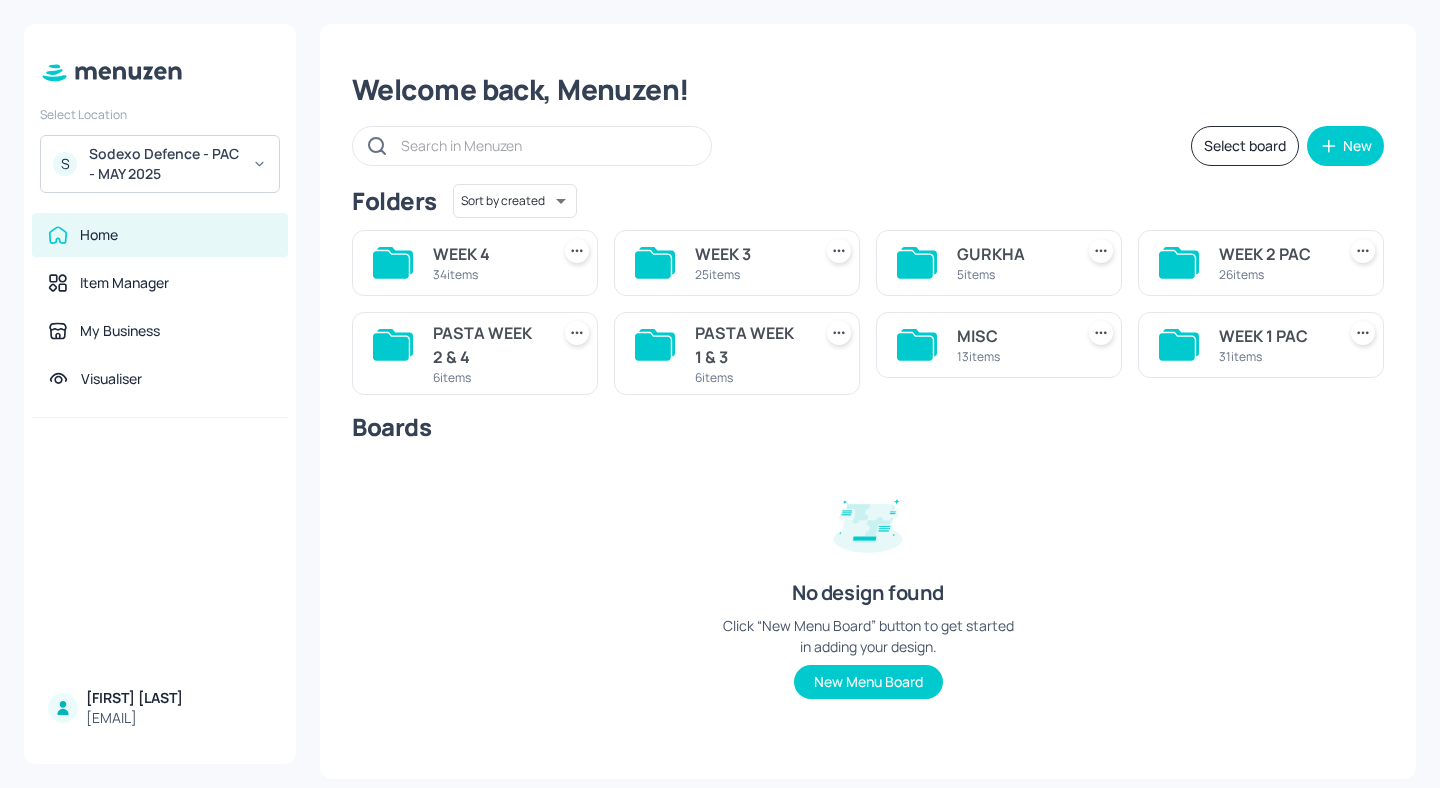 click on "WEEK 1 PAC 31  items" at bounding box center [1261, 345] 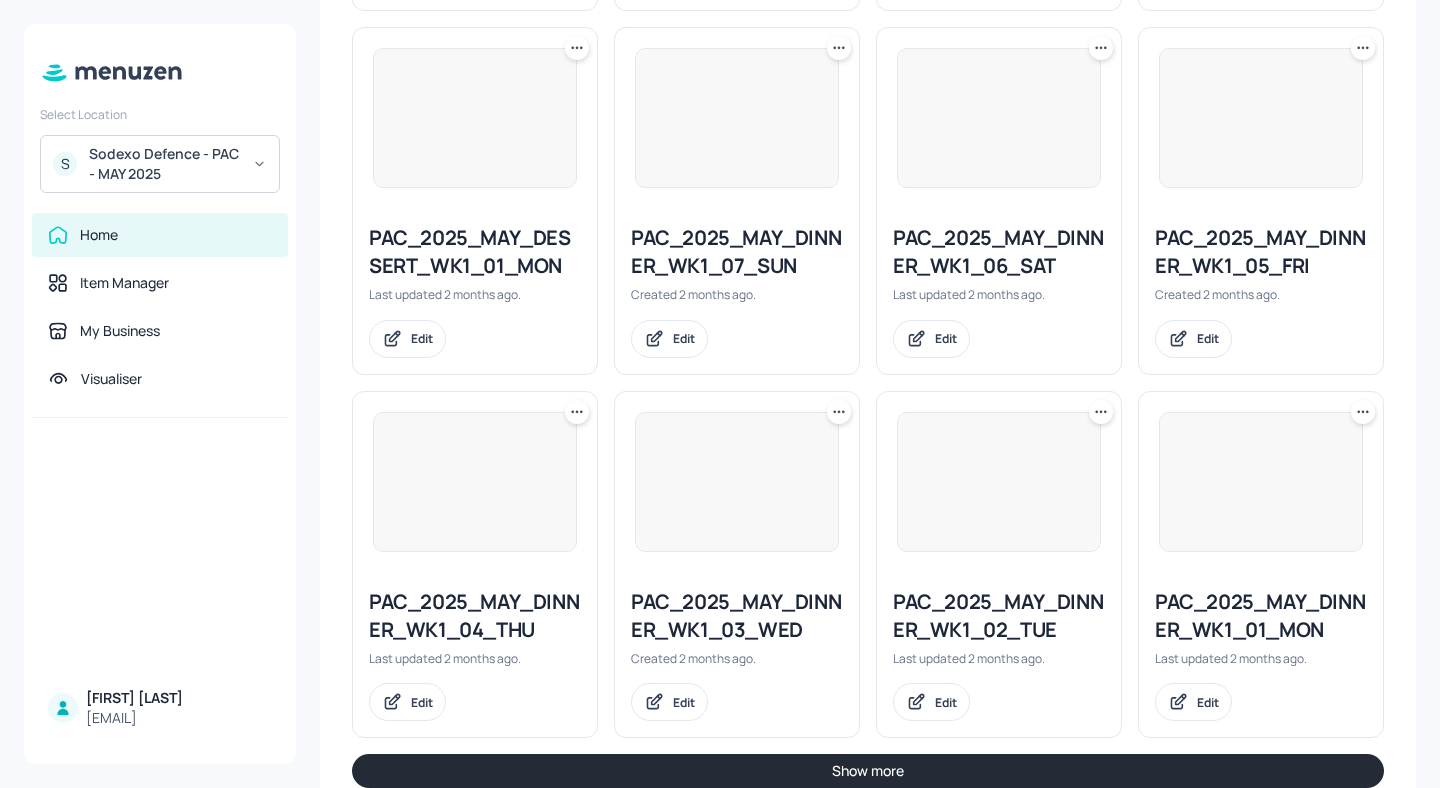 scroll, scrollTop: 2208, scrollLeft: 0, axis: vertical 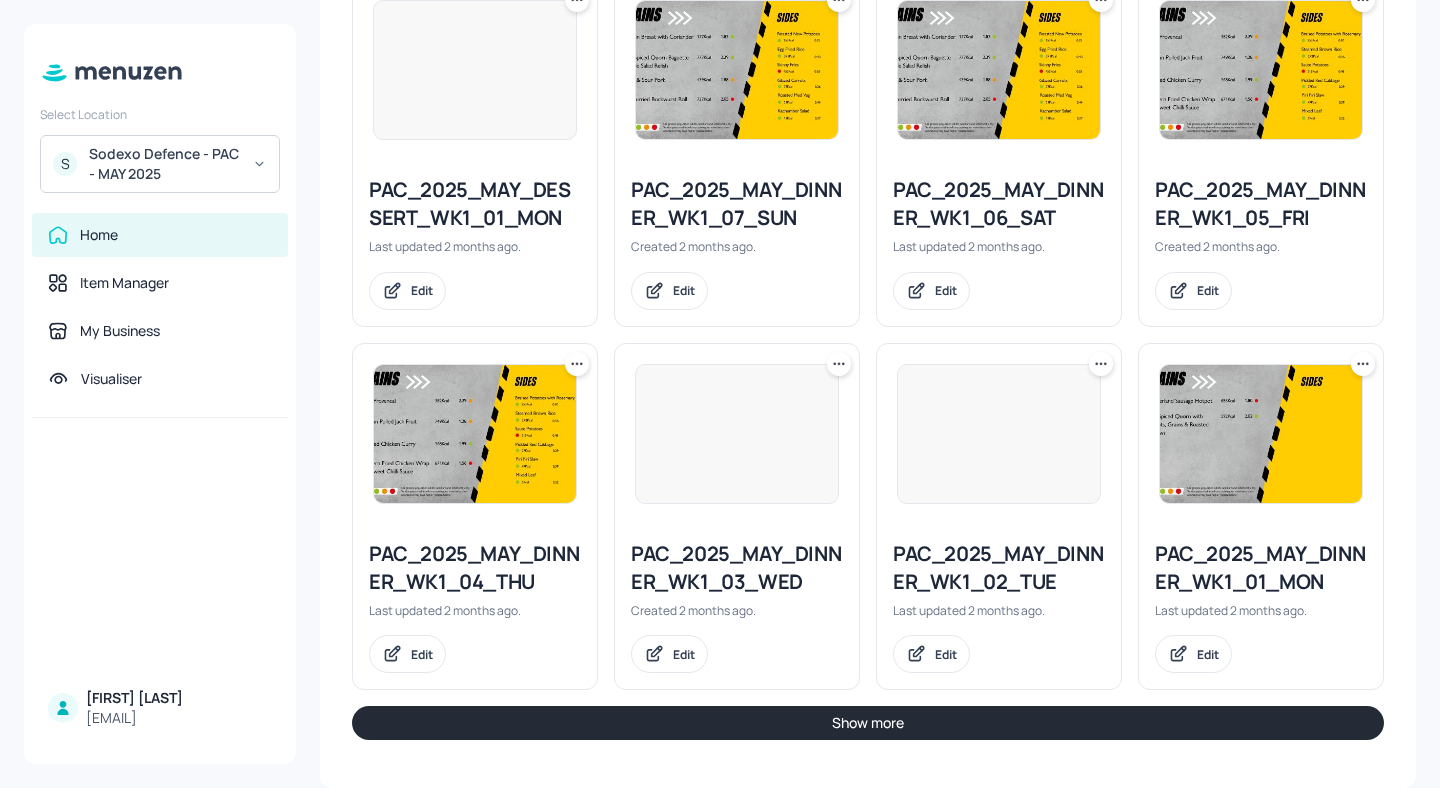 click on "Show more" at bounding box center (868, 723) 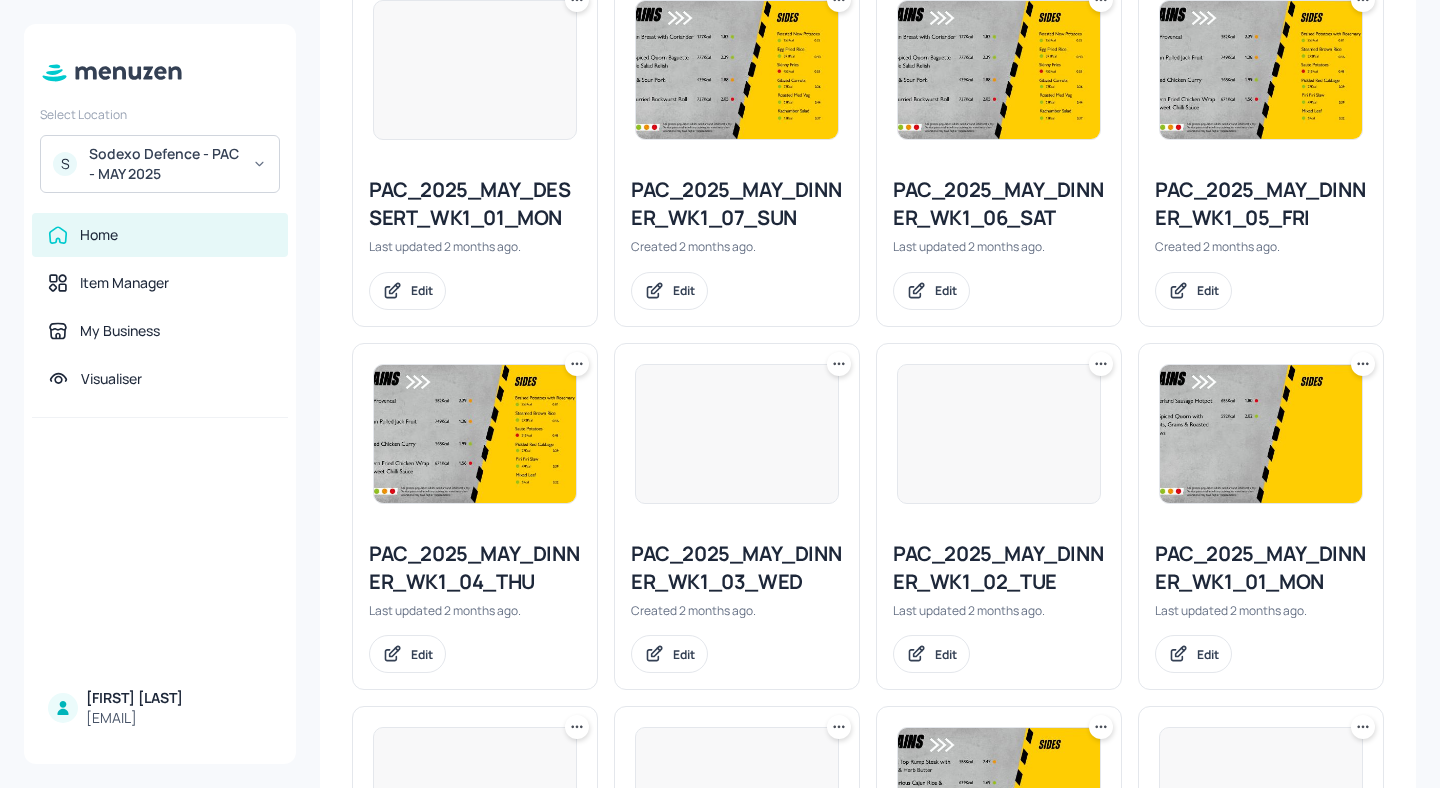 scroll, scrollTop: 2885, scrollLeft: 0, axis: vertical 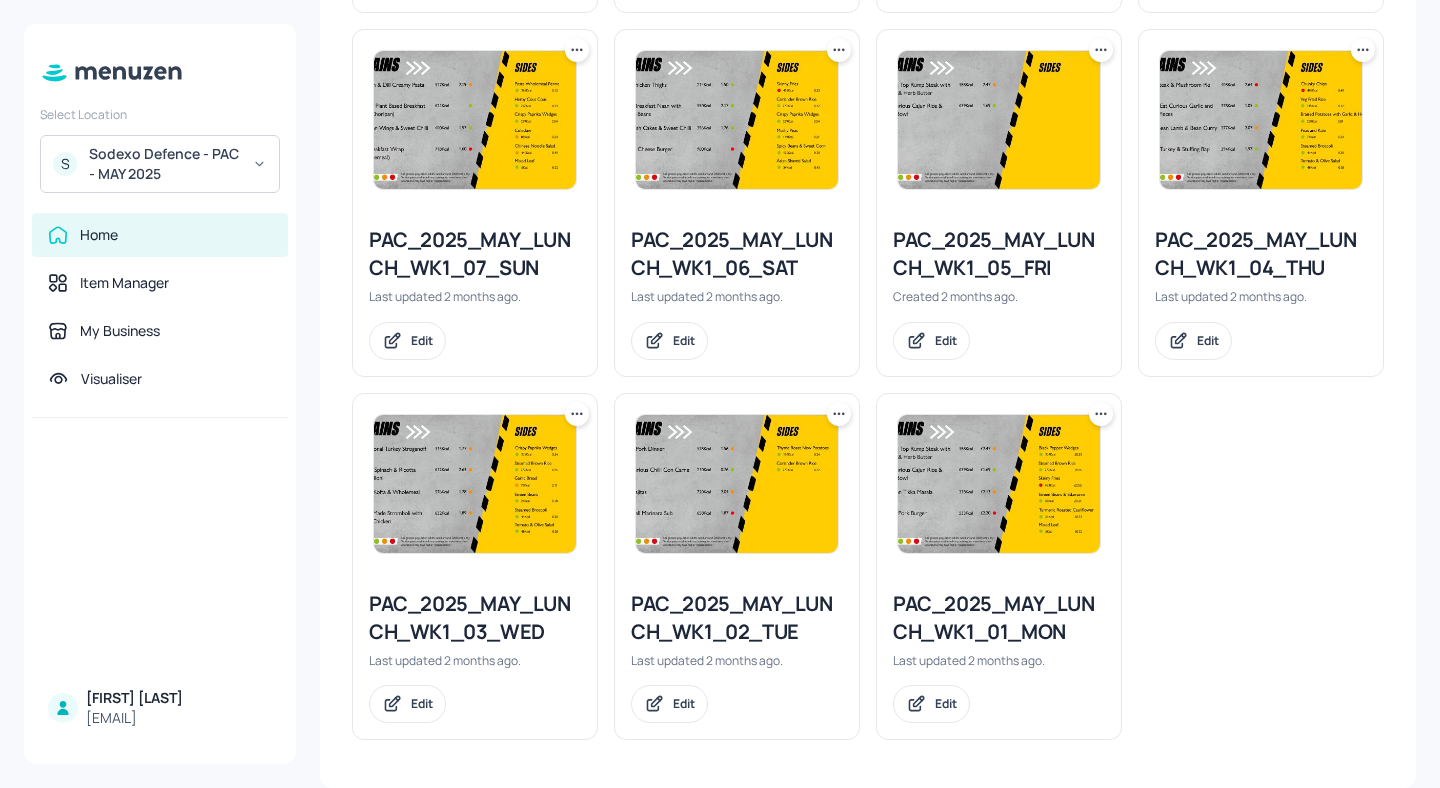 click 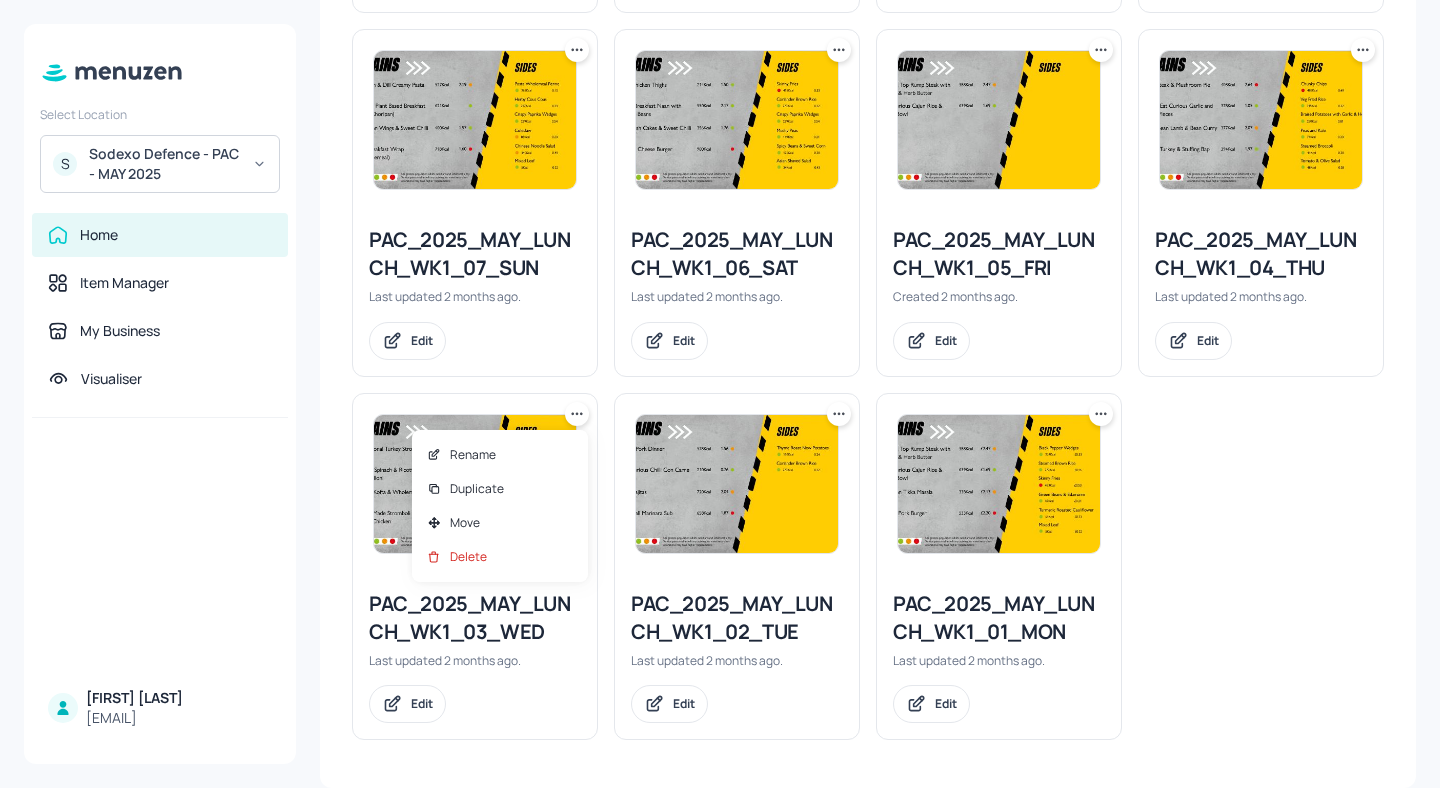 click at bounding box center (720, 394) 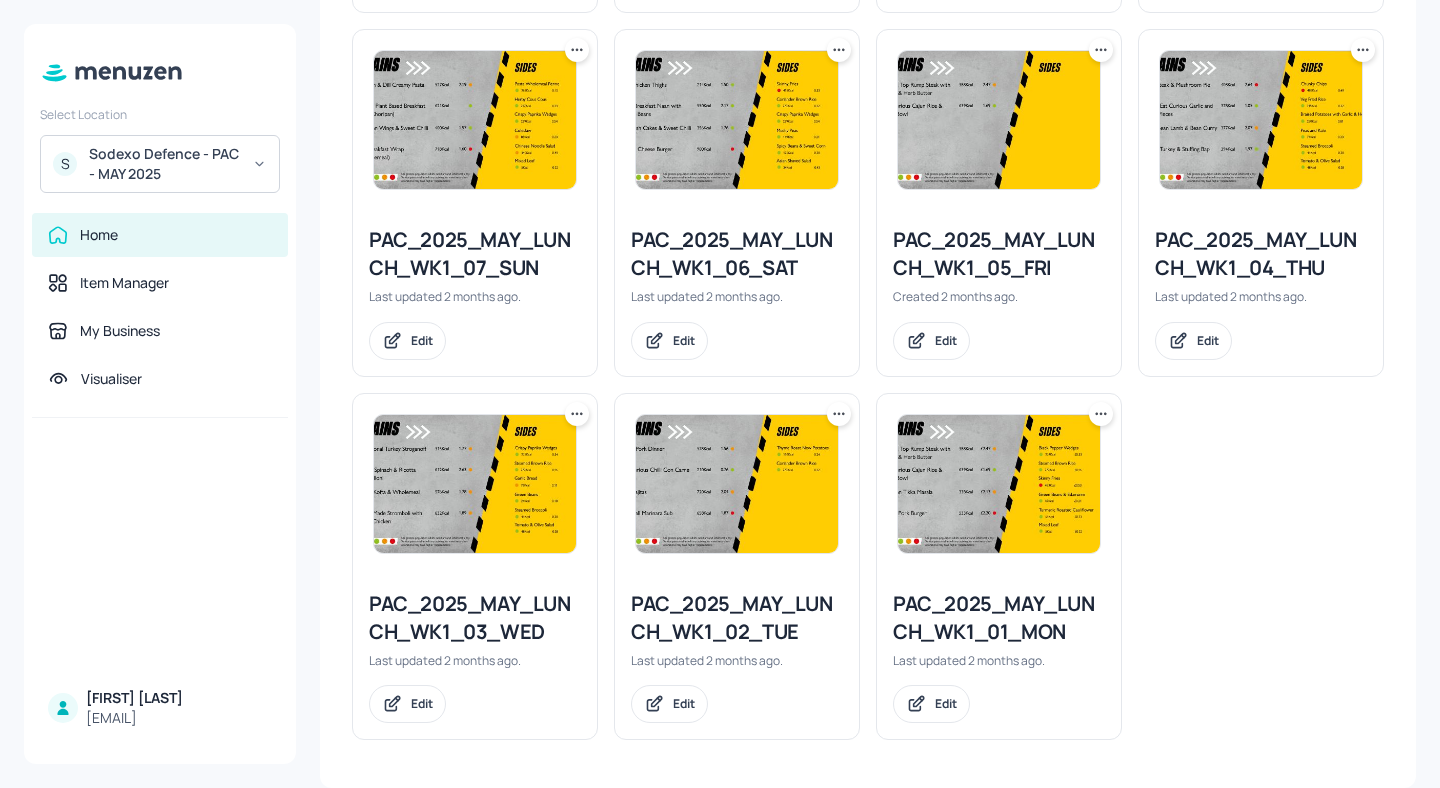 click 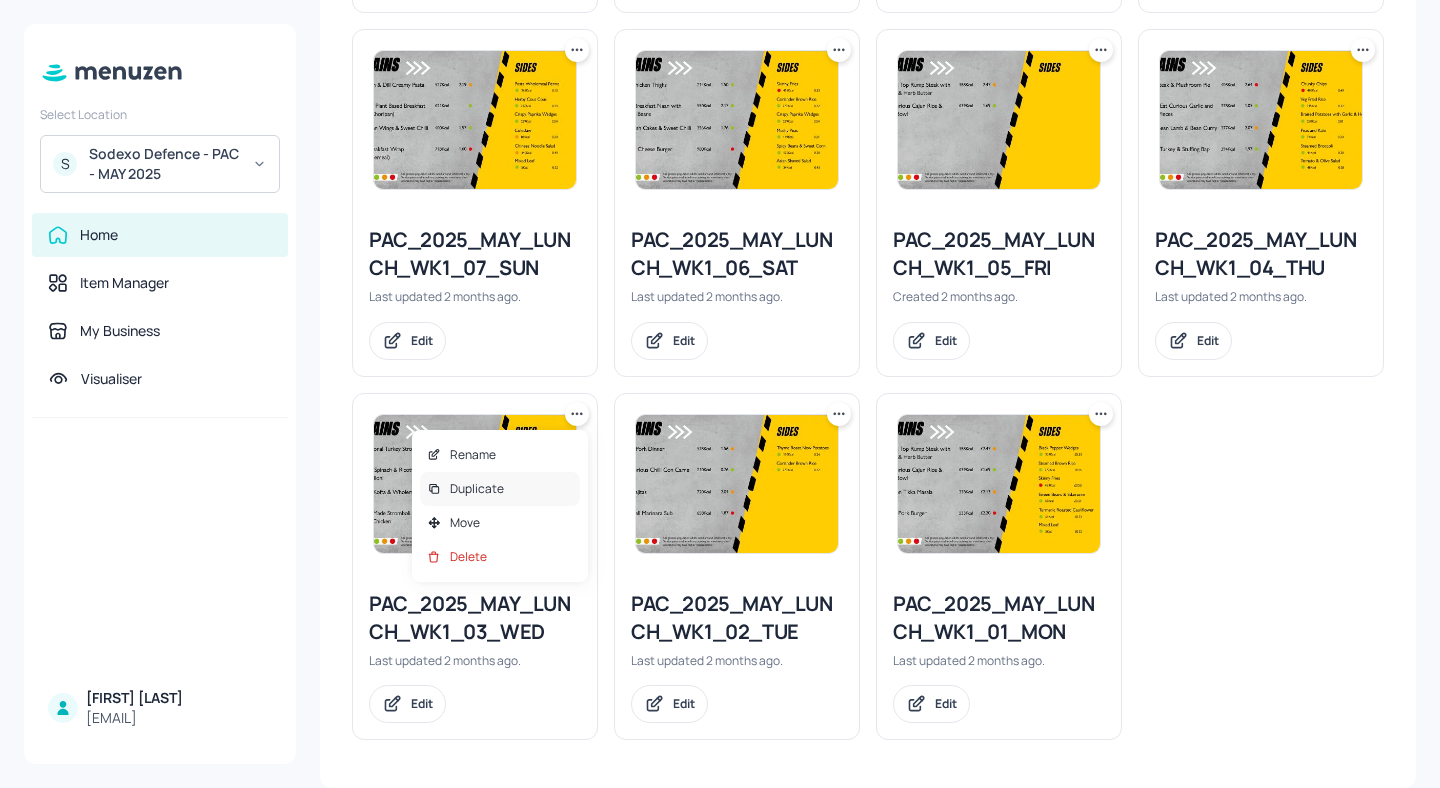 click on "Duplicate" at bounding box center [500, 489] 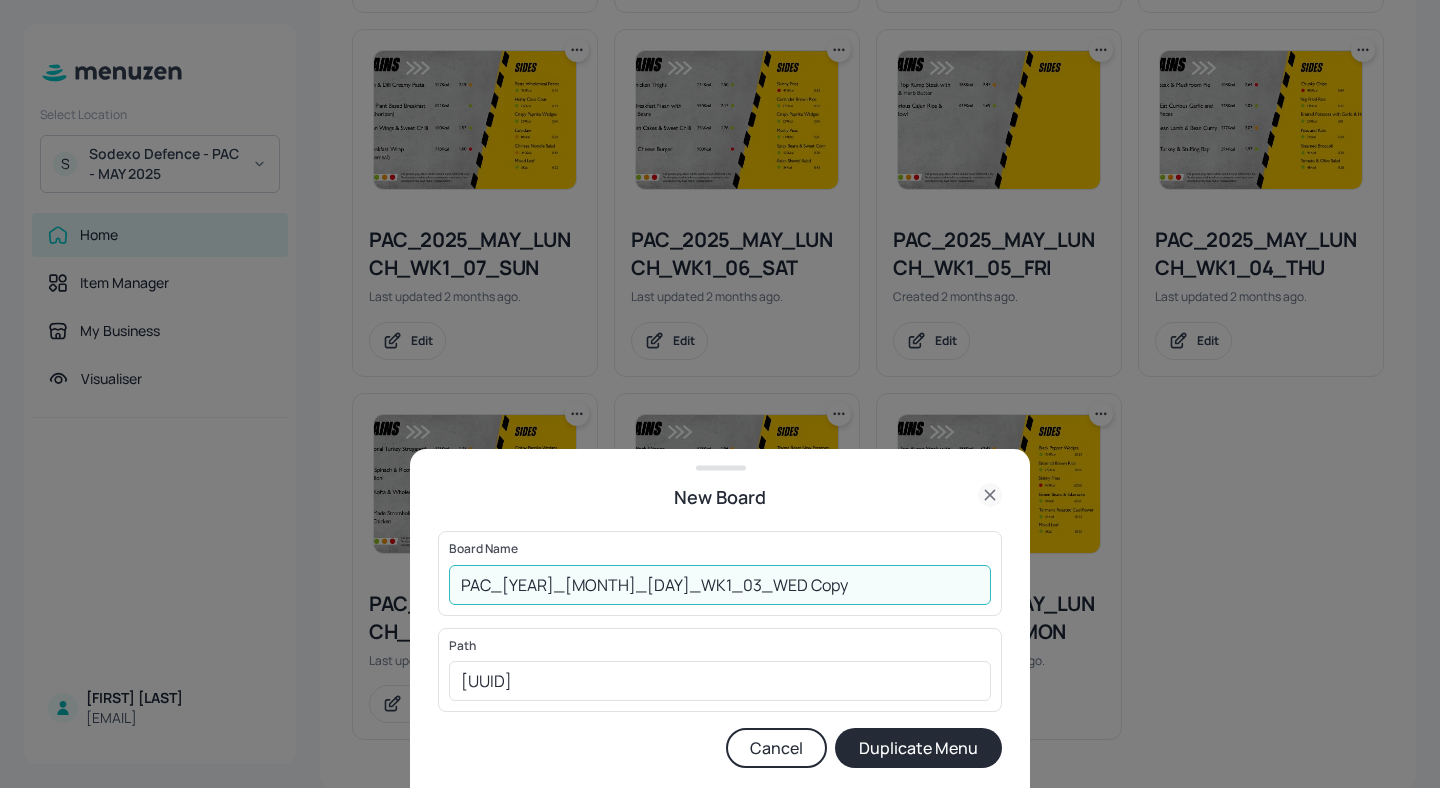 click on "PAC_2025_MAY_LUNCH_WK1_03_WED Copy" at bounding box center [720, 585] 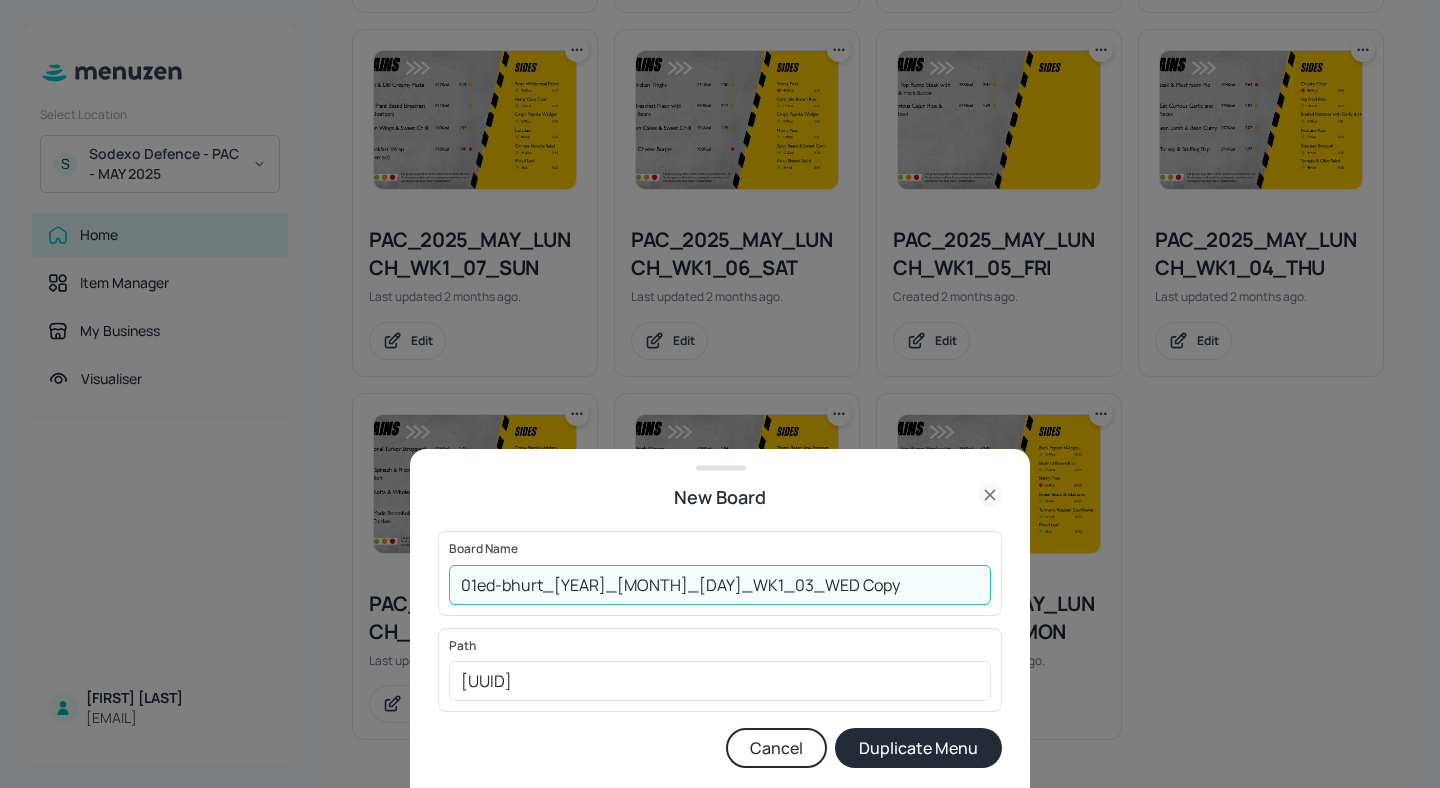 drag, startPoint x: 859, startPoint y: 579, endPoint x: 812, endPoint y: 579, distance: 47 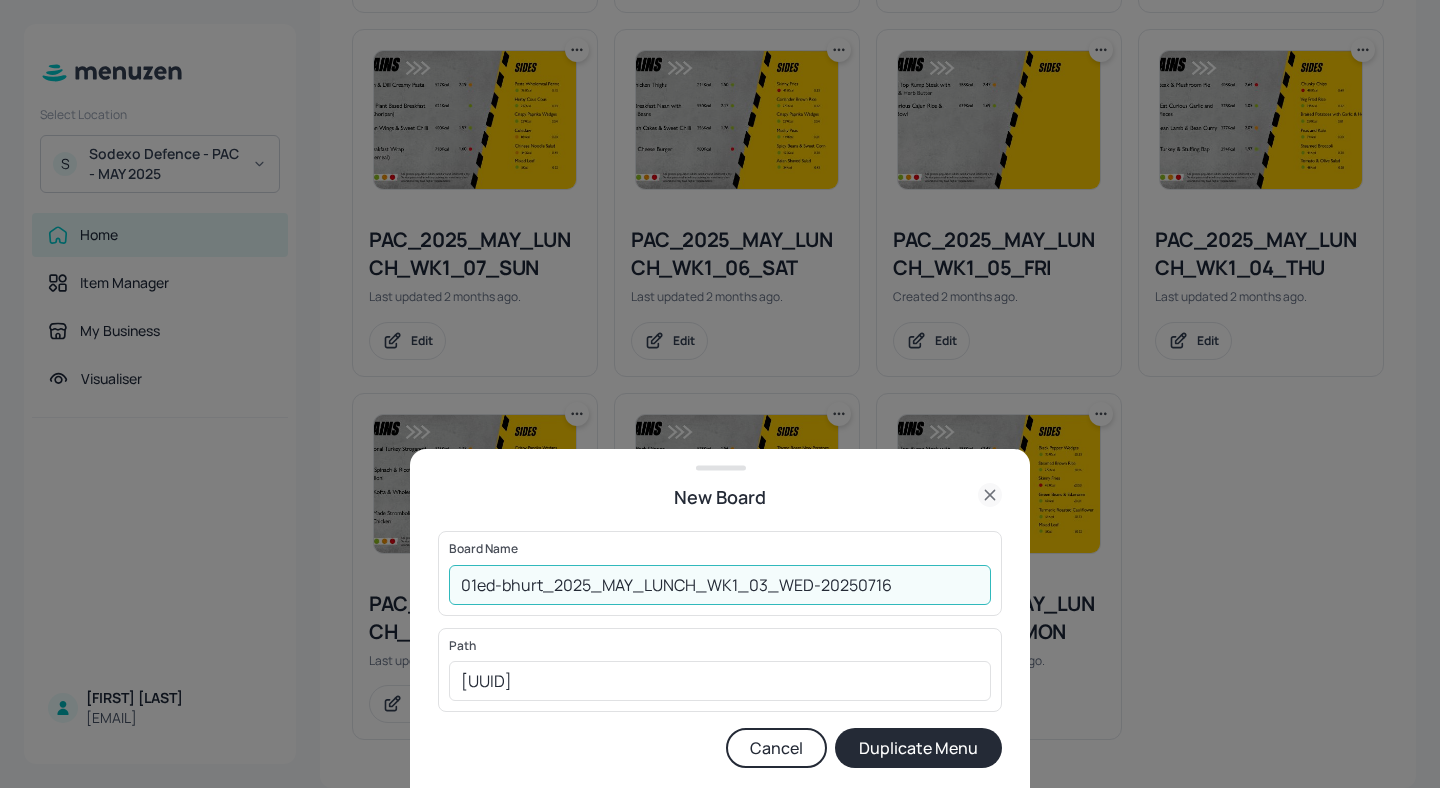 type on "01ed-bhurt_2025_MAY_LUNCH_WK1_03_WED-20250716" 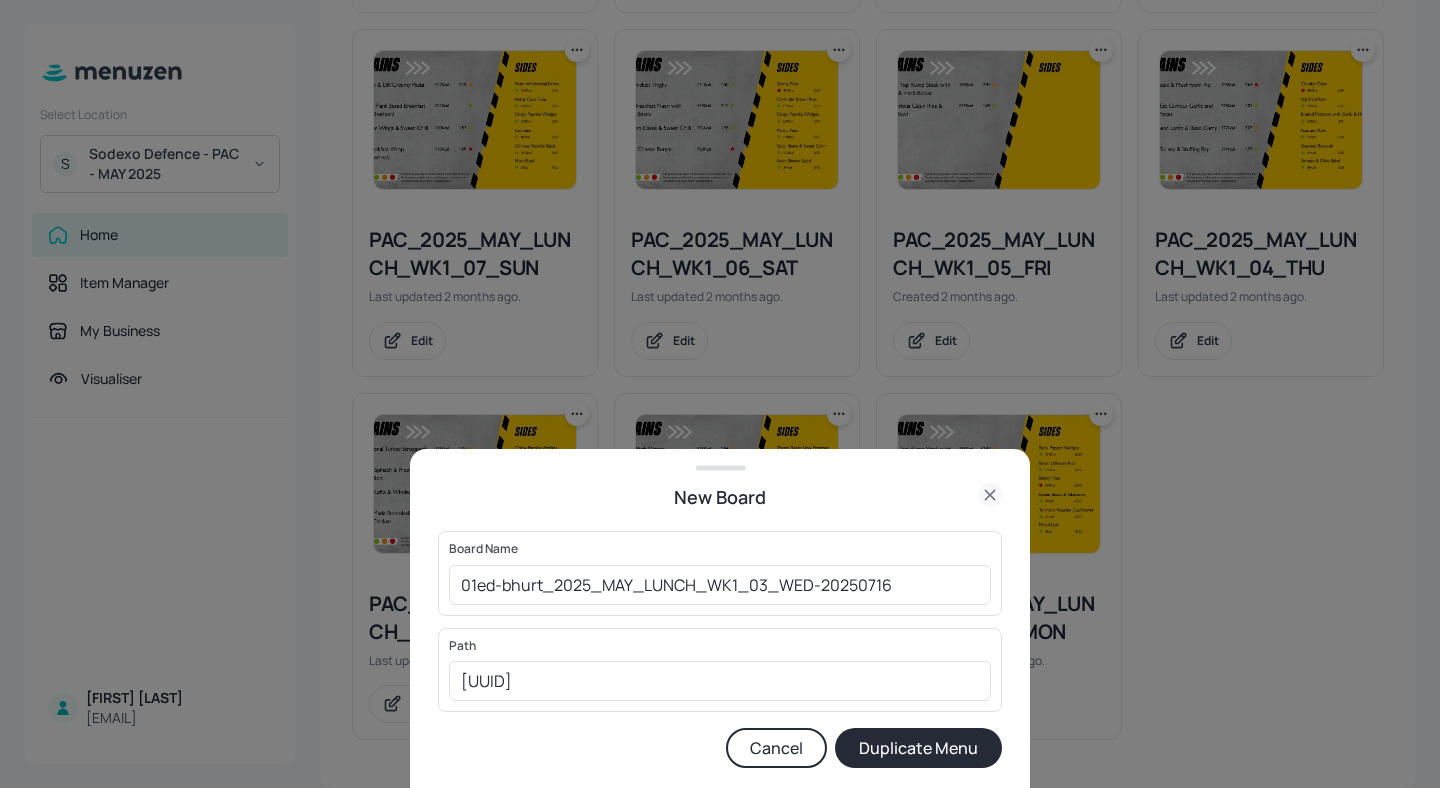 click on "Duplicate Menu" at bounding box center (918, 748) 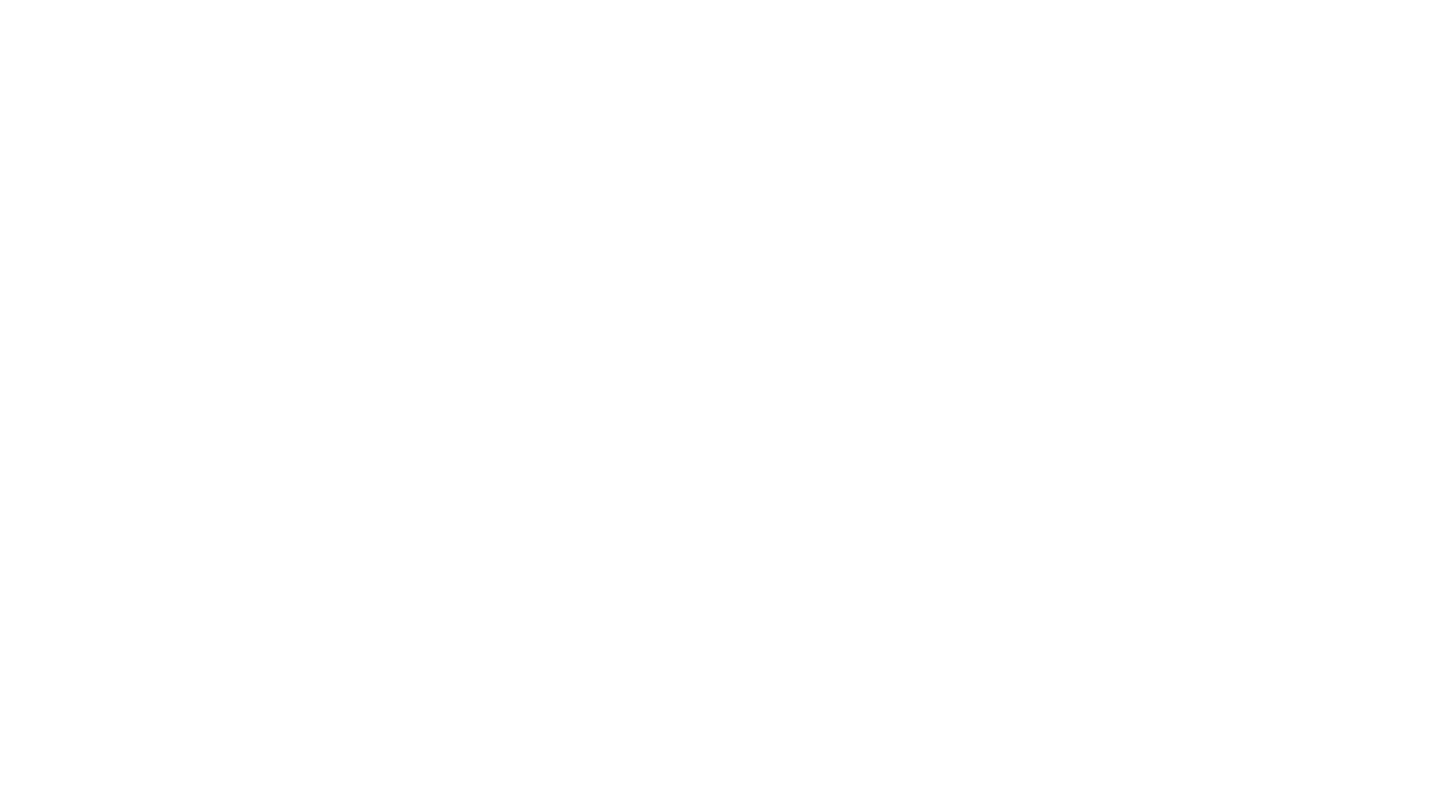 scroll, scrollTop: 0, scrollLeft: 0, axis: both 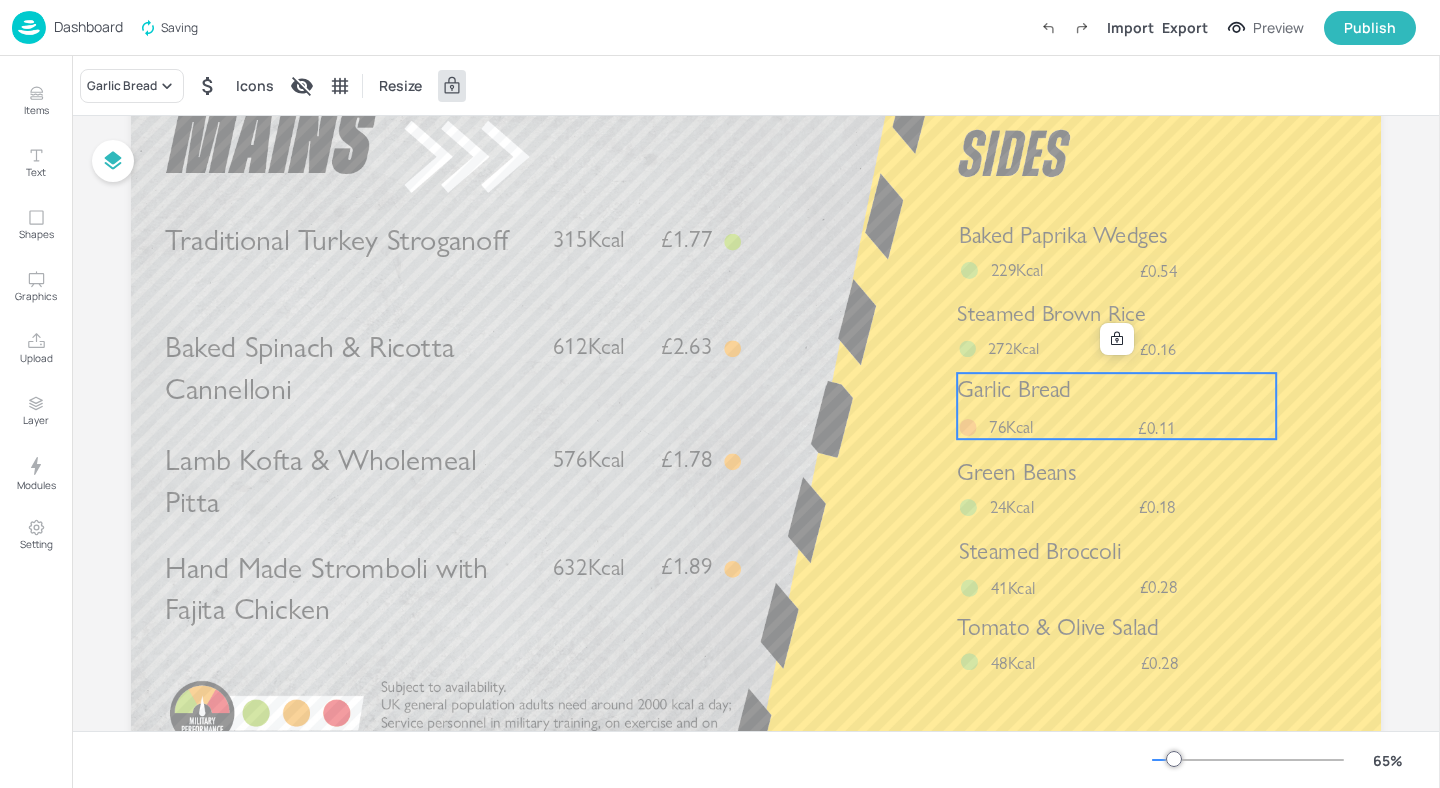 click on "Garlic Bread £0.11 76Kcal" at bounding box center (1116, 406) 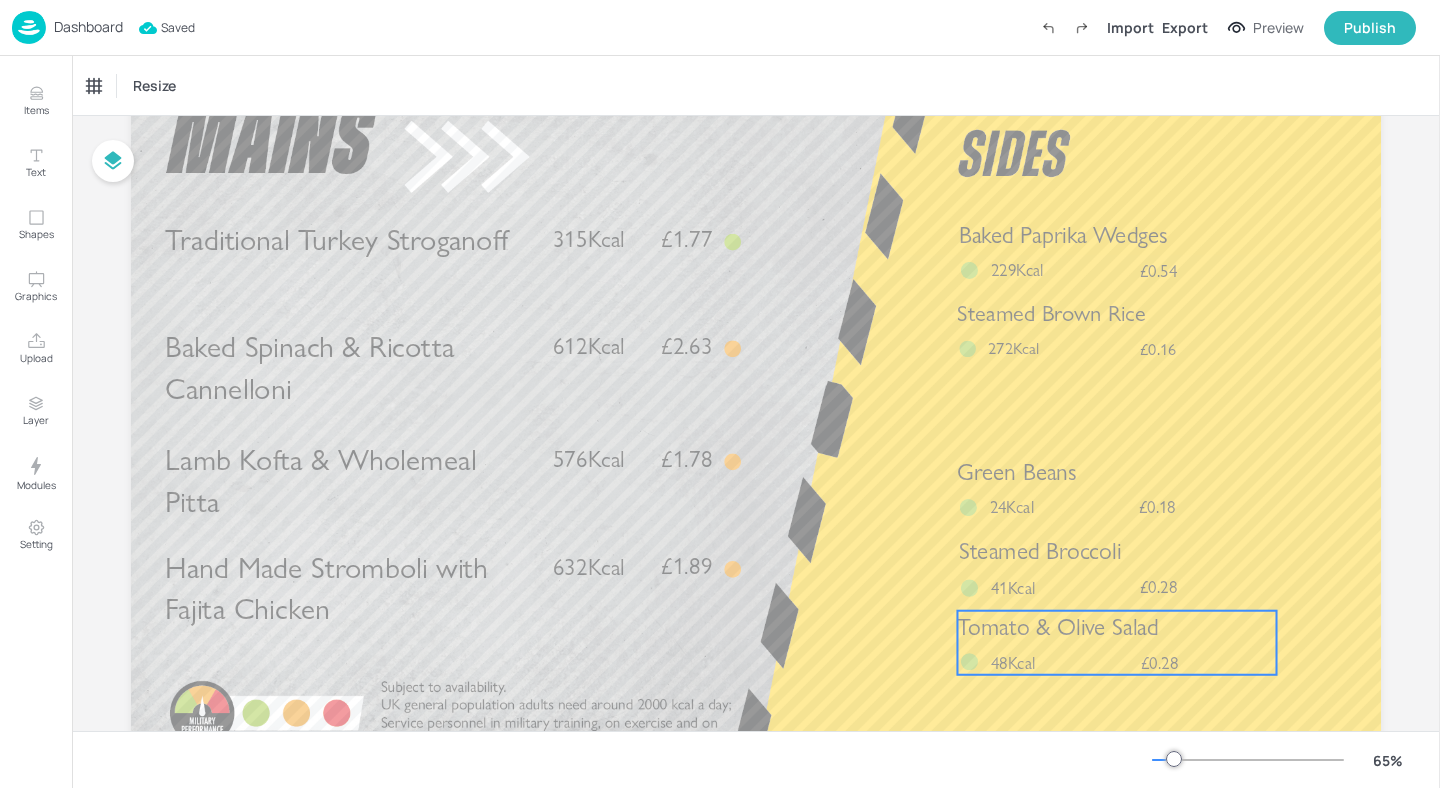 click on "48Kcal" at bounding box center (1013, 663) 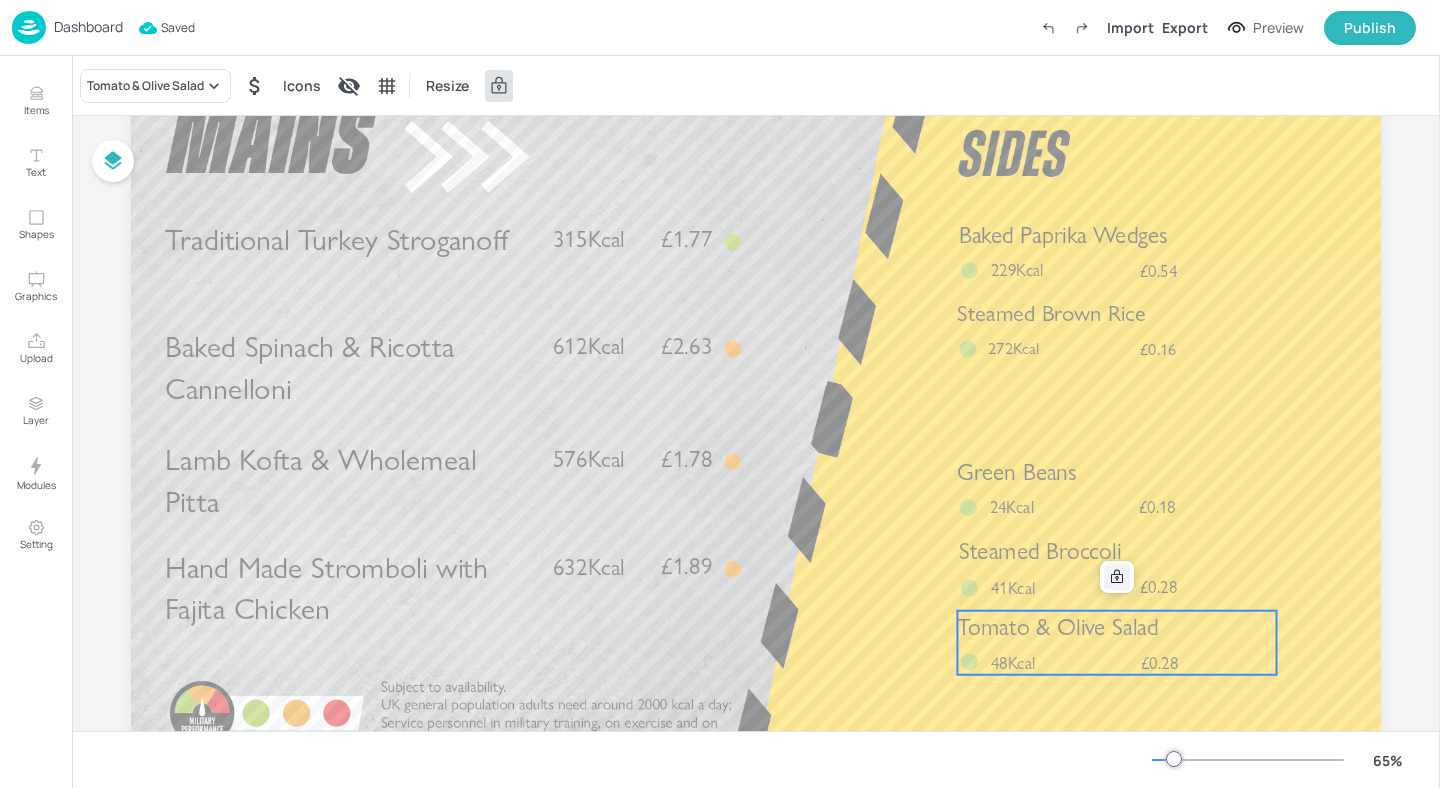 click 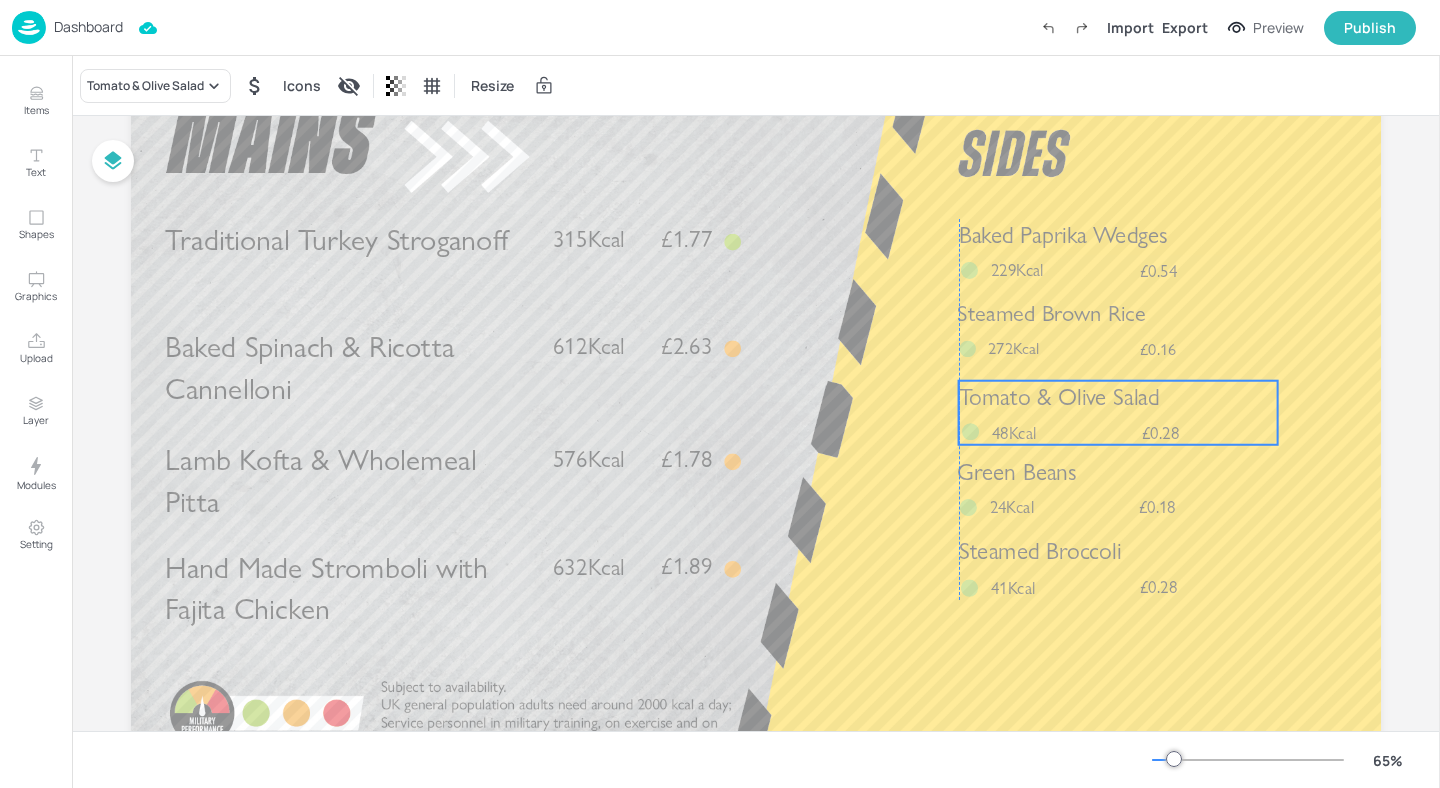 drag, startPoint x: 1095, startPoint y: 663, endPoint x: 1098, endPoint y: 433, distance: 230.01956 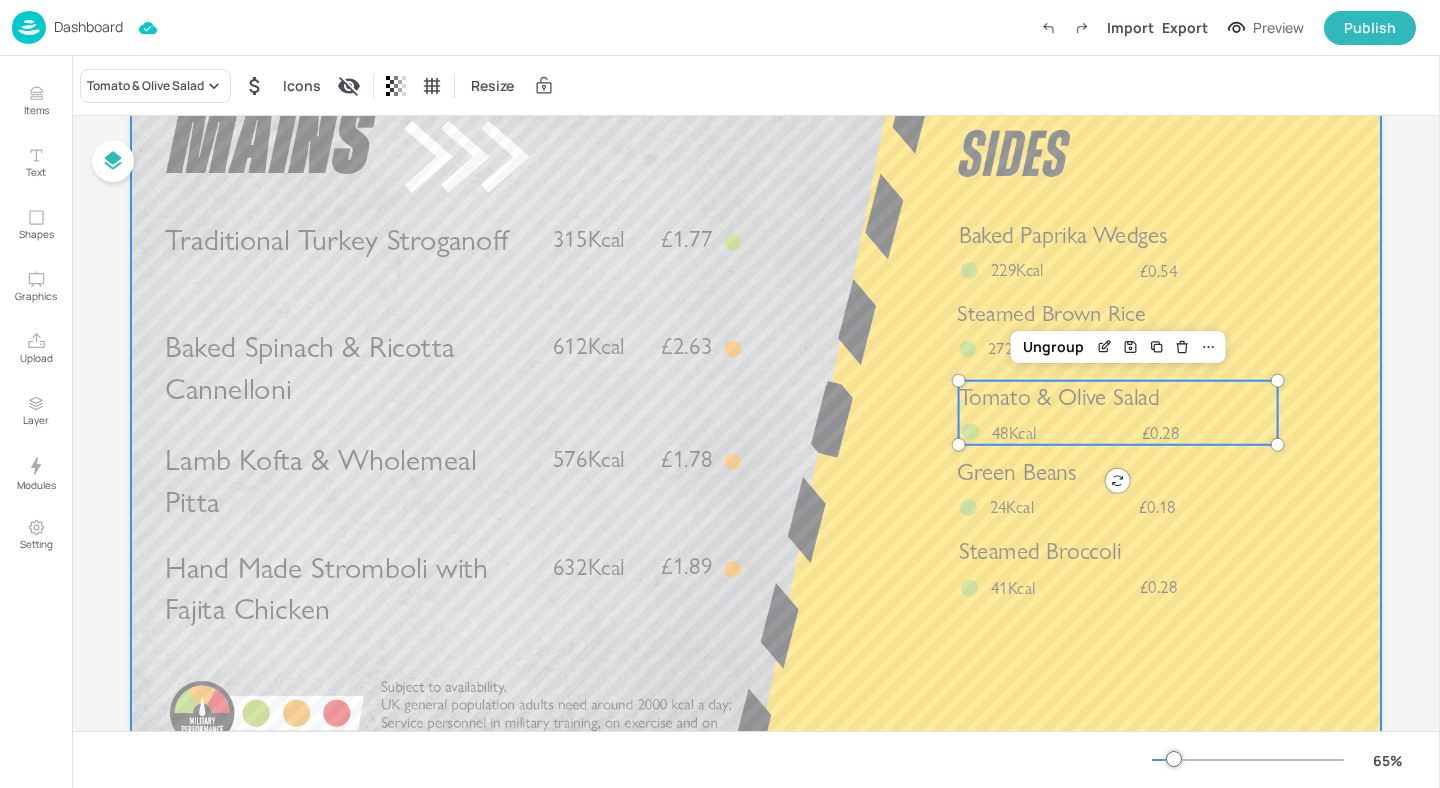 click at bounding box center [756, 421] 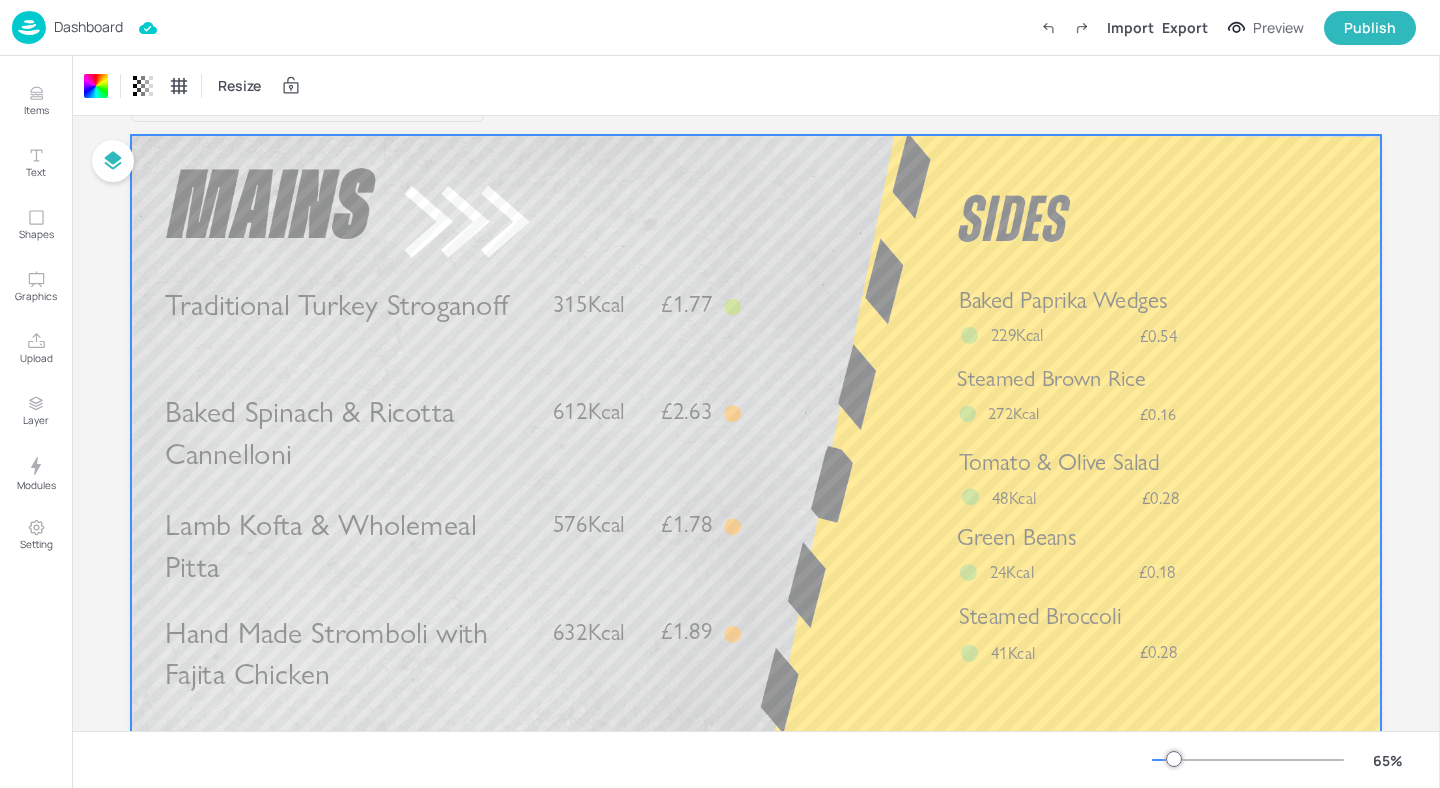 scroll, scrollTop: 0, scrollLeft: 0, axis: both 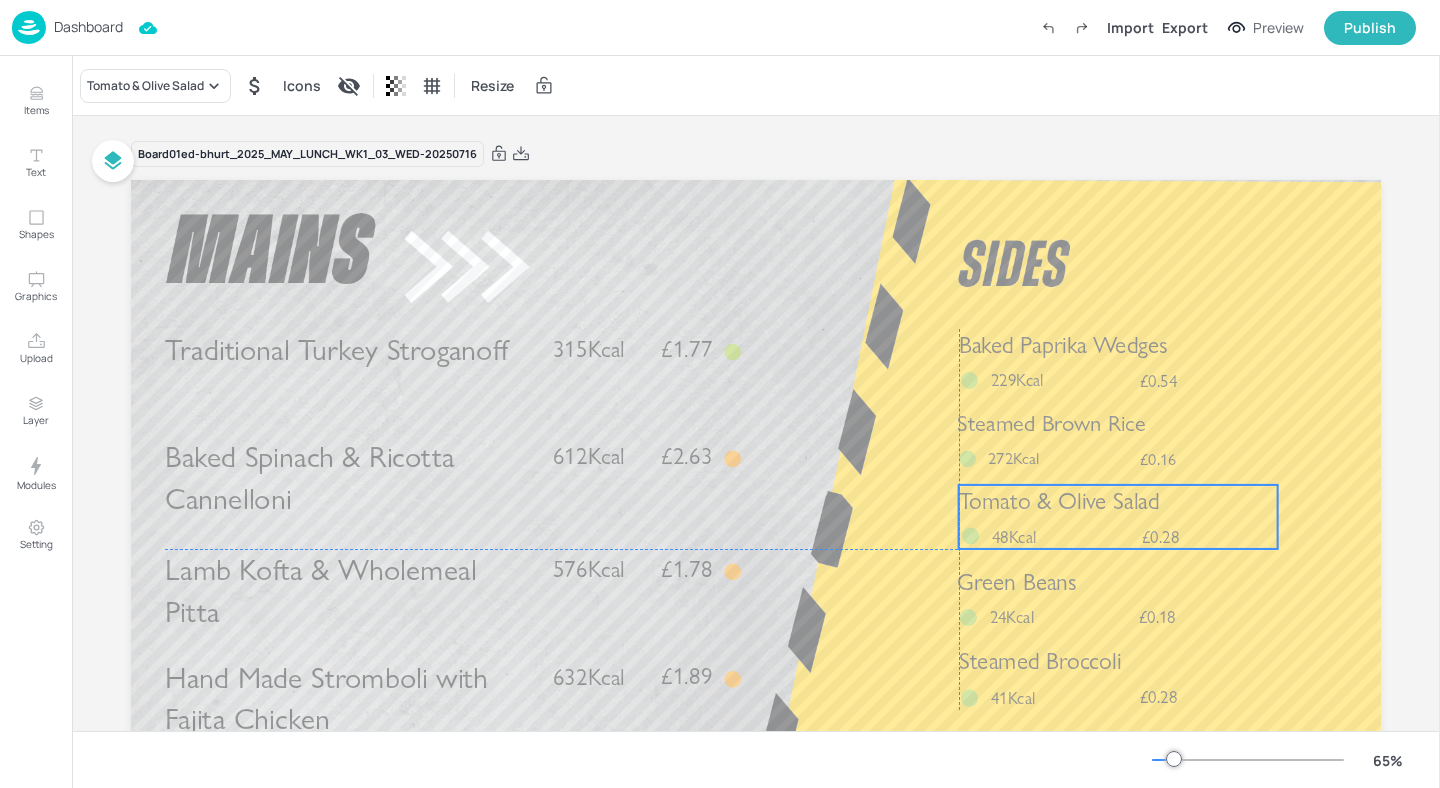 click on "Tomato & Olive Salad" at bounding box center (1118, 501) 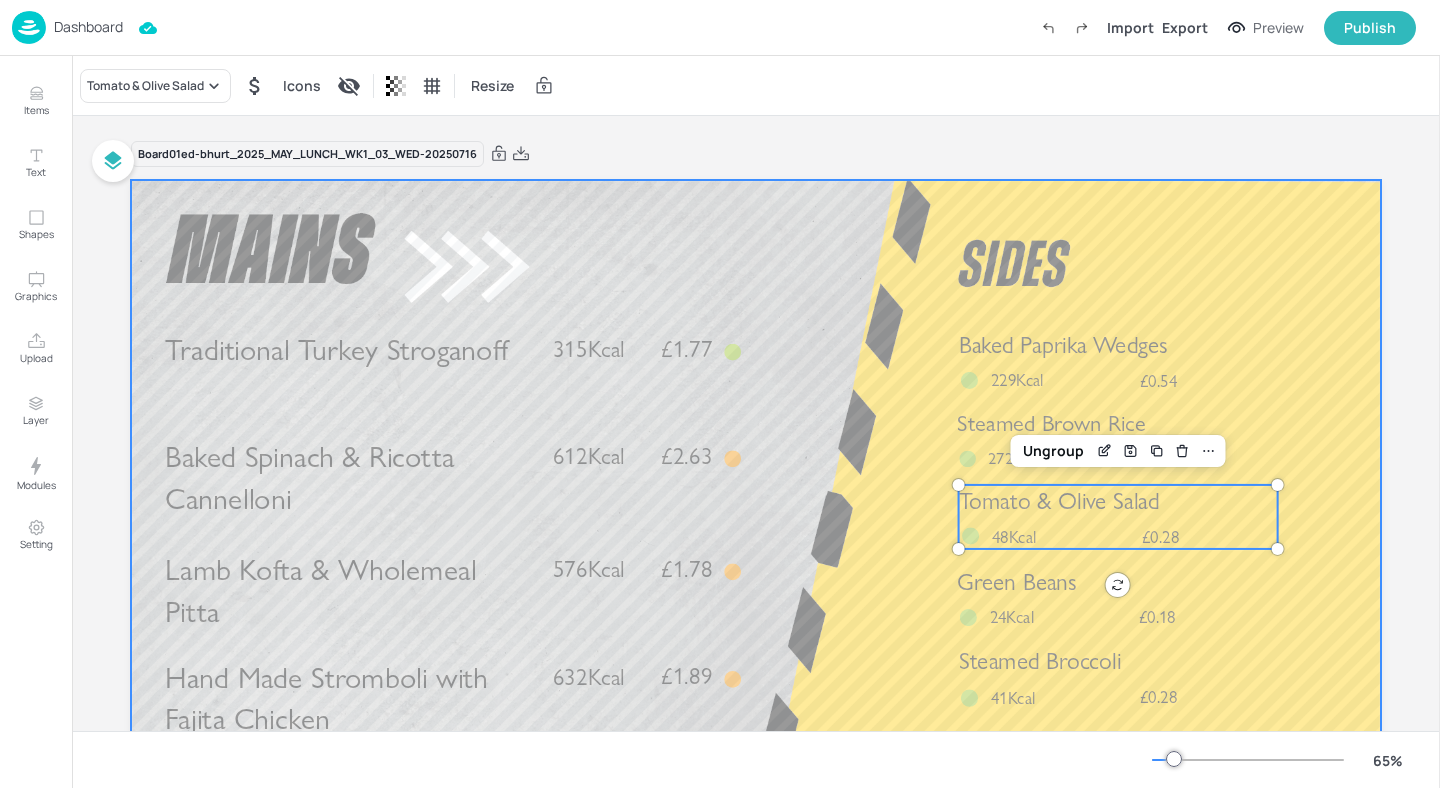 click at bounding box center [756, 531] 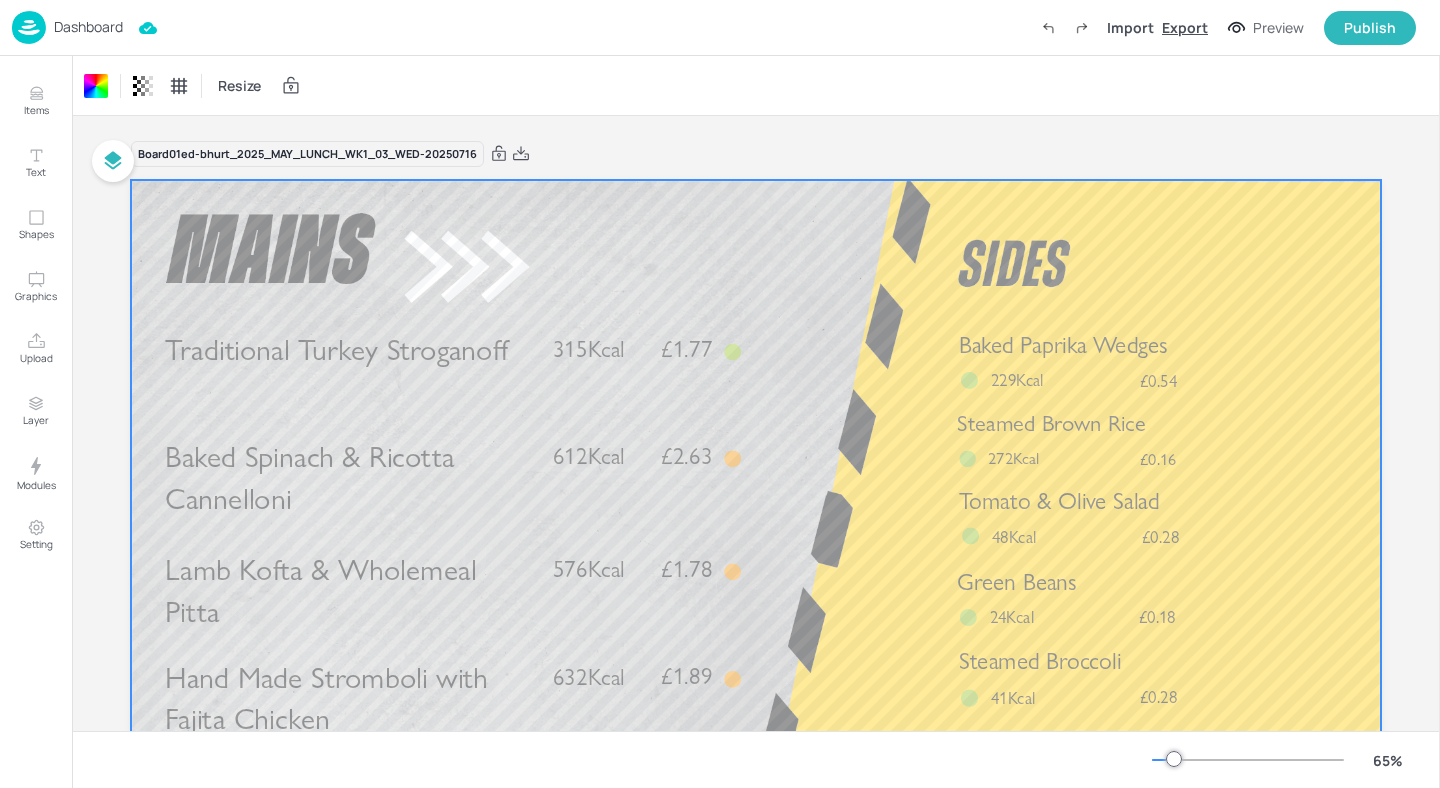 click on "Export" at bounding box center [1185, 27] 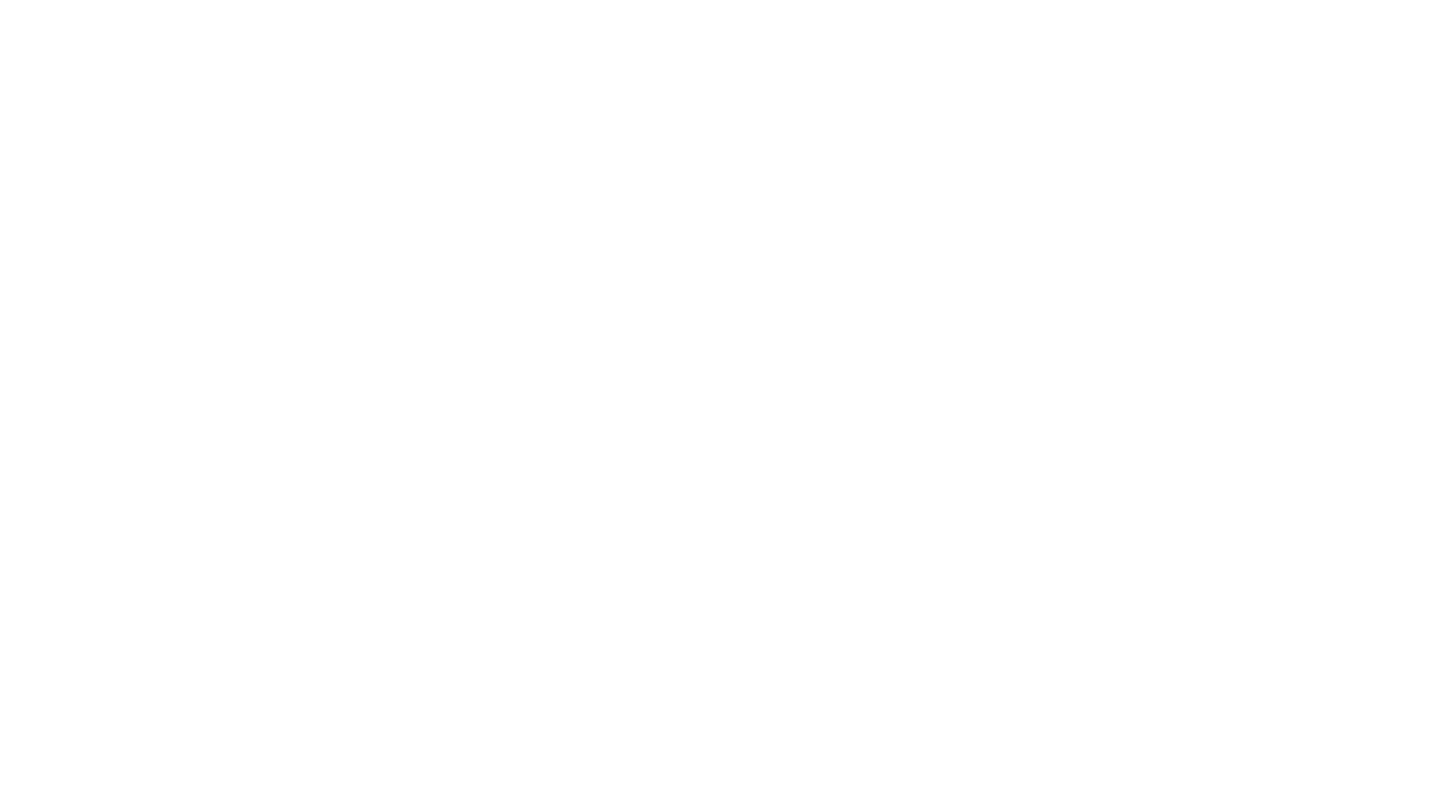scroll, scrollTop: 0, scrollLeft: 0, axis: both 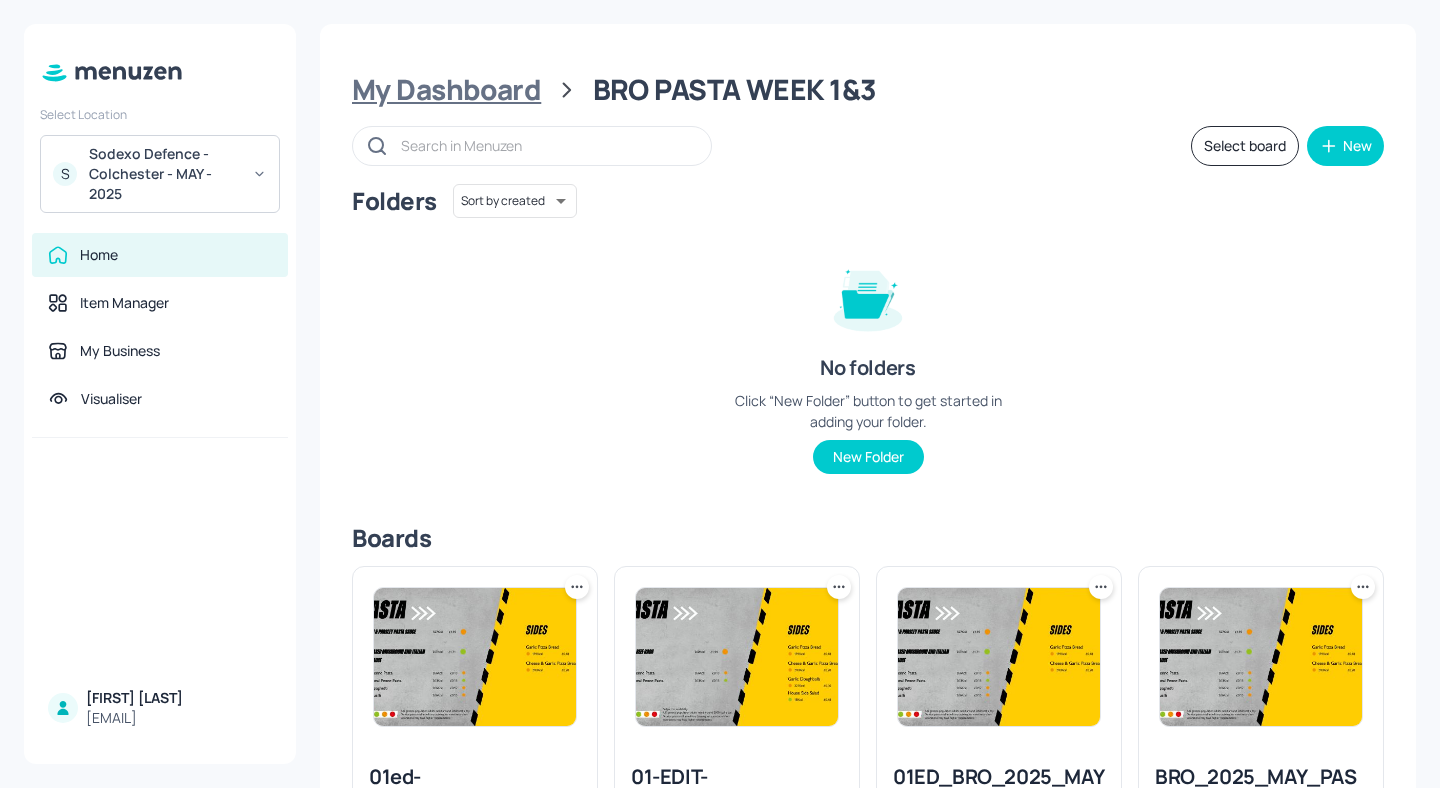 click on "My Dashboard" at bounding box center [446, 90] 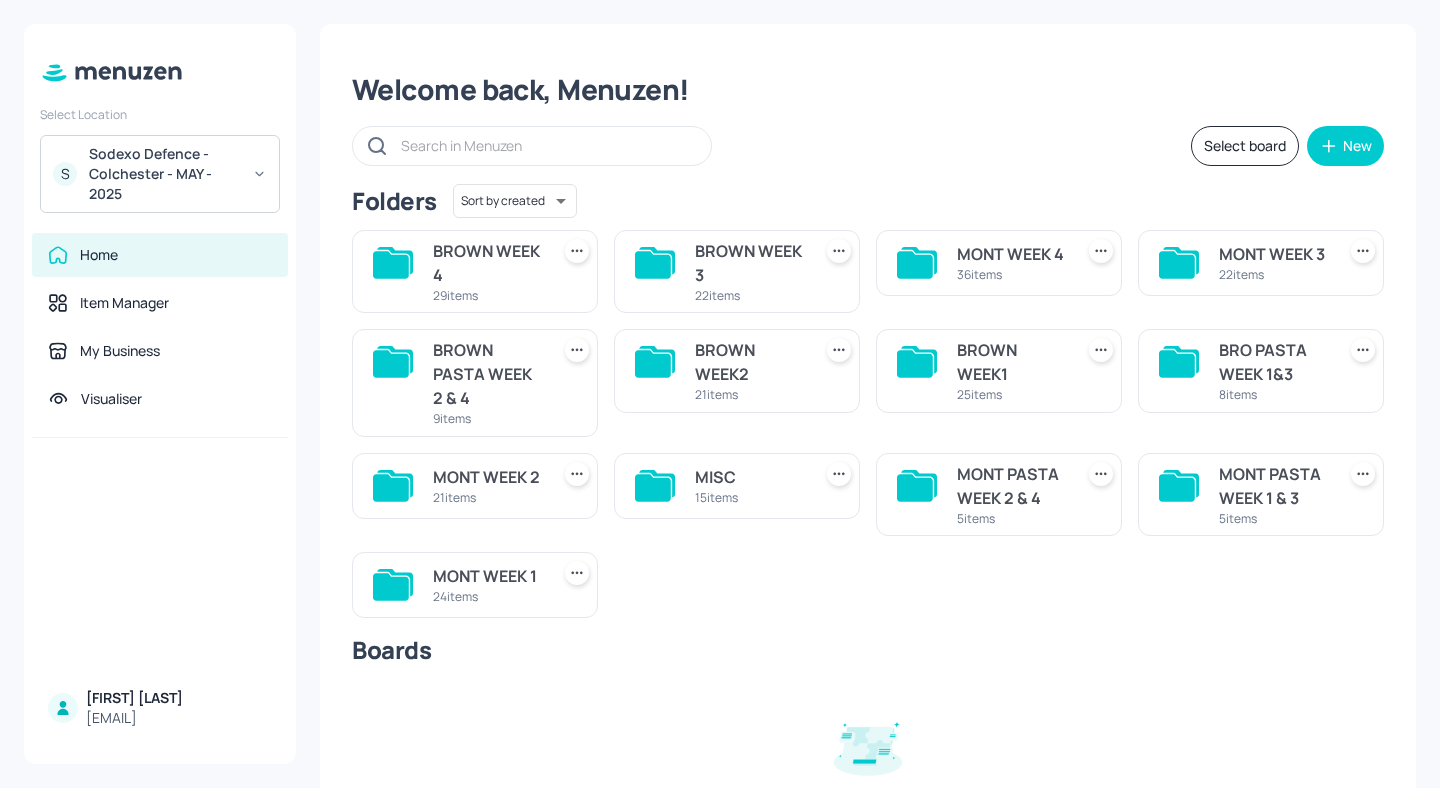 scroll, scrollTop: 28, scrollLeft: 0, axis: vertical 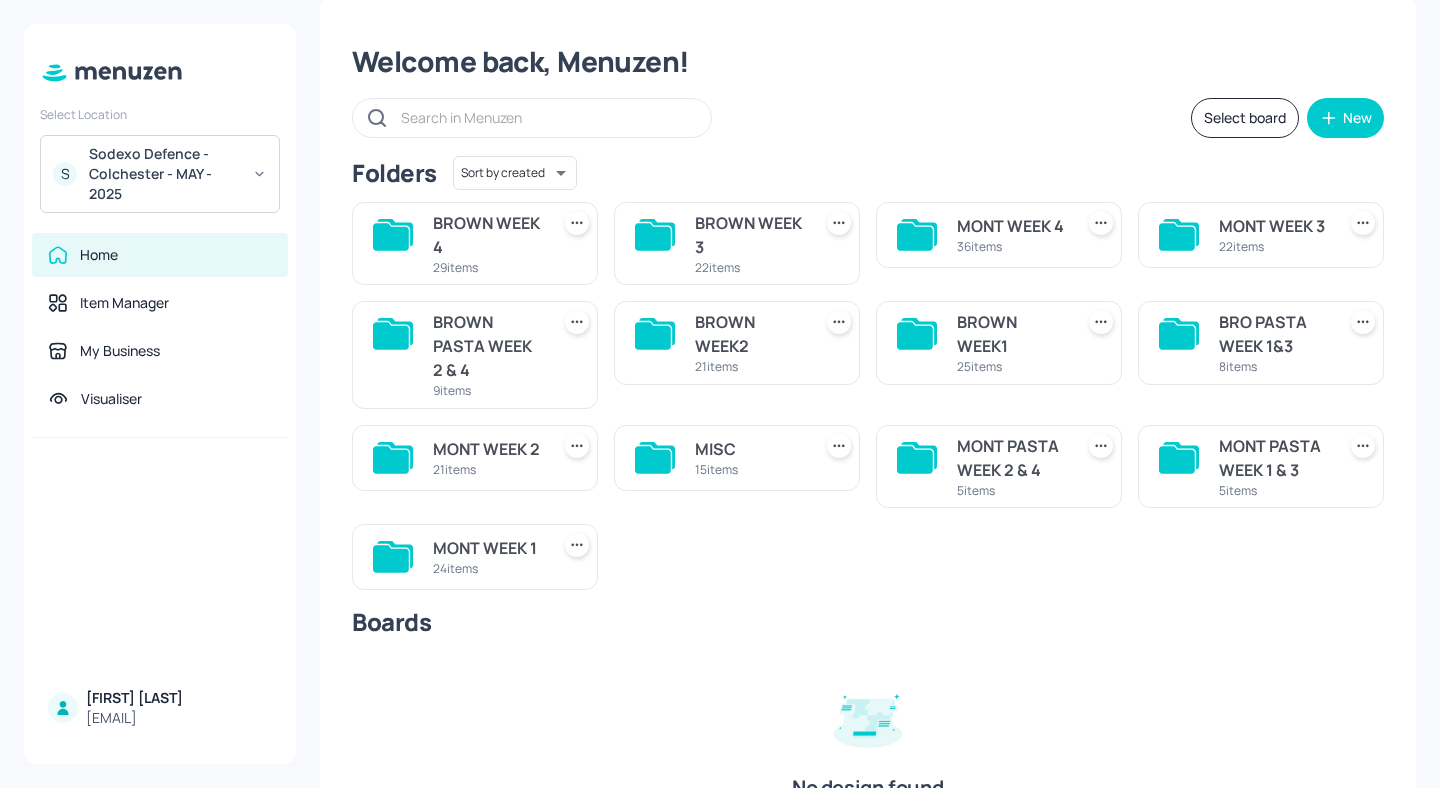 click on "MONT WEEK 1" at bounding box center (487, 548) 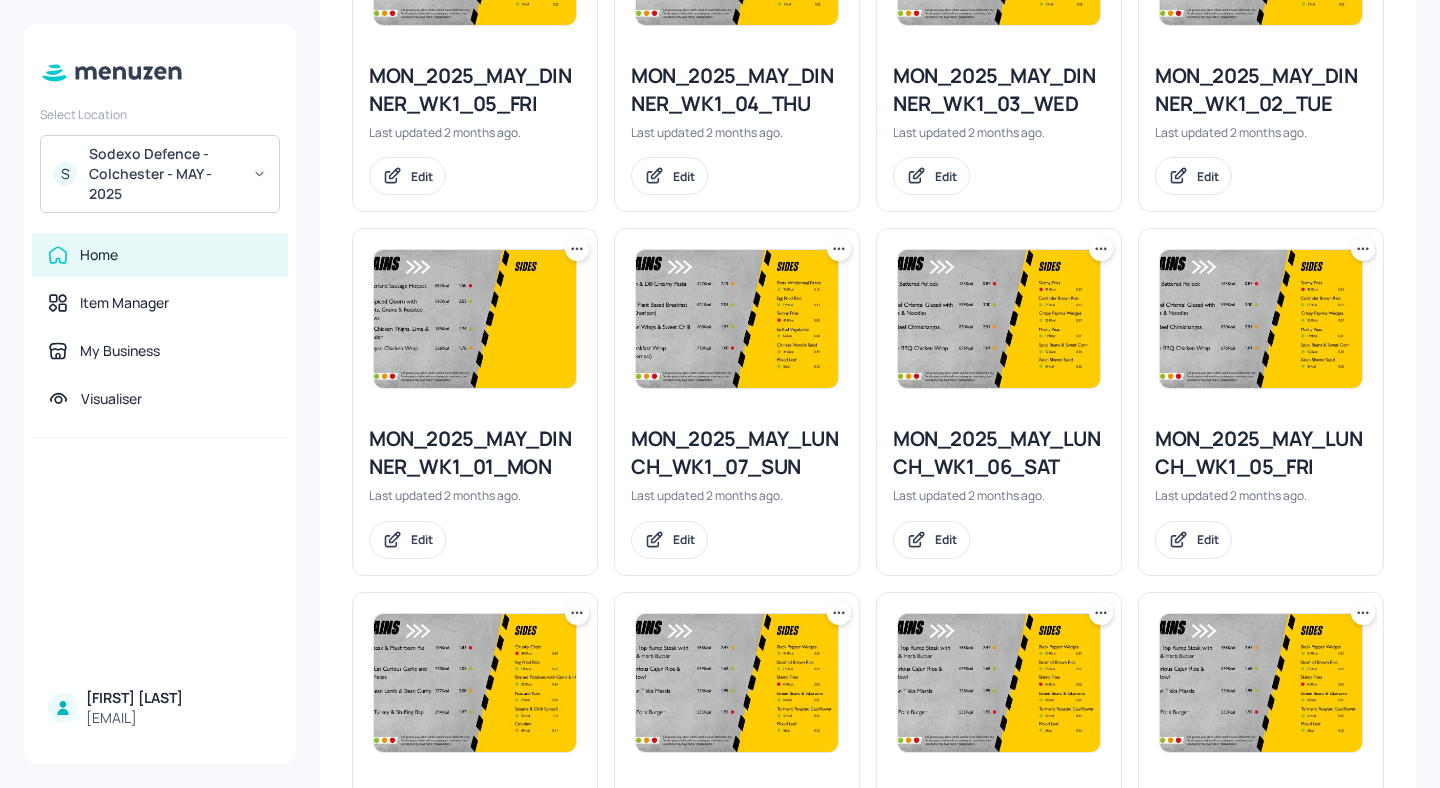 scroll, scrollTop: 2046, scrollLeft: 0, axis: vertical 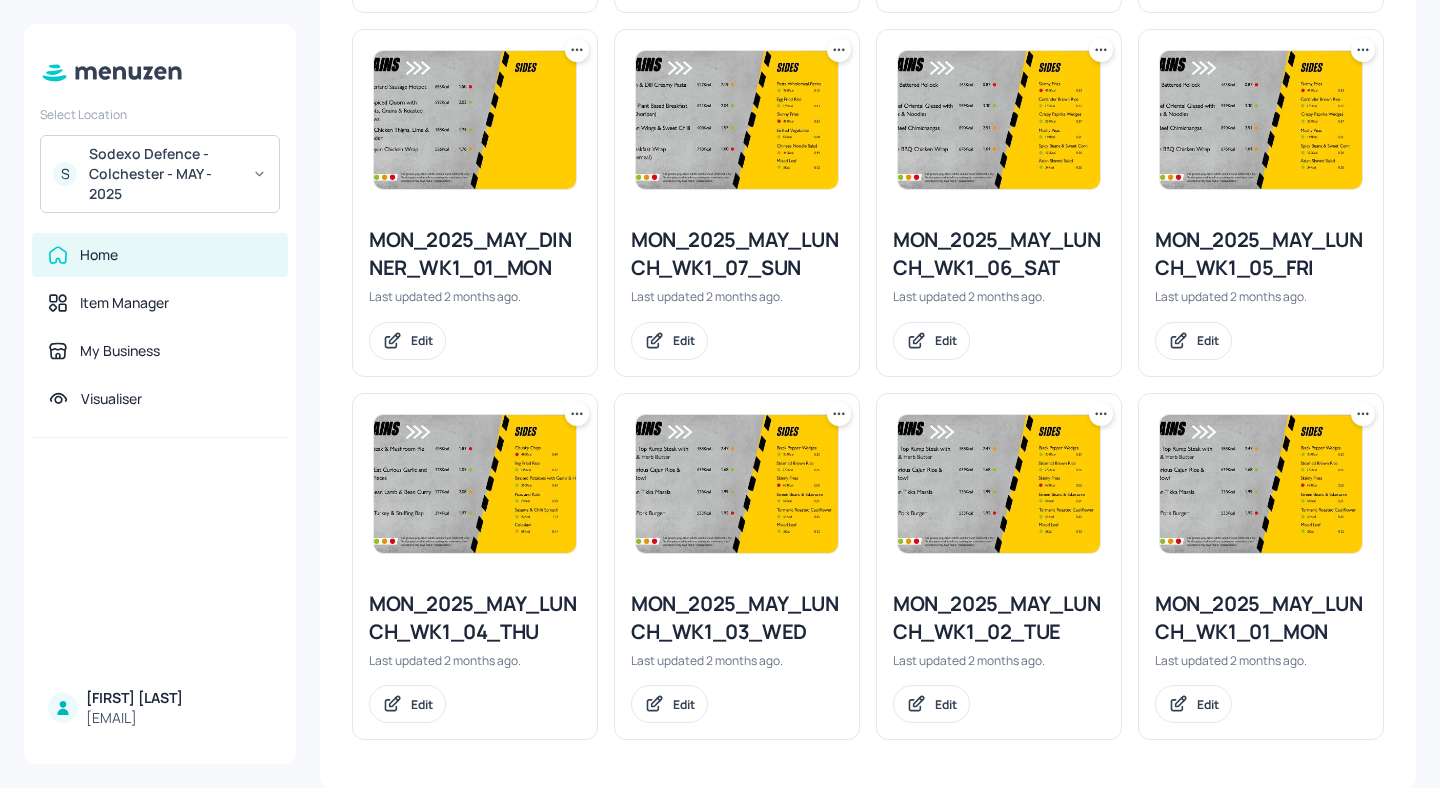 click at bounding box center [839, 414] 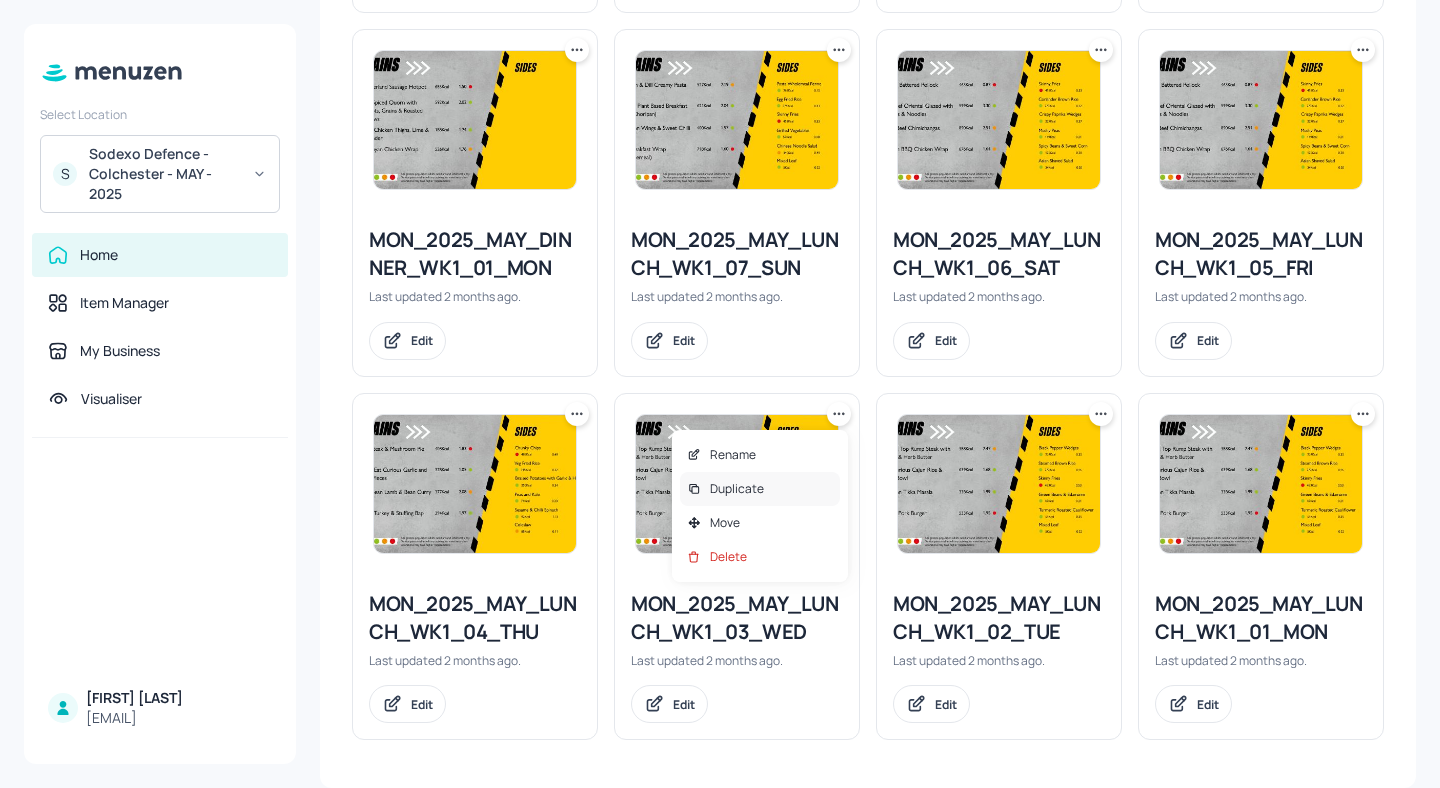click on "Duplicate" at bounding box center [760, 489] 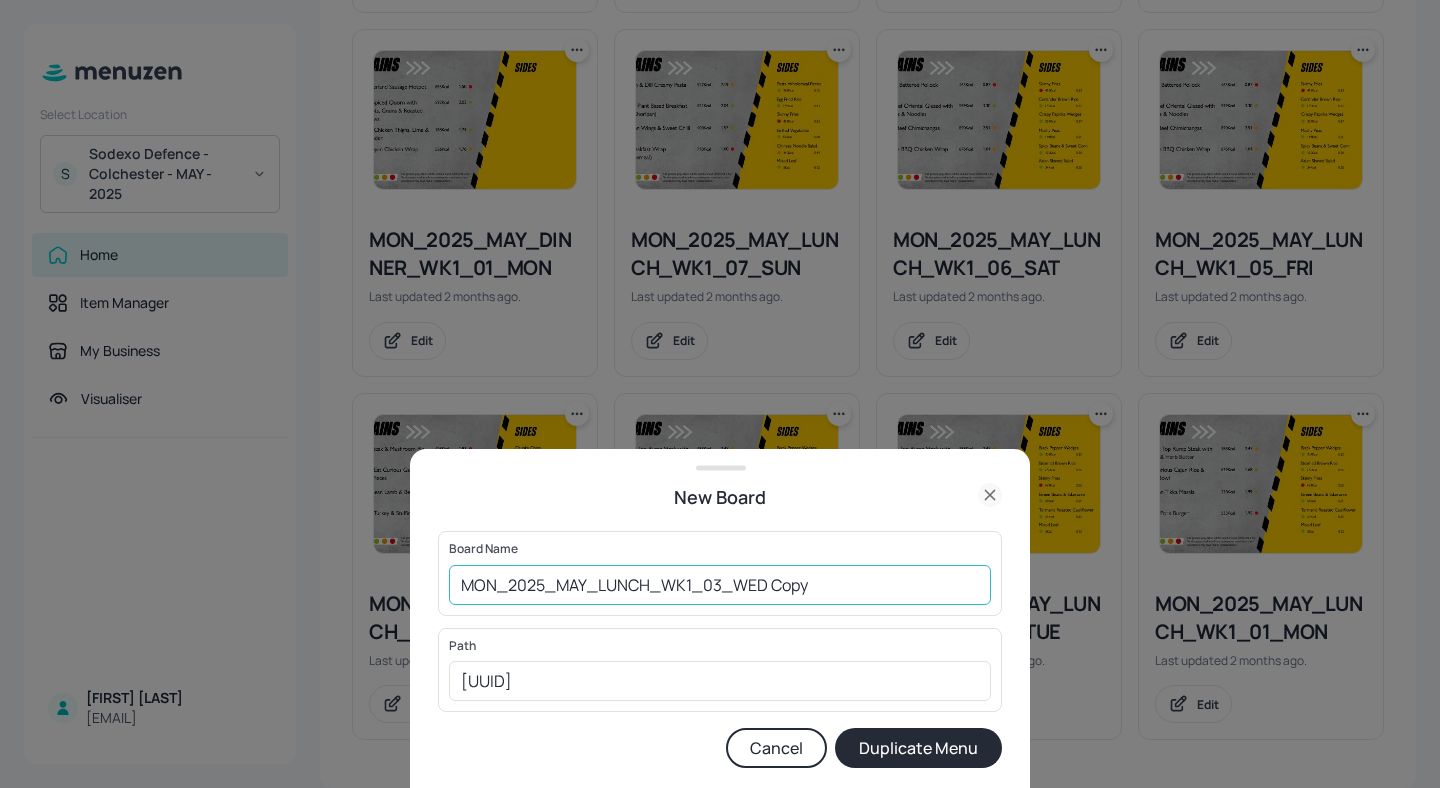 click on "MON_2025_MAY_LUNCH_WK1_03_WED Copy" at bounding box center [720, 585] 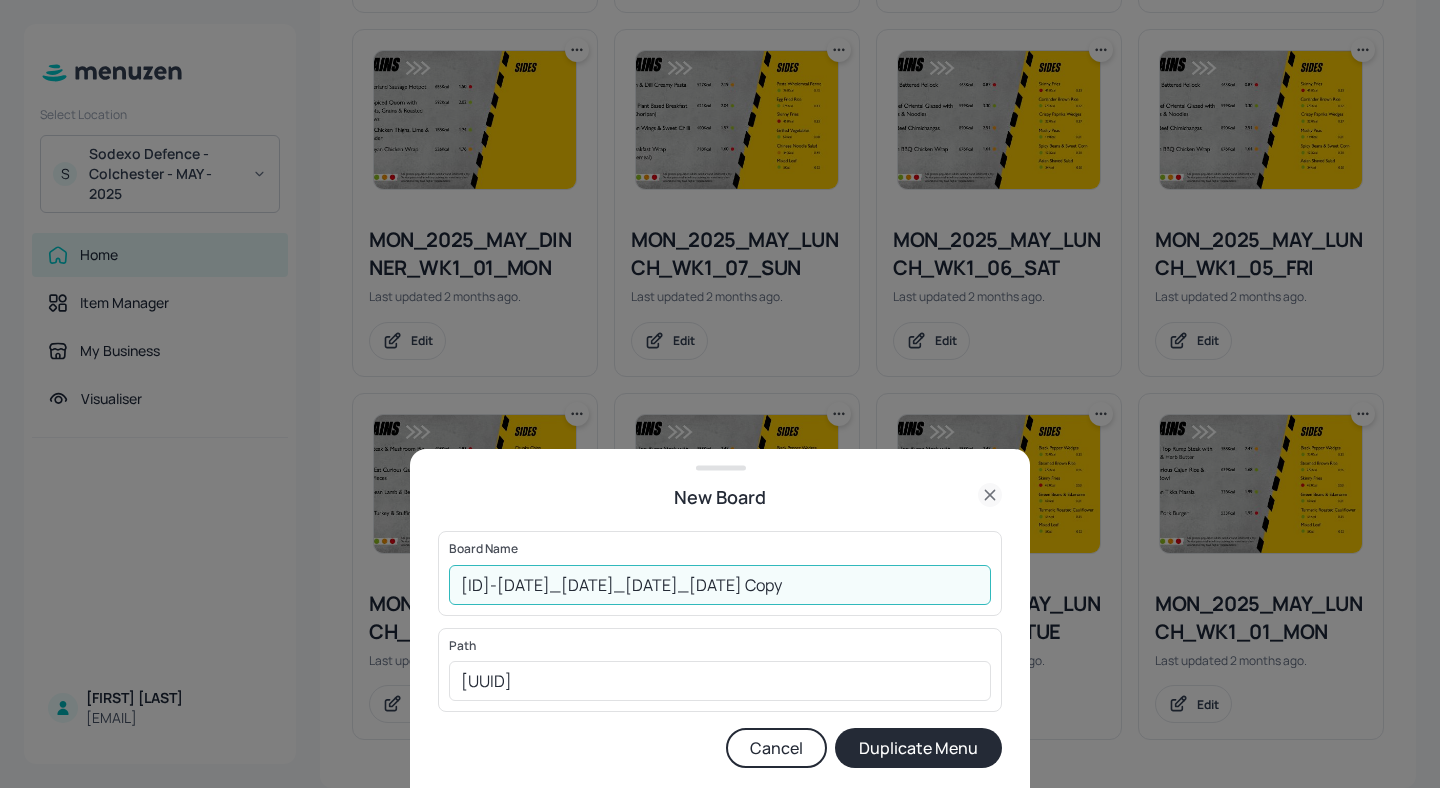 drag, startPoint x: 866, startPoint y: 577, endPoint x: 807, endPoint y: 576, distance: 59.008472 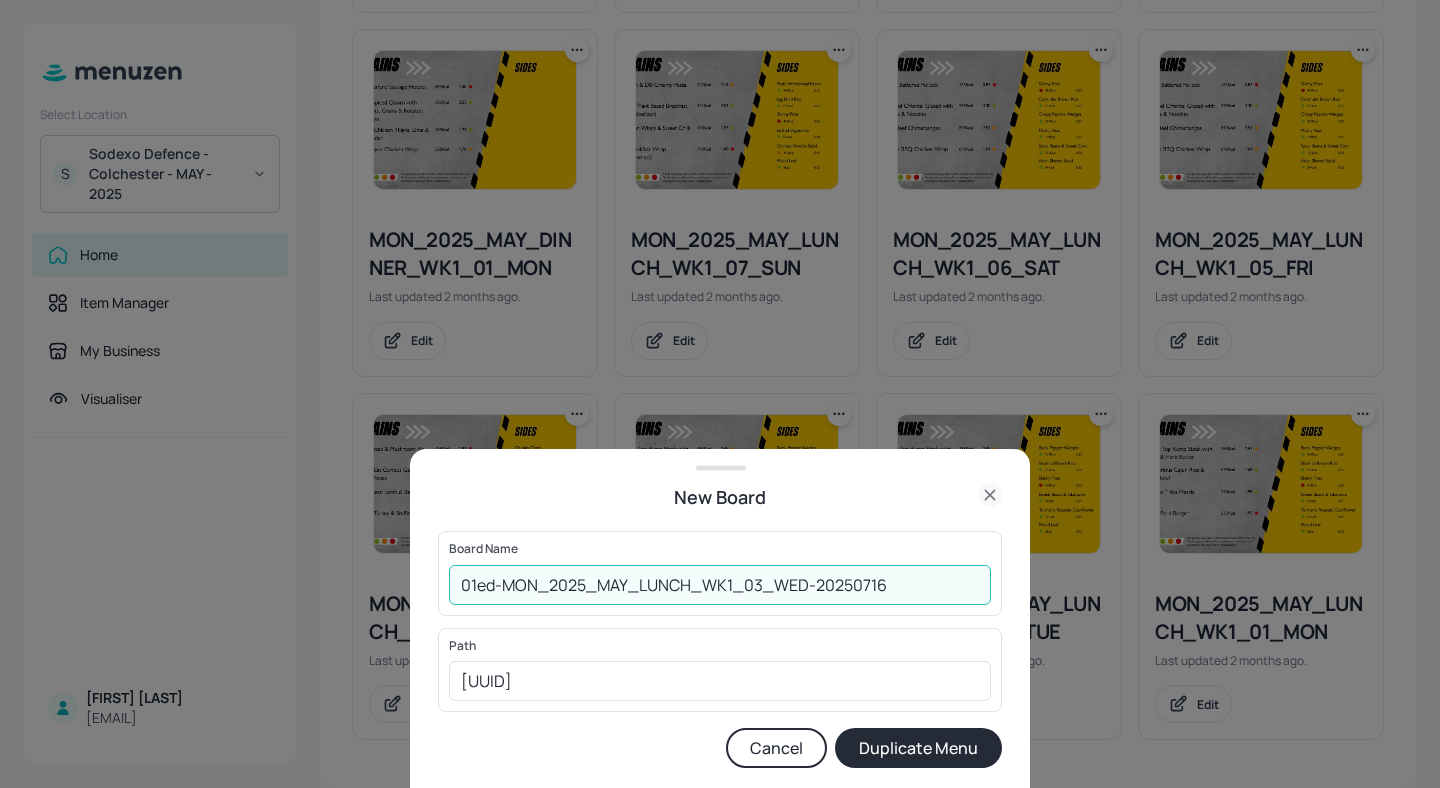 type on "01ed-MON_2025_MAY_LUNCH_WK1_03_WED-20250716" 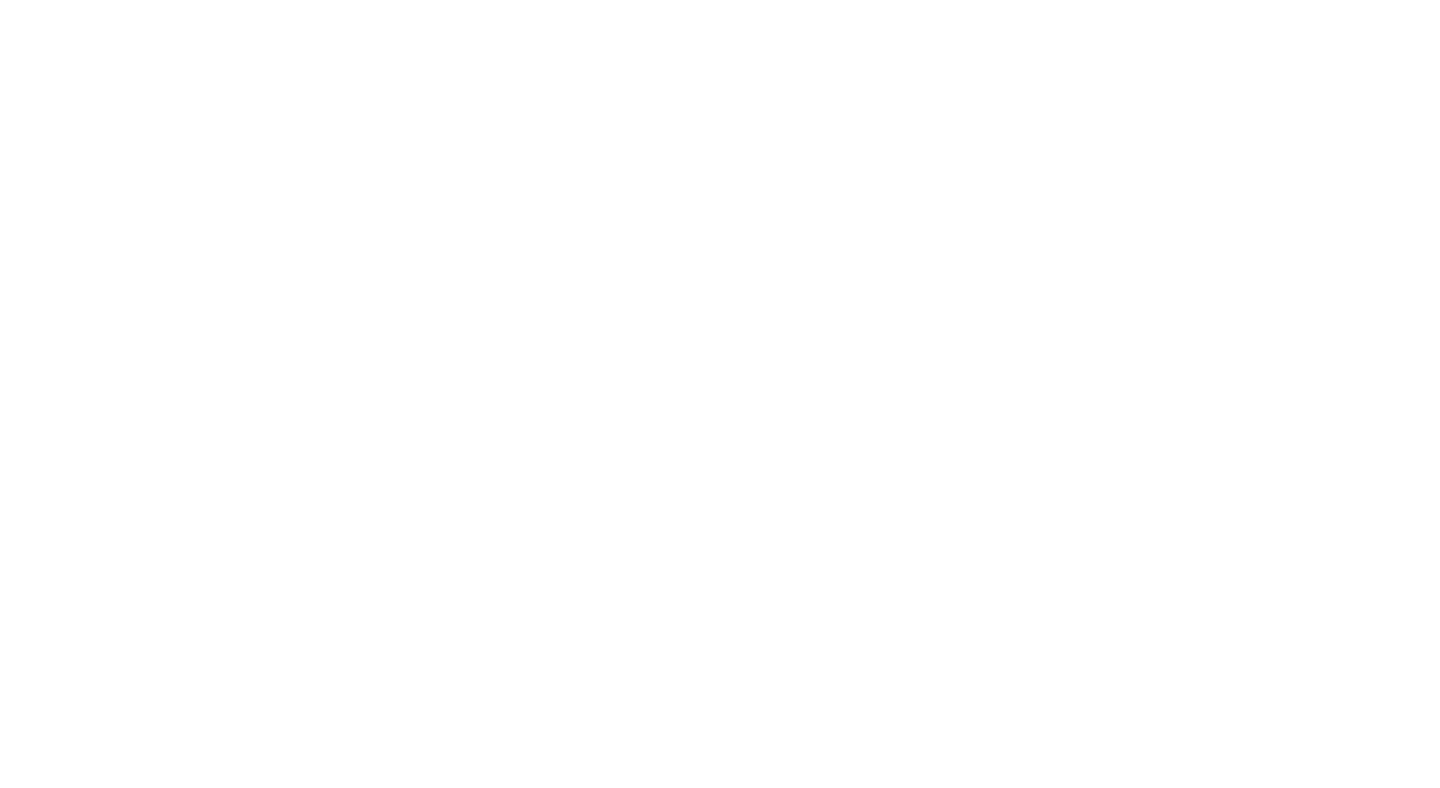 scroll, scrollTop: 0, scrollLeft: 0, axis: both 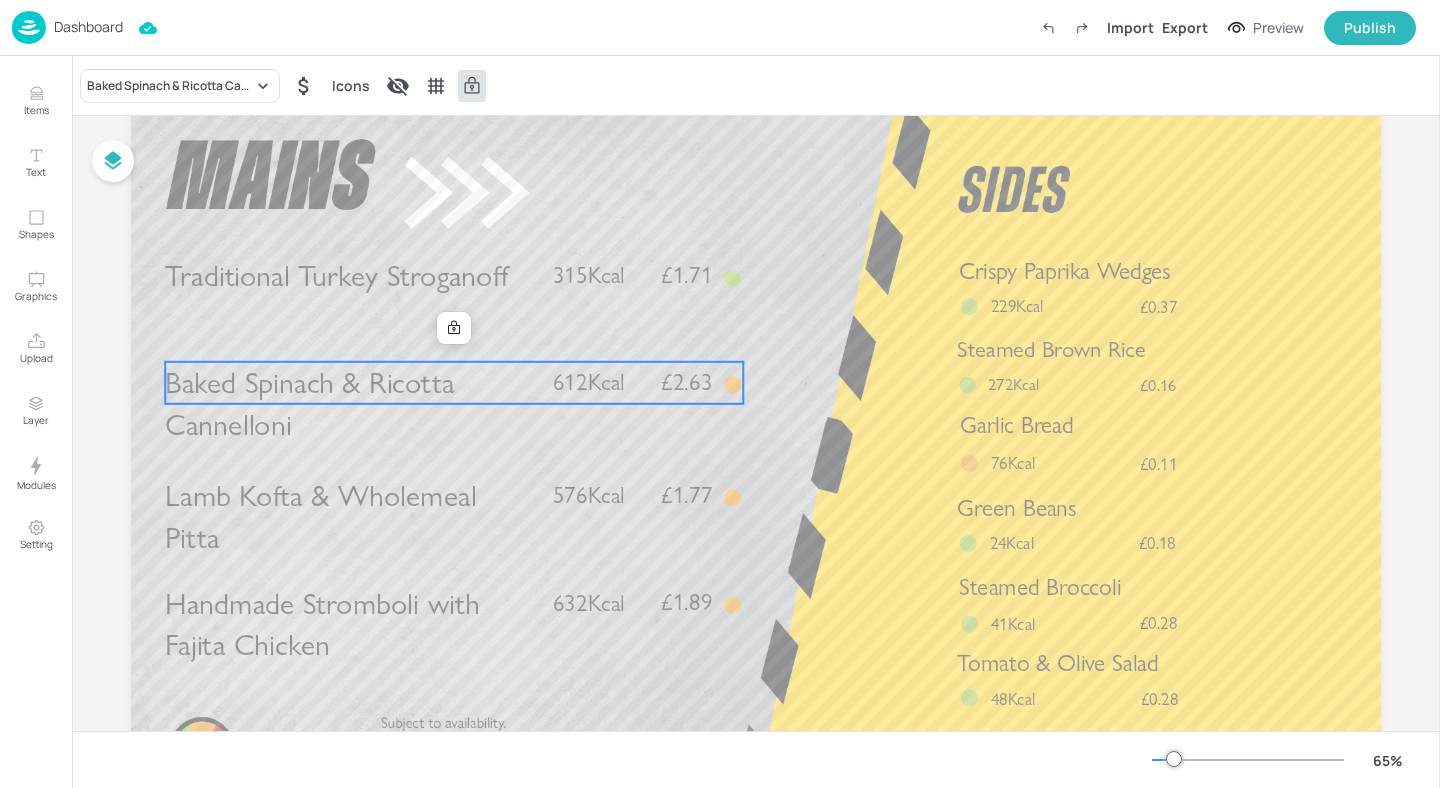 click on "Baked Spinach & Ricotta Cannelloni" at bounding box center (350, 404) 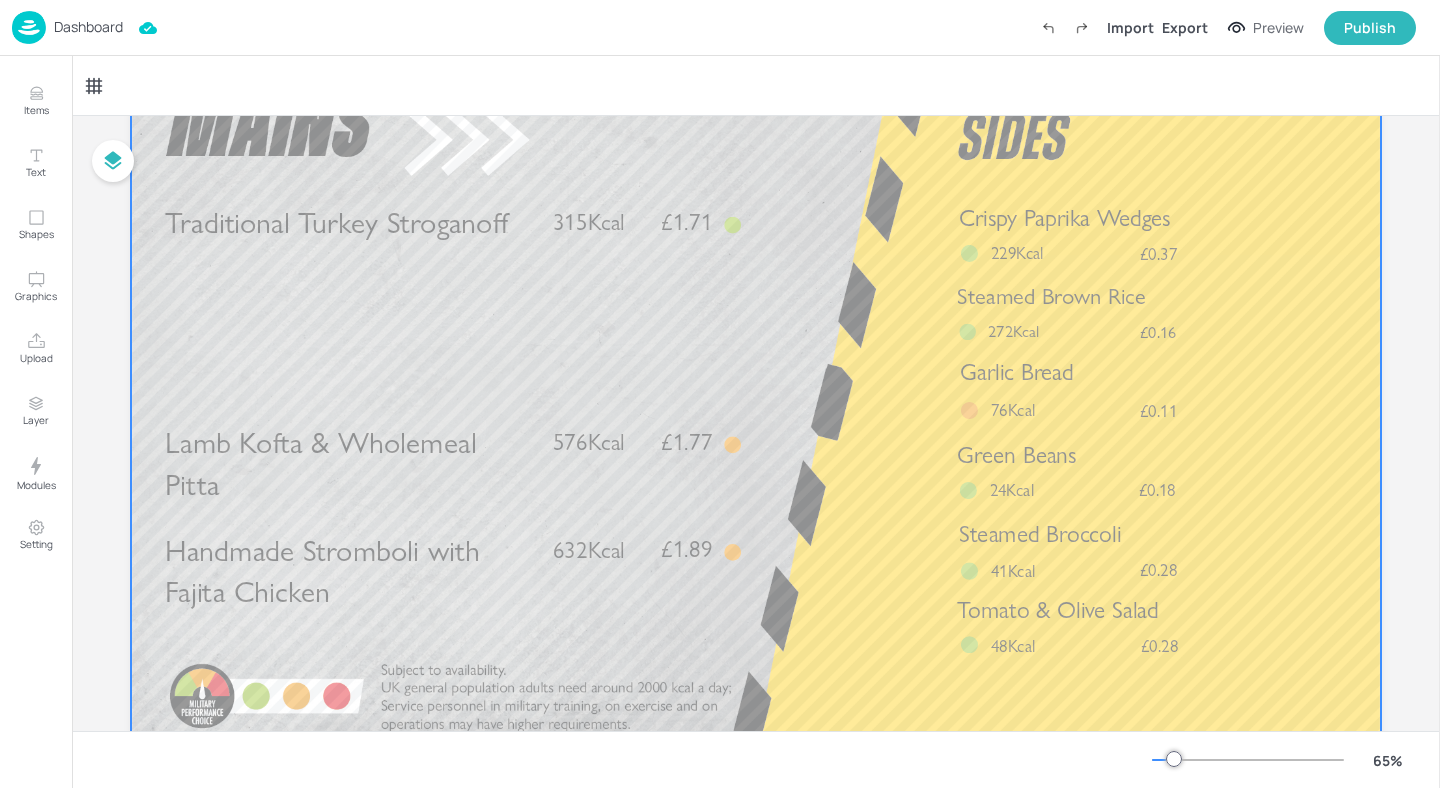 scroll, scrollTop: 152, scrollLeft: 0, axis: vertical 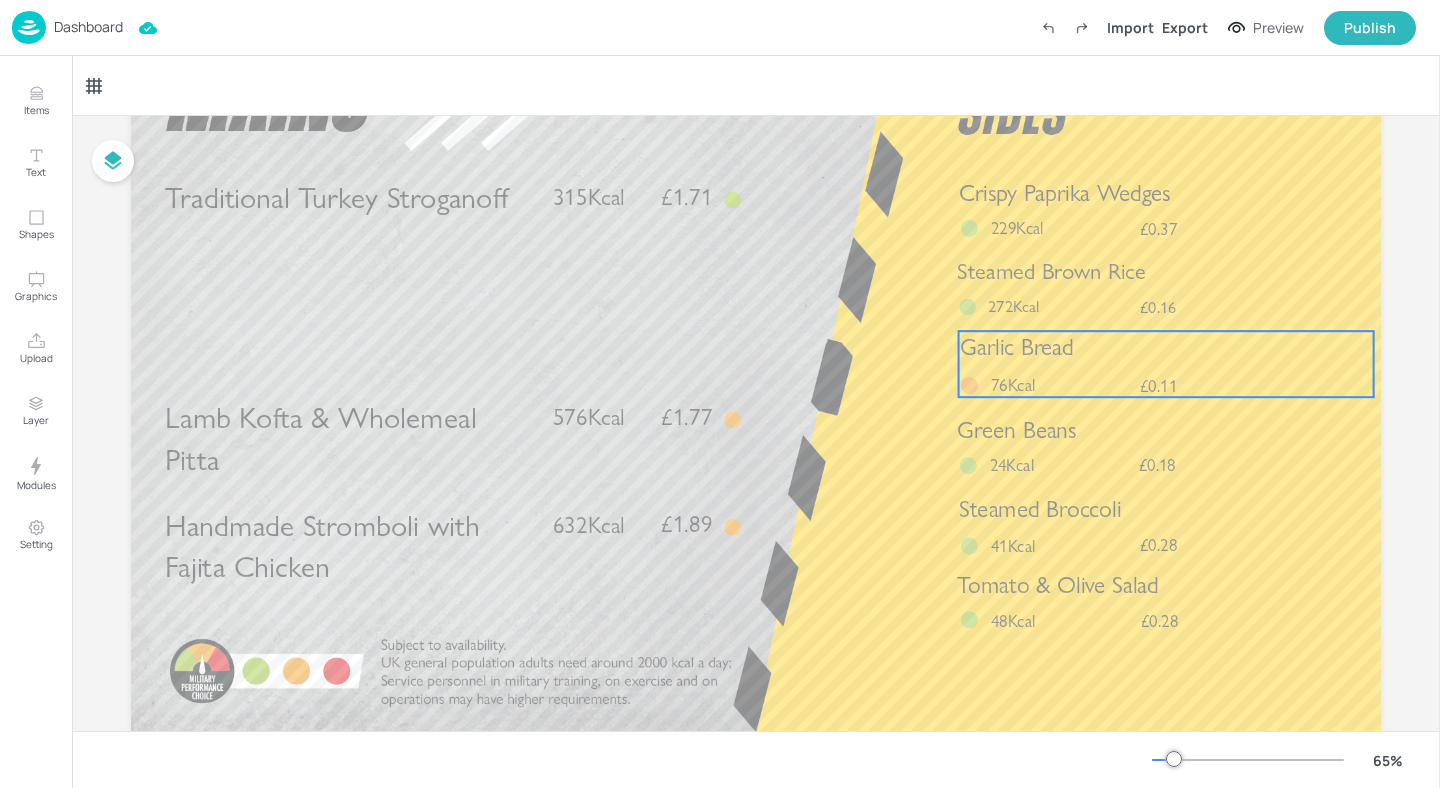 click on "Garlic Bread" at bounding box center [1017, 347] 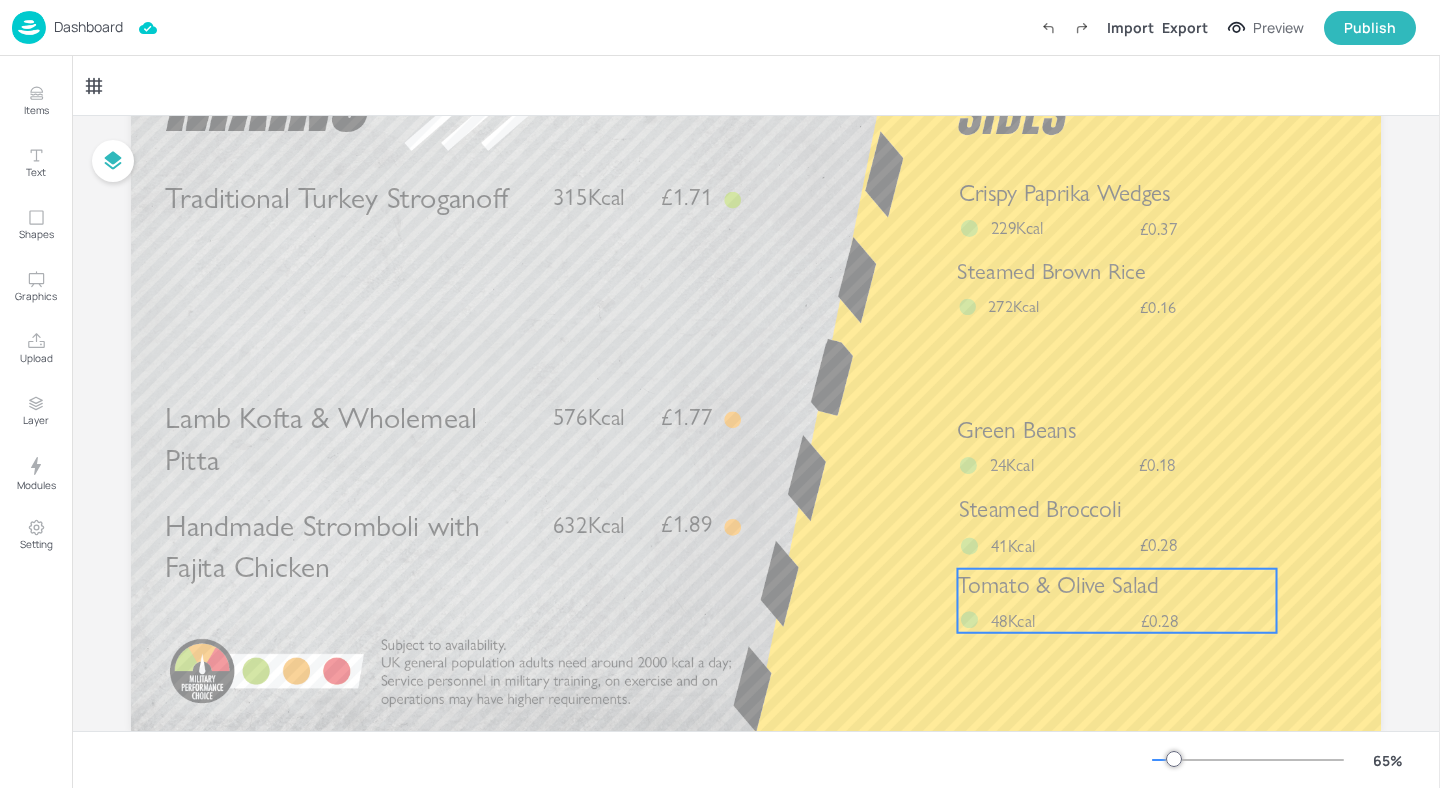 click on "48Kcal" at bounding box center [1024, 621] 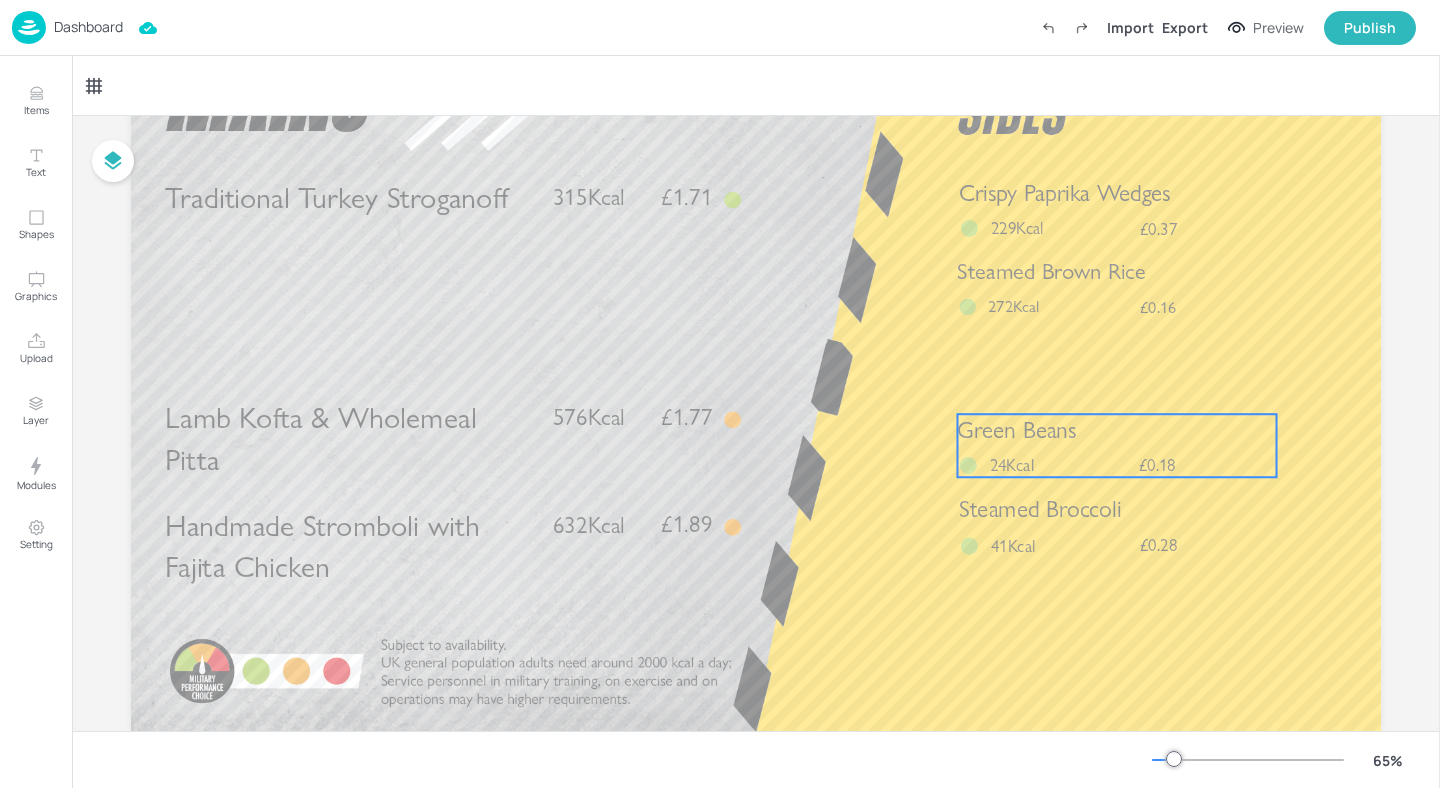 click on "Green Beans" at bounding box center [1016, 430] 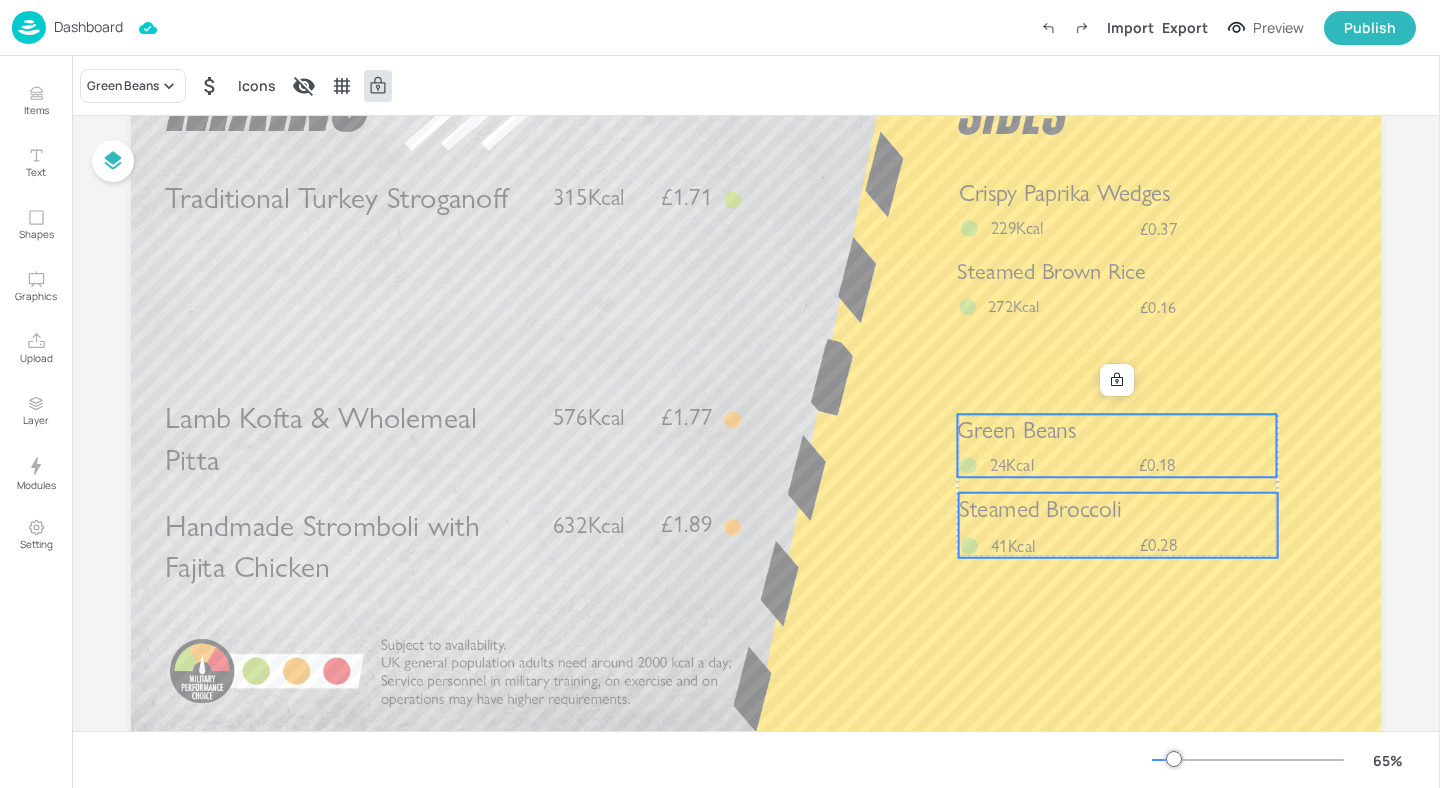 click on "Steamed Broccoli" at bounding box center [1040, 509] 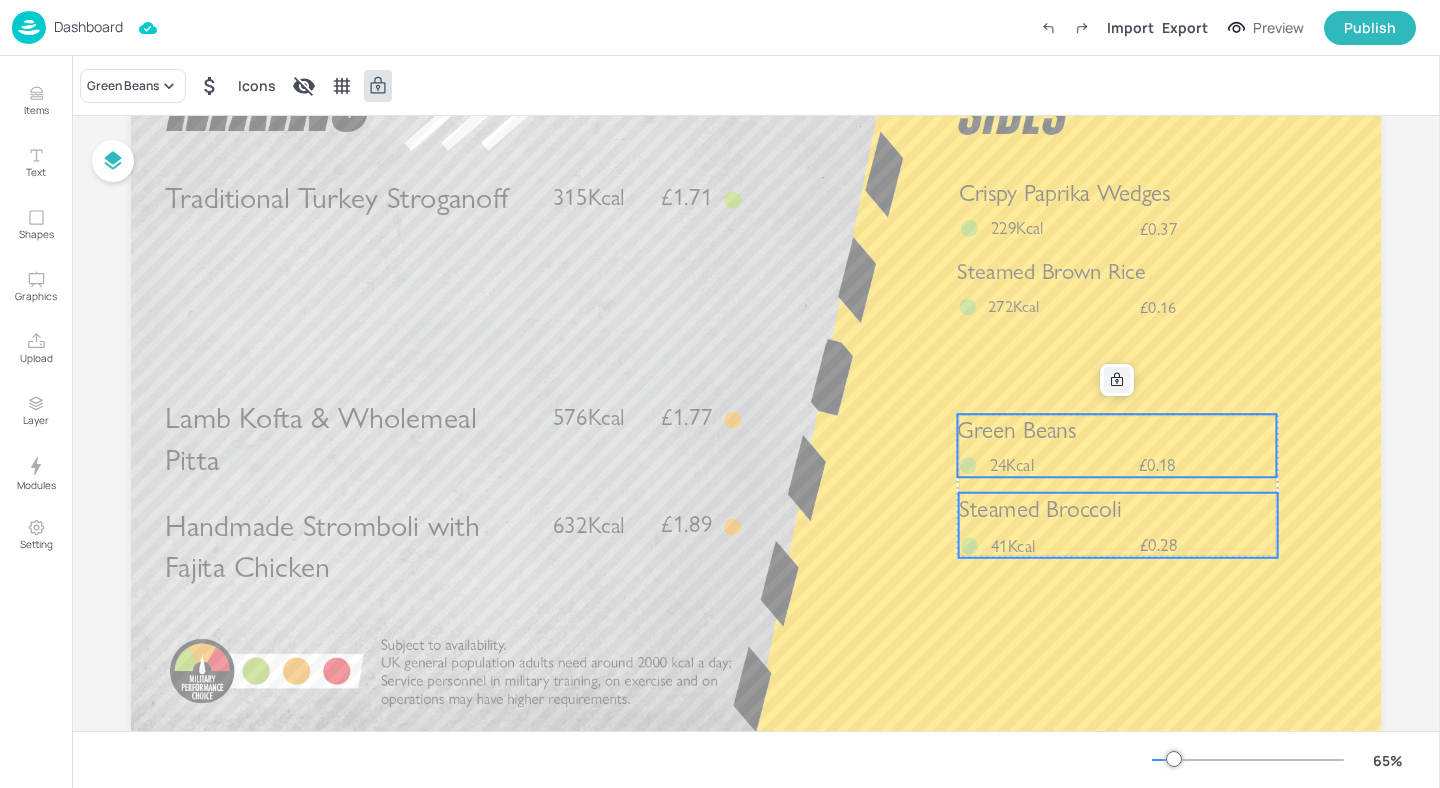 click 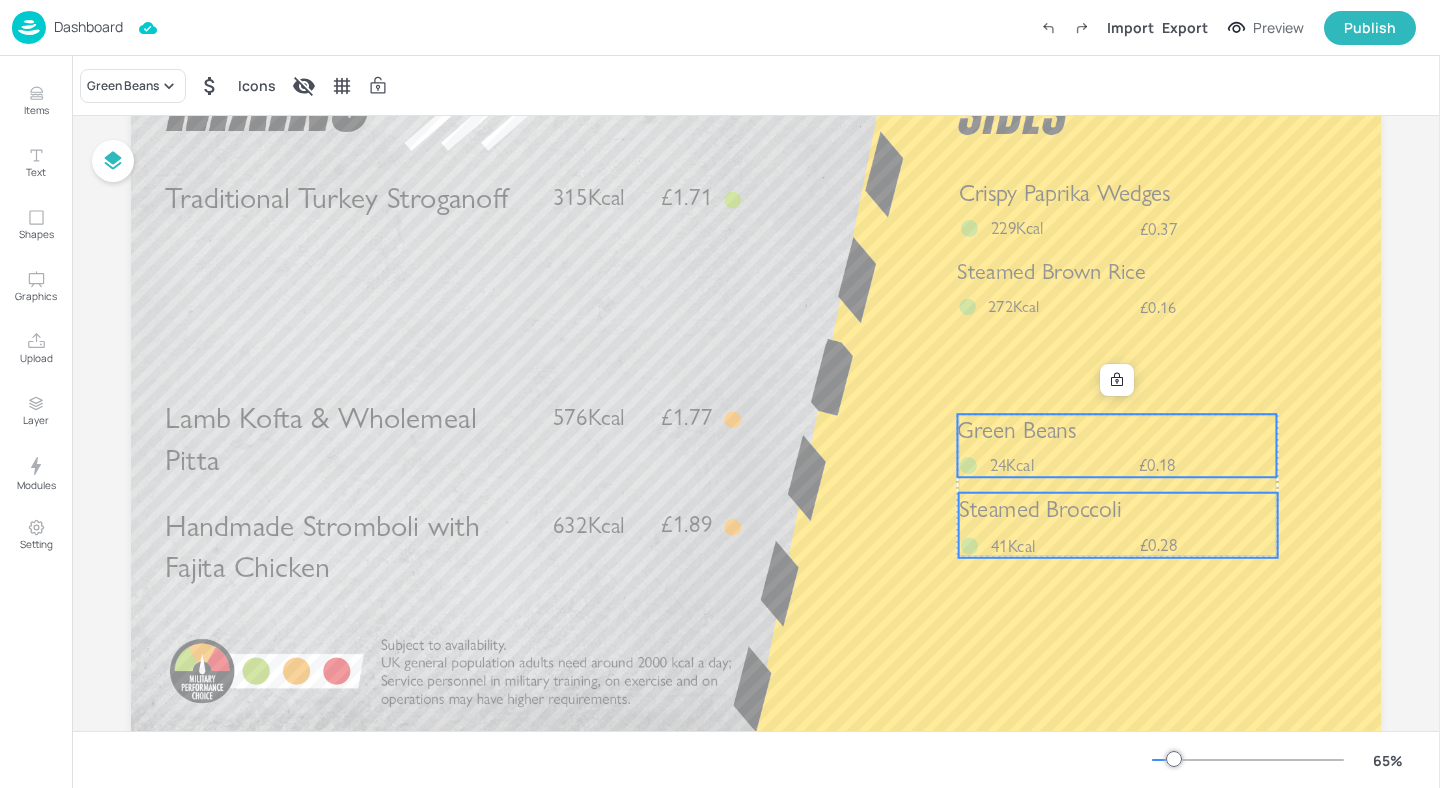 click at bounding box center [1117, 380] 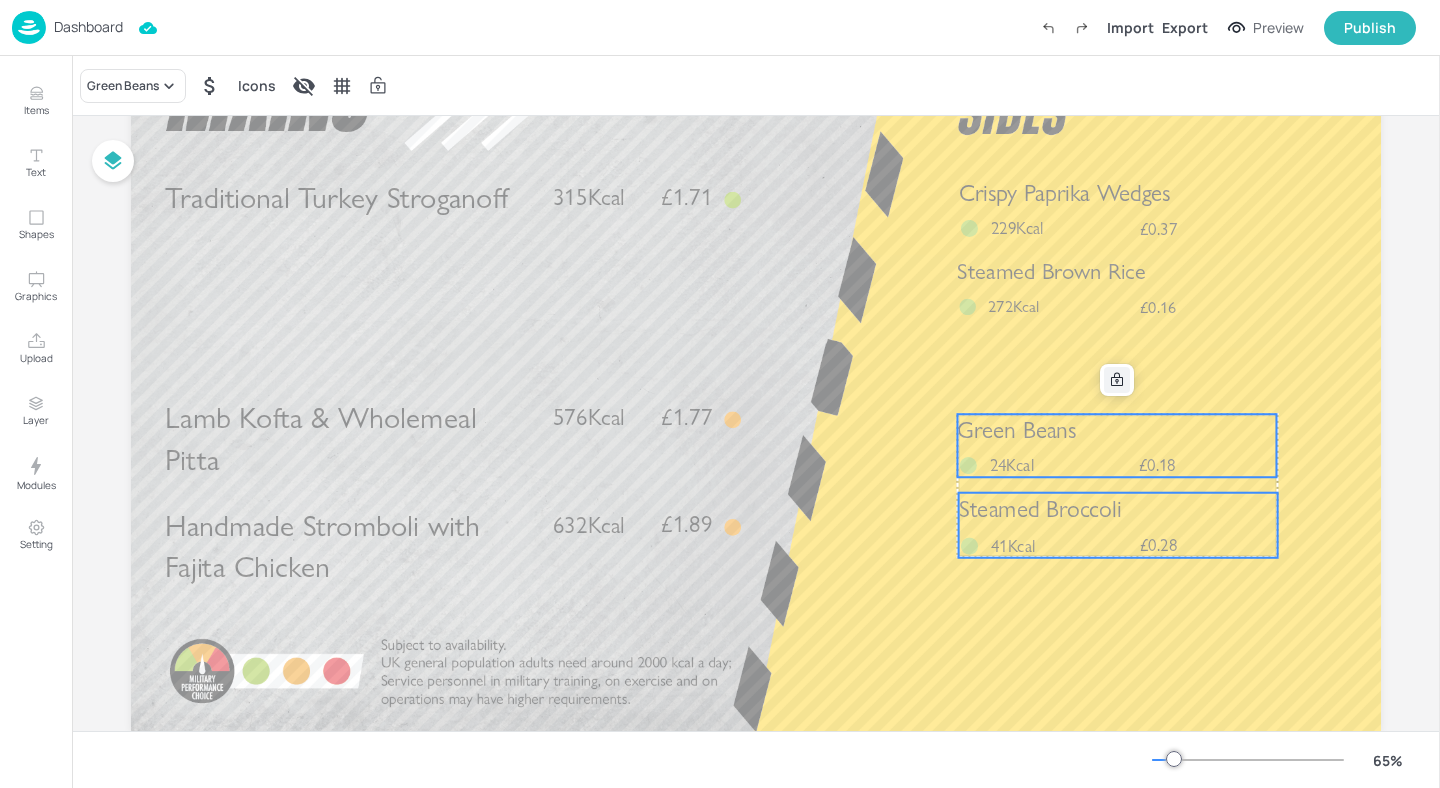 click at bounding box center [1117, 380] 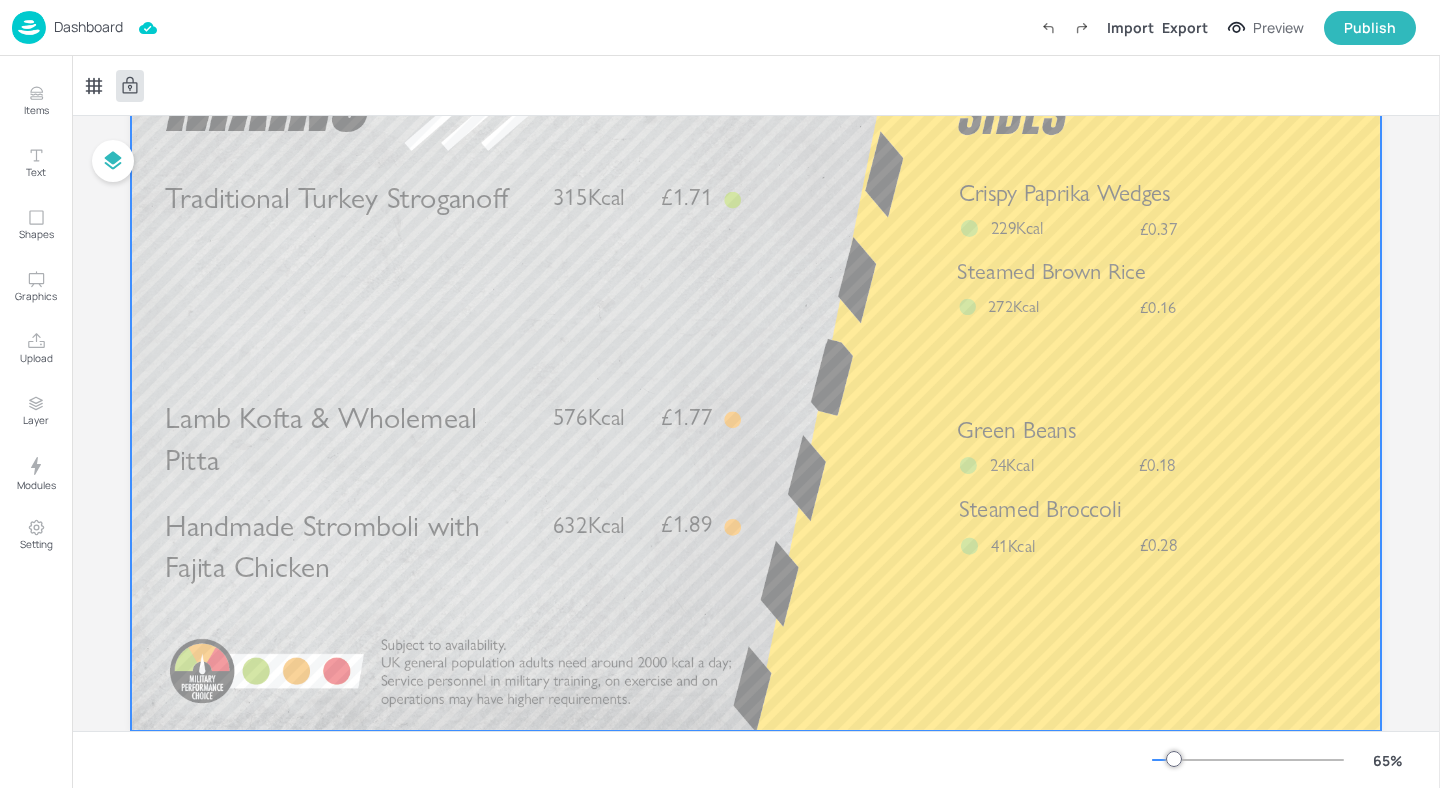 click at bounding box center (756, 379) 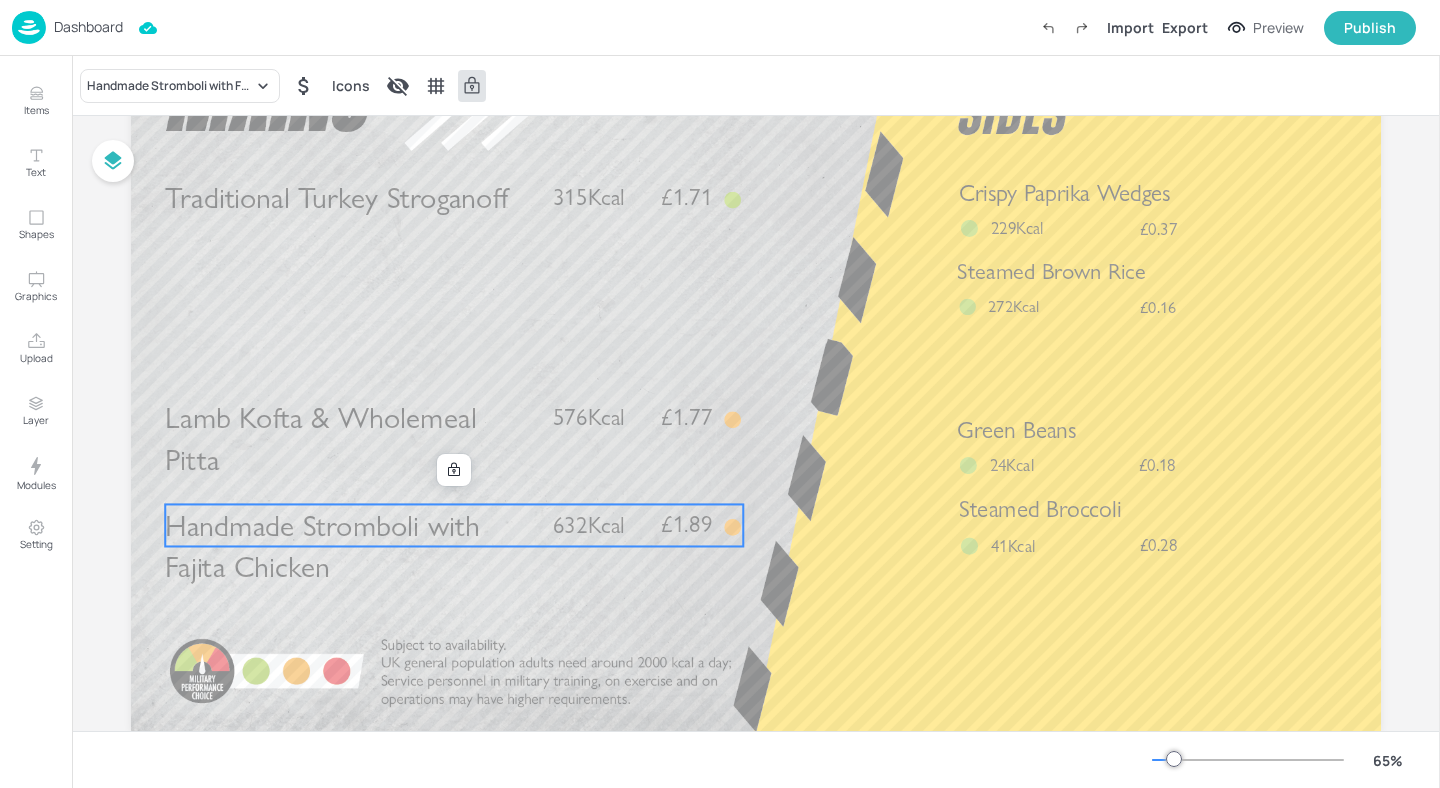 click on "Handmade Stromboli with Fajita Chicken £1.89 632Kcal" at bounding box center [454, 525] 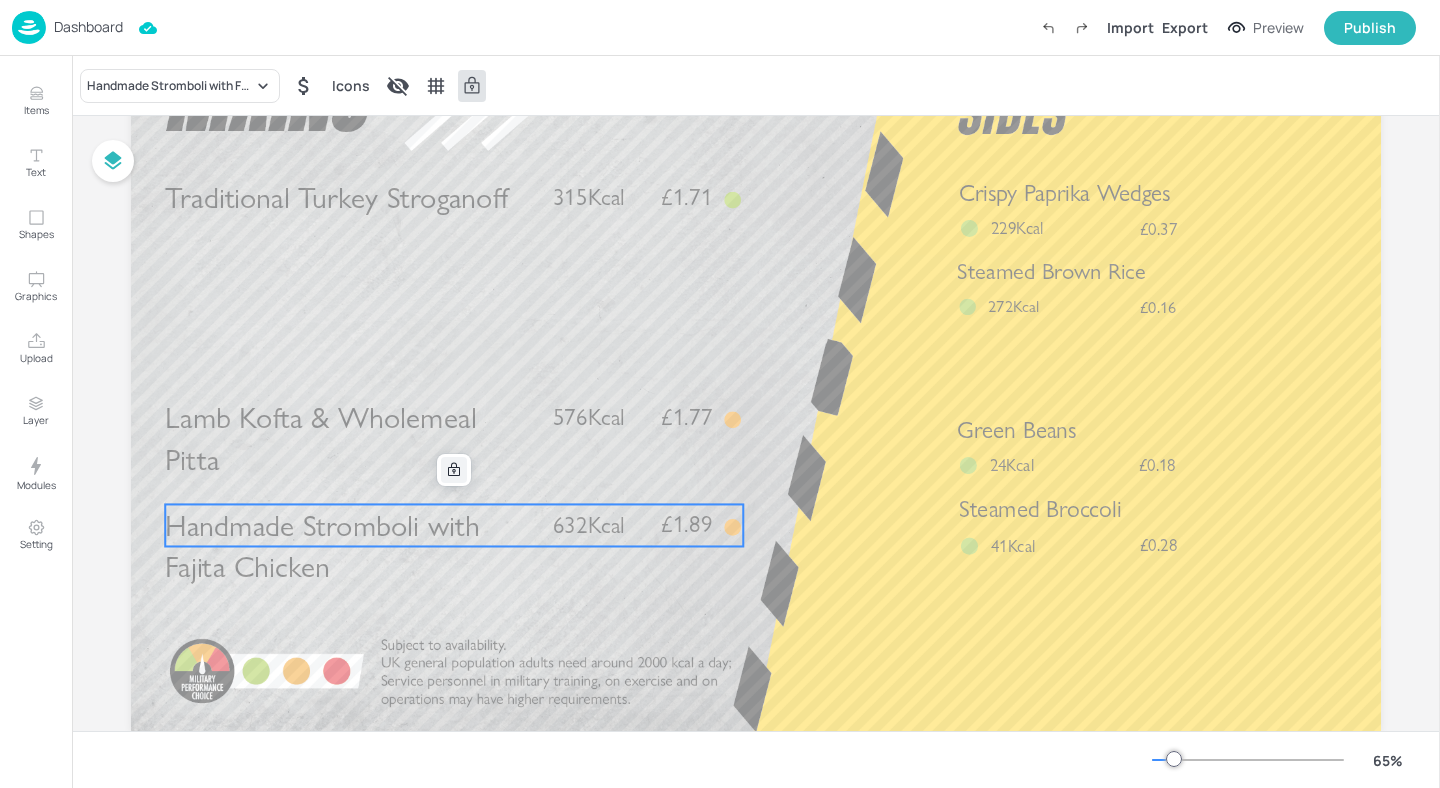 click 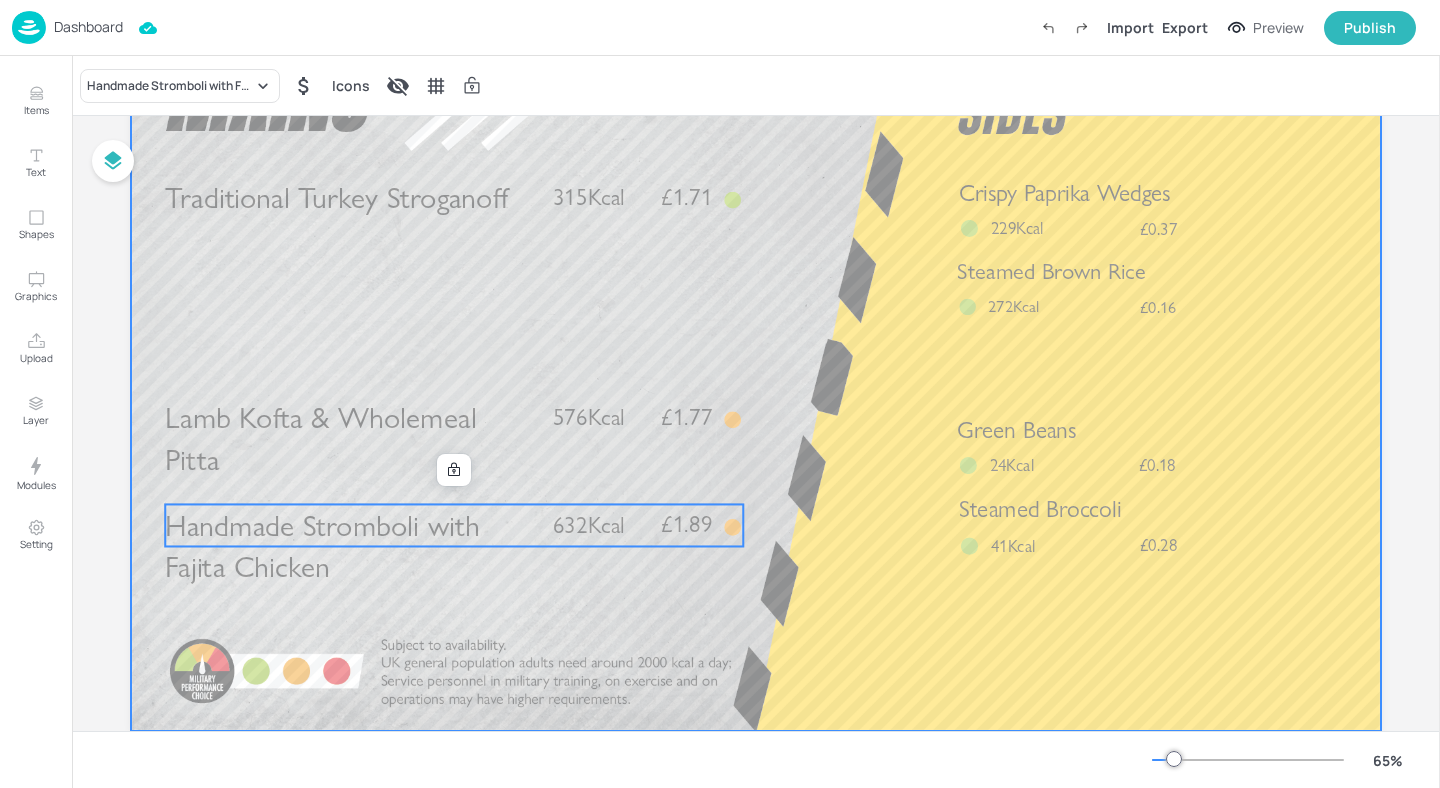 click at bounding box center [756, 379] 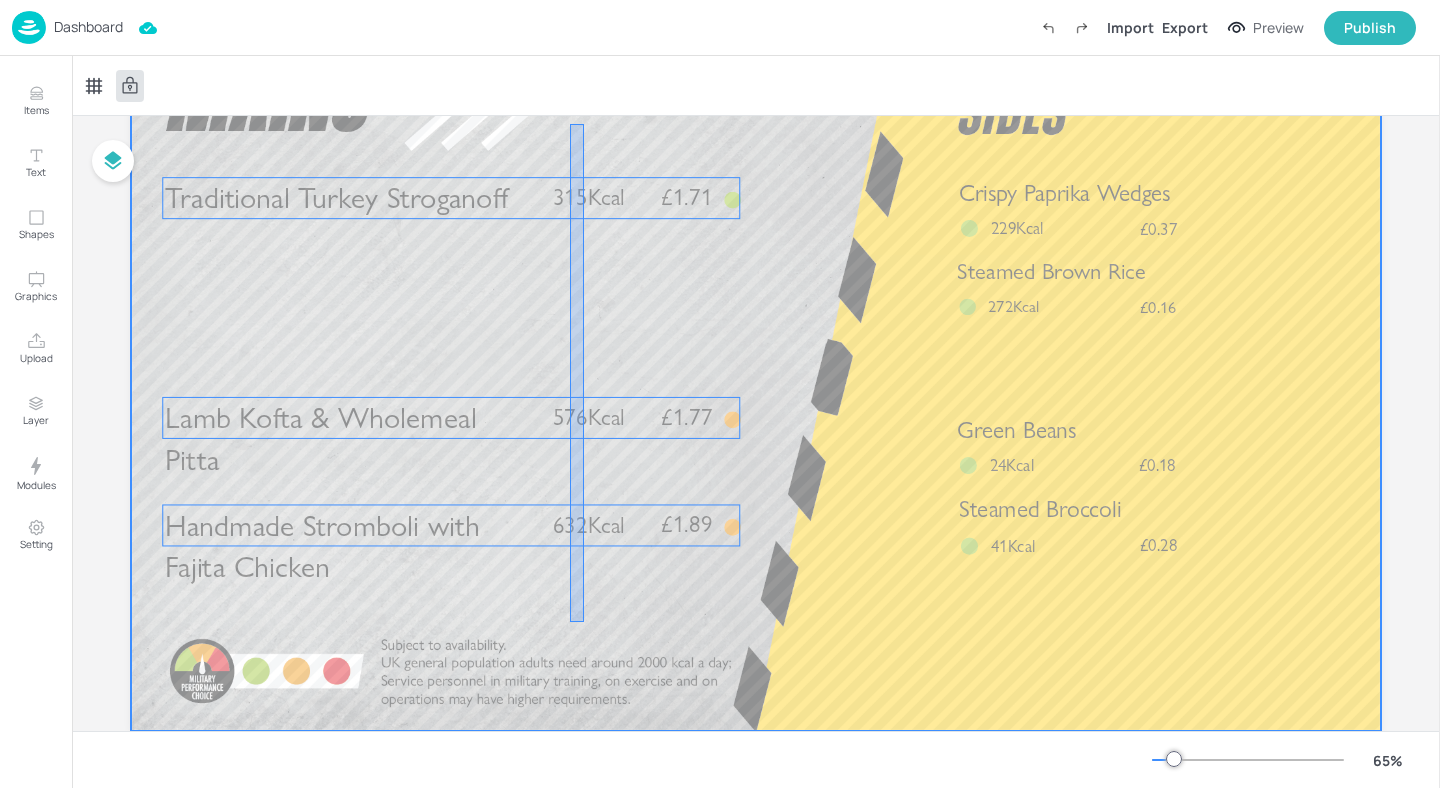 drag, startPoint x: 570, startPoint y: 152, endPoint x: 584, endPoint y: 622, distance: 470.20847 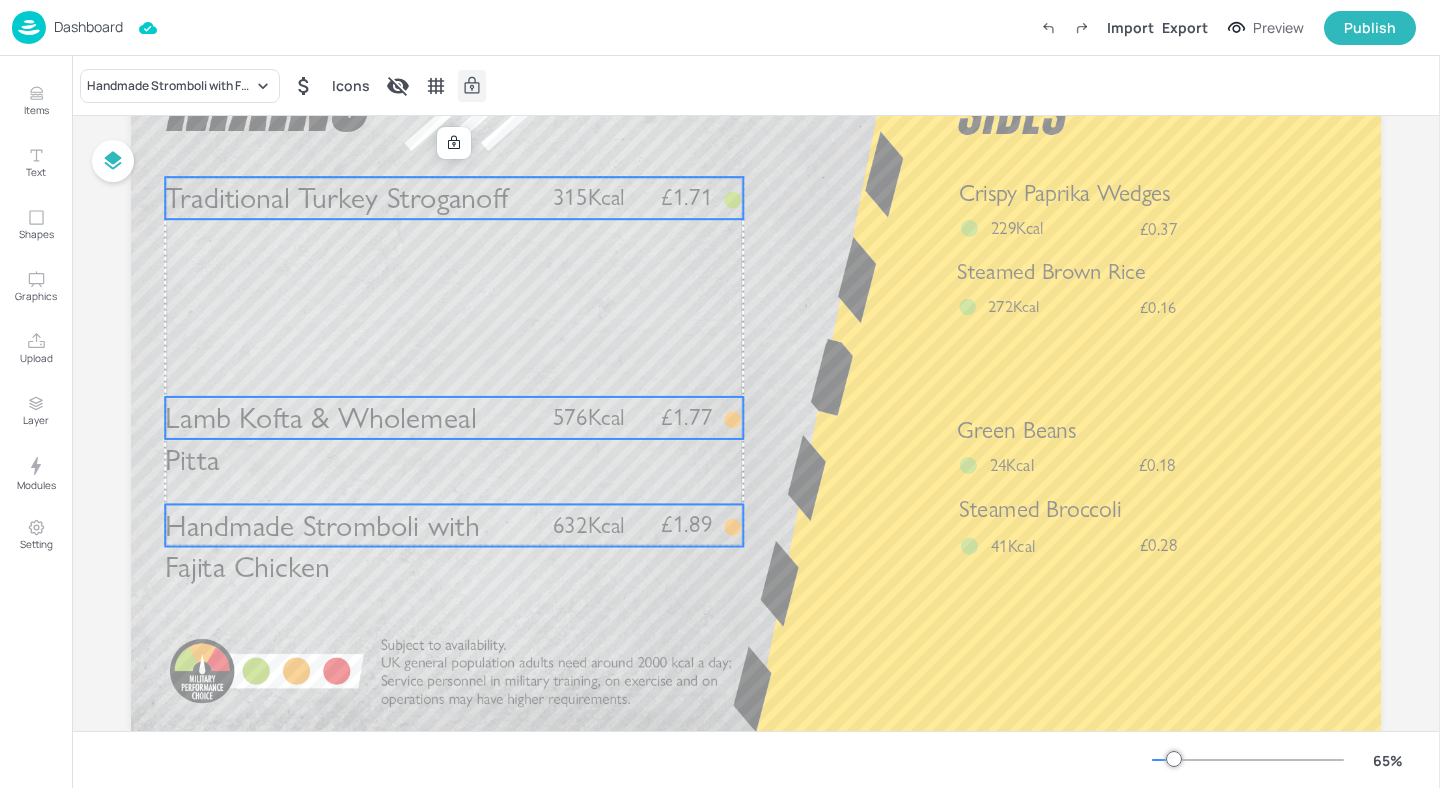 click 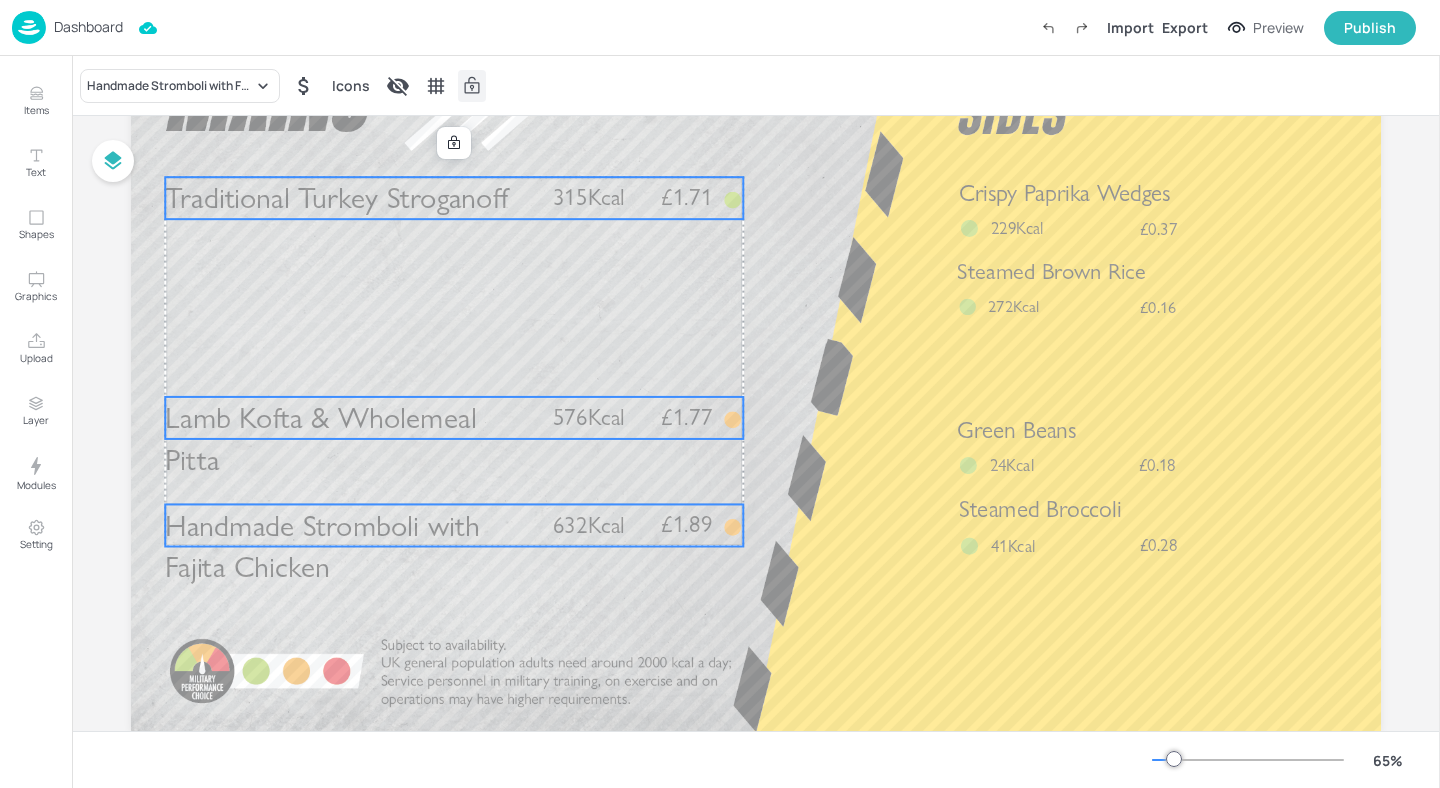 click on "Handmade Stromboli with Fajita Chicken" at bounding box center (350, 546) 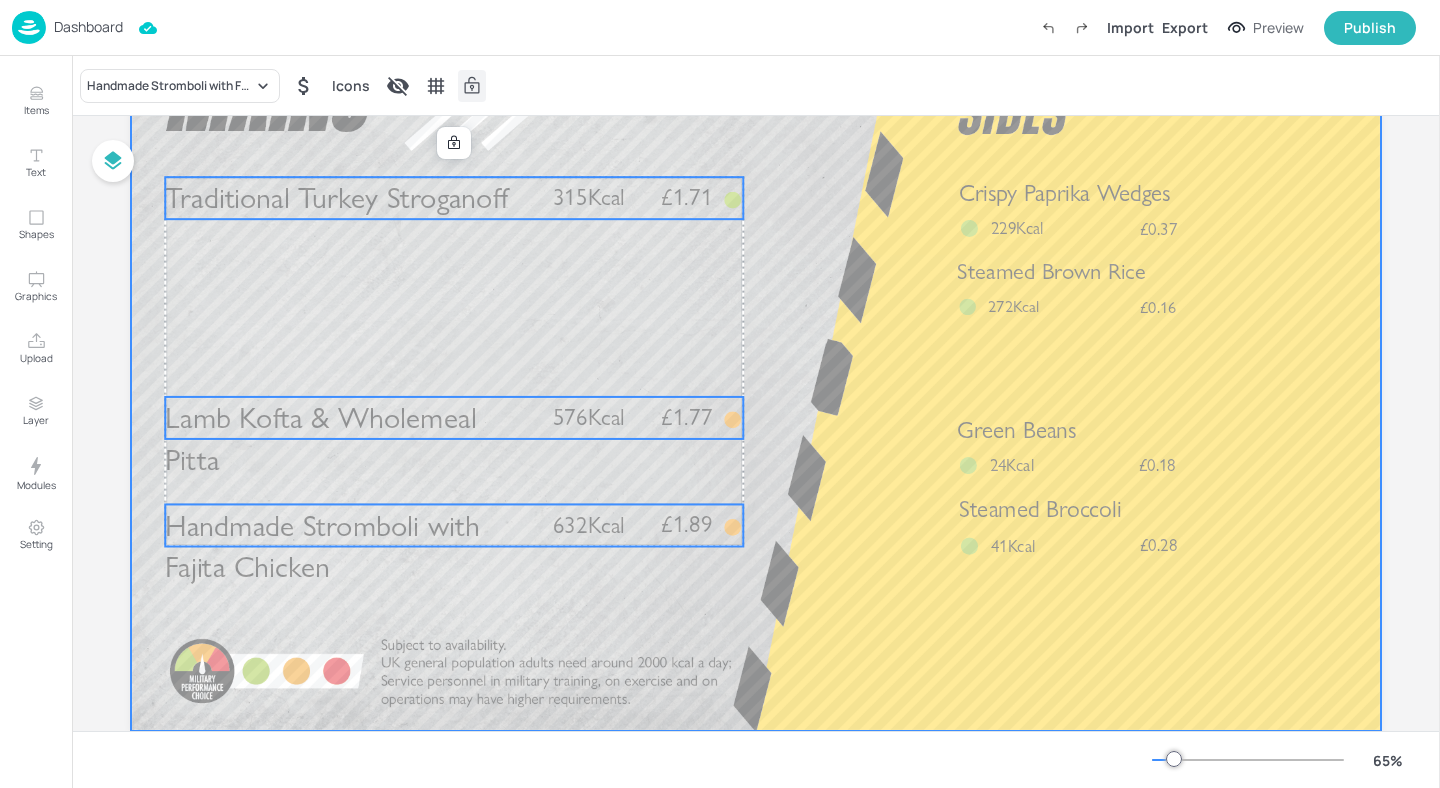 click at bounding box center (756, 379) 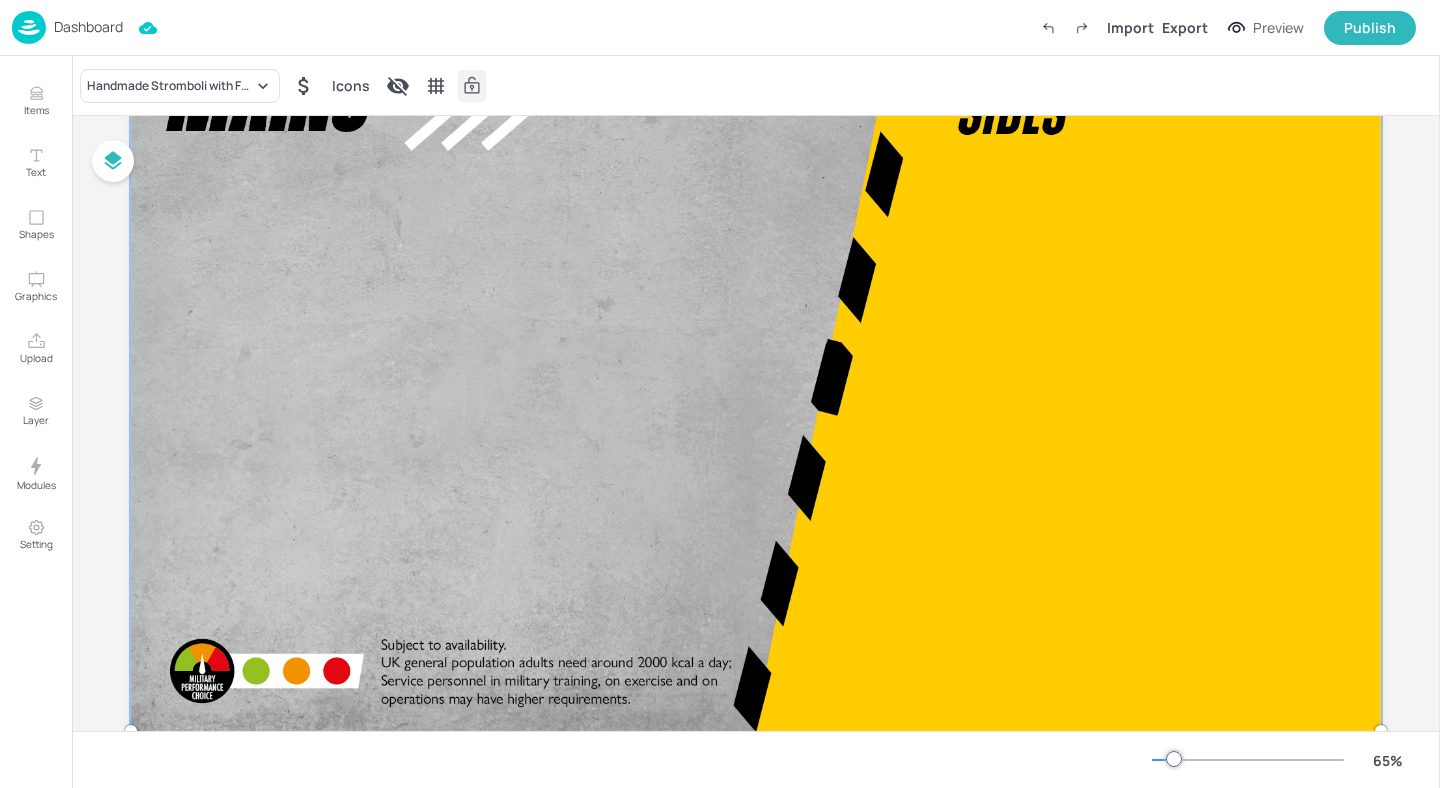 click at bounding box center [756, 379] 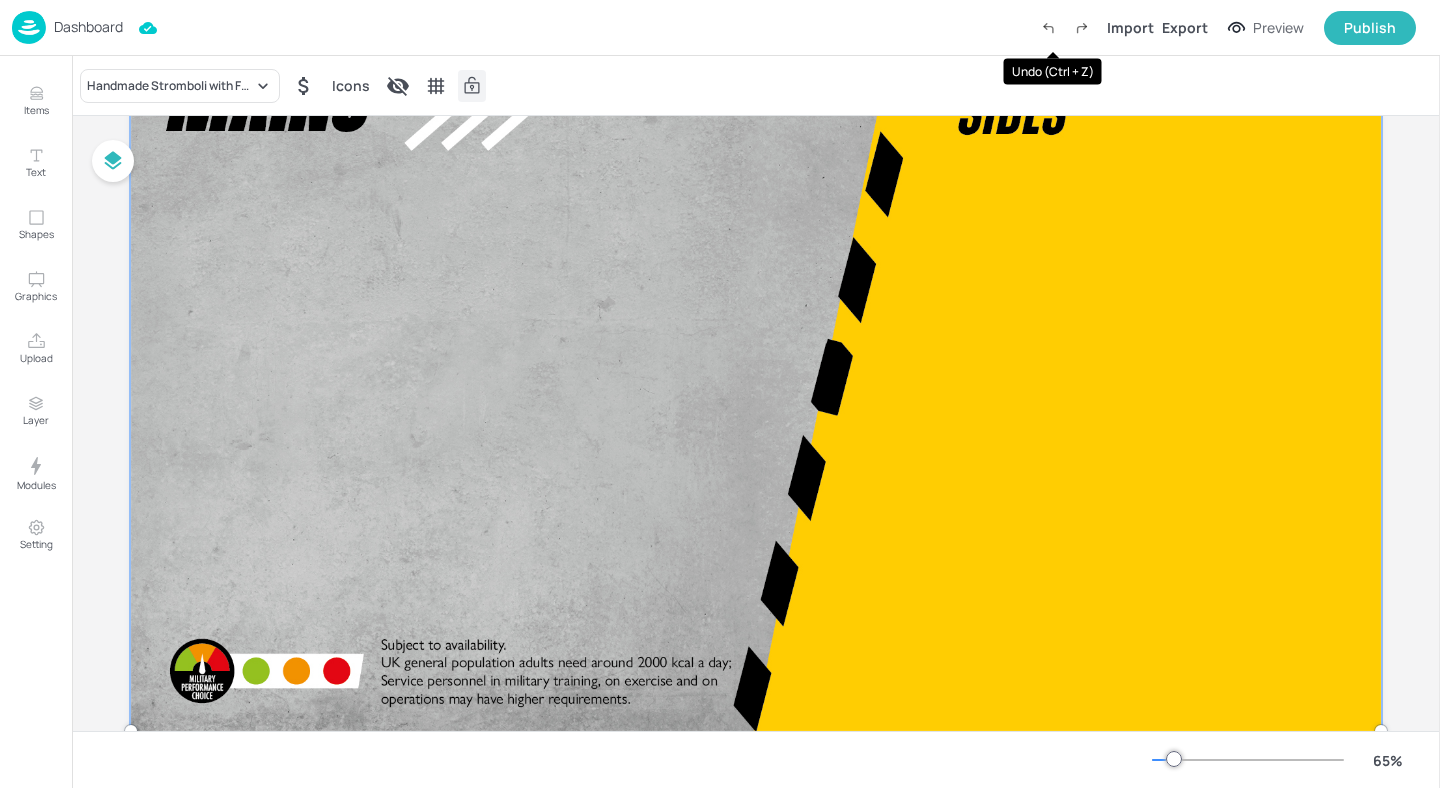 click 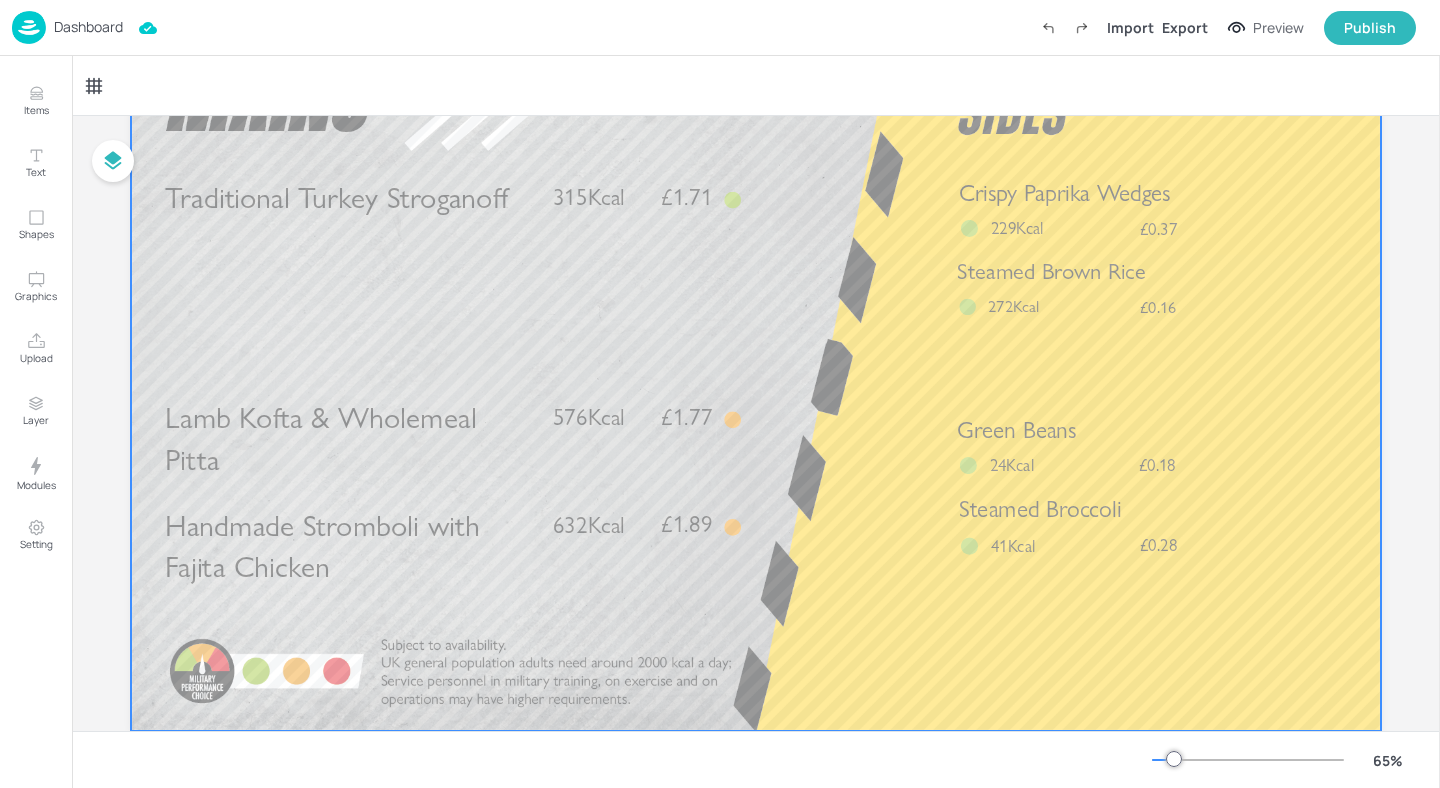 click on "576Kcal" at bounding box center (589, 417) 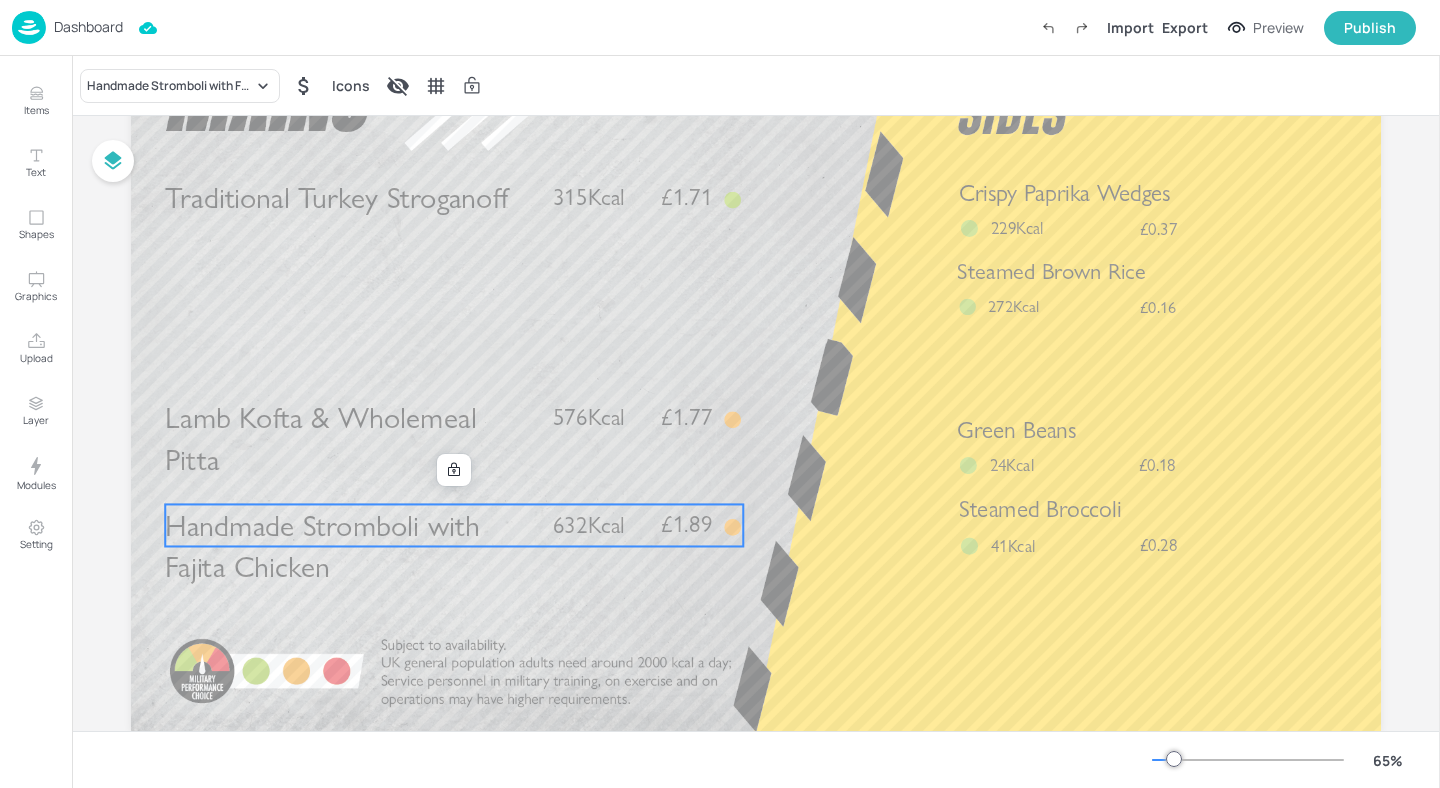 click on "Handmade Stromboli with Fajita Chicken" at bounding box center (322, 546) 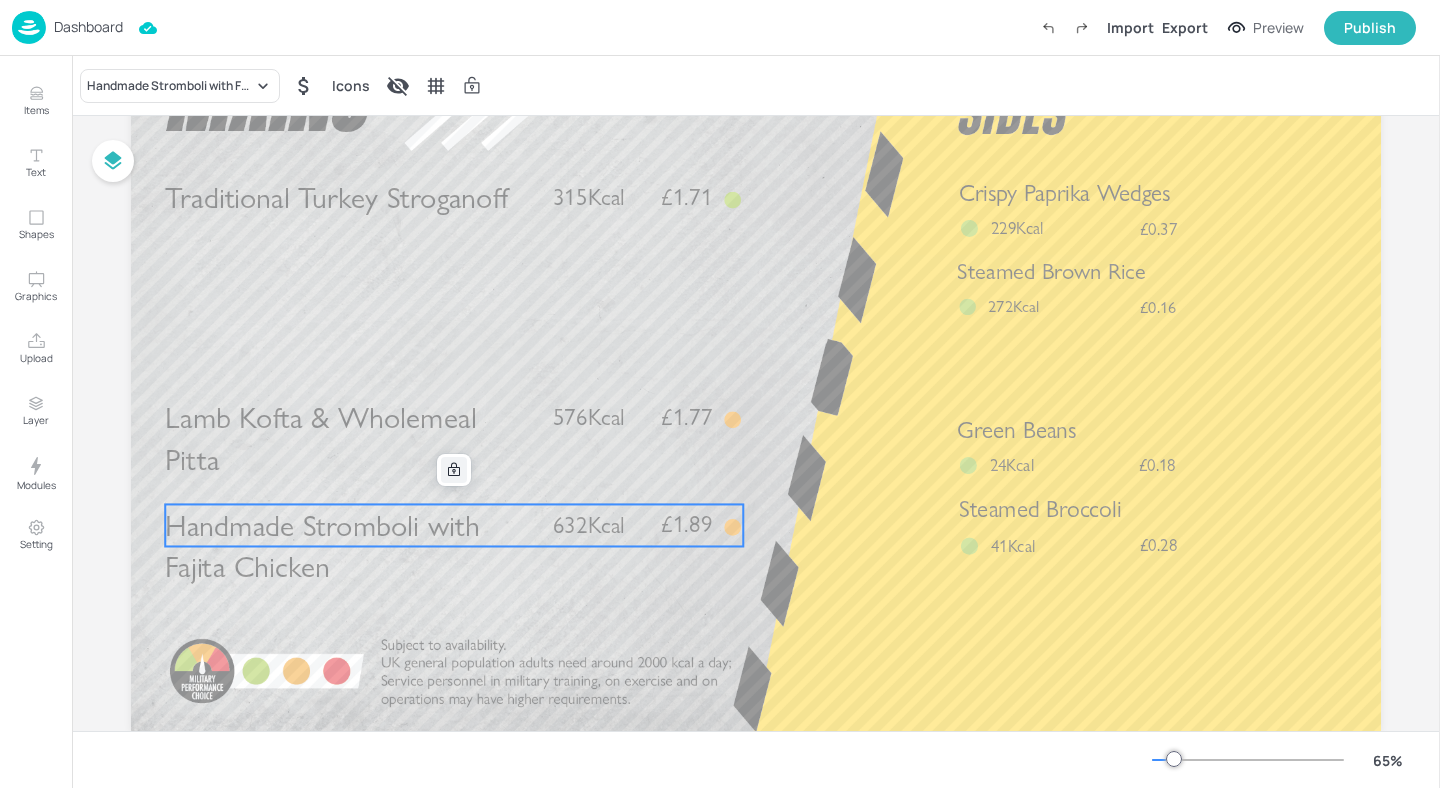 click 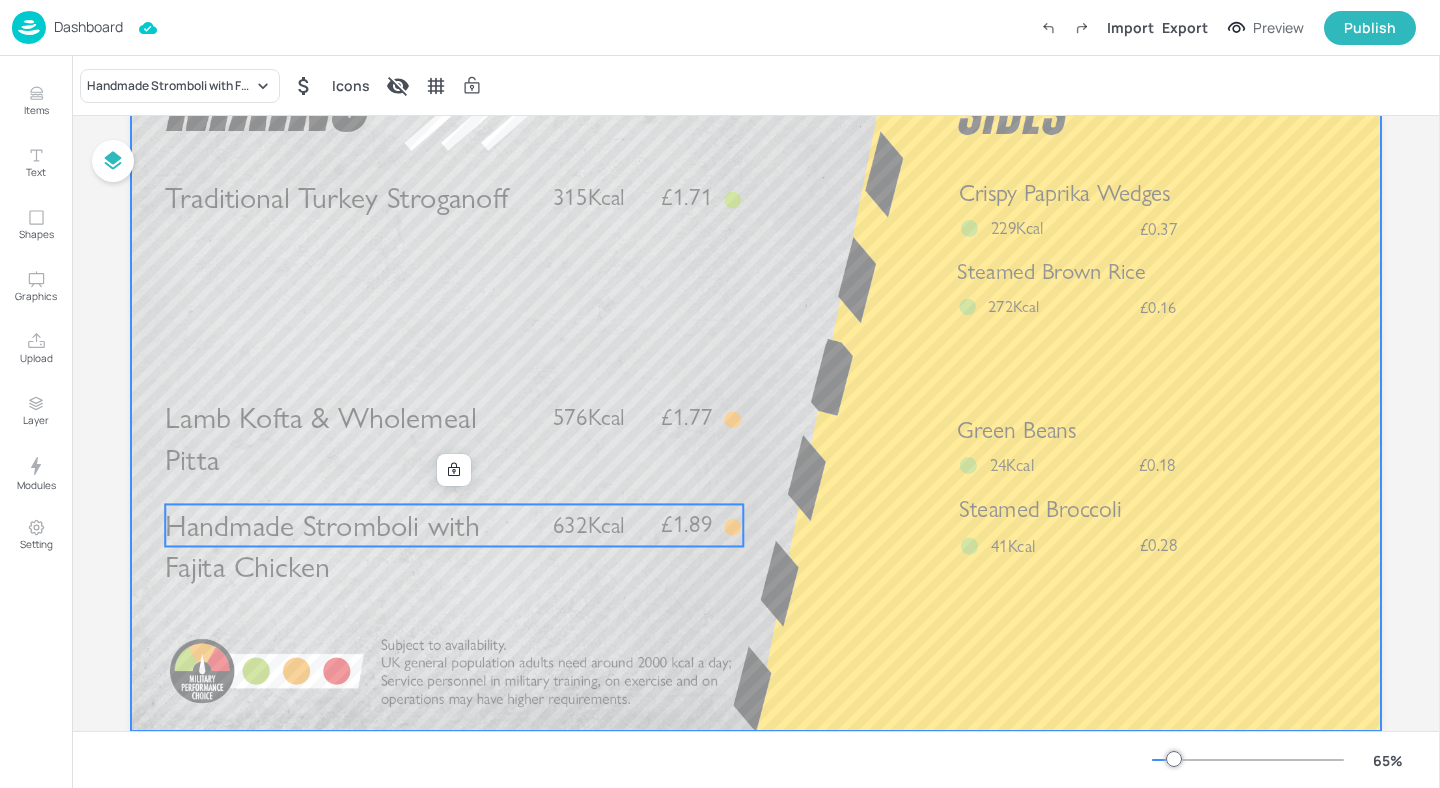 drag, startPoint x: 461, startPoint y: 544, endPoint x: 466, endPoint y: 292, distance: 252.04959 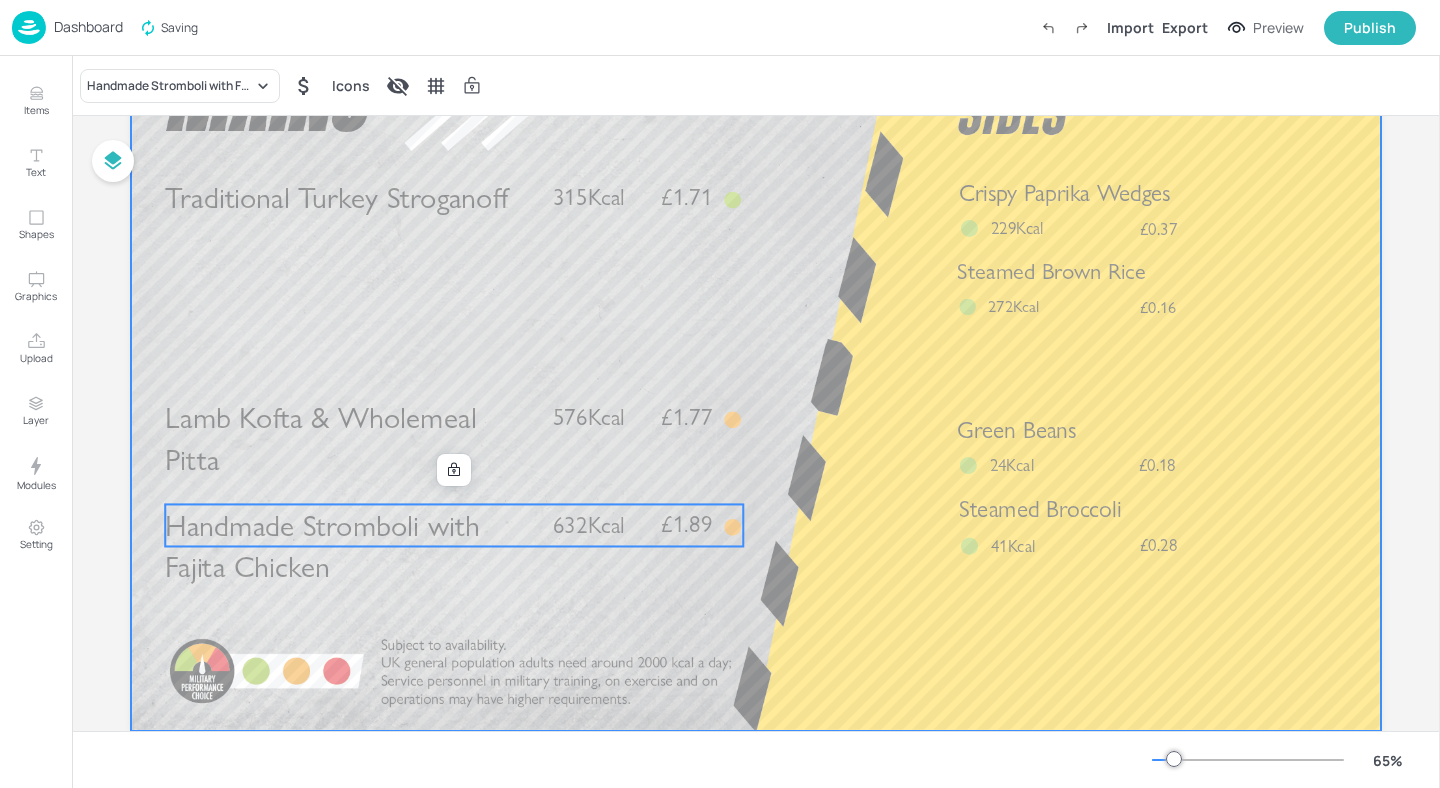 click at bounding box center (756, 379) 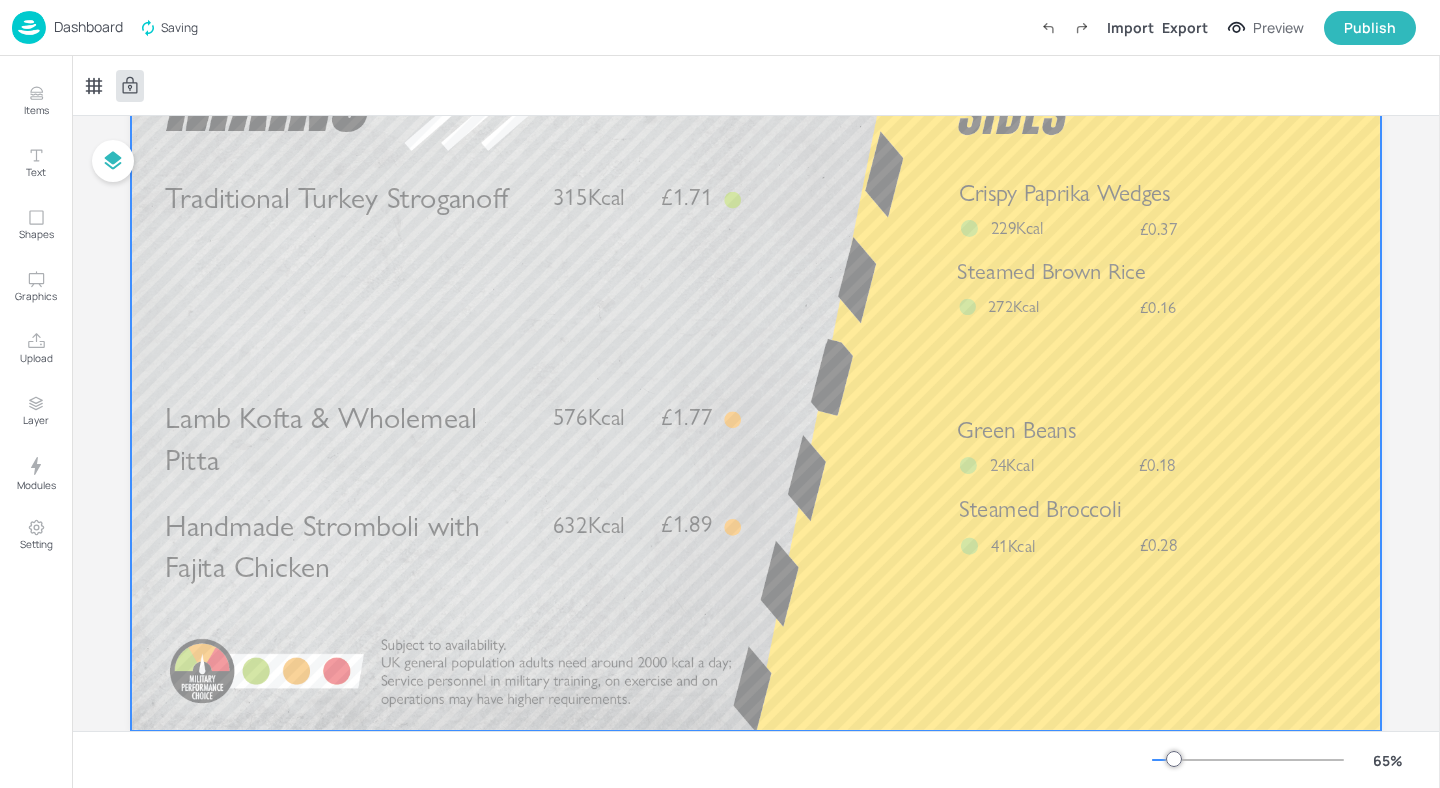 click at bounding box center [756, 379] 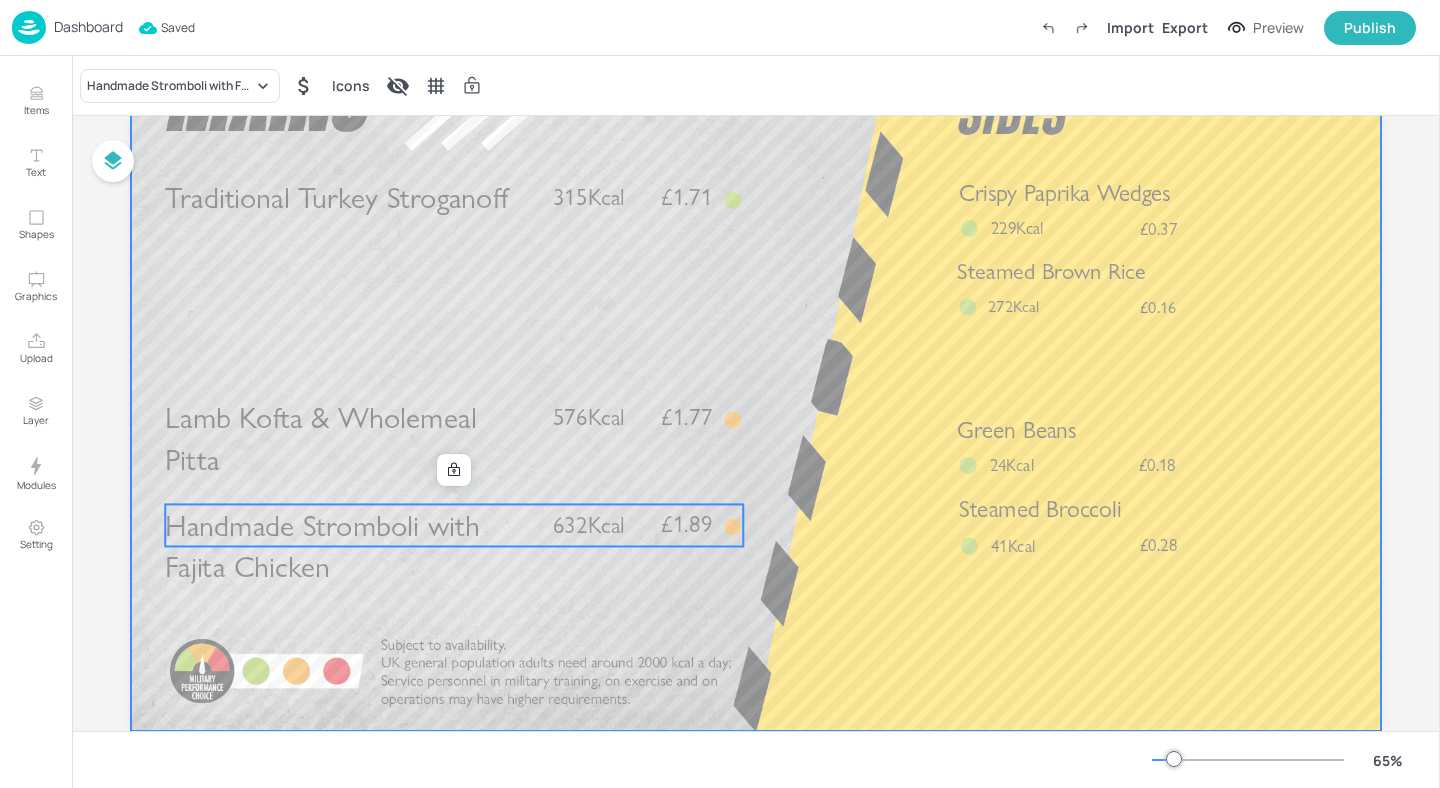 drag, startPoint x: 348, startPoint y: 531, endPoint x: 358, endPoint y: 293, distance: 238.20999 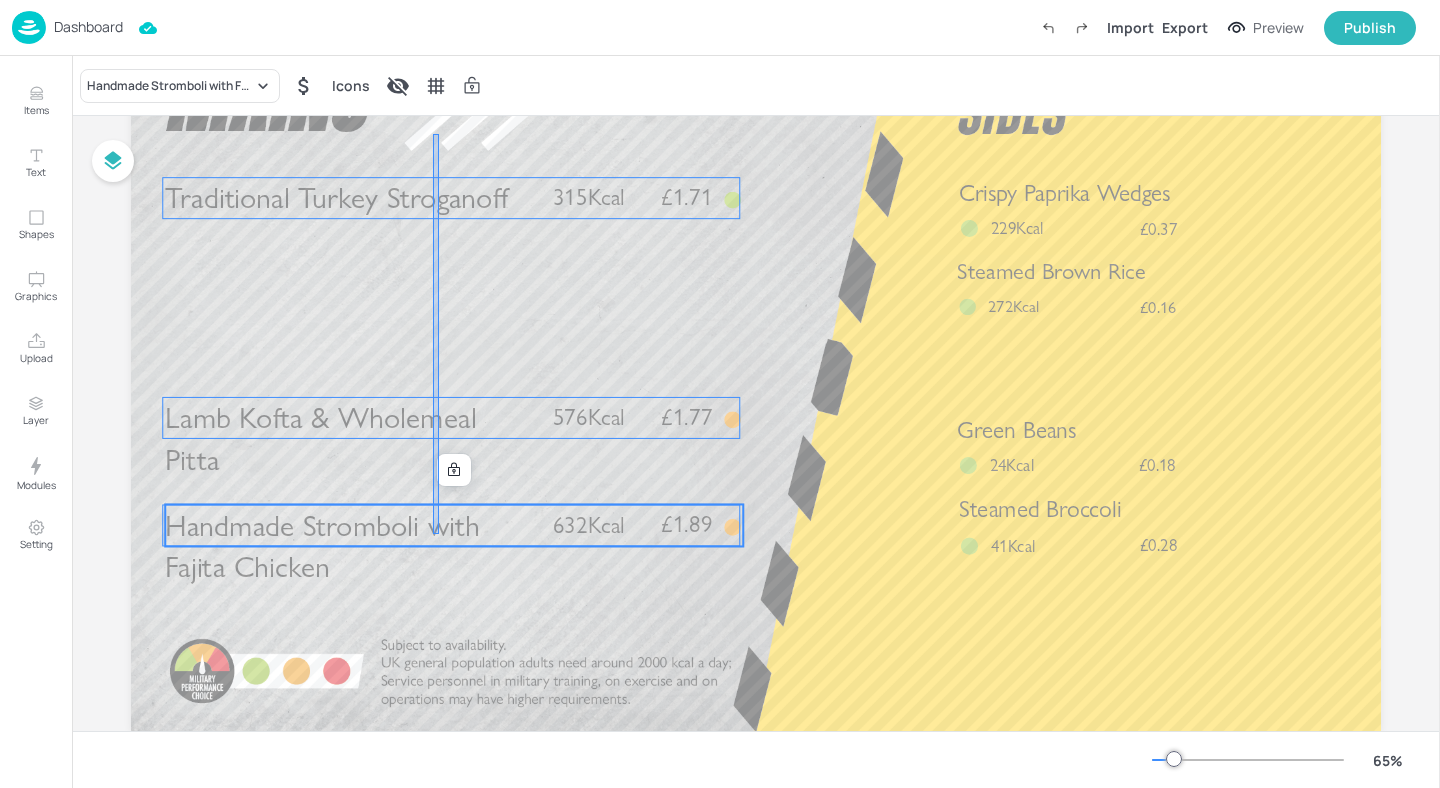 drag, startPoint x: 437, startPoint y: 154, endPoint x: 433, endPoint y: 534, distance: 380.02106 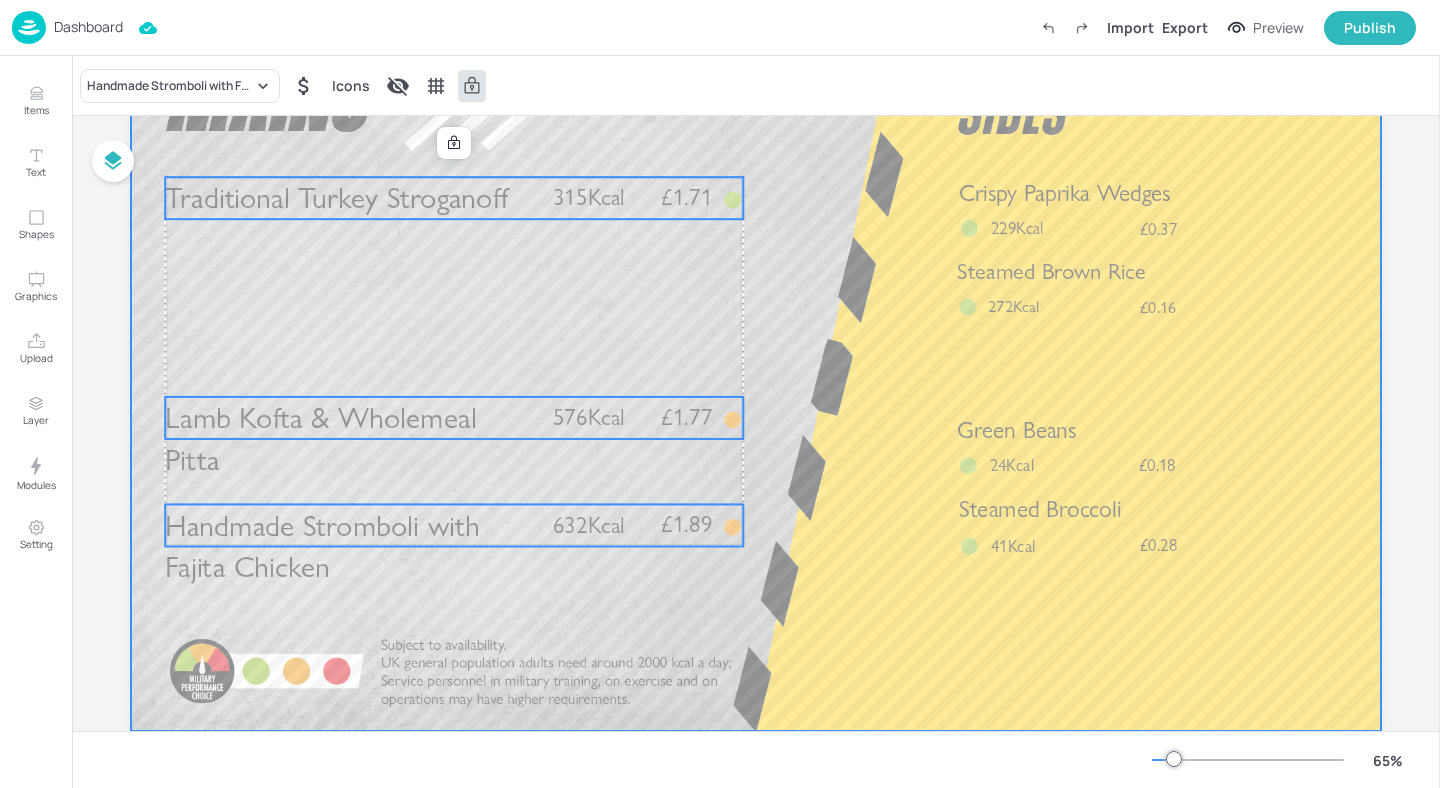 click at bounding box center [756, 379] 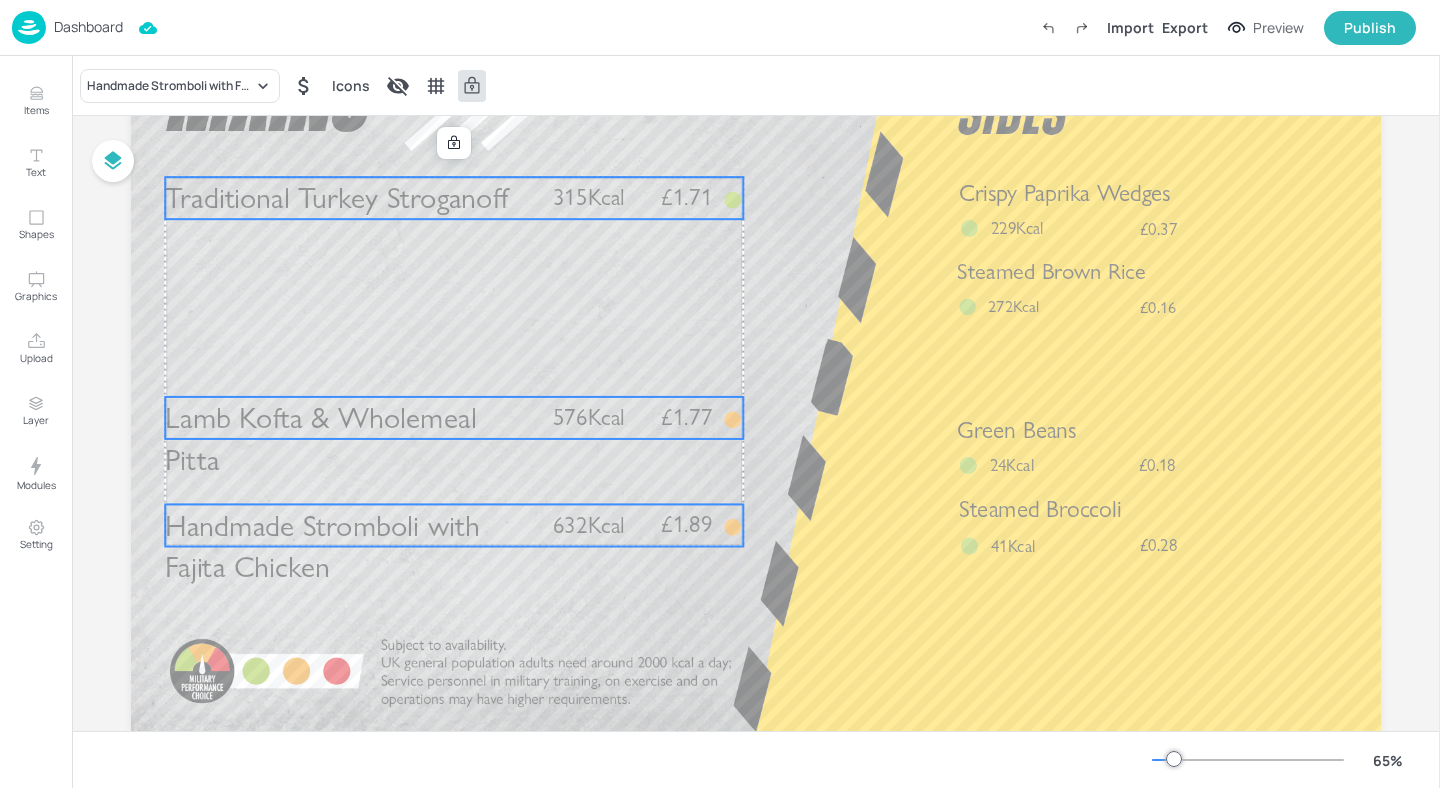click on "Lamb Kofta & Wholemeal Pitta" at bounding box center [320, 439] 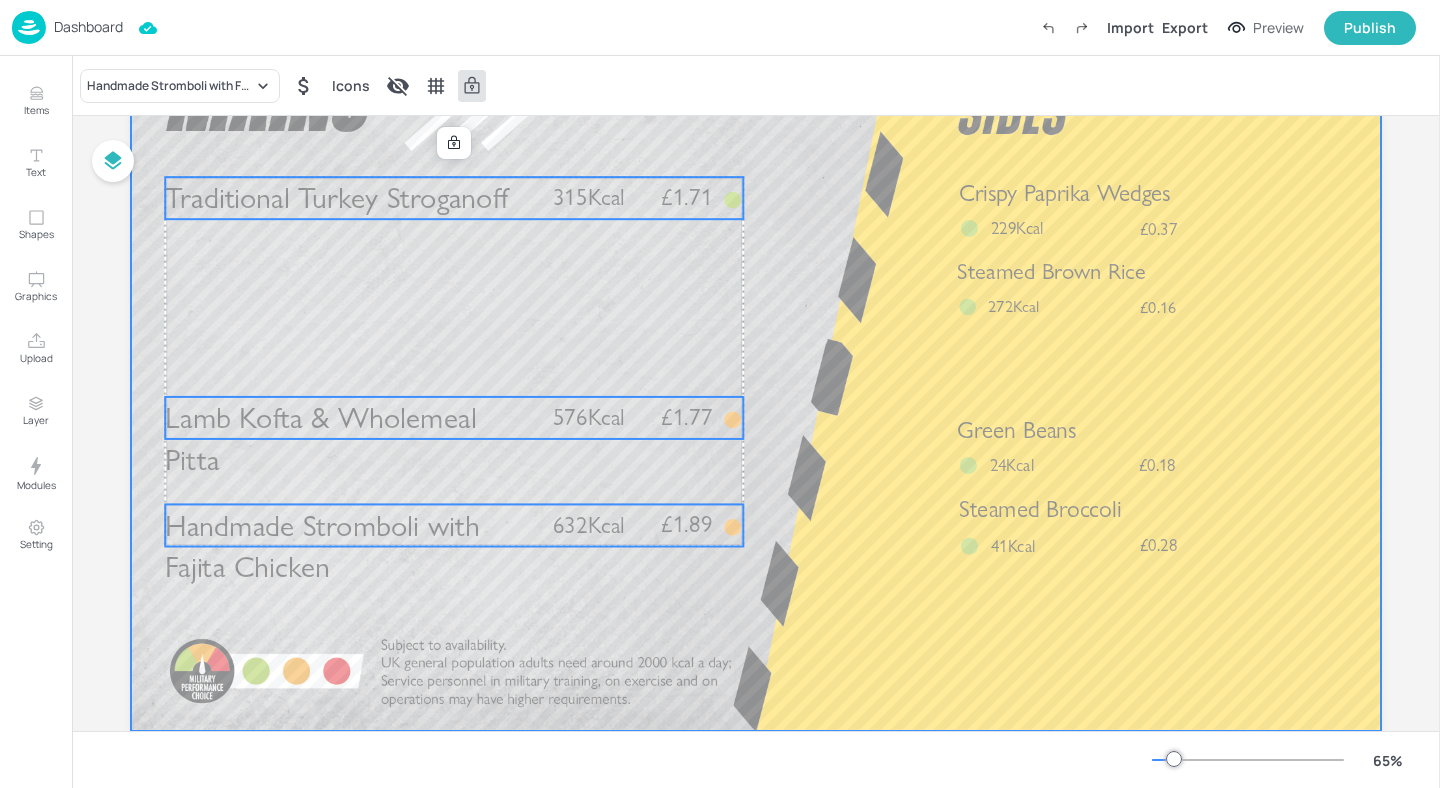click at bounding box center [756, 379] 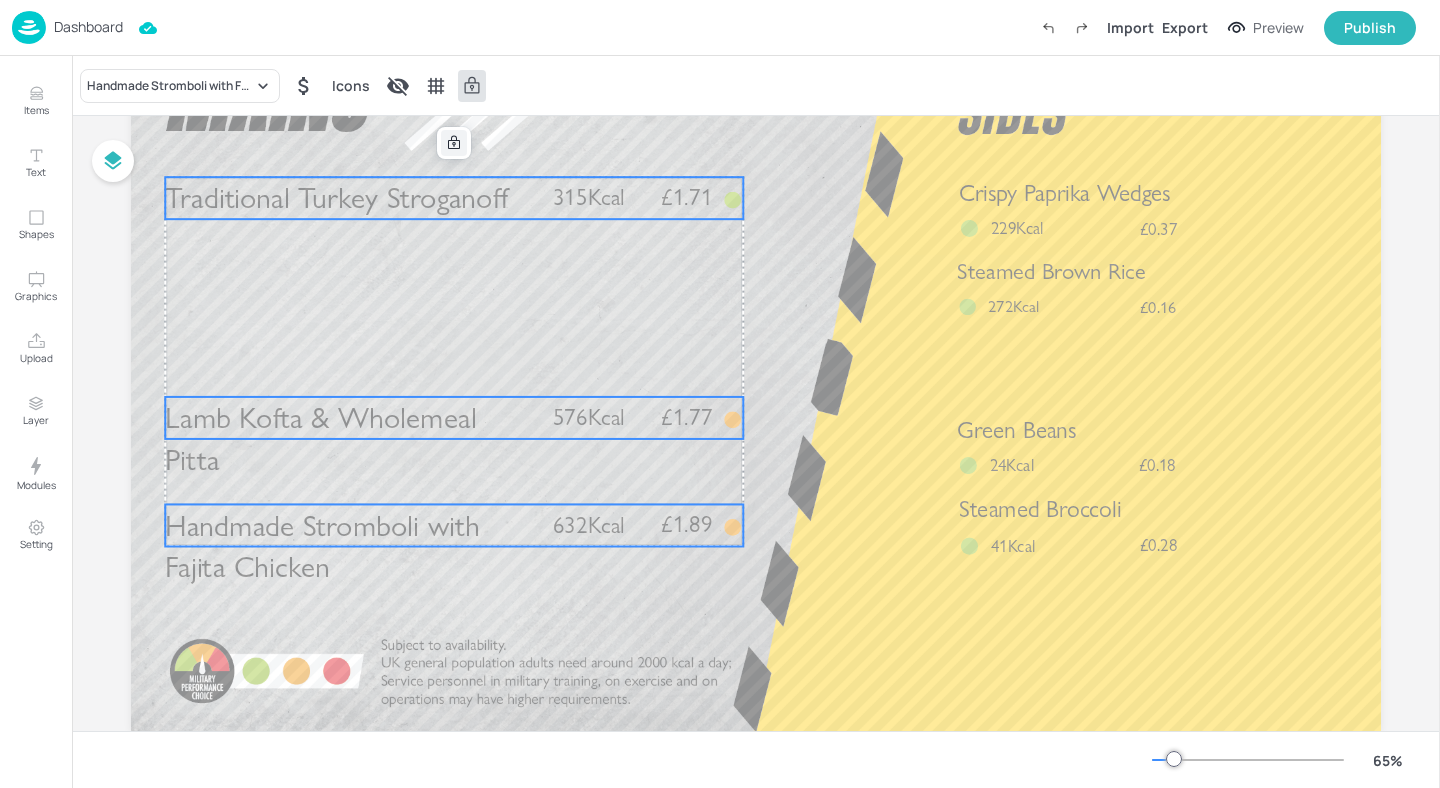 click 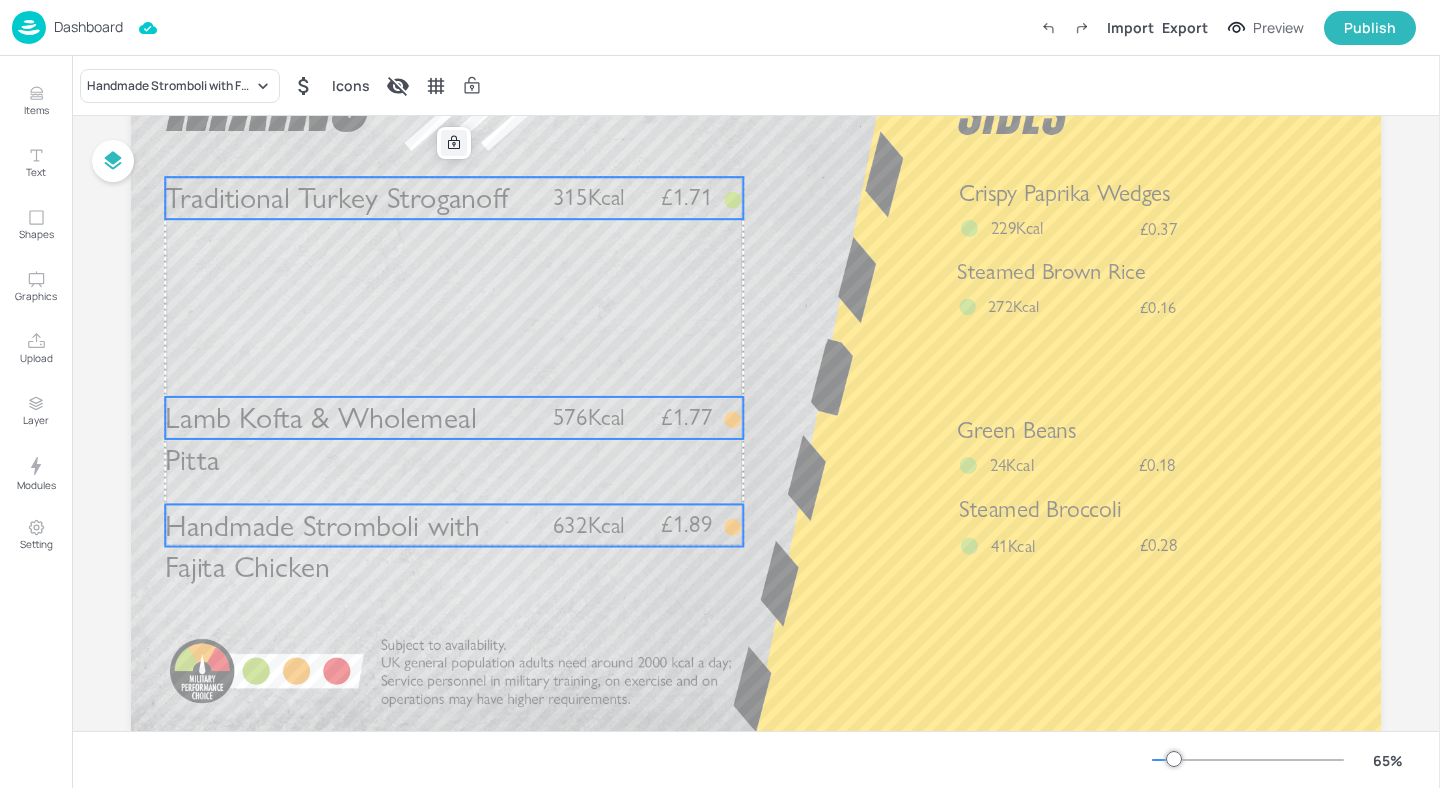 click 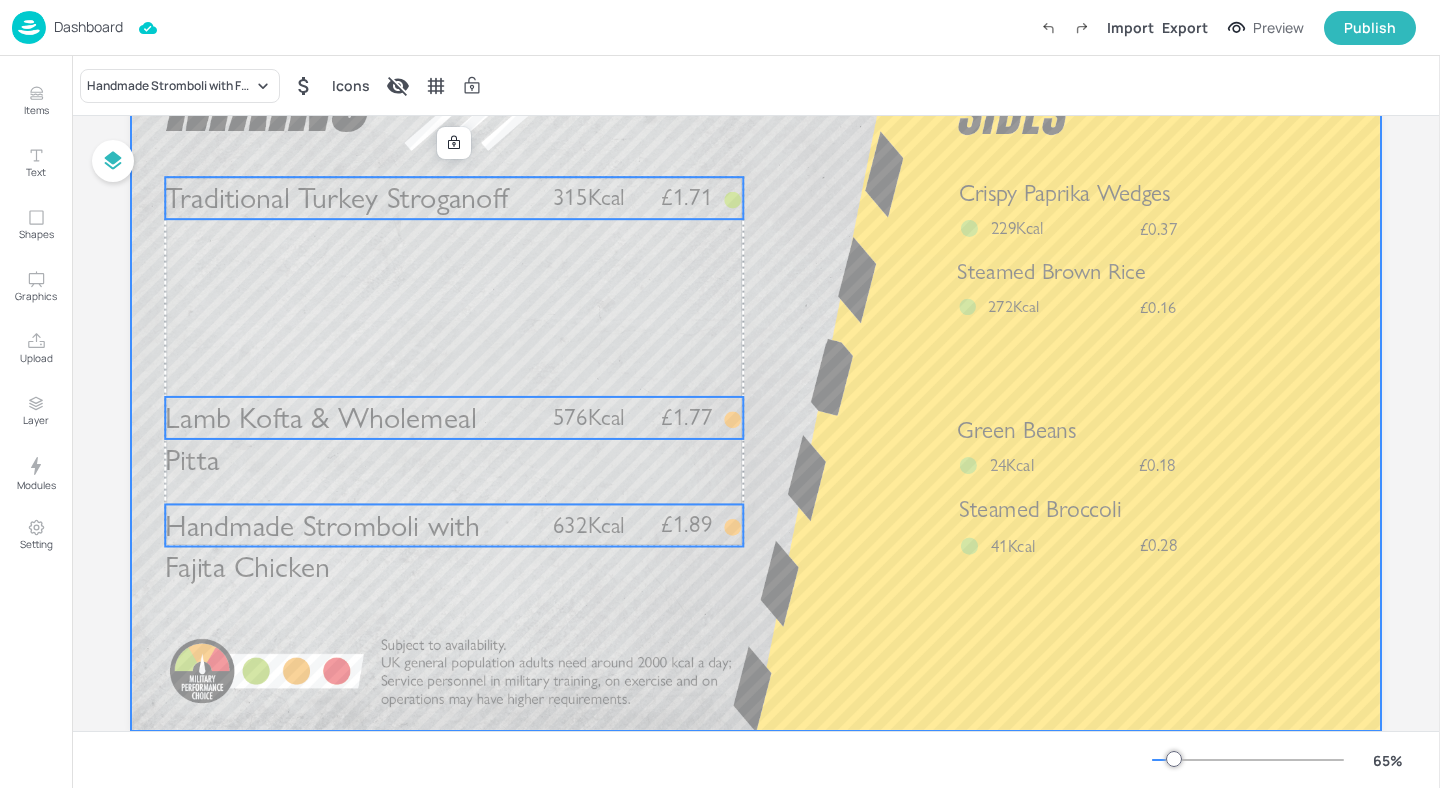 click at bounding box center (756, 379) 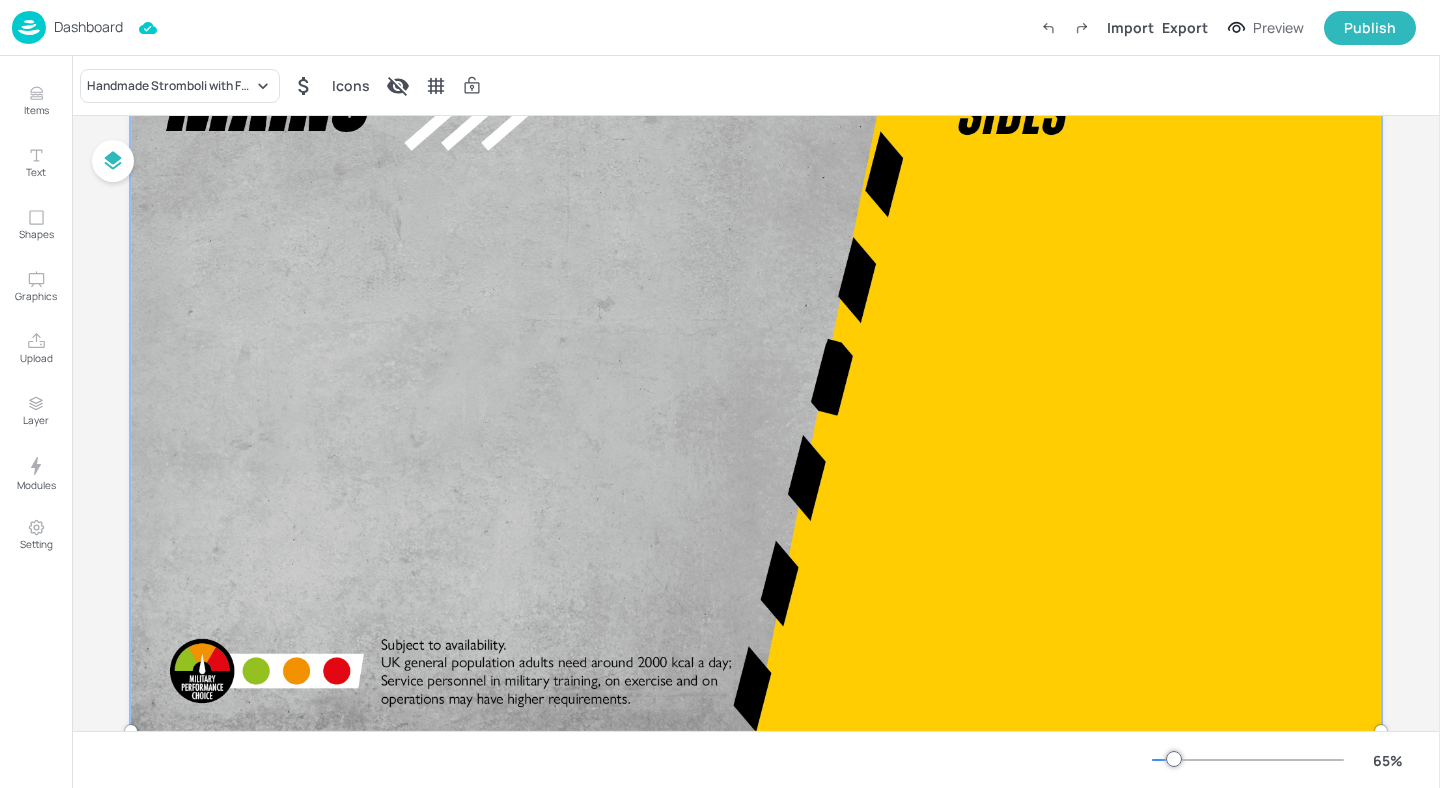 click at bounding box center (756, 379) 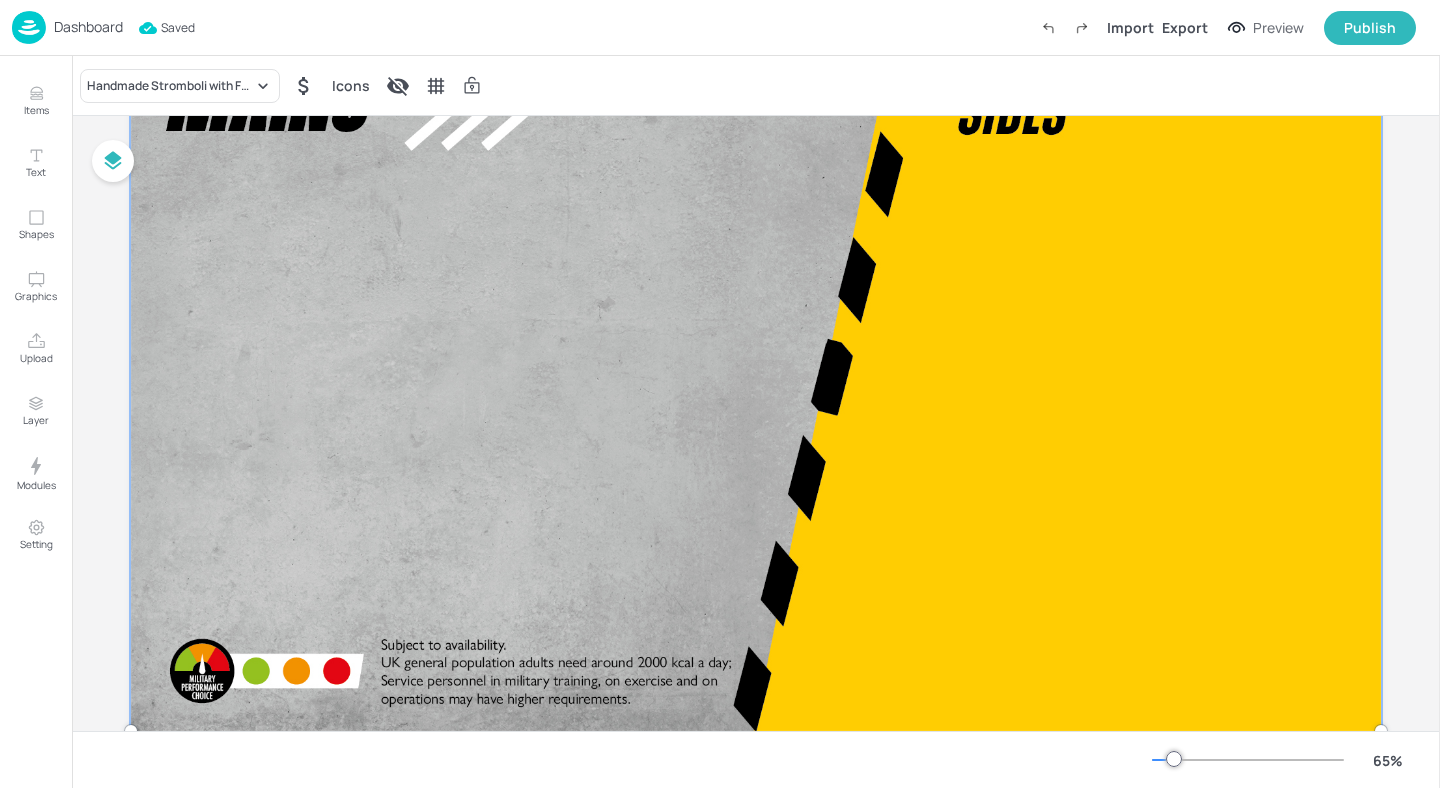 click on "Dashboard Saved Import Export Preview Publish" at bounding box center [714, 27] 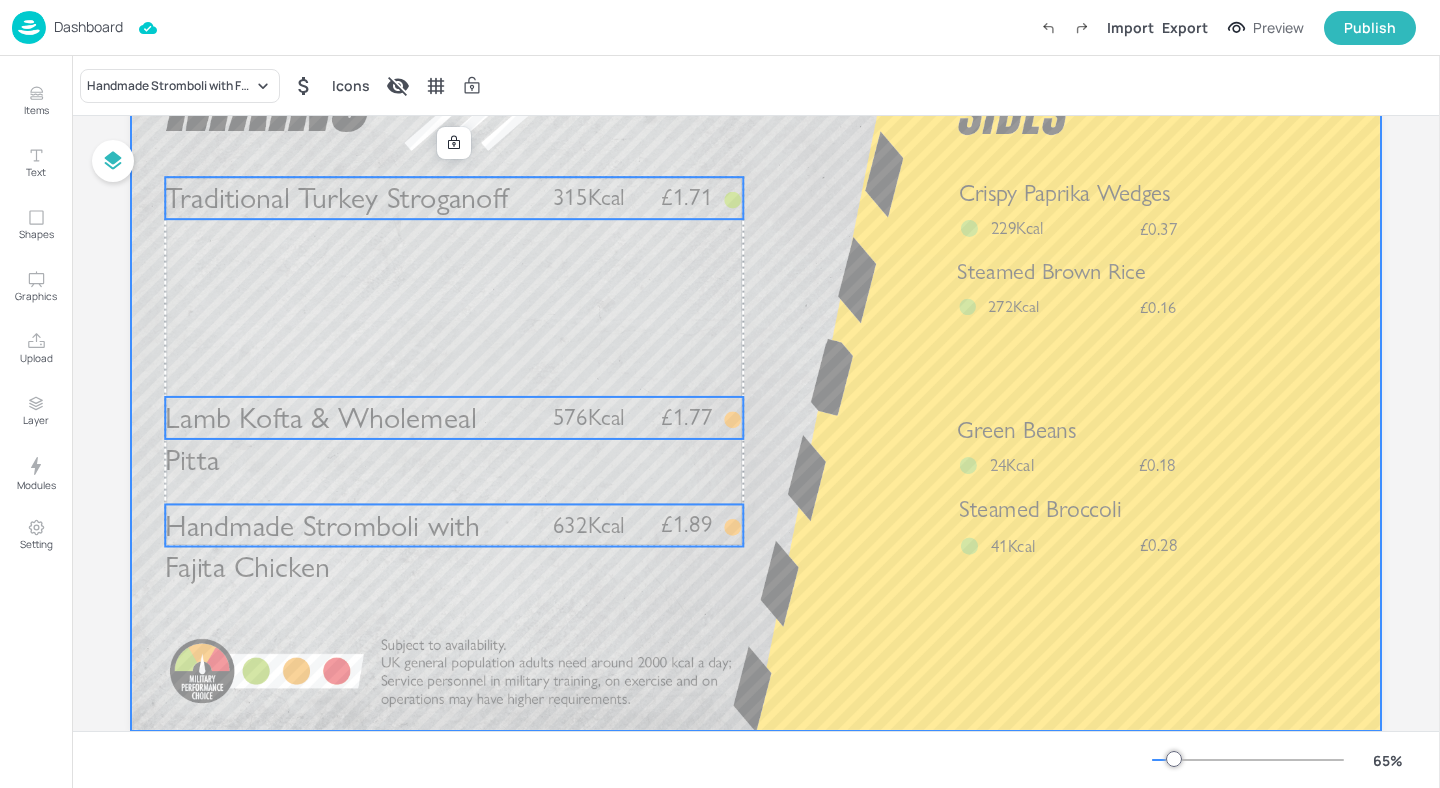 click at bounding box center (756, 379) 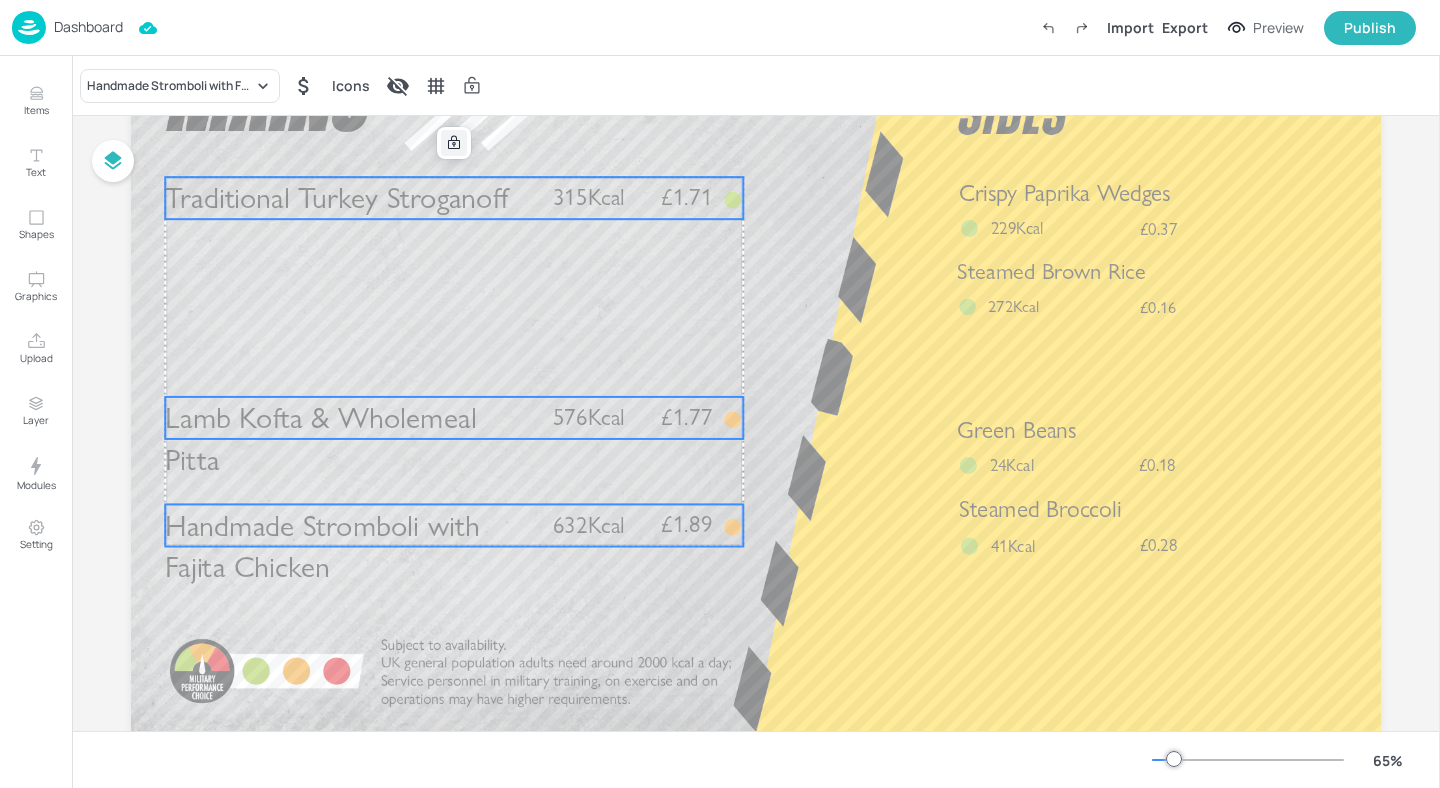 click 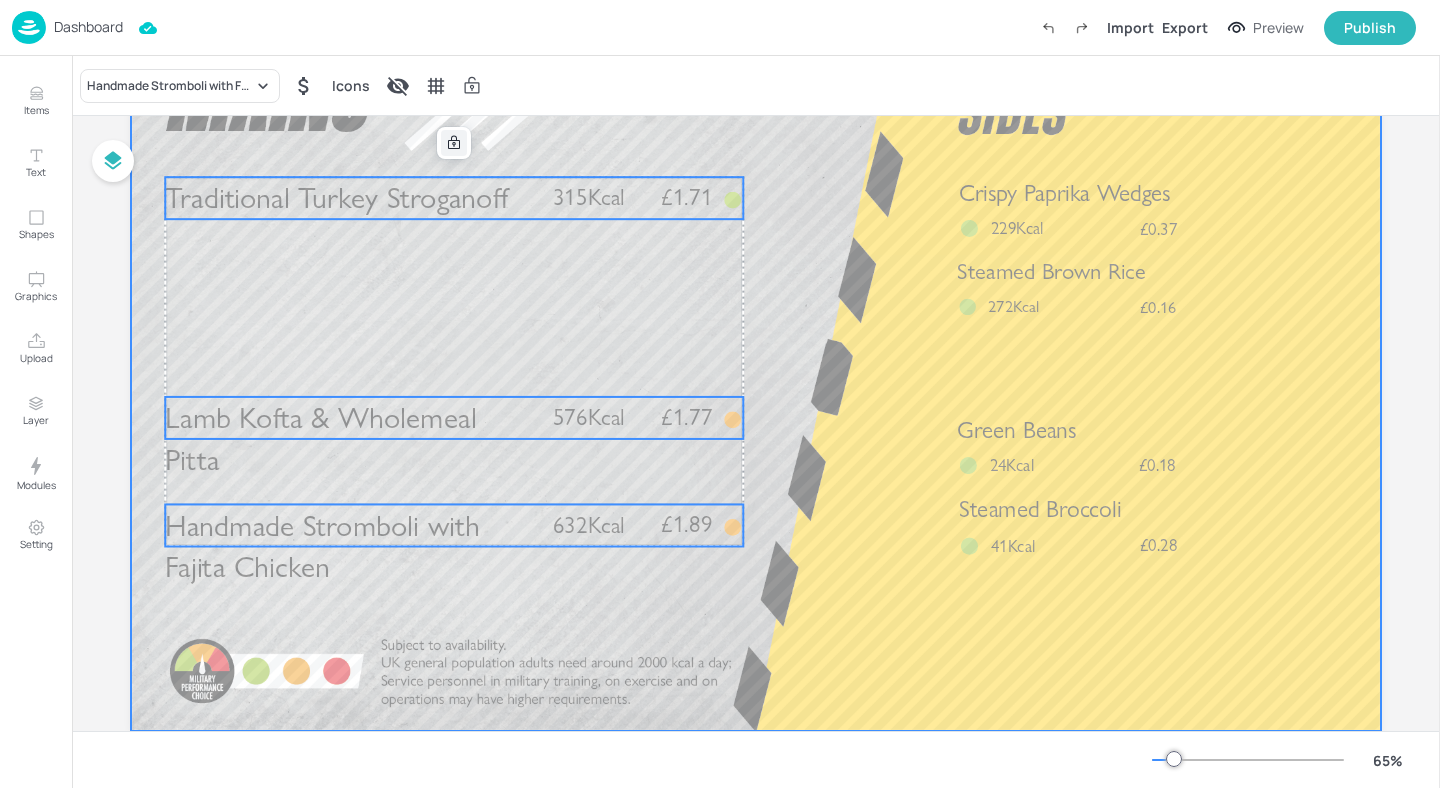 click 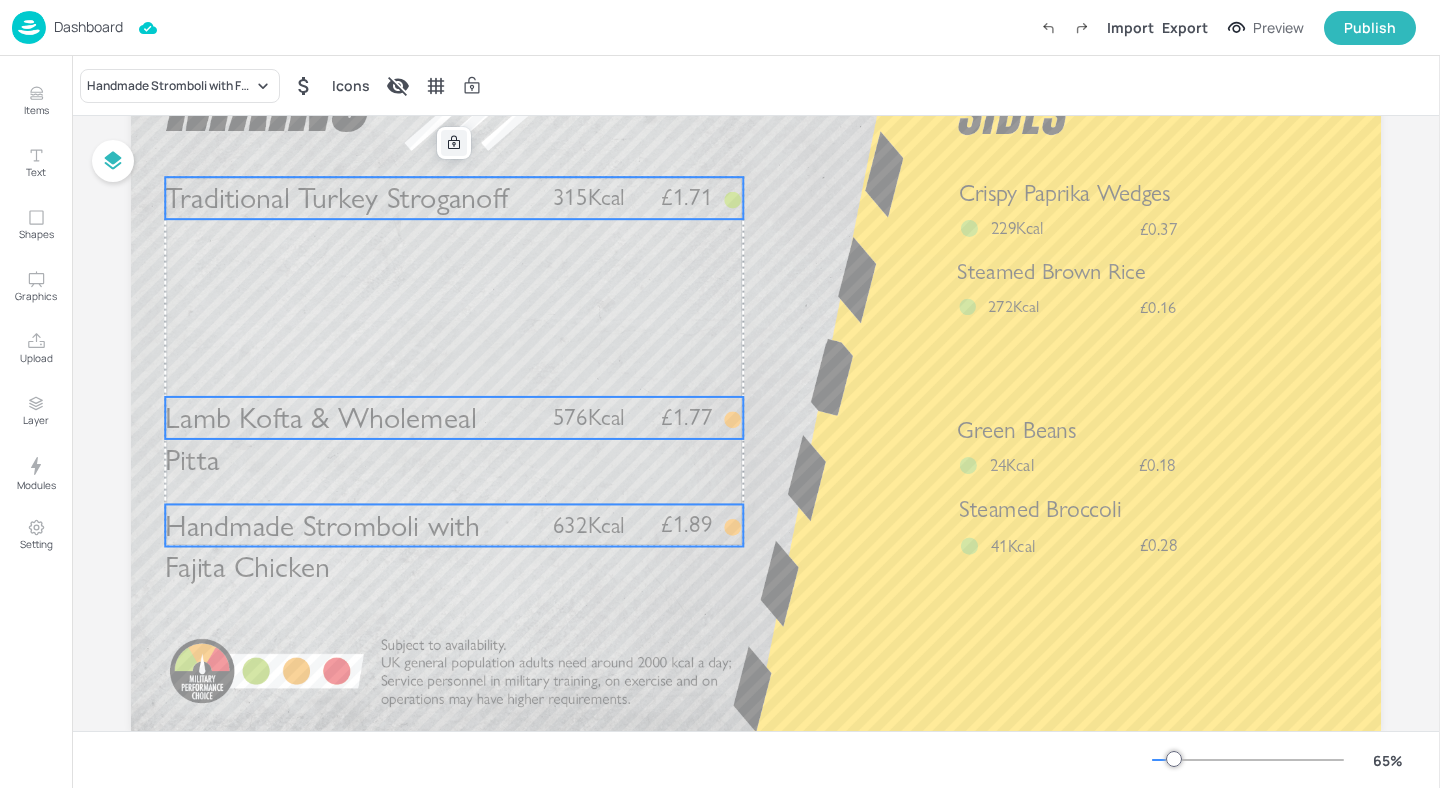 click 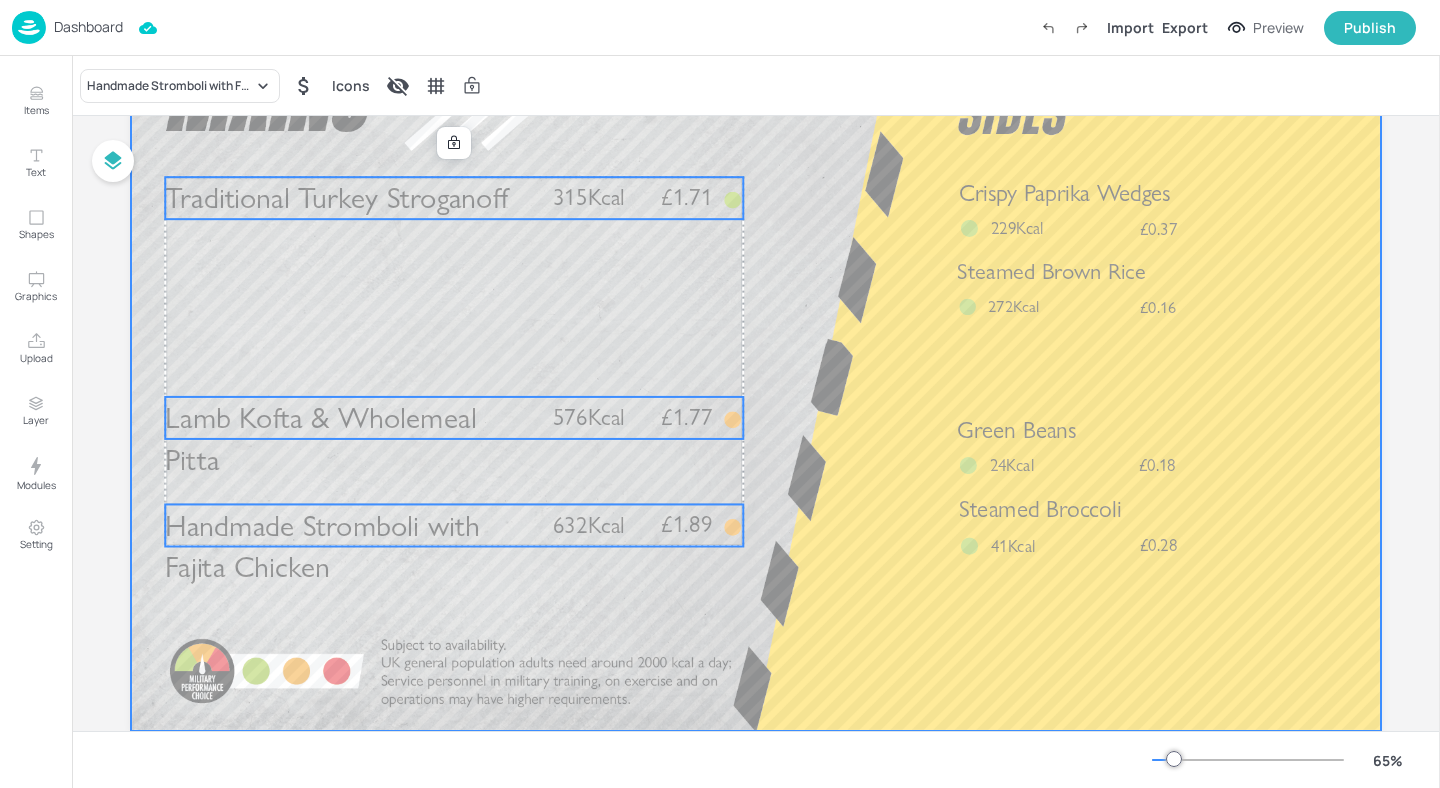 click at bounding box center [756, 379] 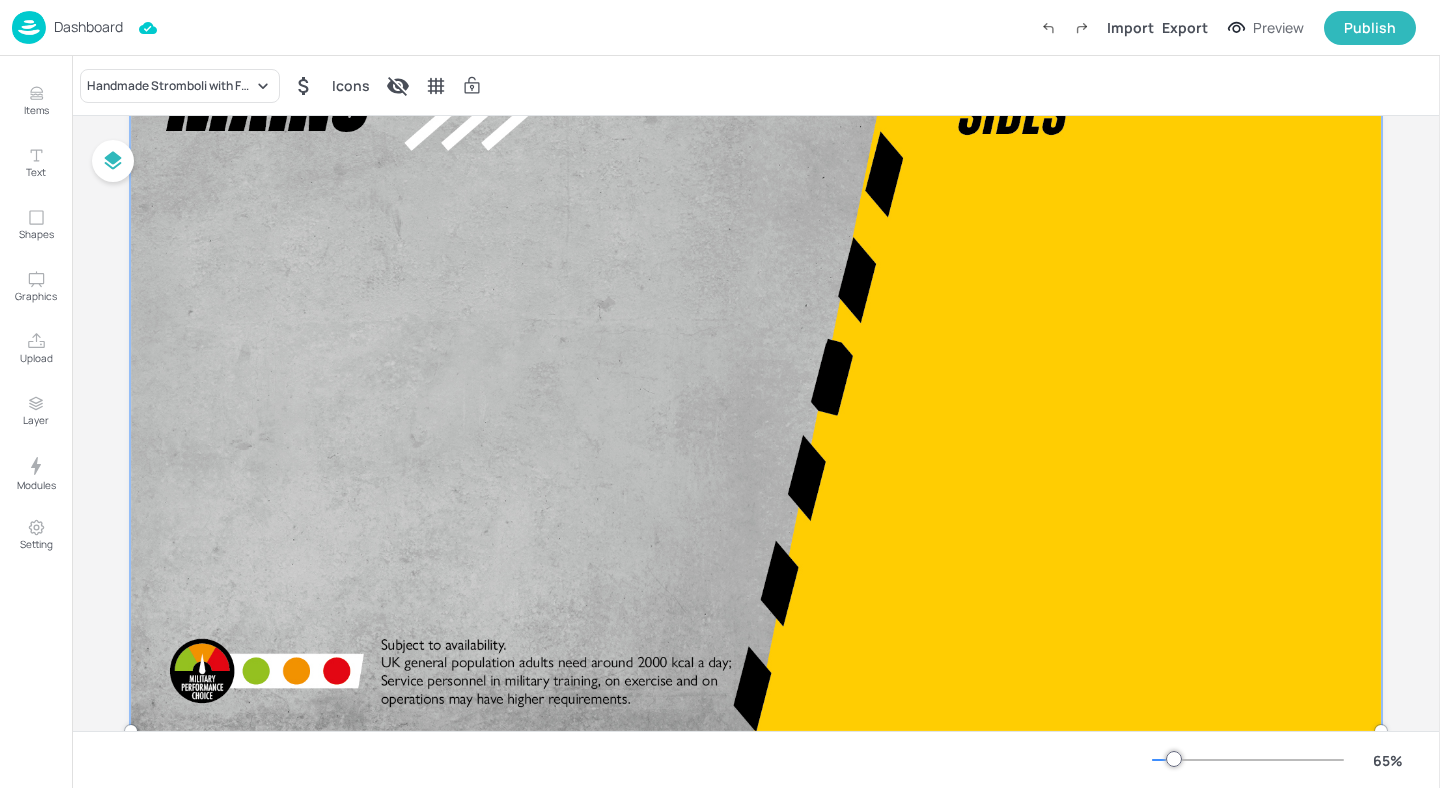 click at bounding box center [756, 379] 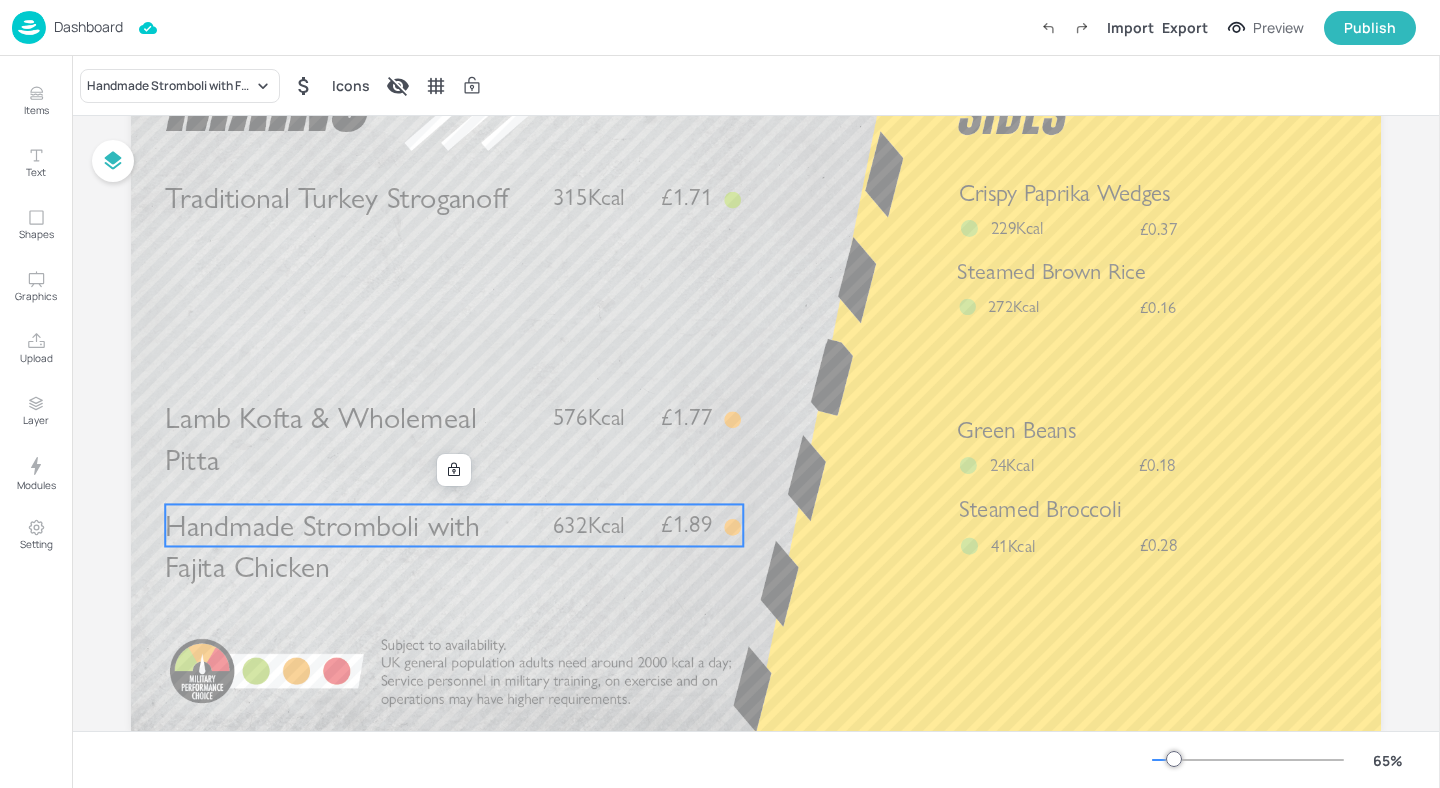 click on "Handmade Stromboli with Fajita Chicken" at bounding box center [350, 546] 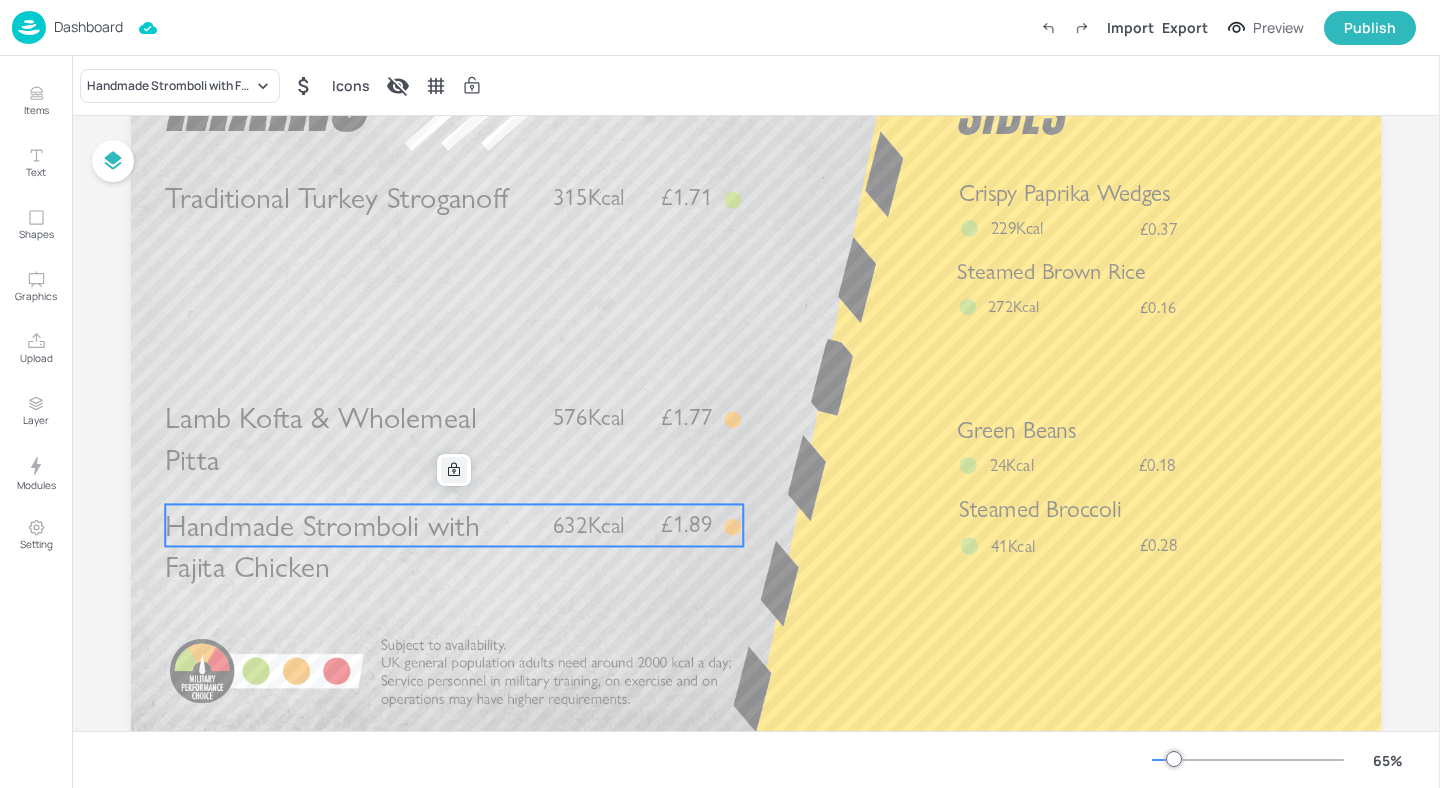 click 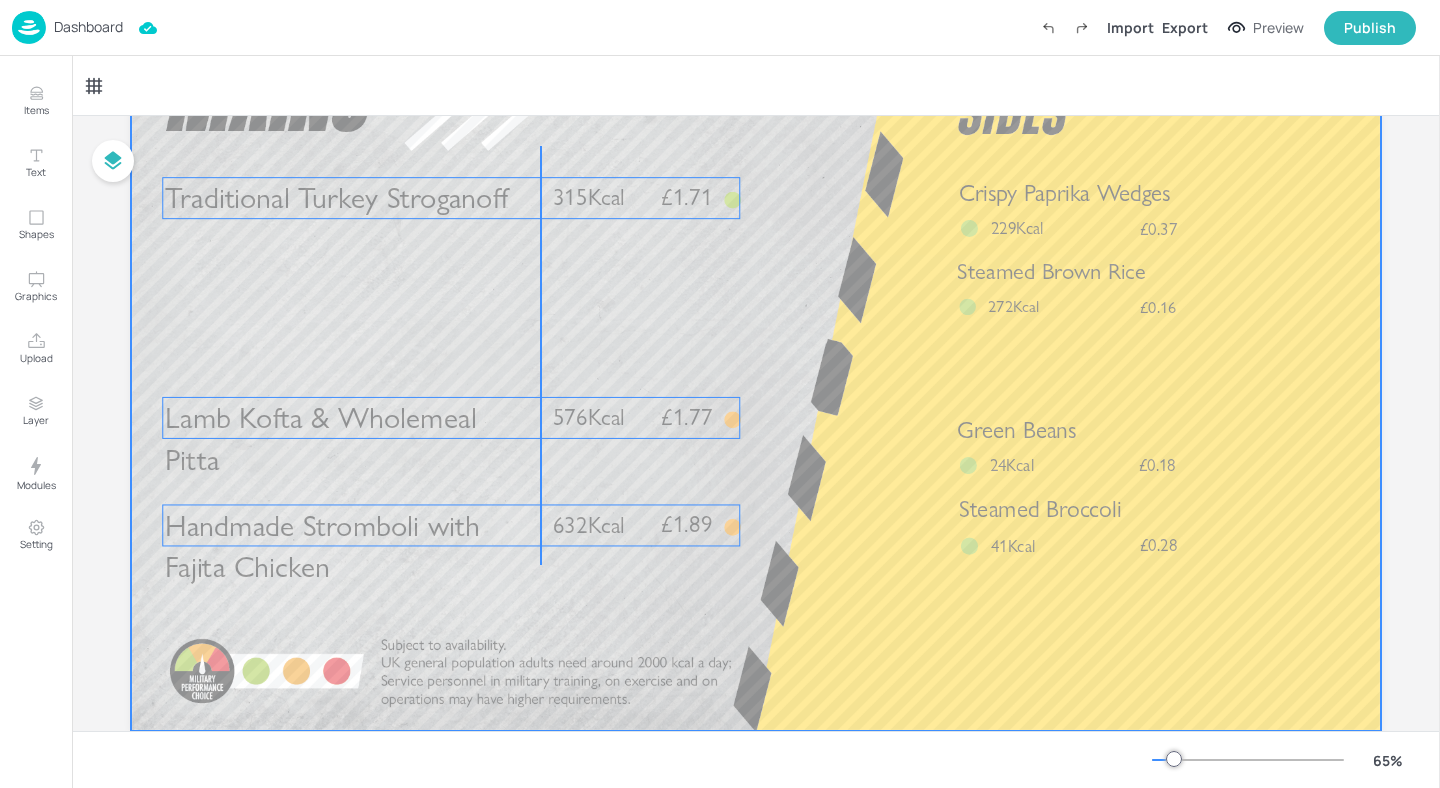 drag, startPoint x: 540, startPoint y: 387, endPoint x: 540, endPoint y: 565, distance: 178 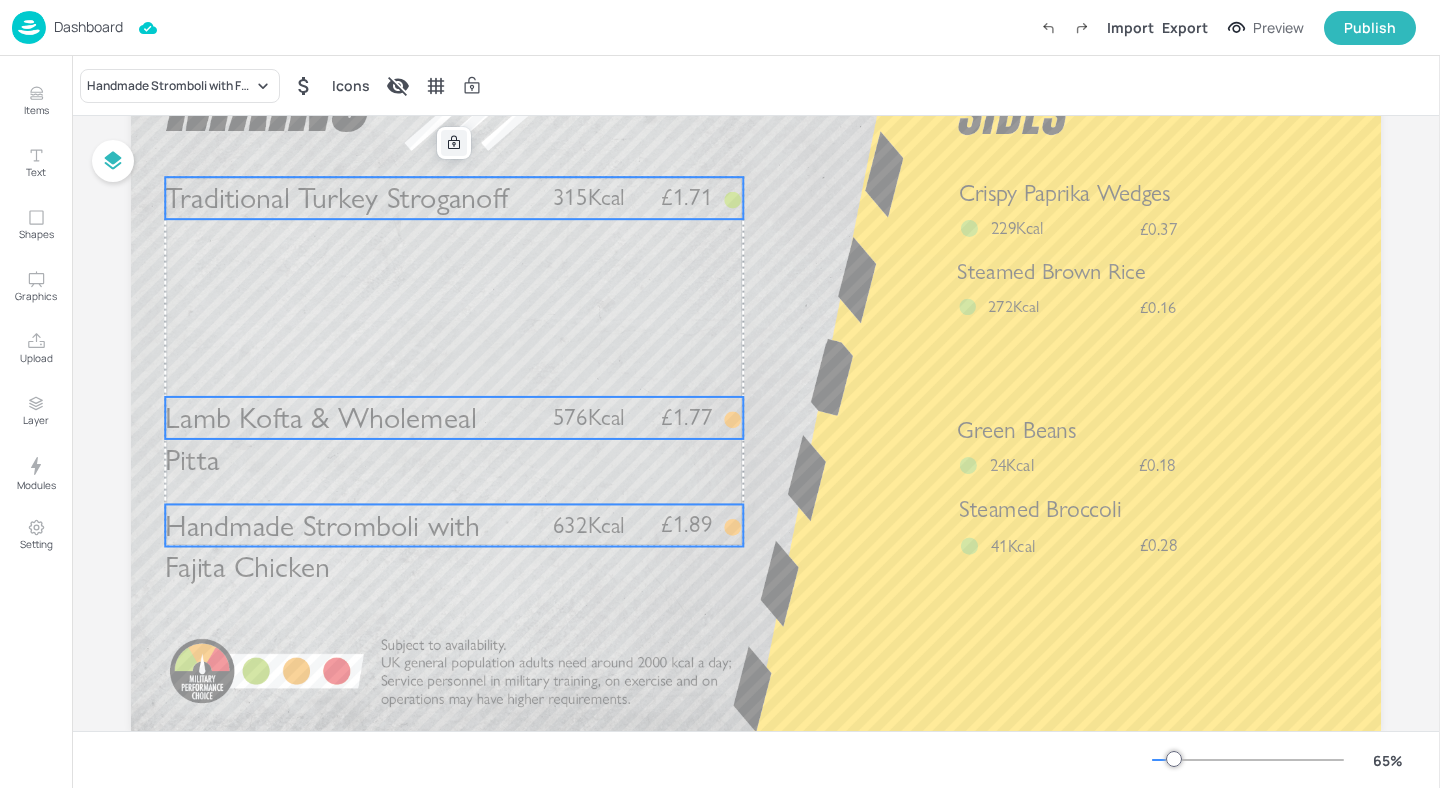 click at bounding box center (454, 143) 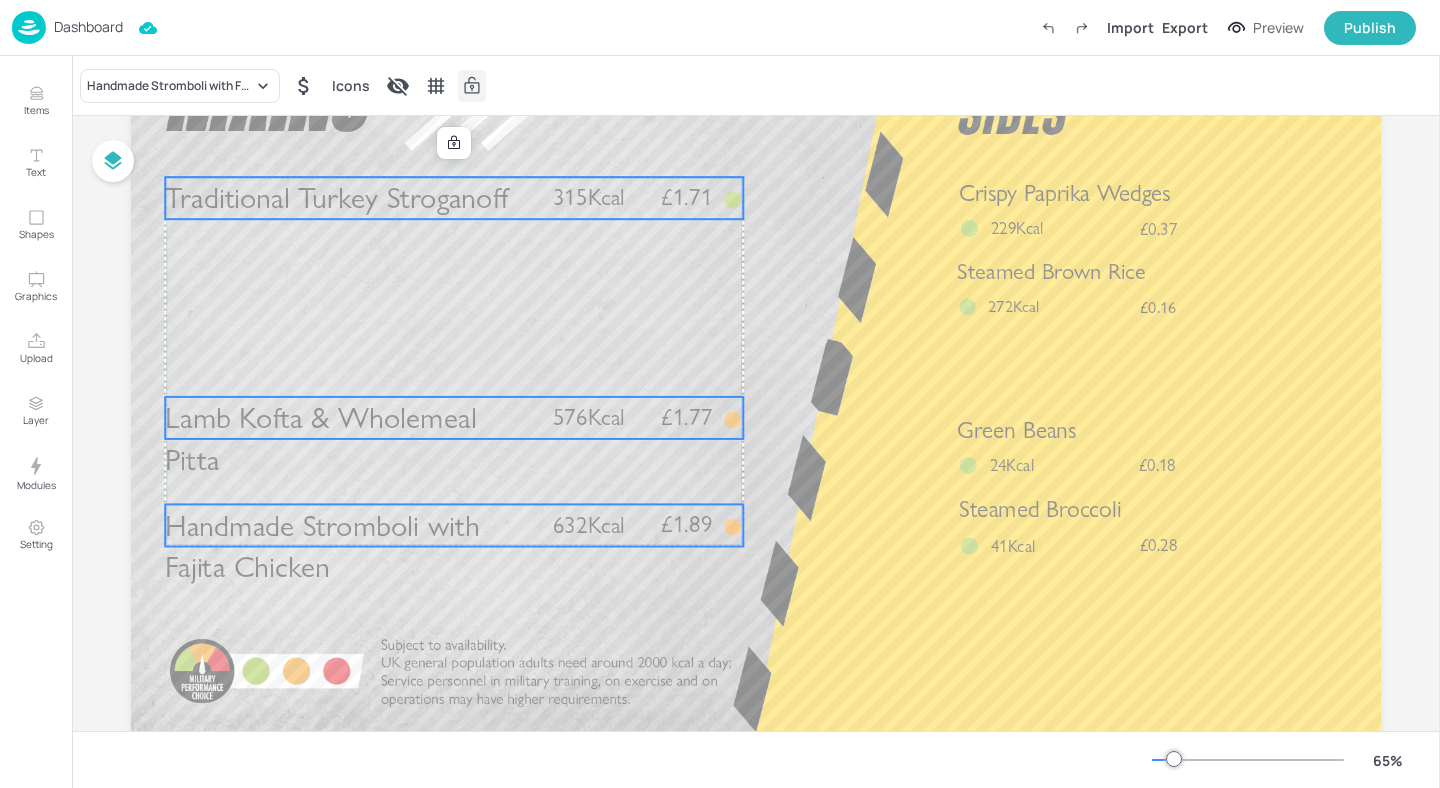 click 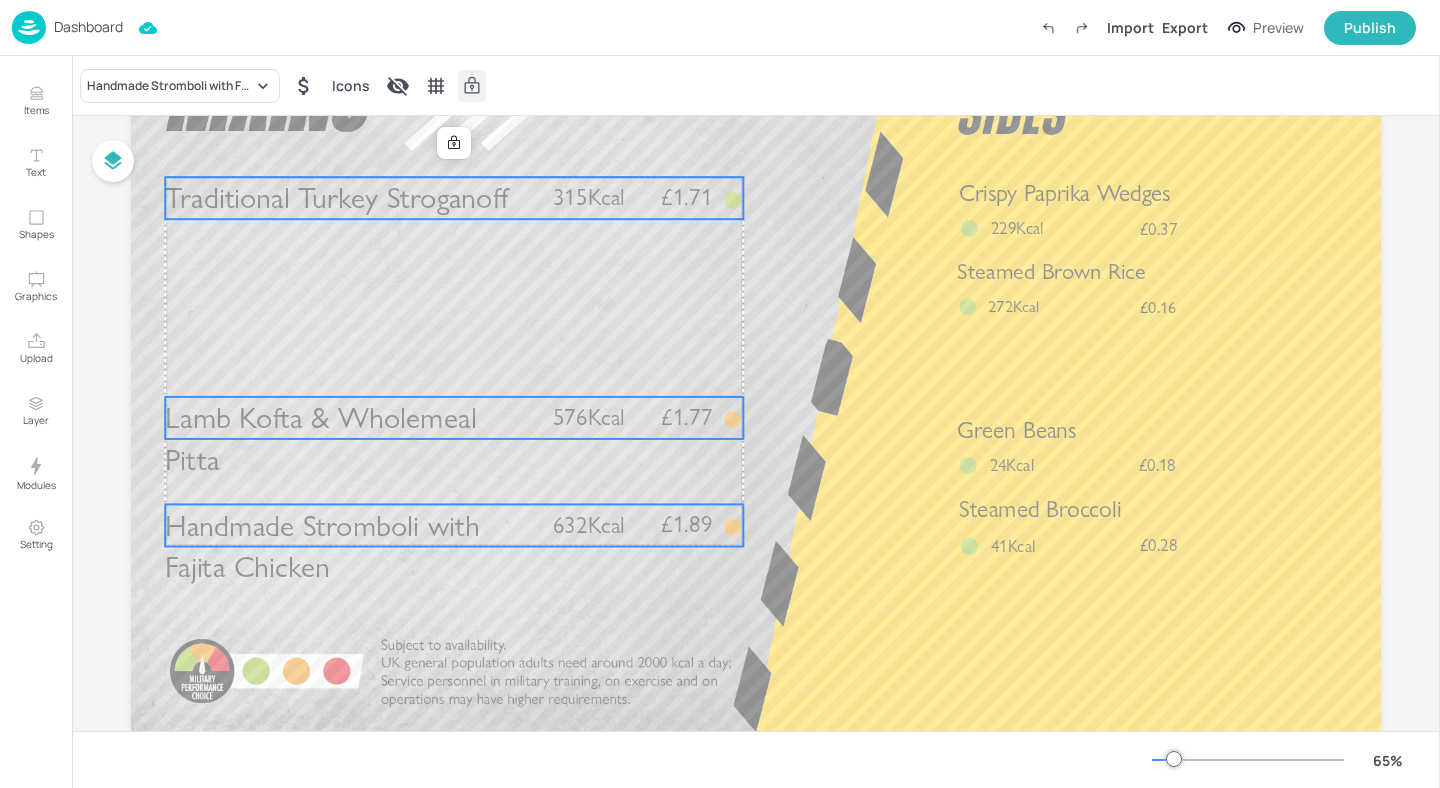 click 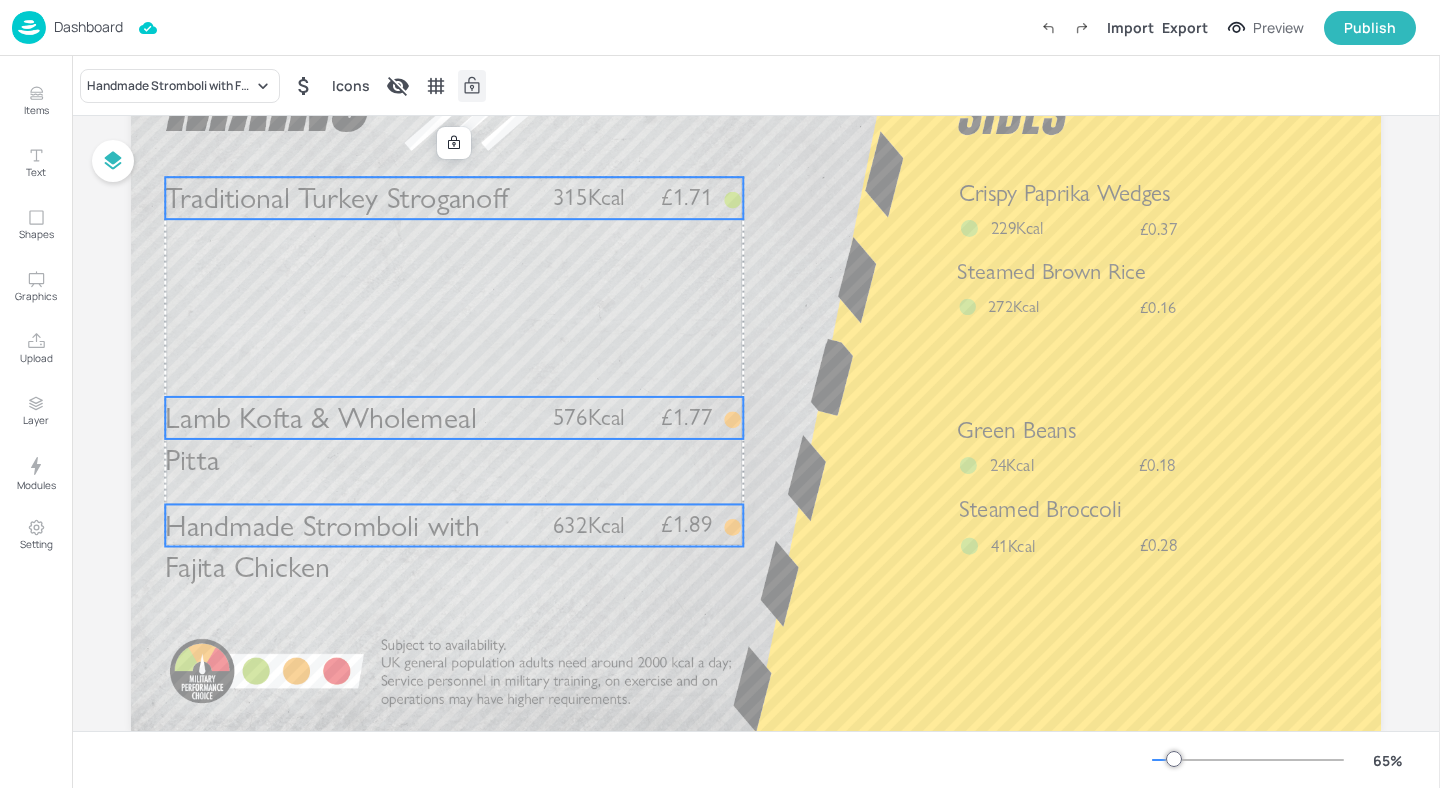 click 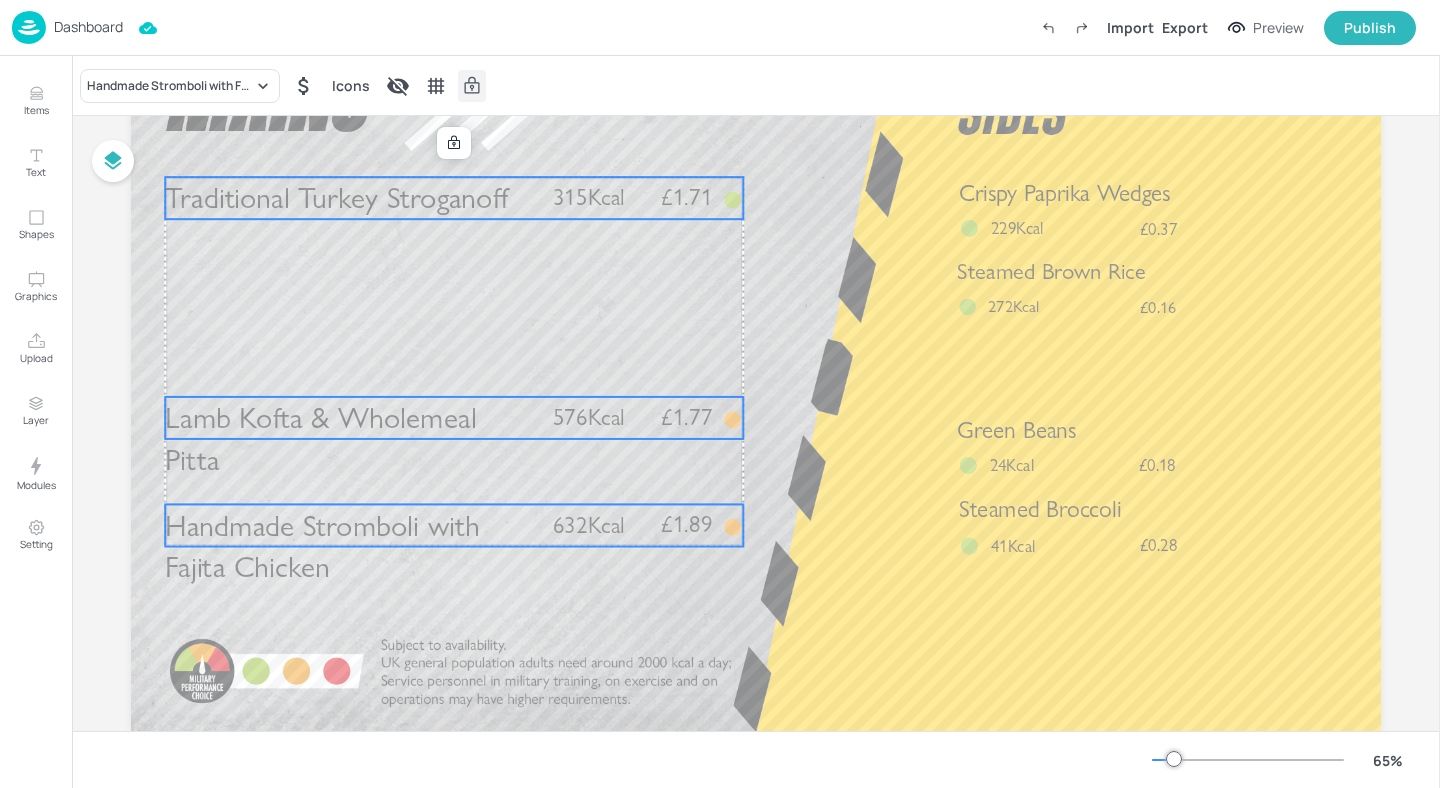 click 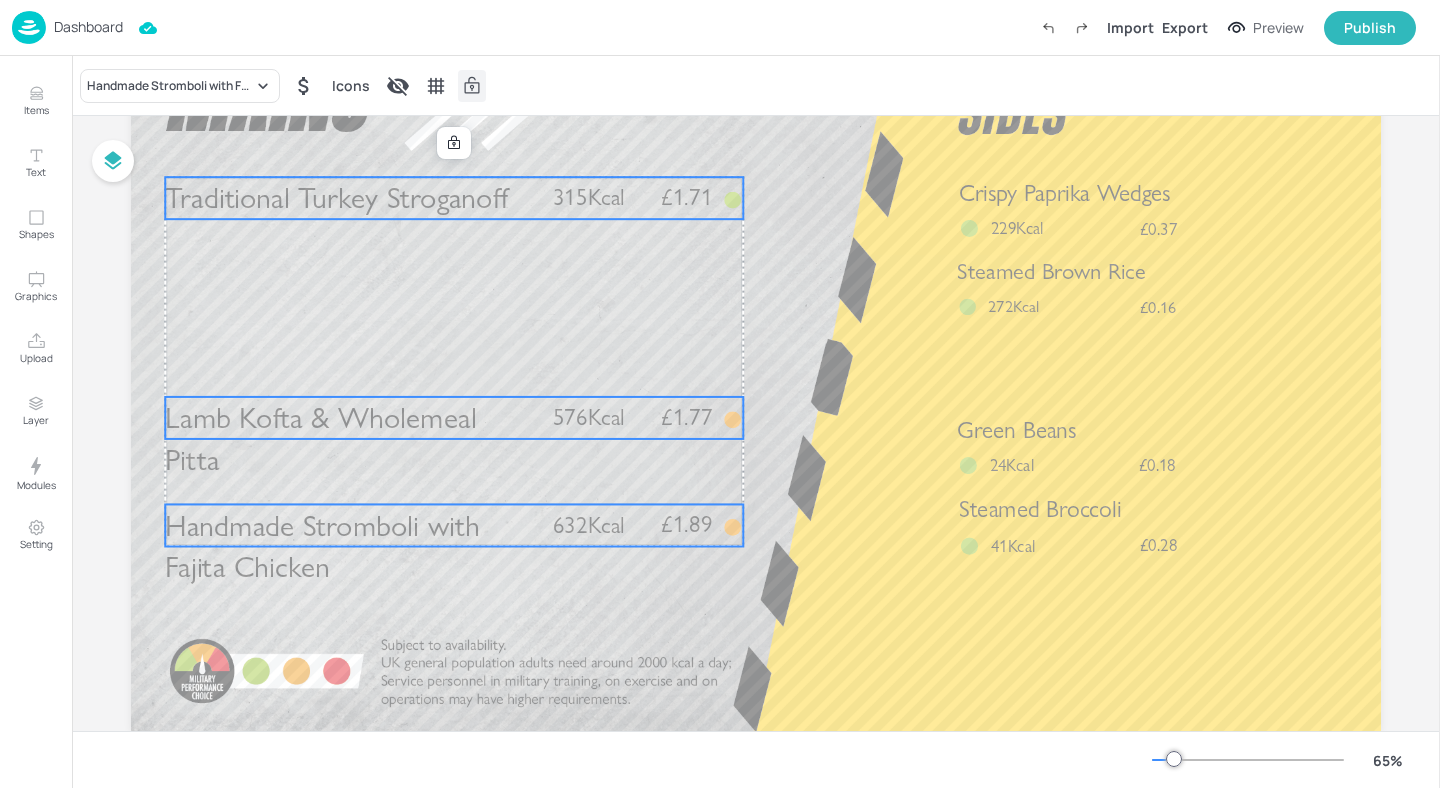 click 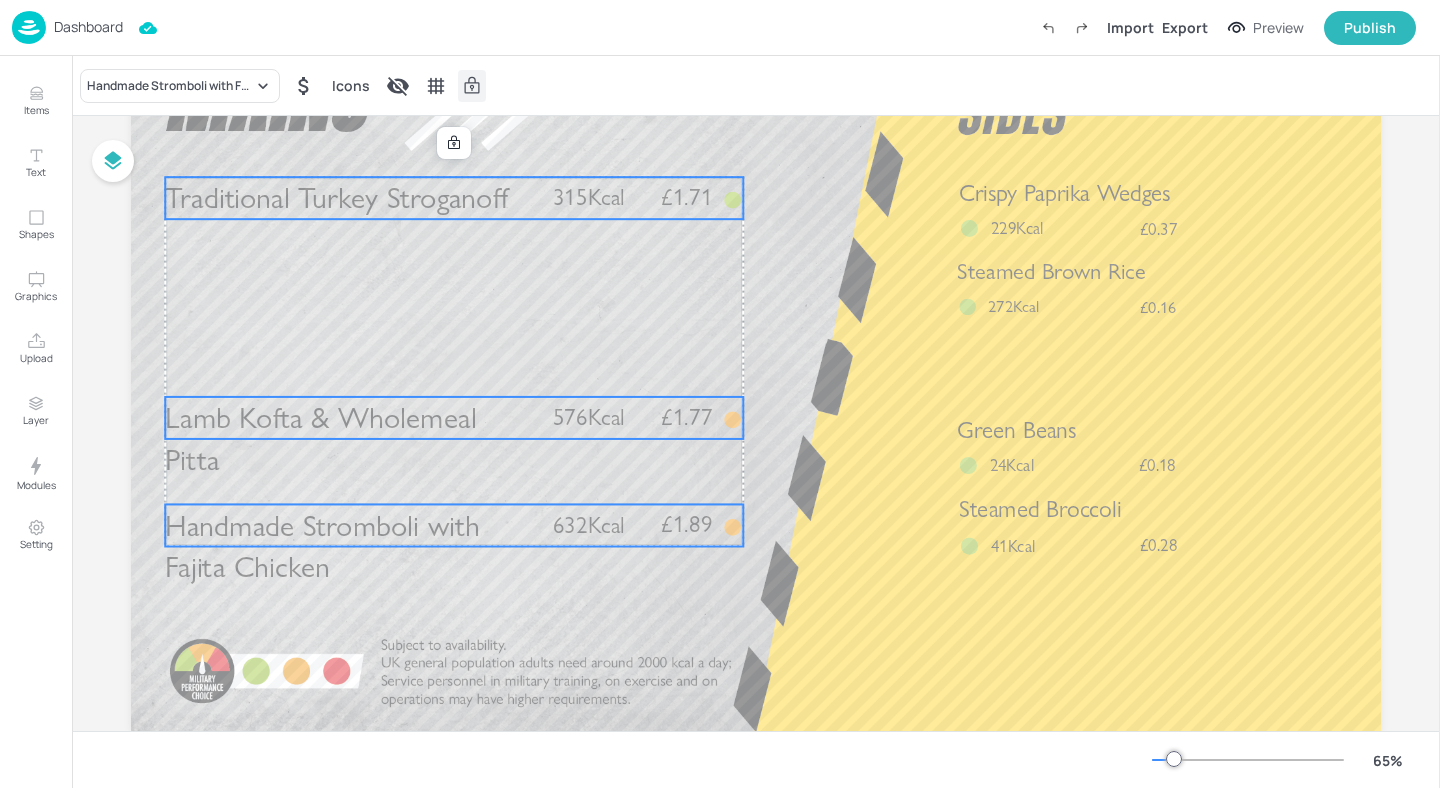 click 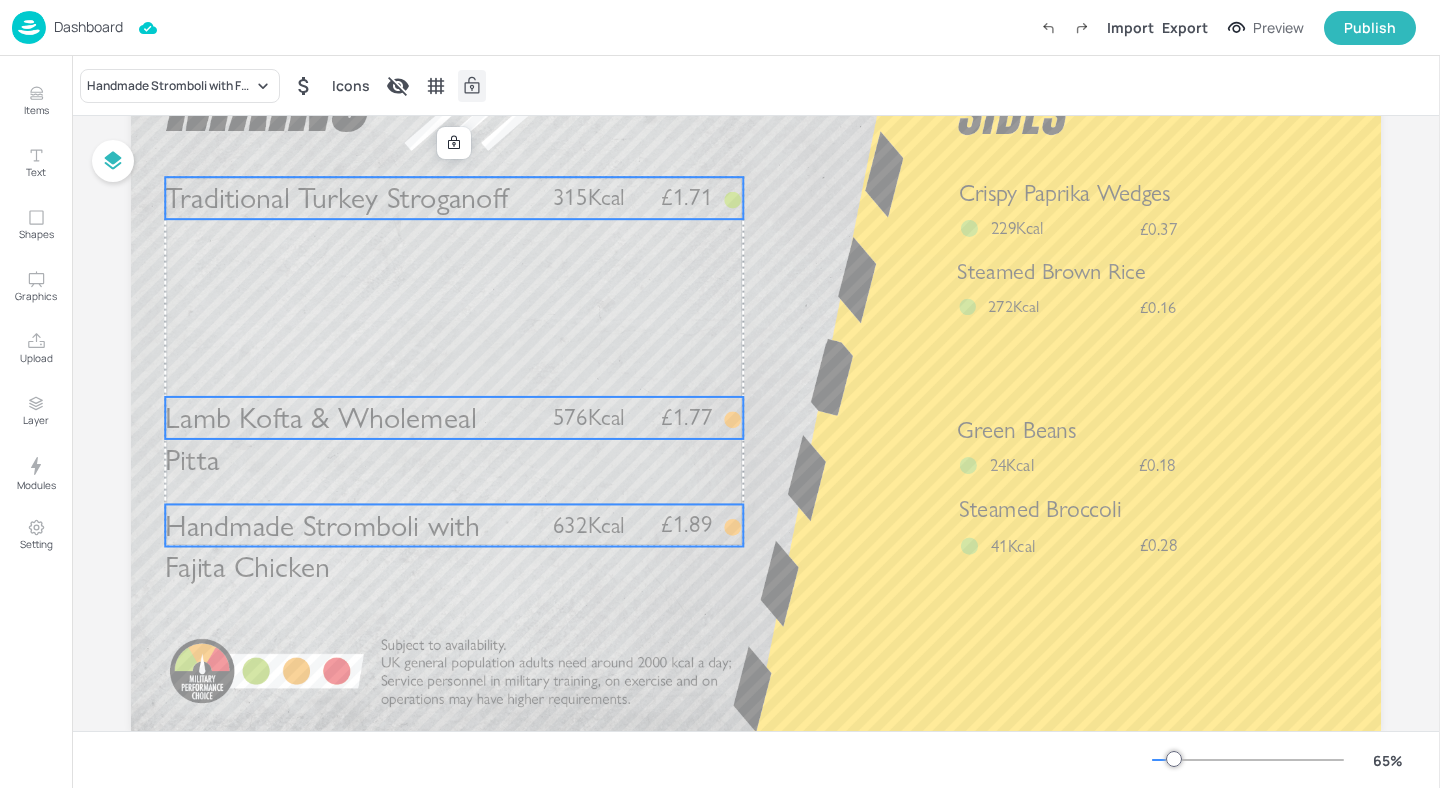 click 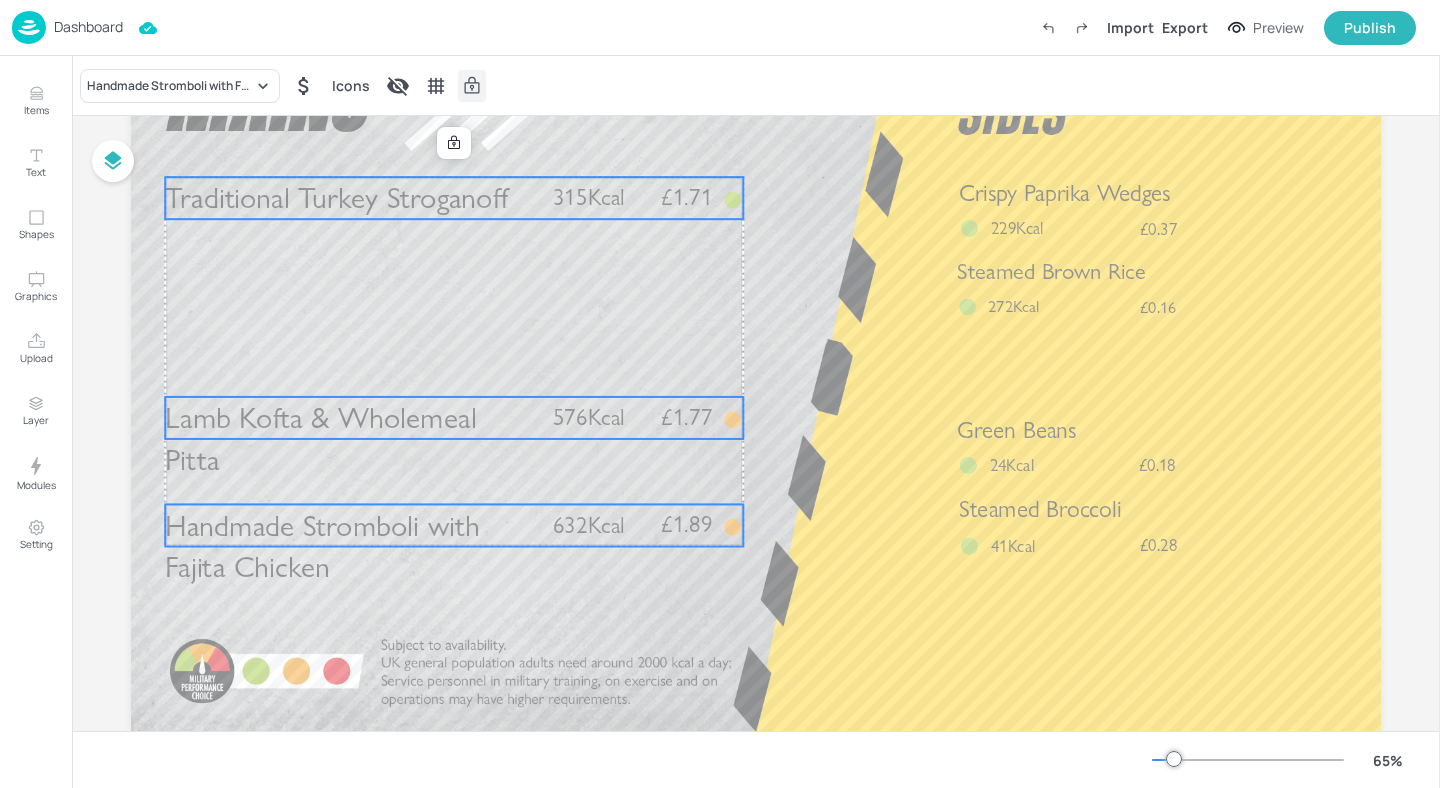 click at bounding box center [472, 86] 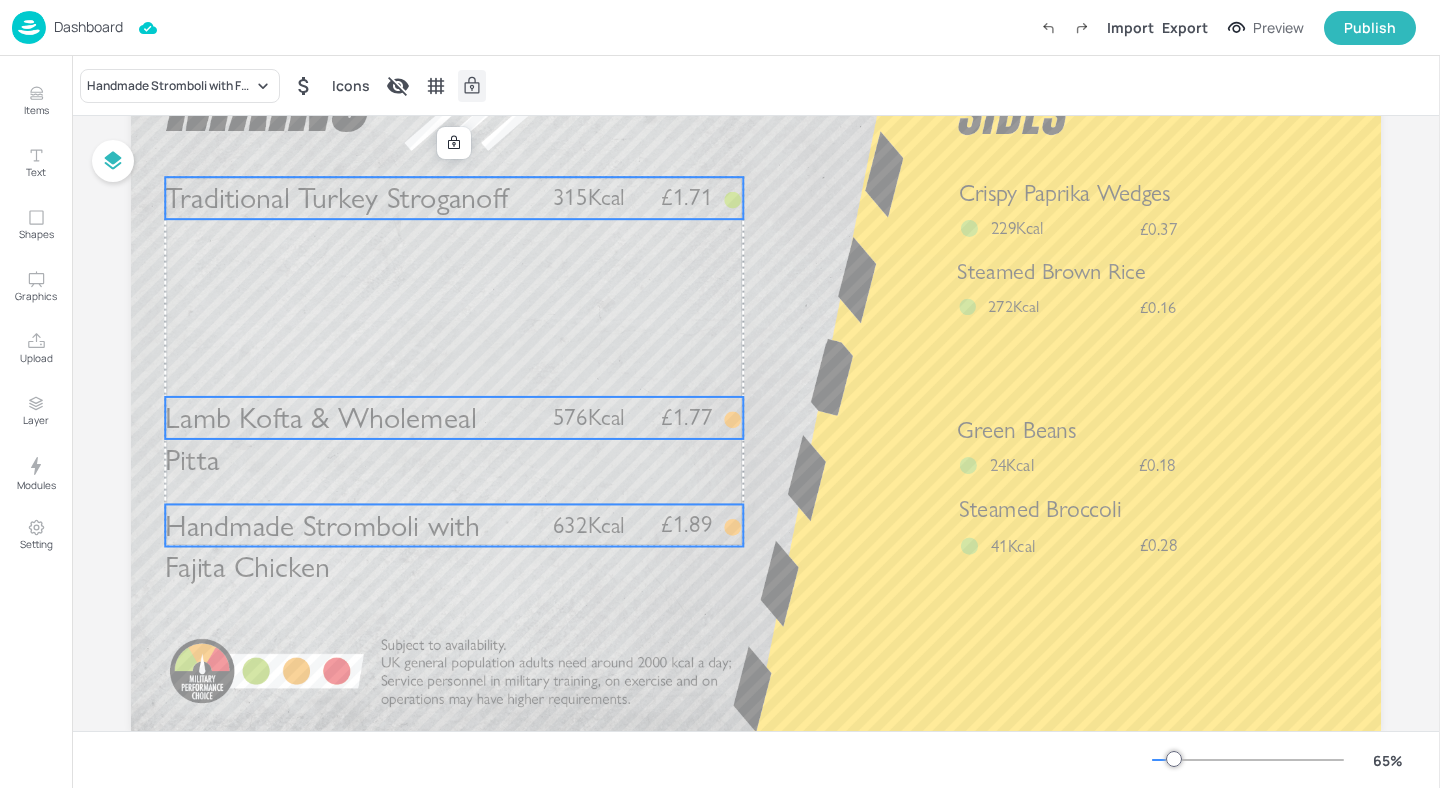 click at bounding box center (472, 86) 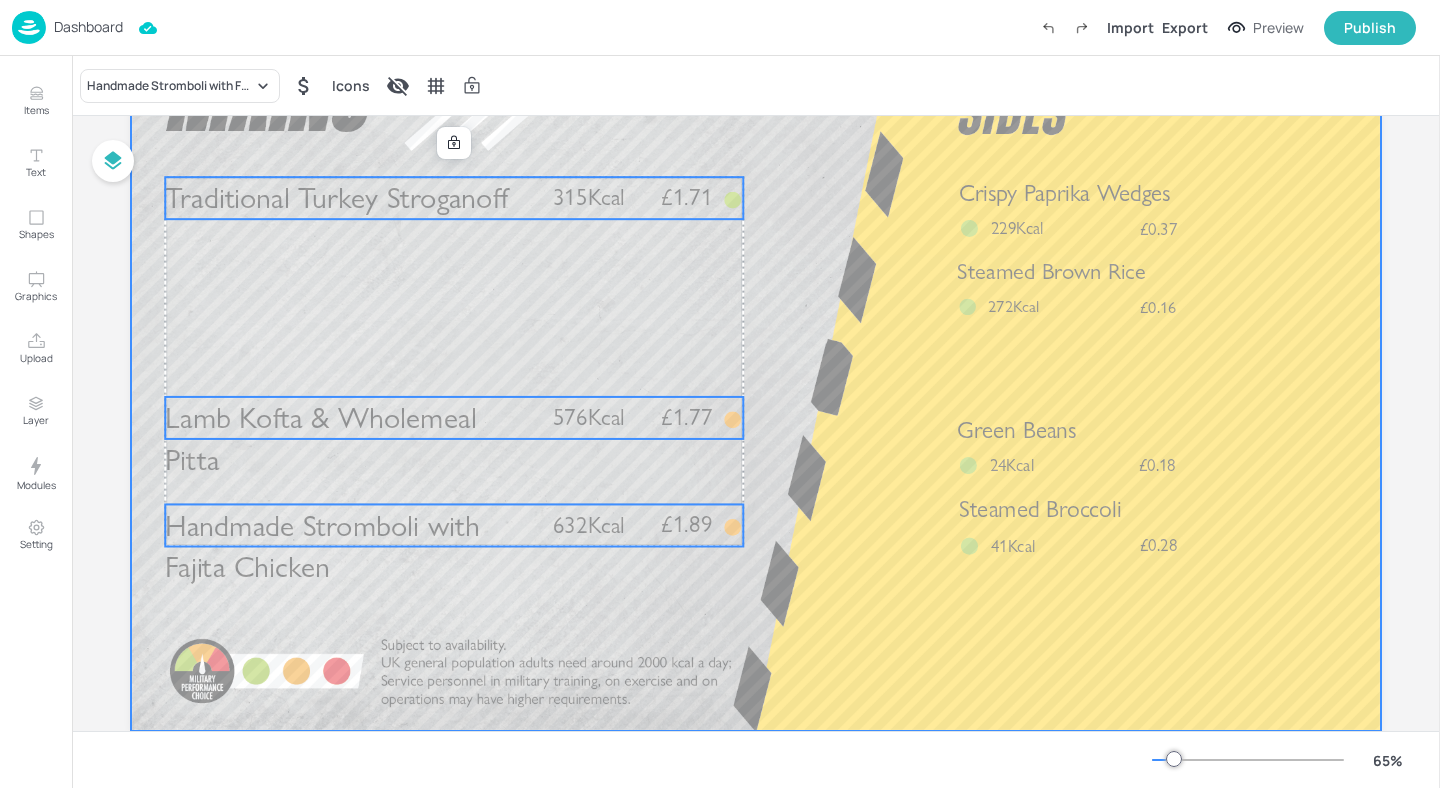 click at bounding box center (756, 379) 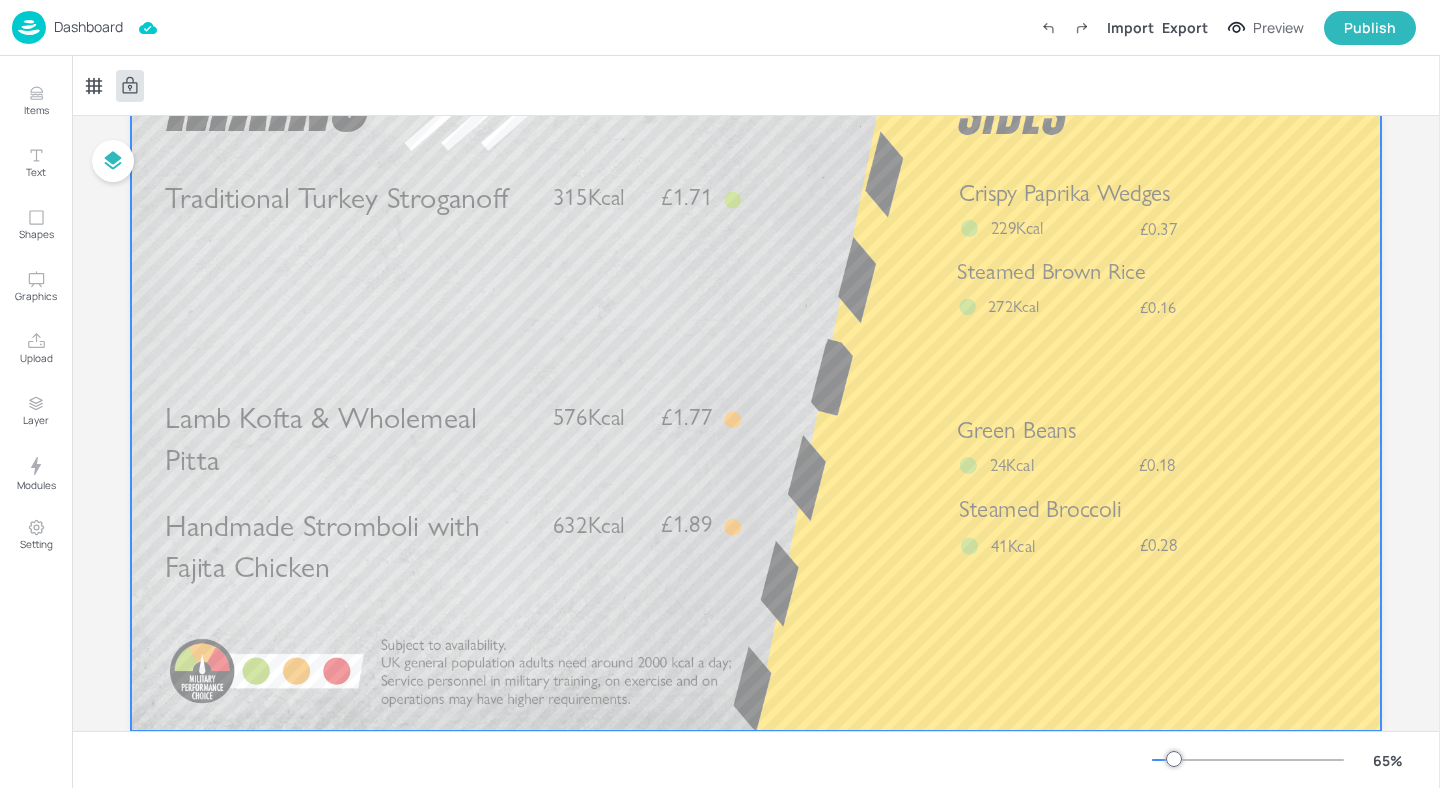 click at bounding box center (756, 379) 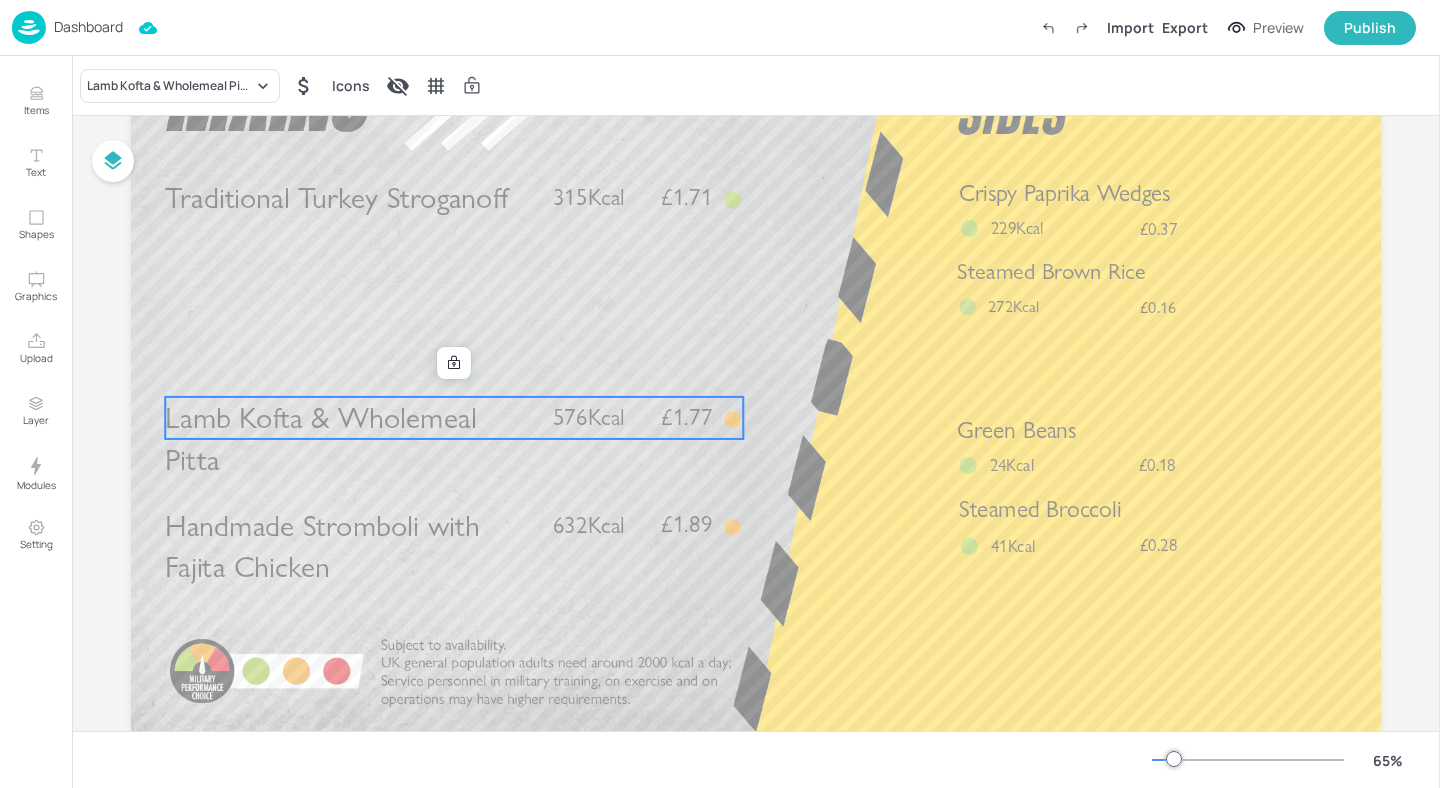 click on "576Kcal" at bounding box center [589, 417] 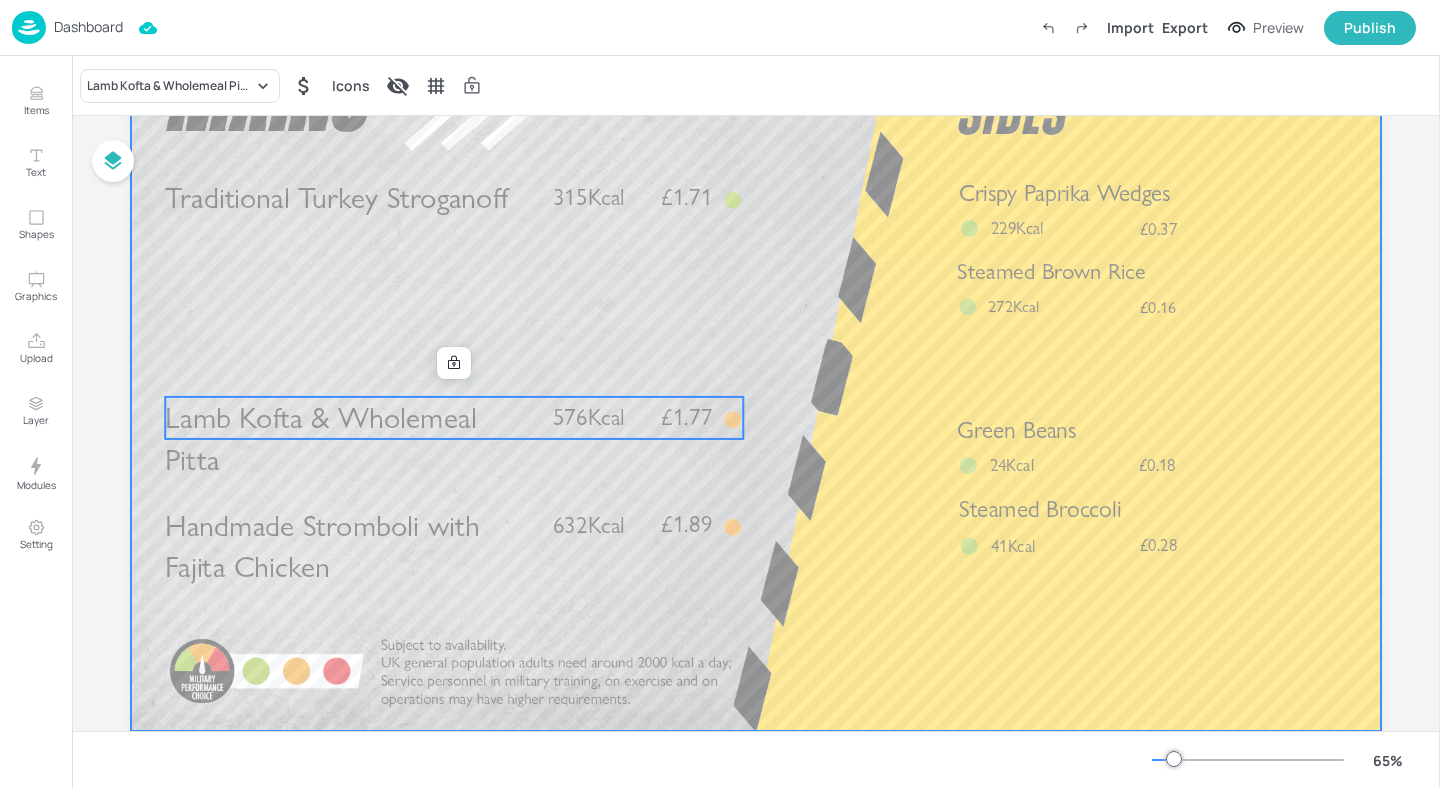 click at bounding box center [756, 379] 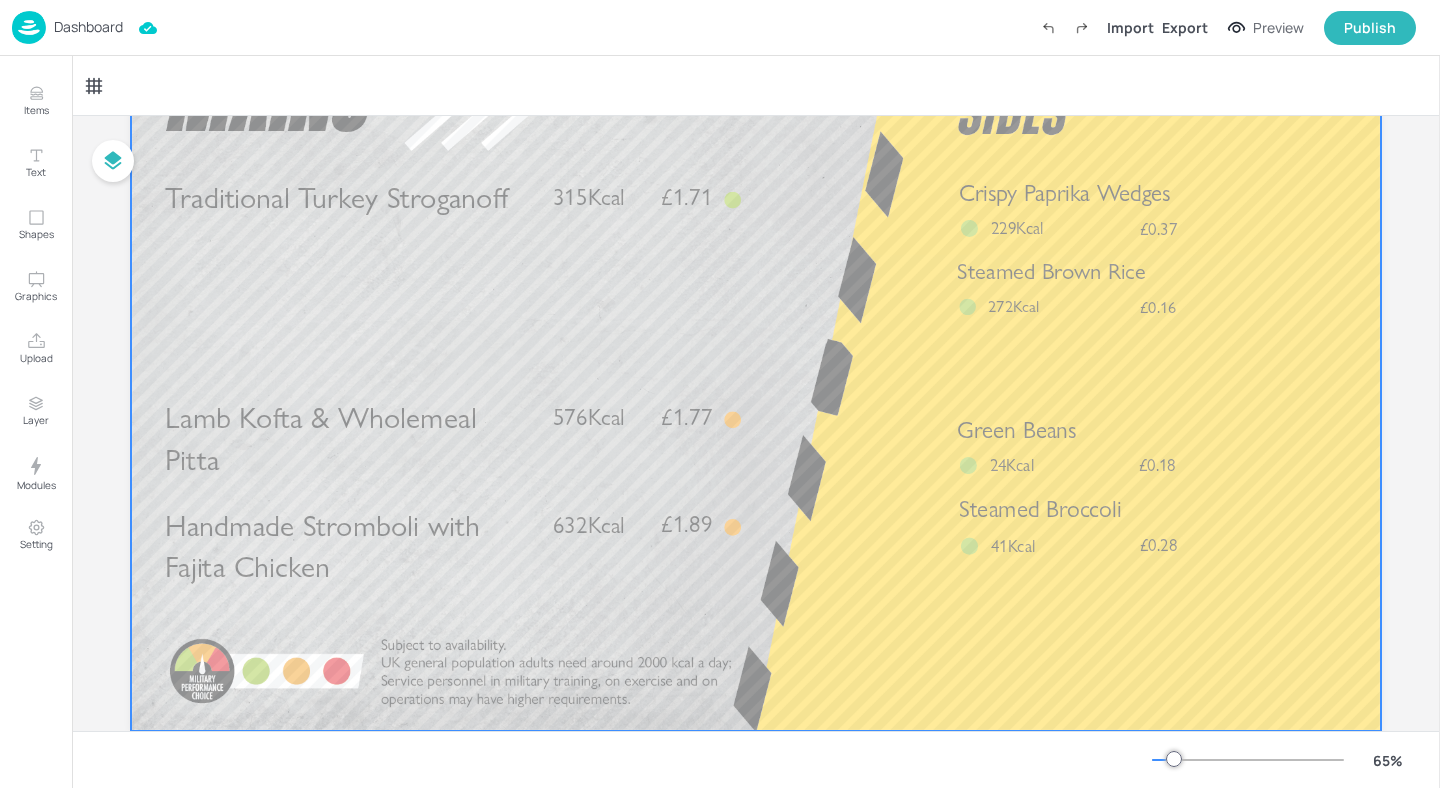 click at bounding box center [756, 379] 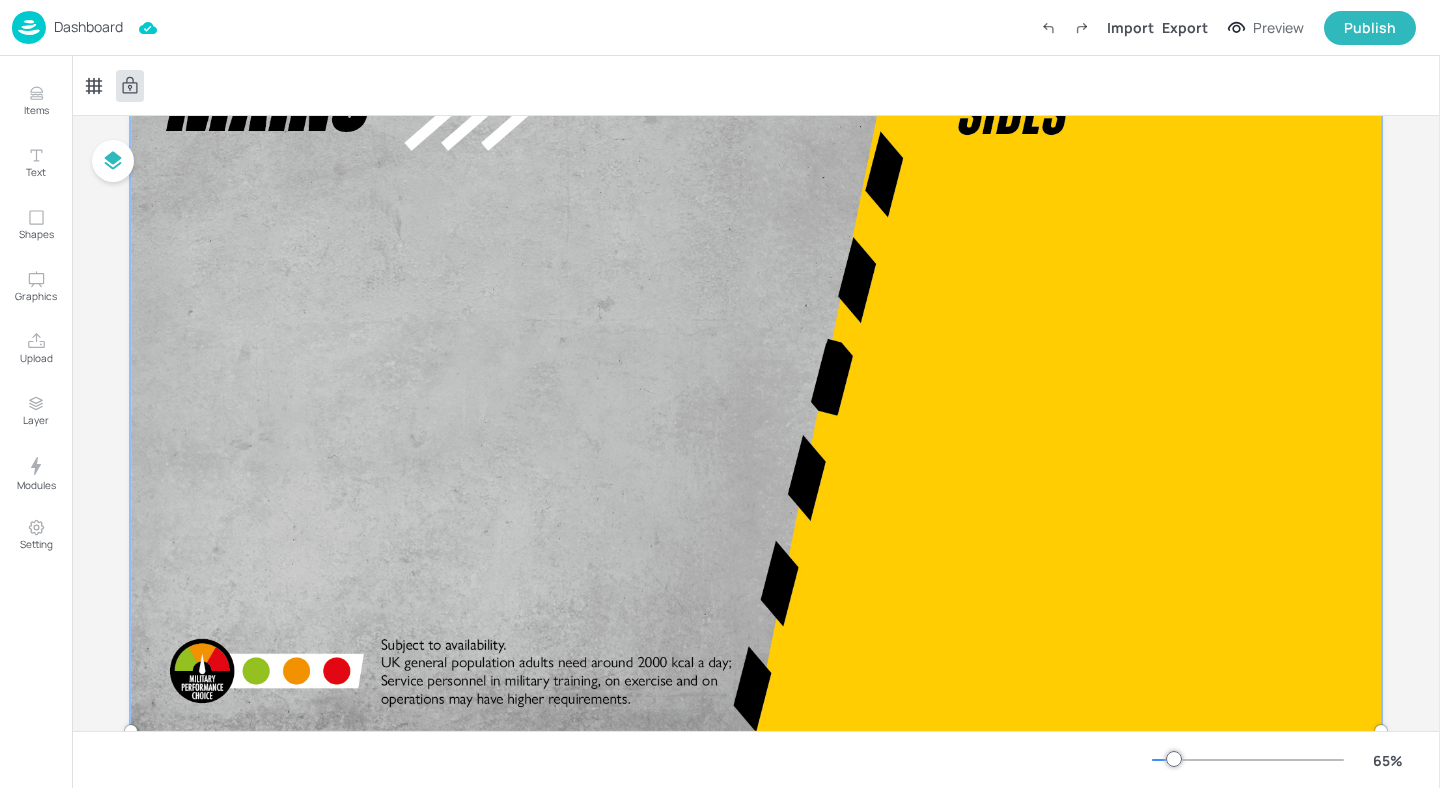 click 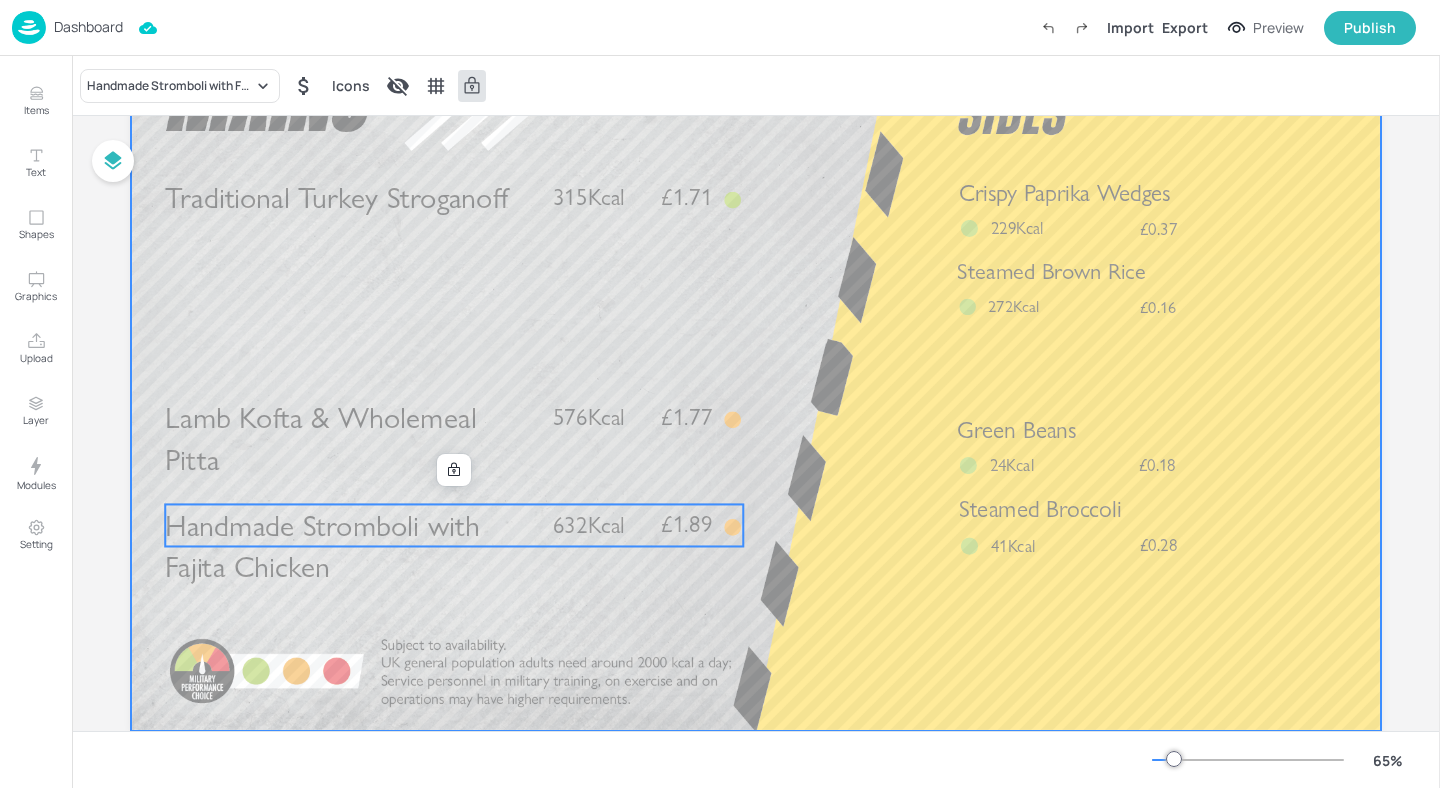 drag, startPoint x: 438, startPoint y: 535, endPoint x: 441, endPoint y: 289, distance: 246.0183 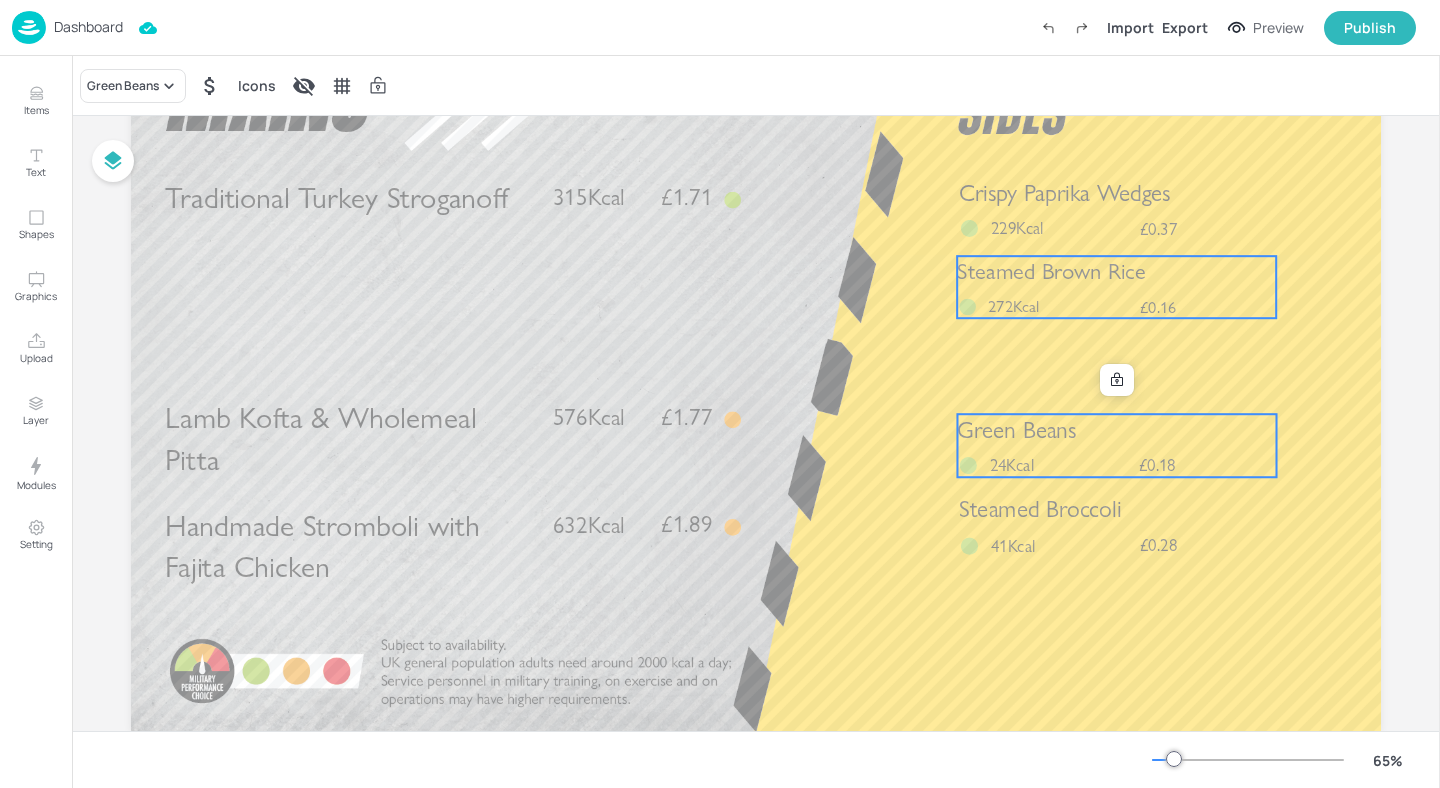 drag, startPoint x: 998, startPoint y: 438, endPoint x: 993, endPoint y: 301, distance: 137.09122 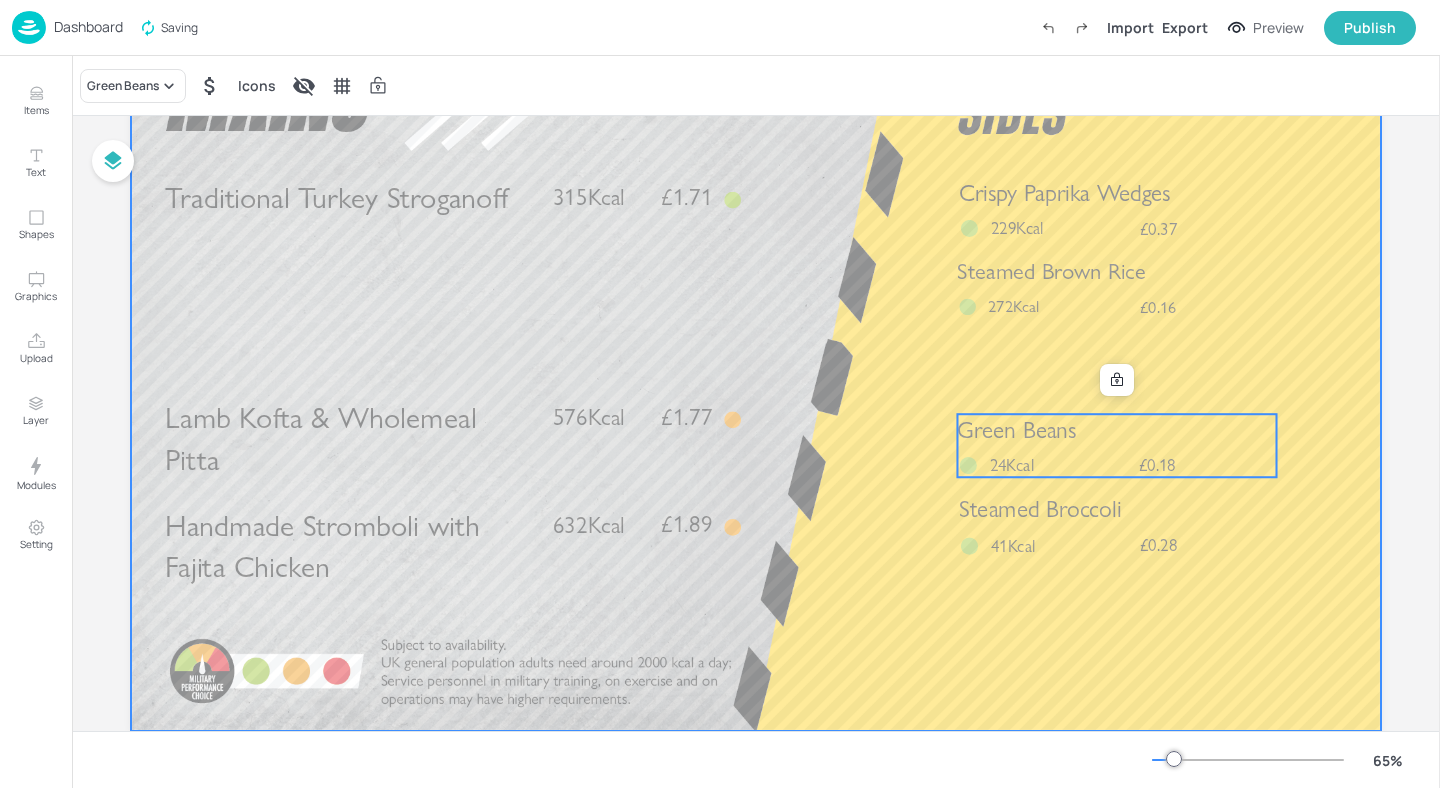 click at bounding box center (756, 379) 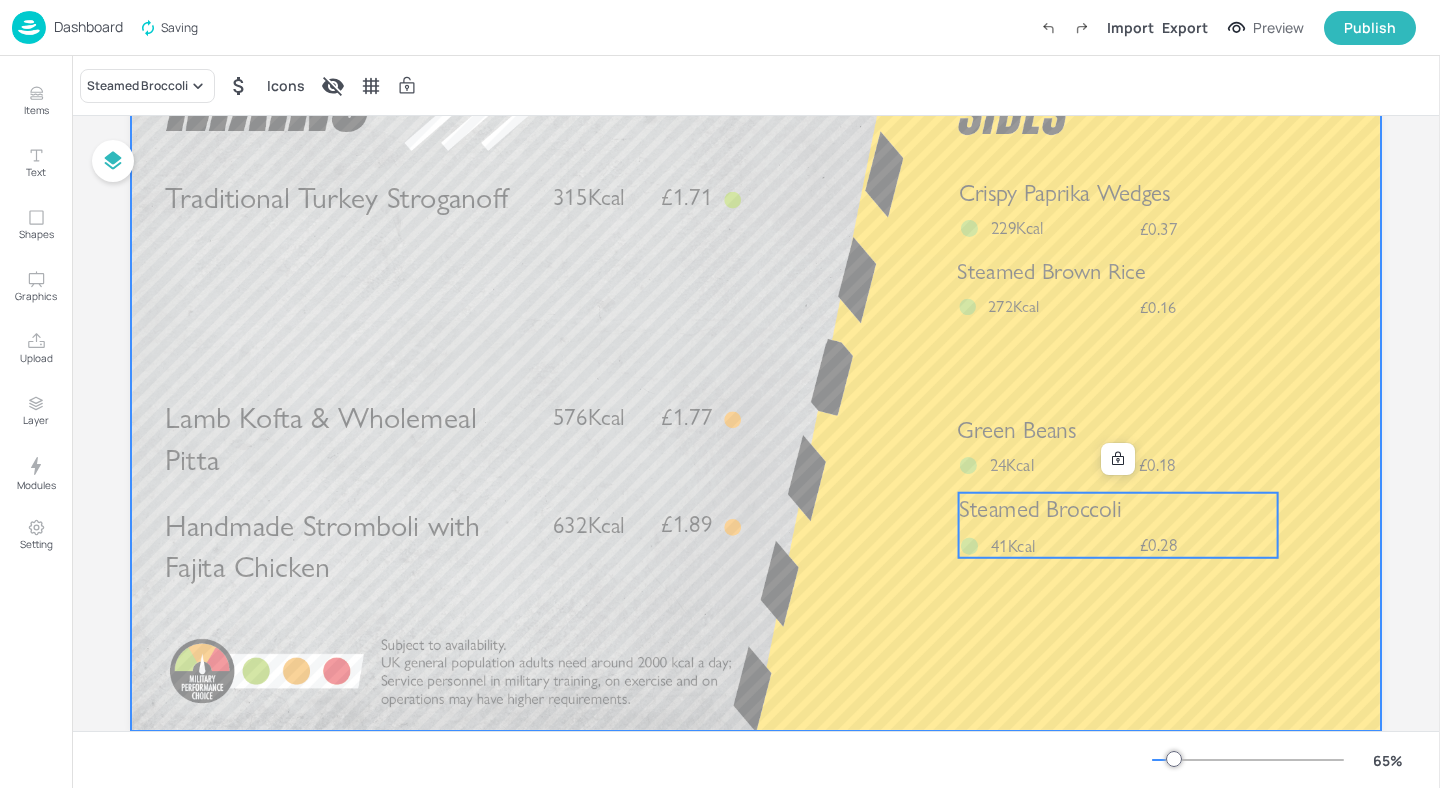 drag, startPoint x: 998, startPoint y: 504, endPoint x: 983, endPoint y: 350, distance: 154.72879 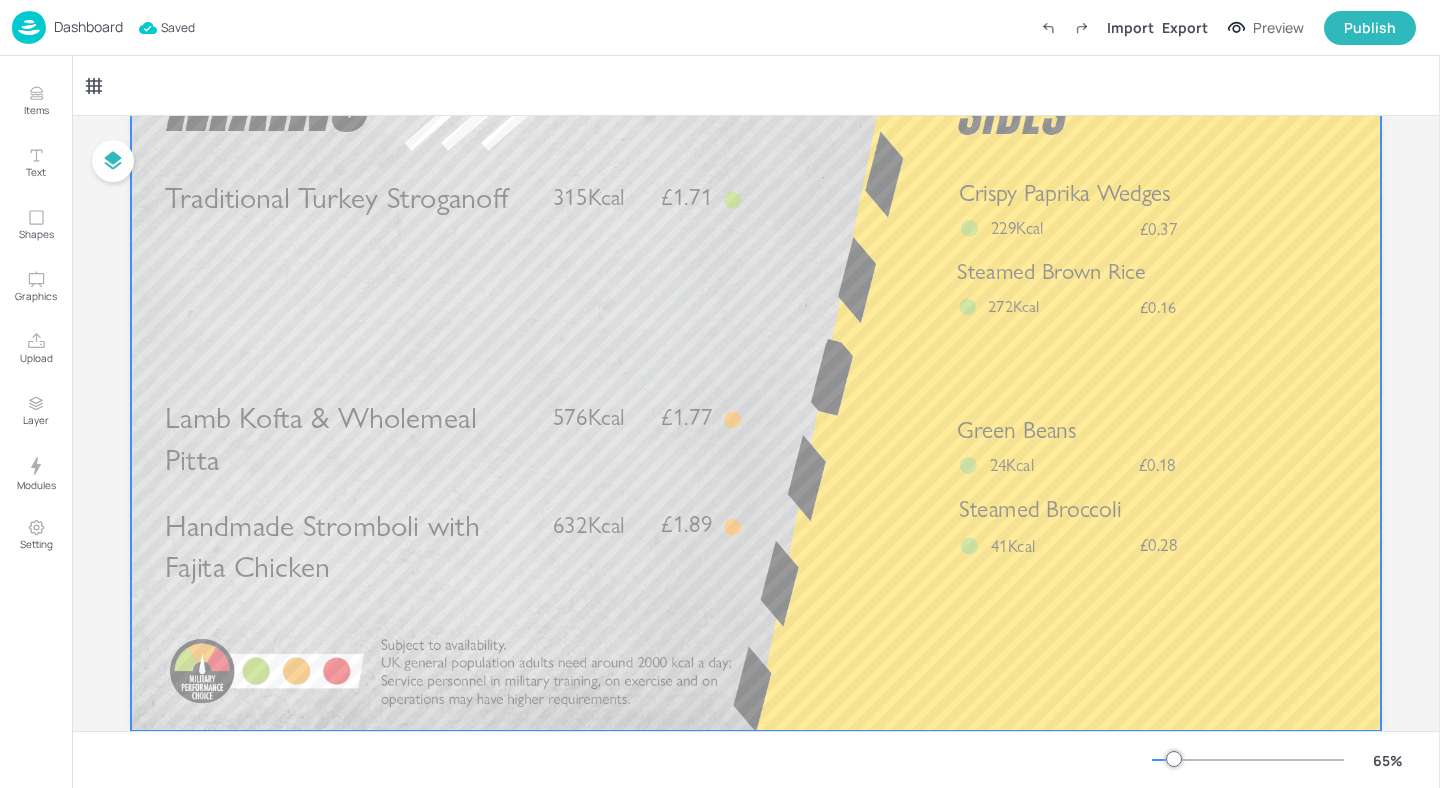 click at bounding box center [756, 379] 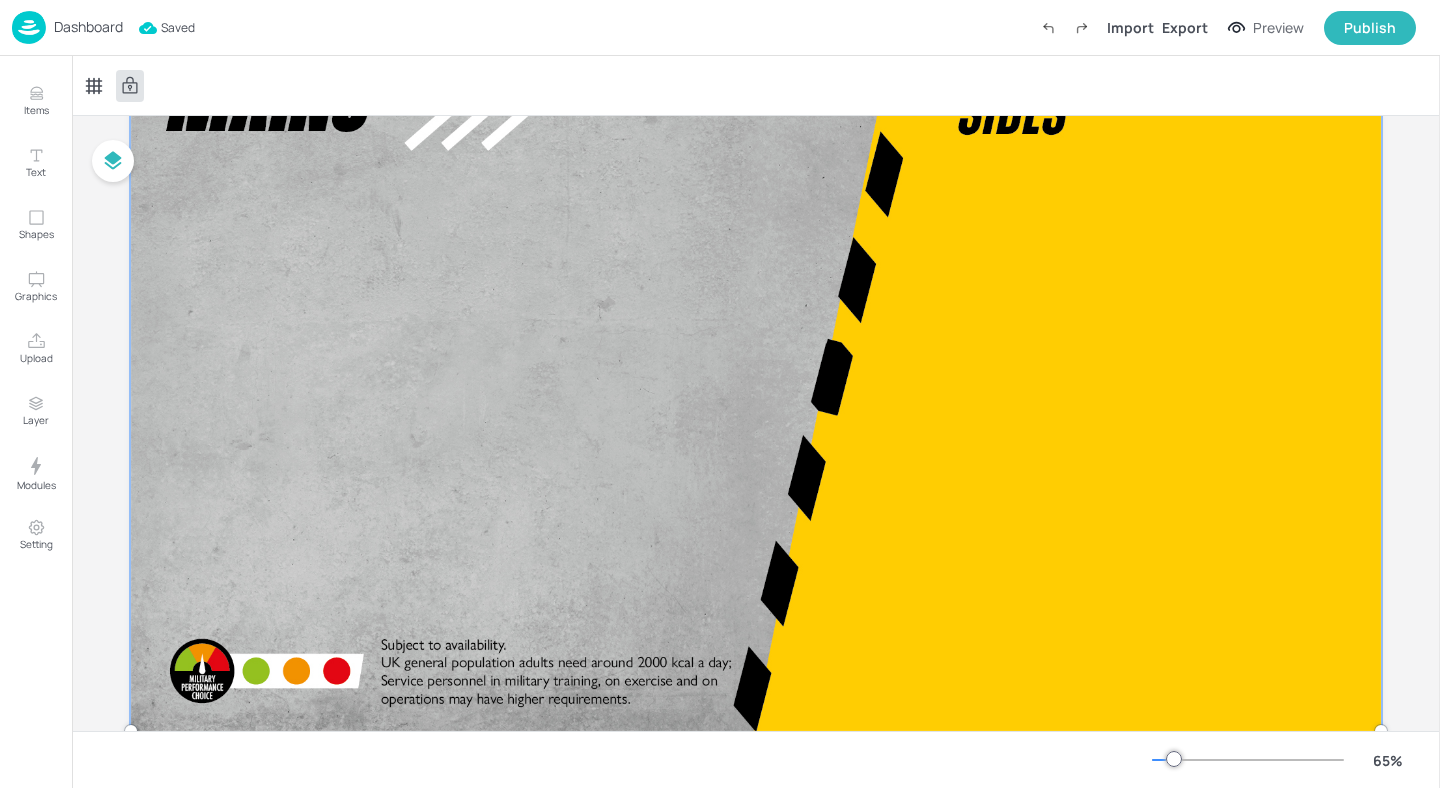 click at bounding box center (756, 379) 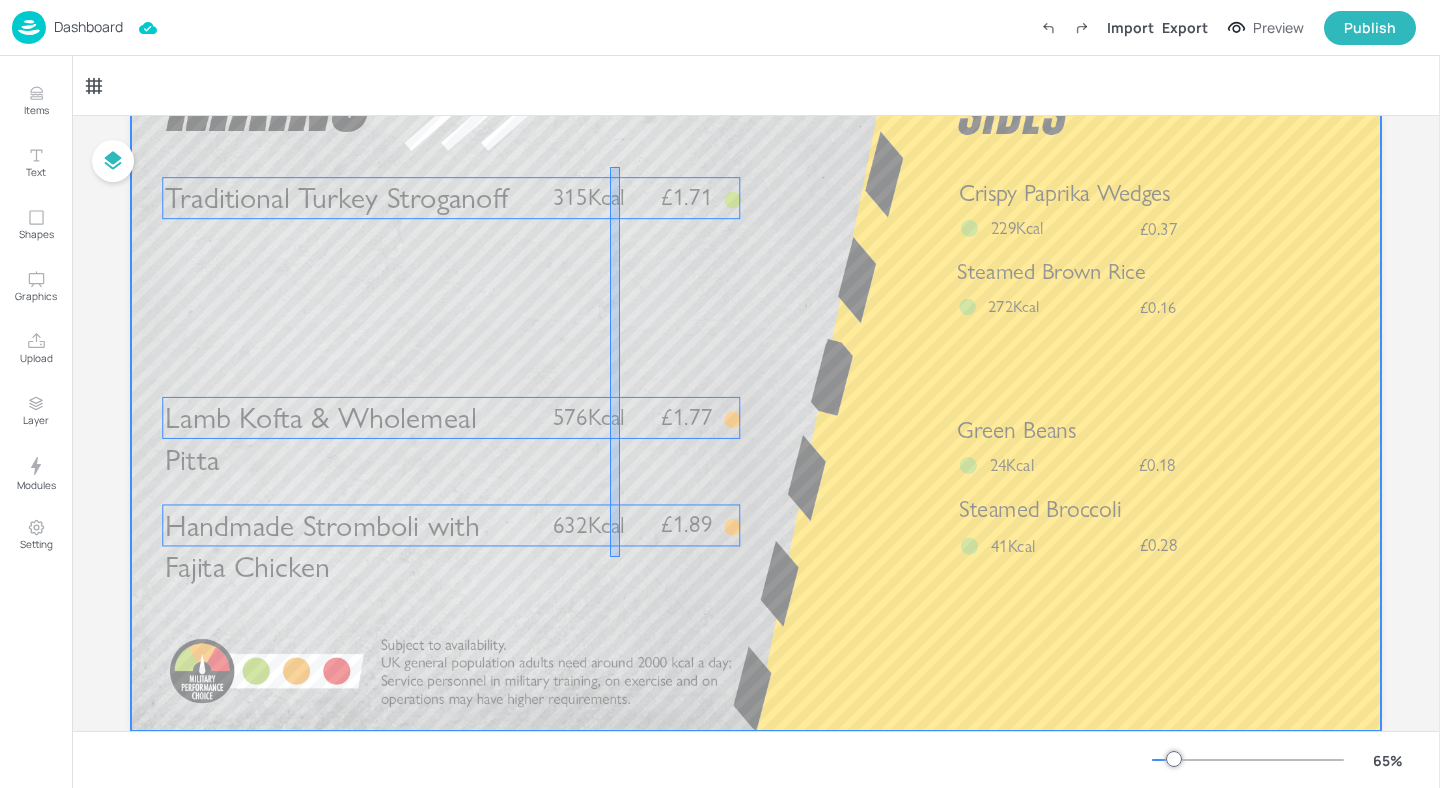 drag, startPoint x: 610, startPoint y: 167, endPoint x: 619, endPoint y: 557, distance: 390.10382 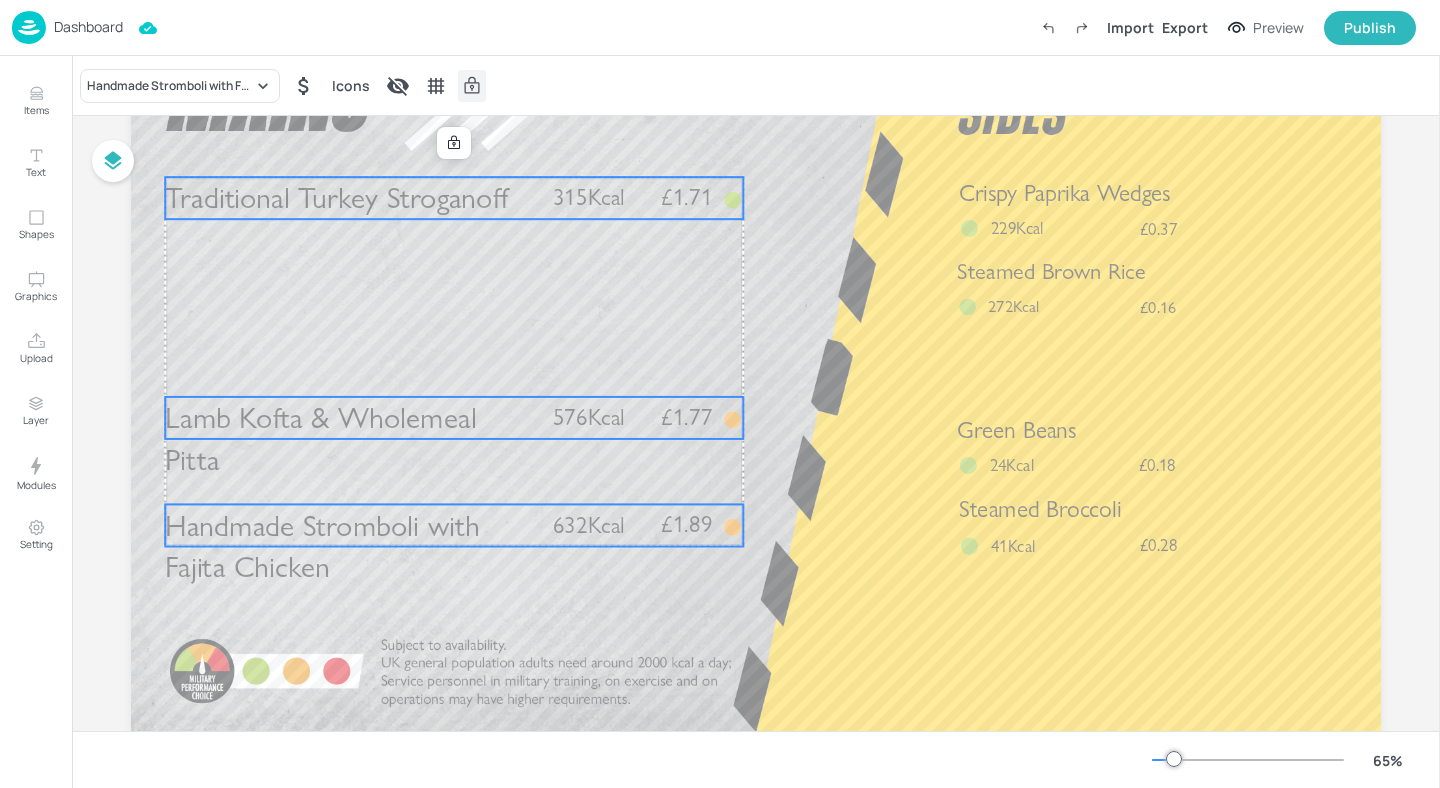 click 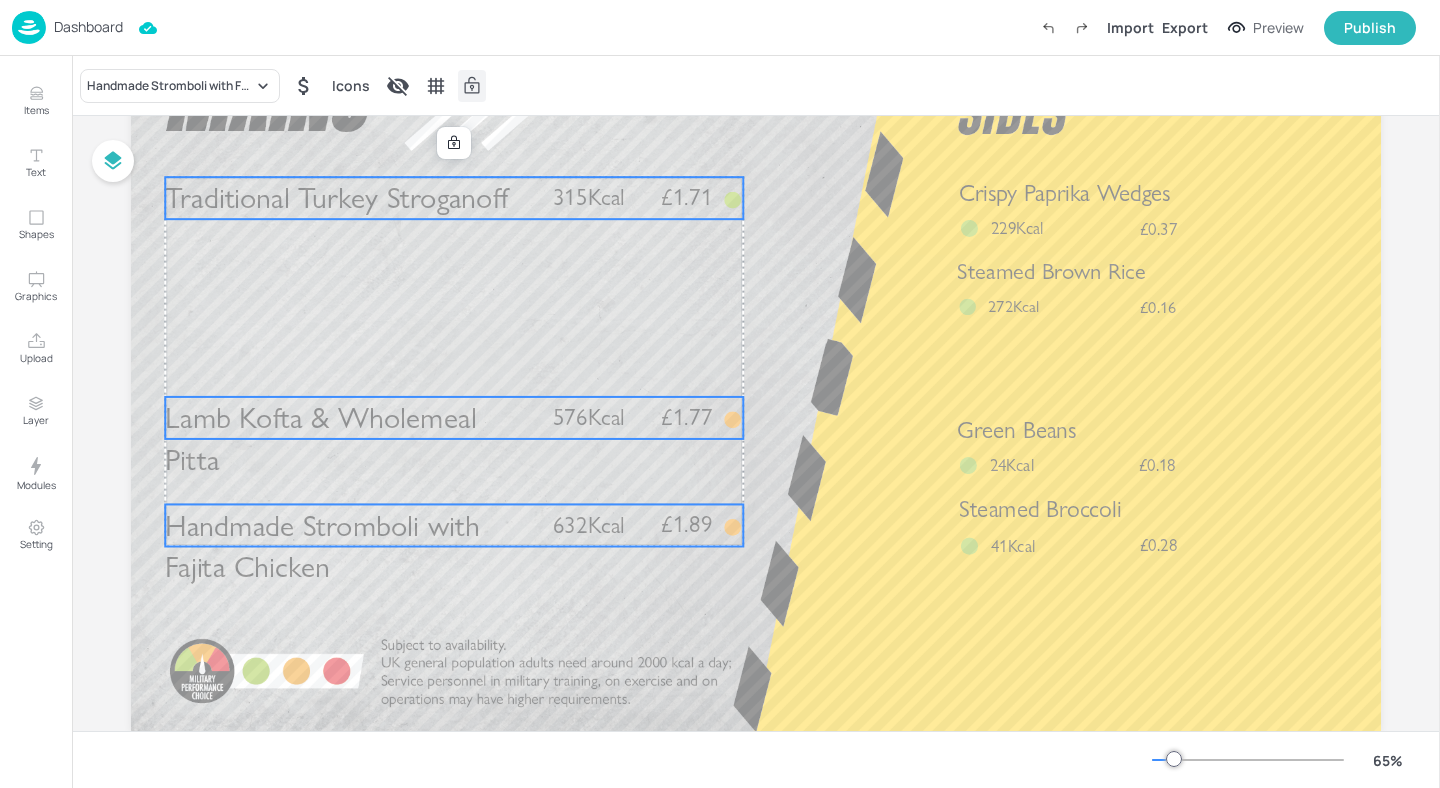 click on "Lamb Kofta & Wholemeal Pitta" at bounding box center (350, 439) 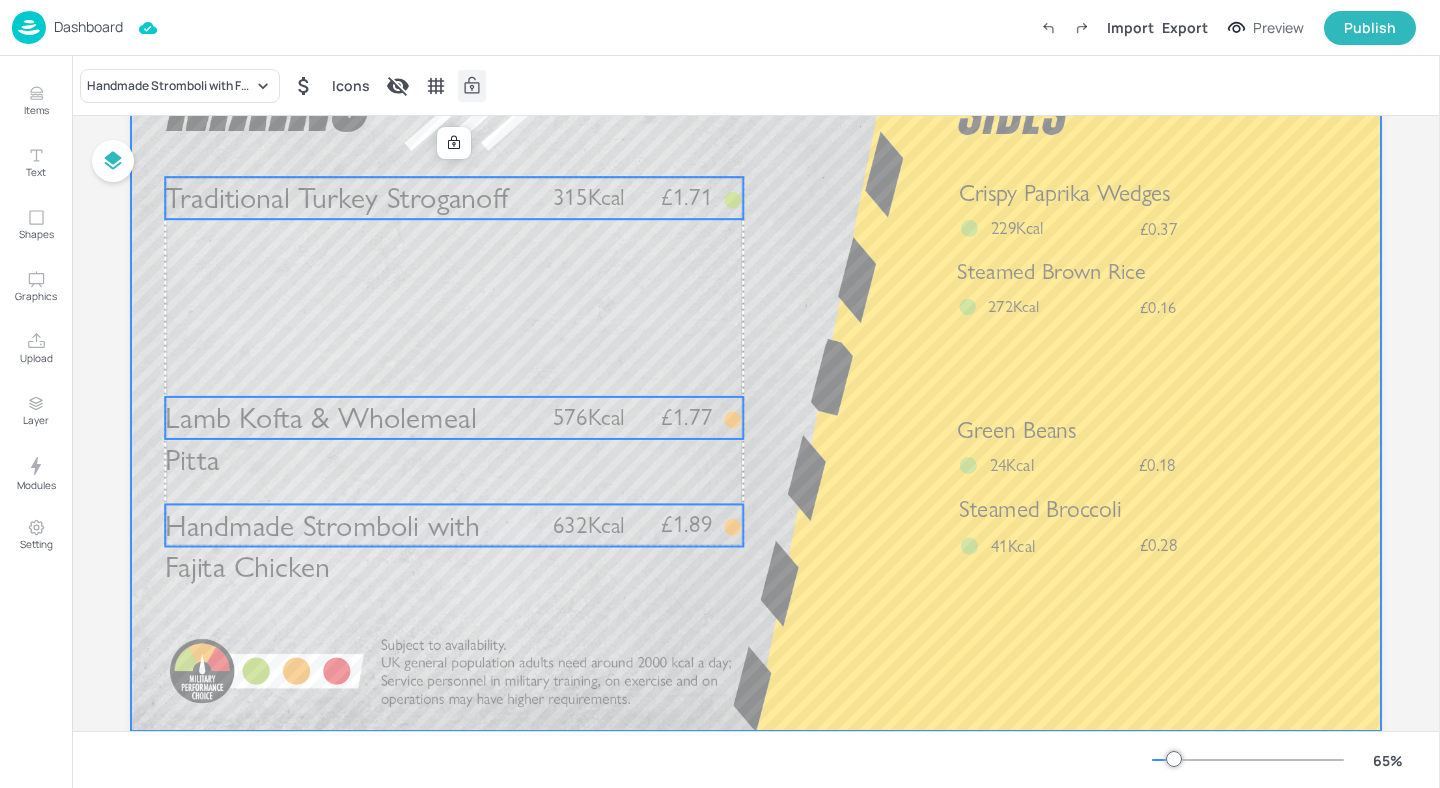 click at bounding box center [756, 379] 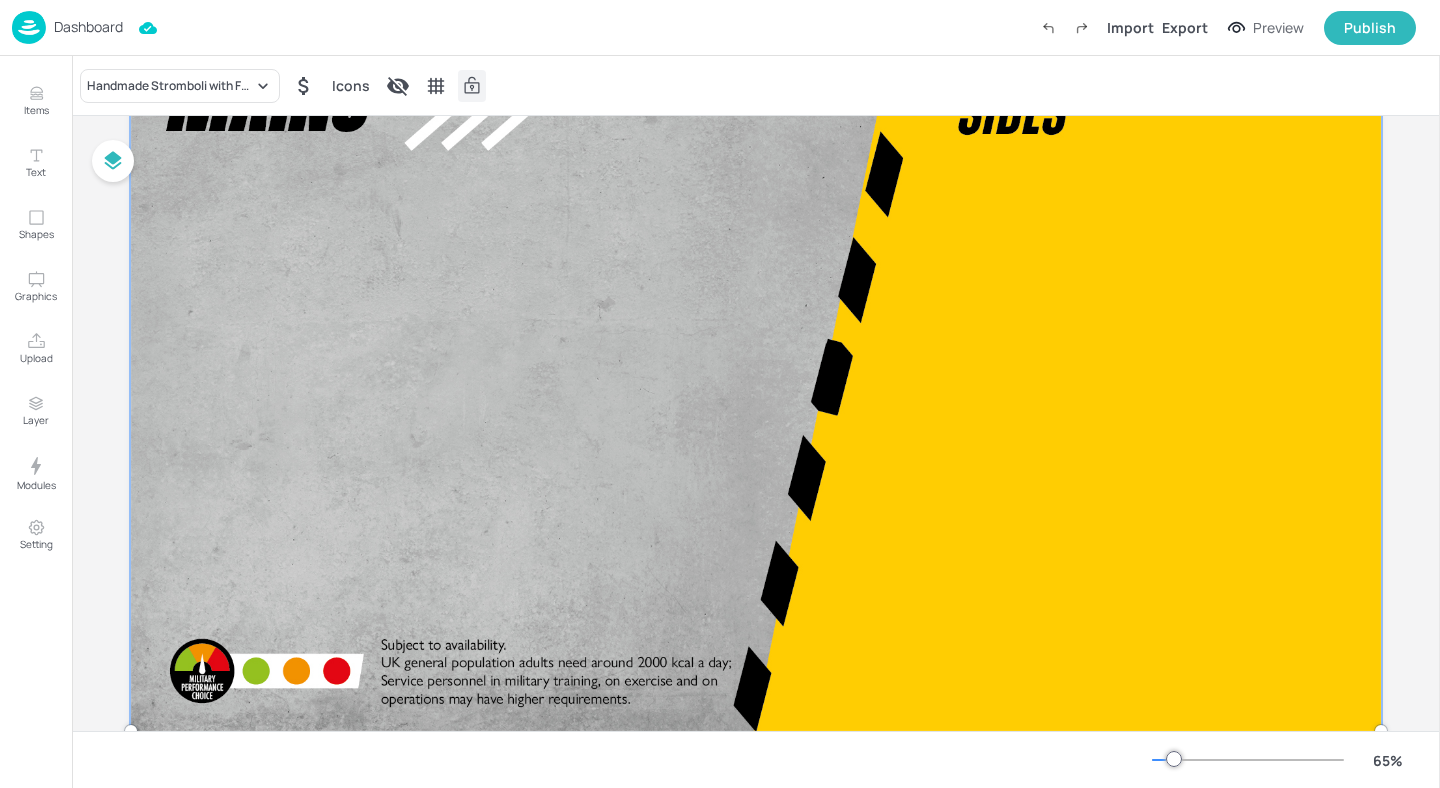 click at bounding box center [756, 379] 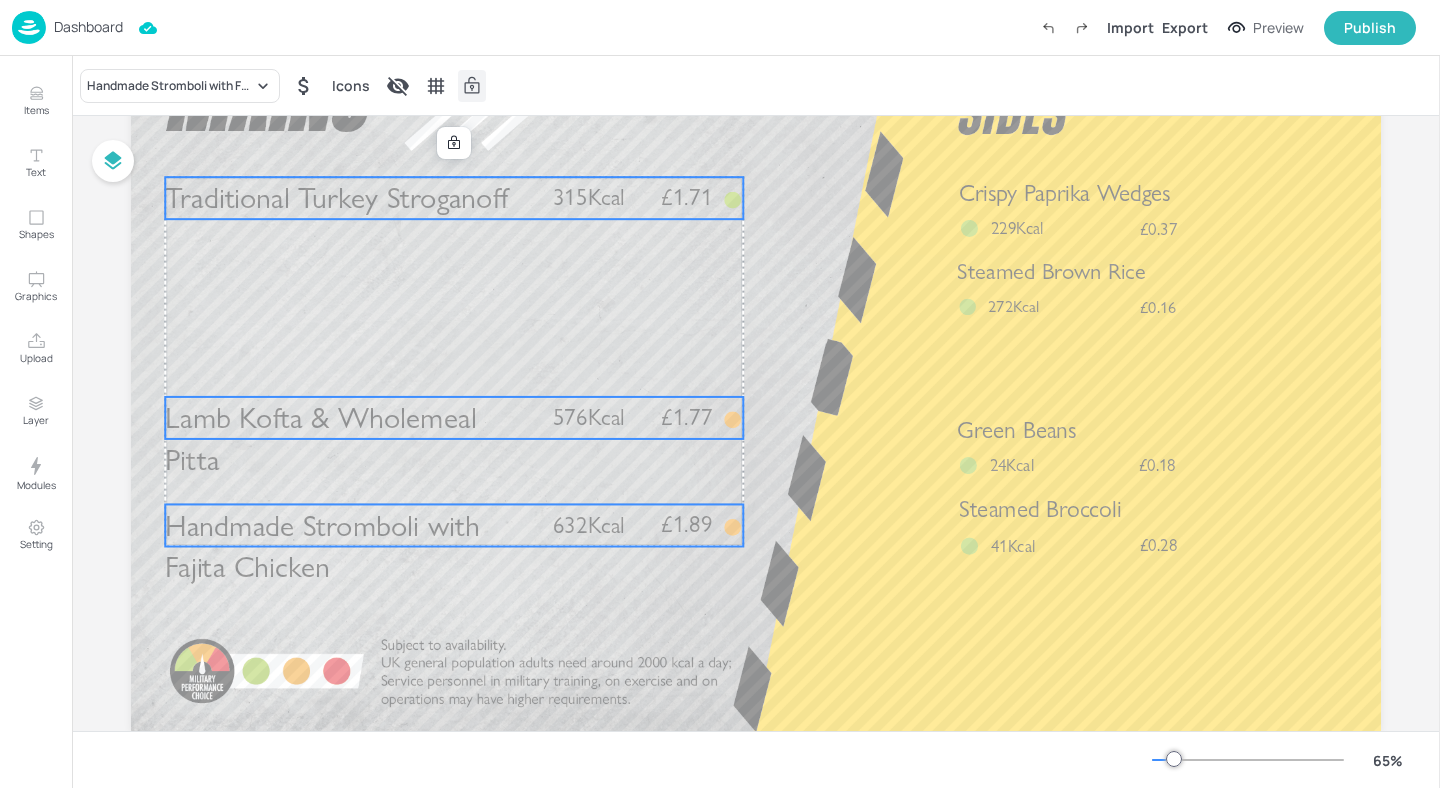 click 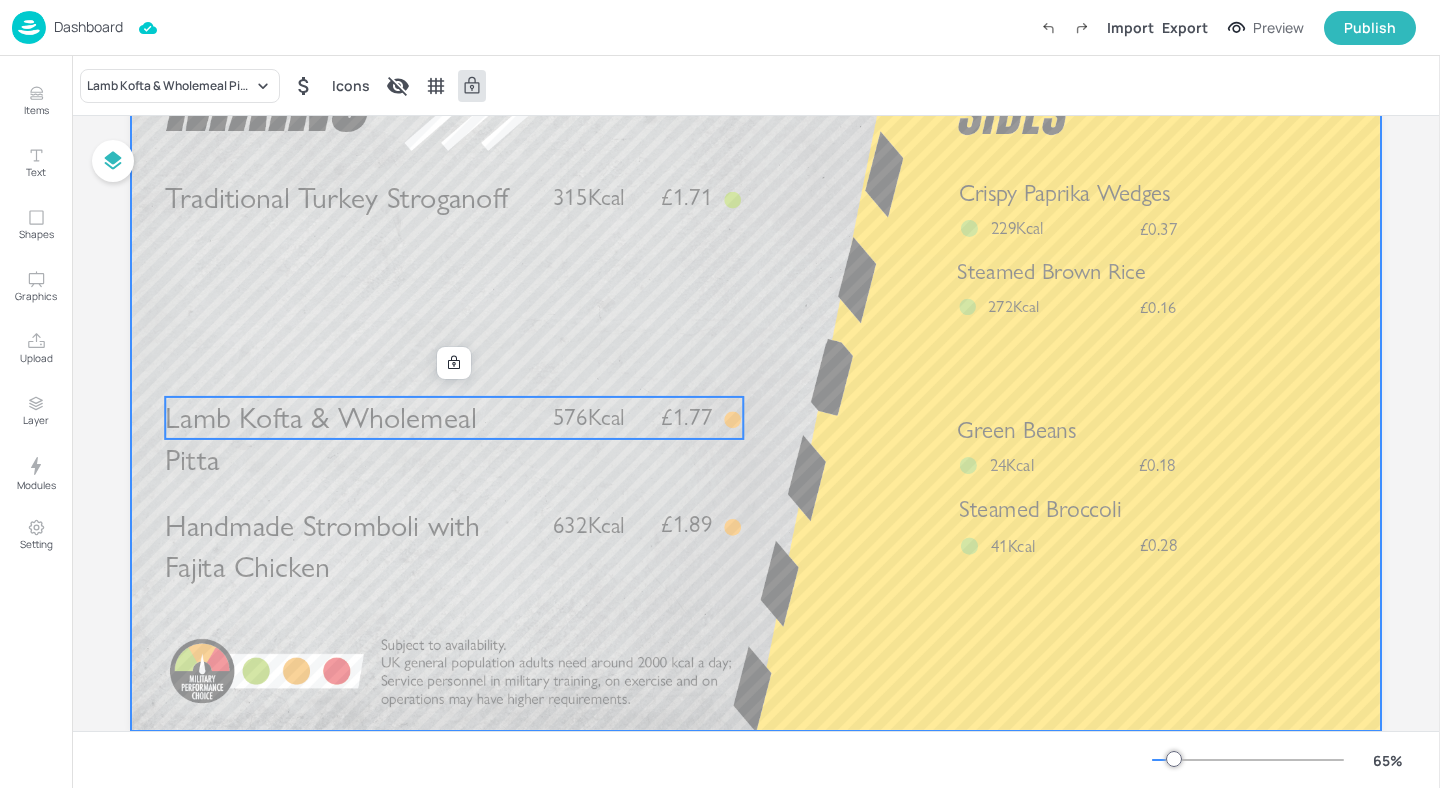 drag, startPoint x: 513, startPoint y: 436, endPoint x: 528, endPoint y: 273, distance: 163.68874 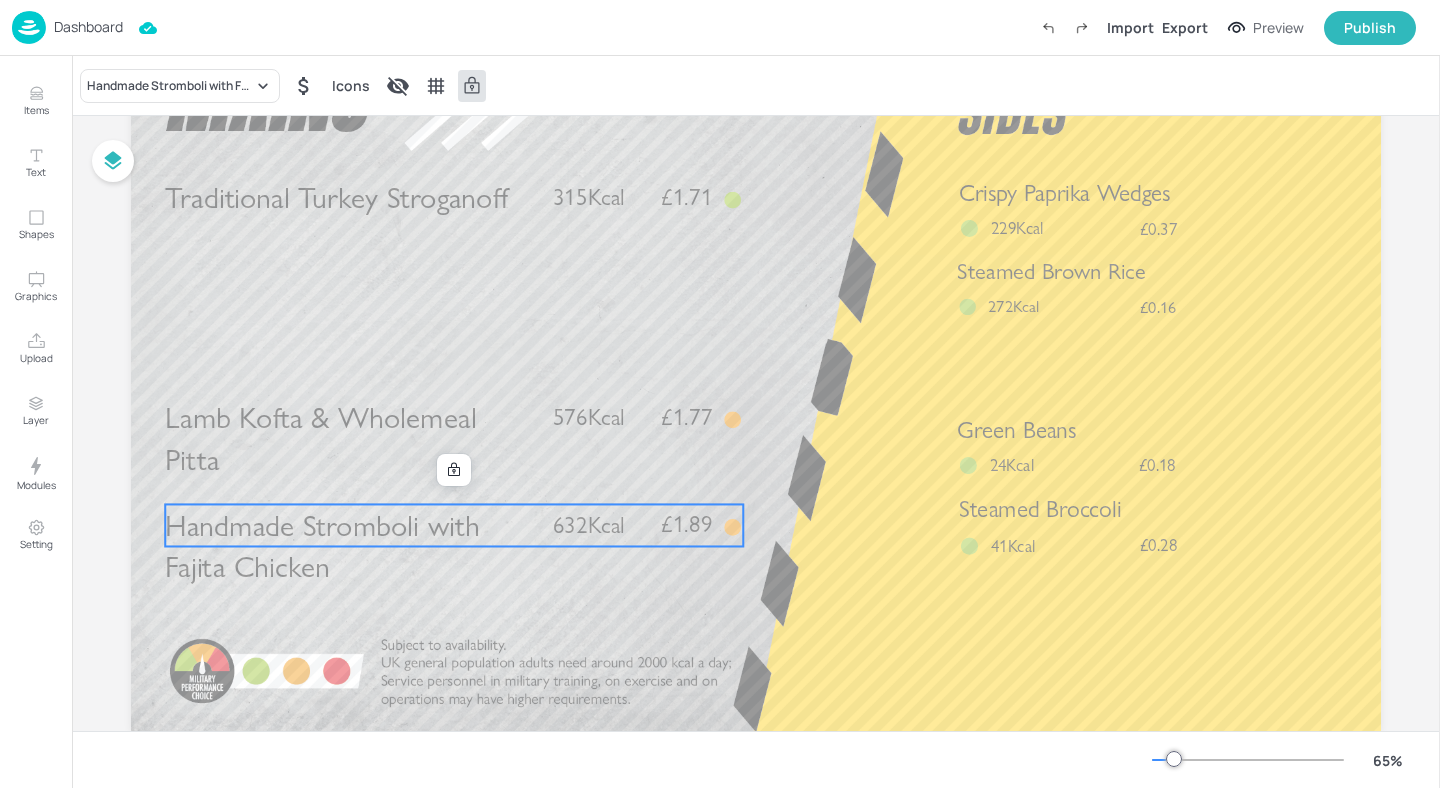 click on "Handmade Stromboli with Fajita Chicken" at bounding box center [322, 546] 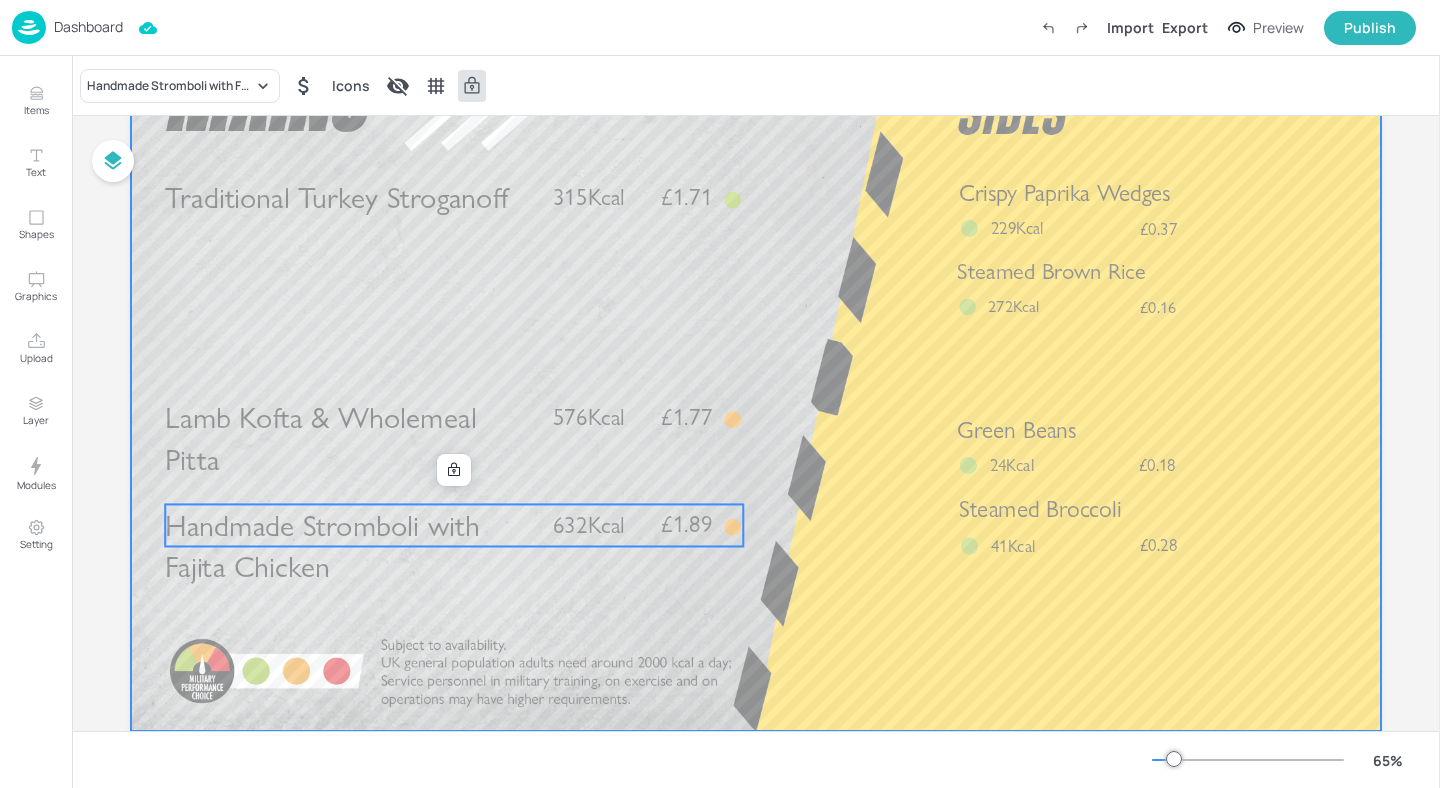drag, startPoint x: 415, startPoint y: 525, endPoint x: 414, endPoint y: 335, distance: 190.00262 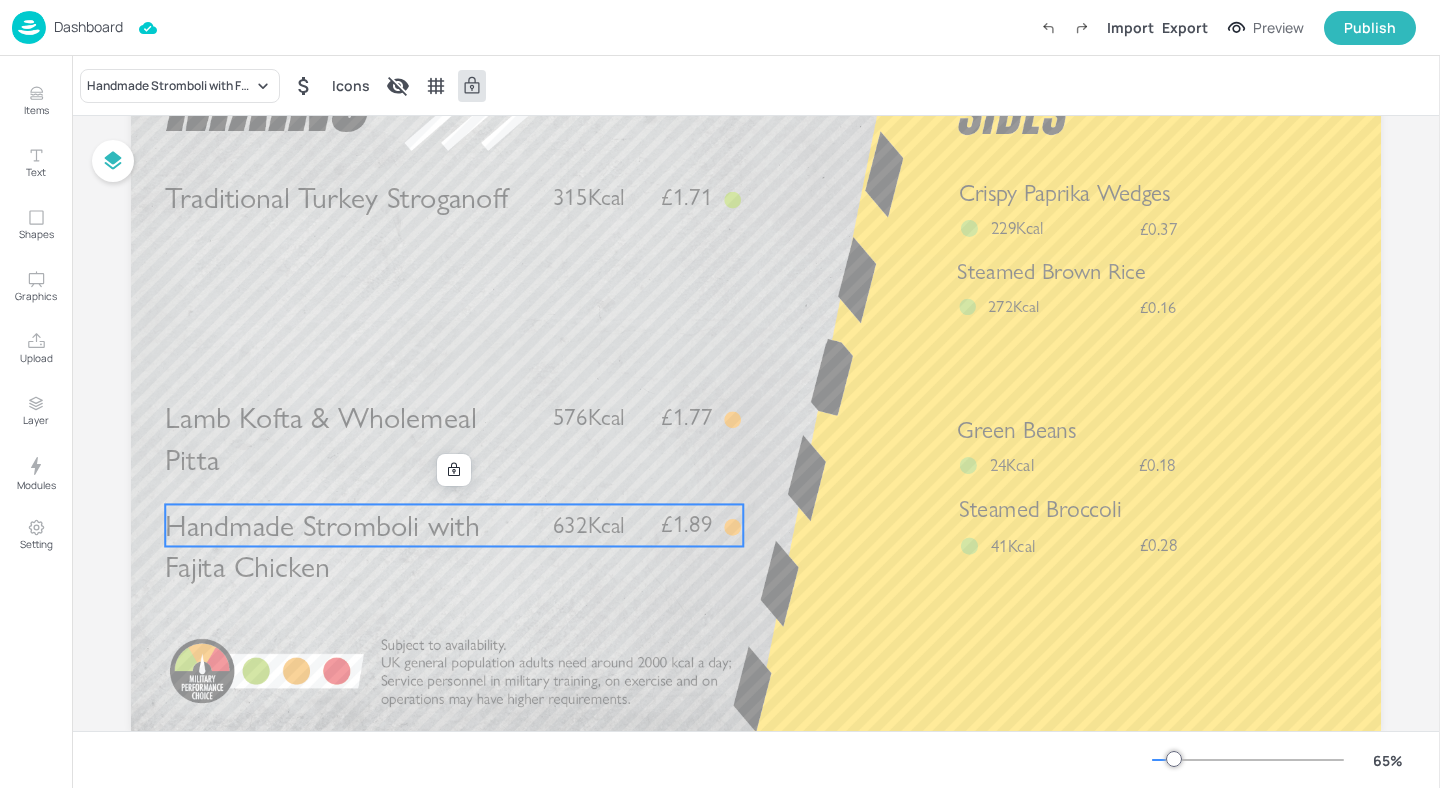 click on "Handmade Stromboli with Fajita Chicken" at bounding box center [350, 546] 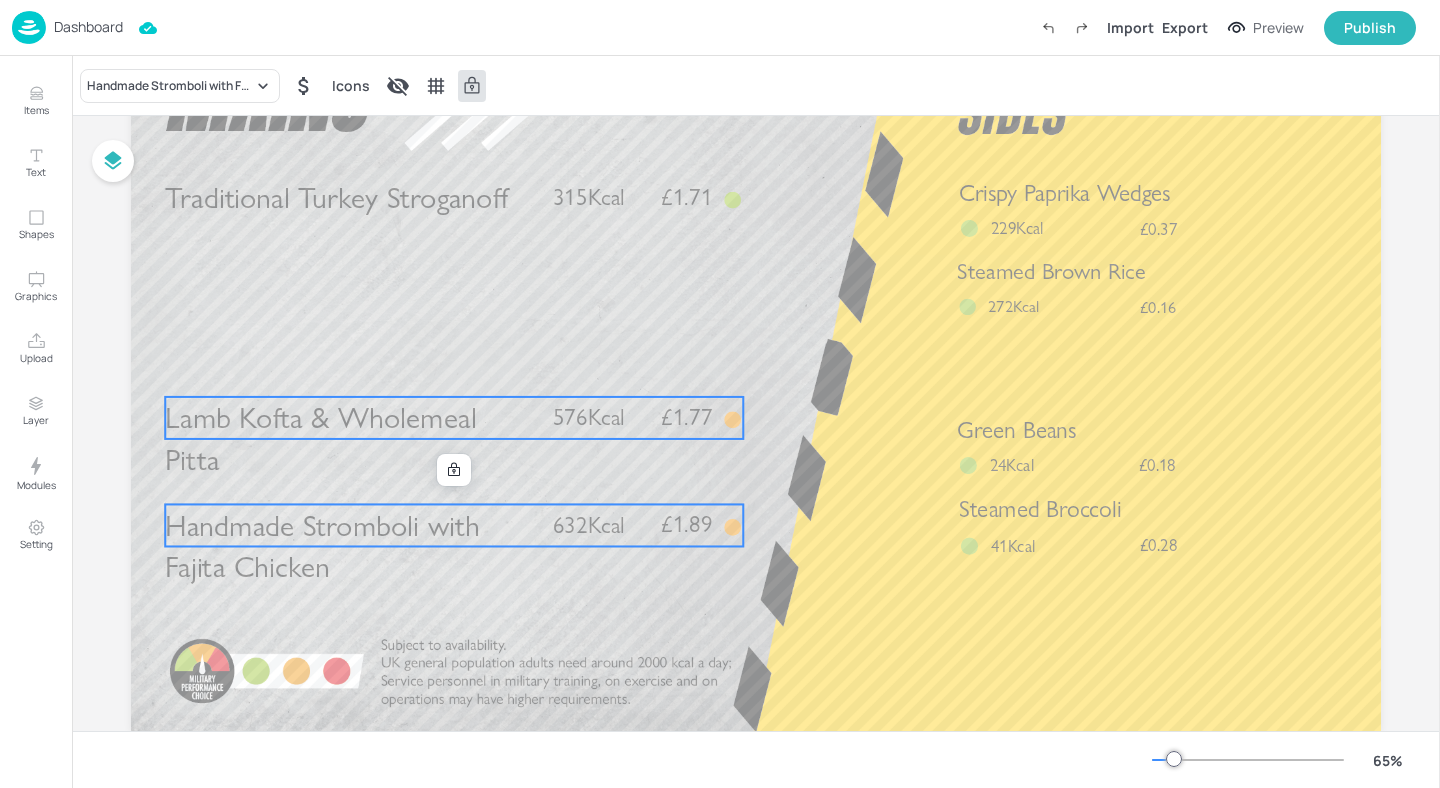 click on "Lamb Kofta & Wholemeal Pitta" at bounding box center (320, 439) 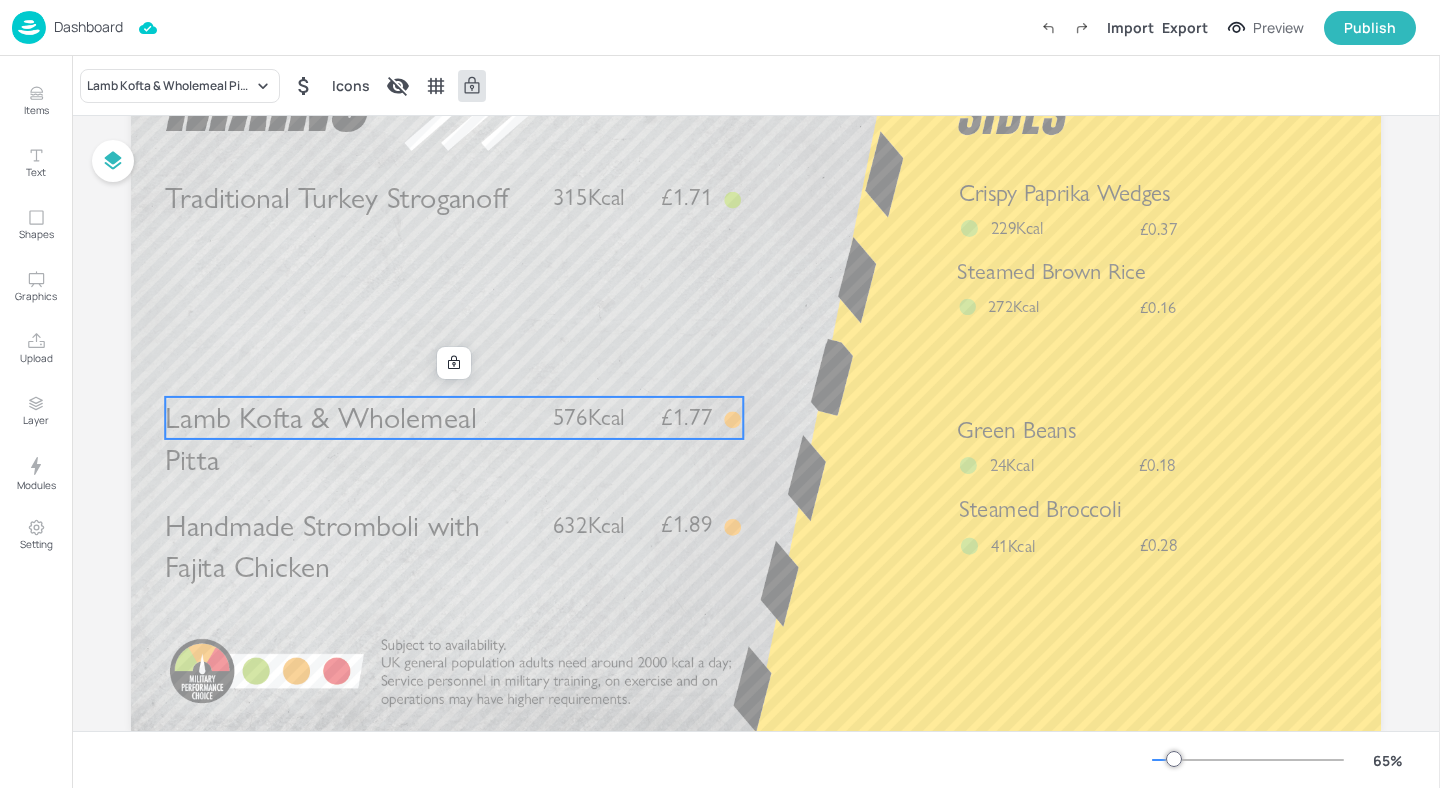 click at bounding box center (756, 379) 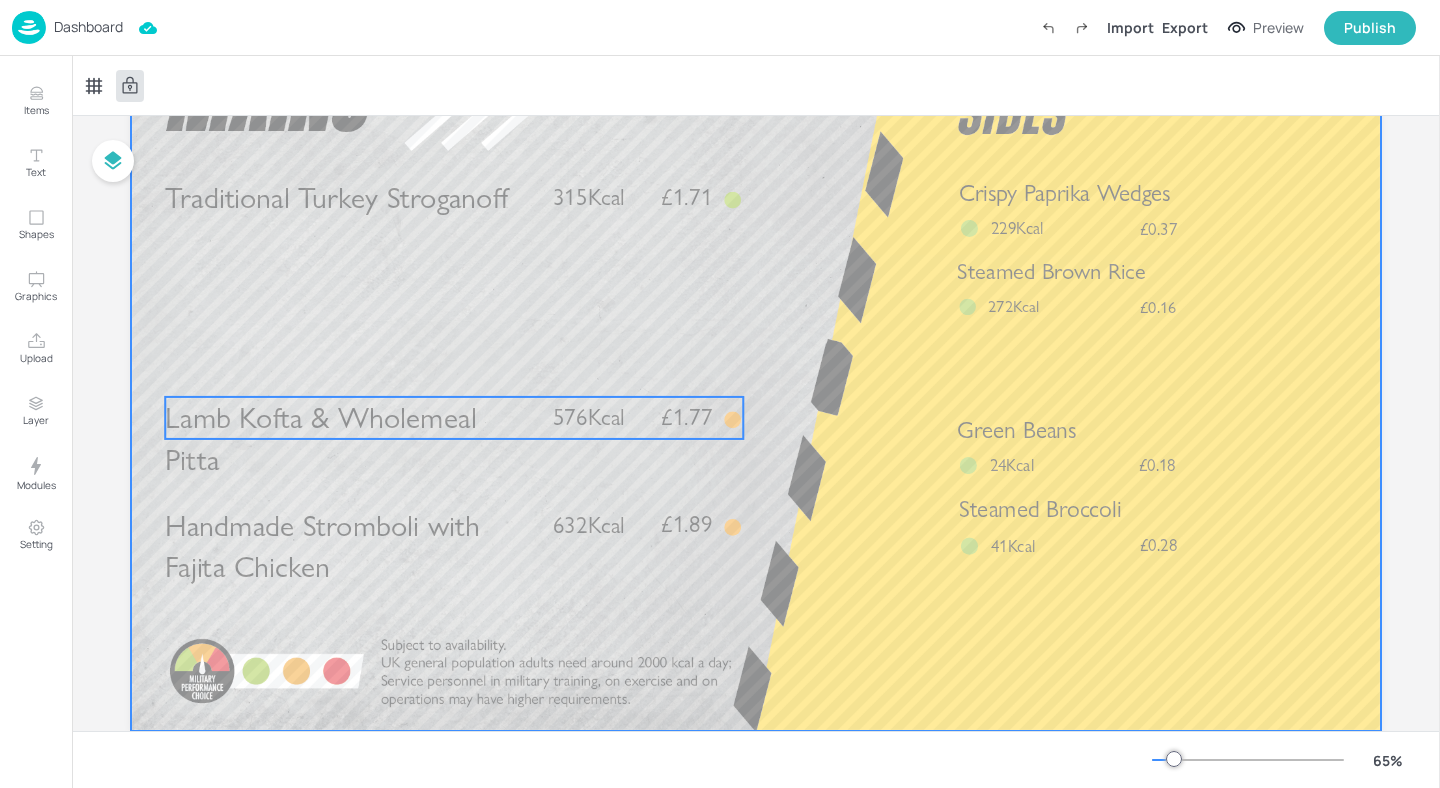 click on "Lamb Kofta & Wholemeal Pitta" at bounding box center [320, 439] 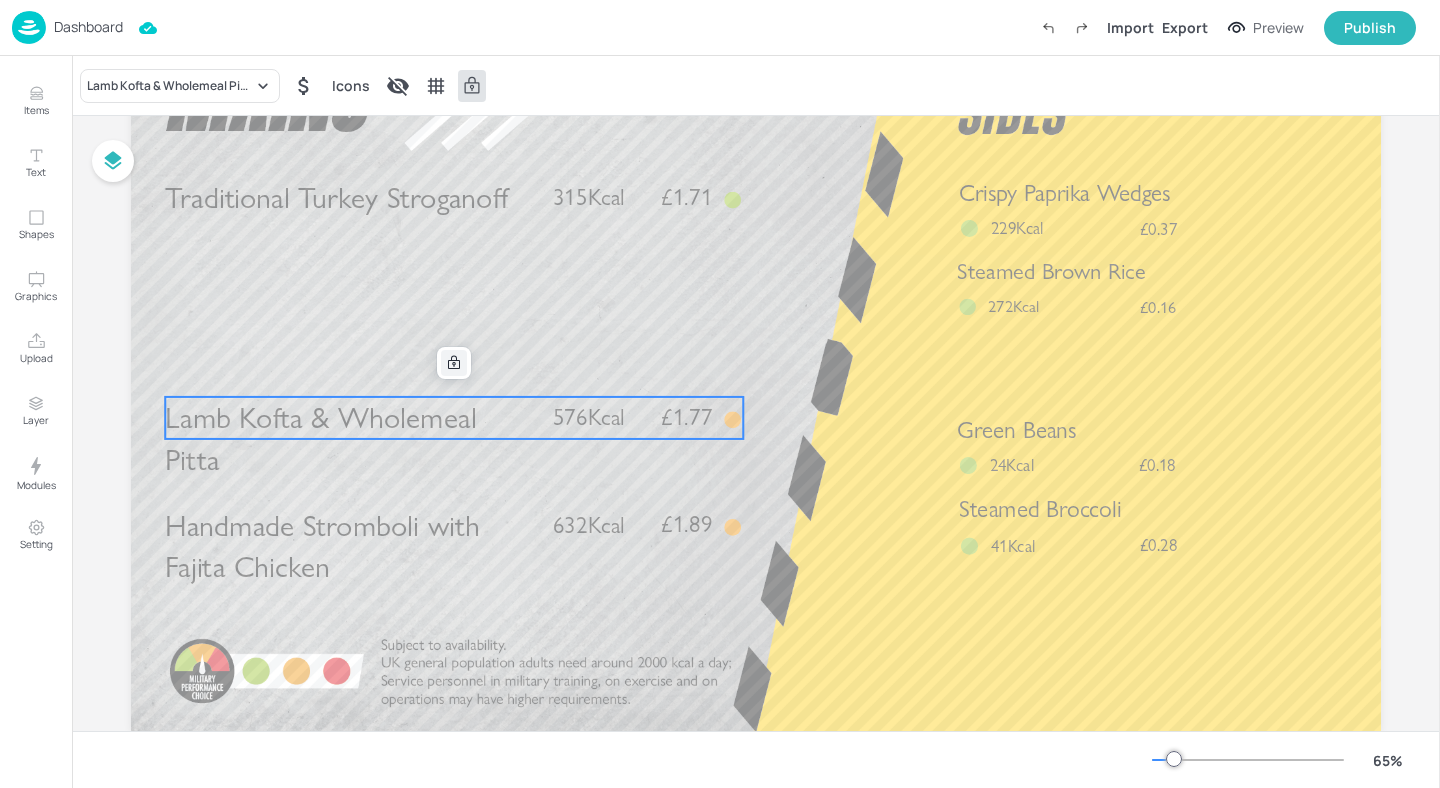 click 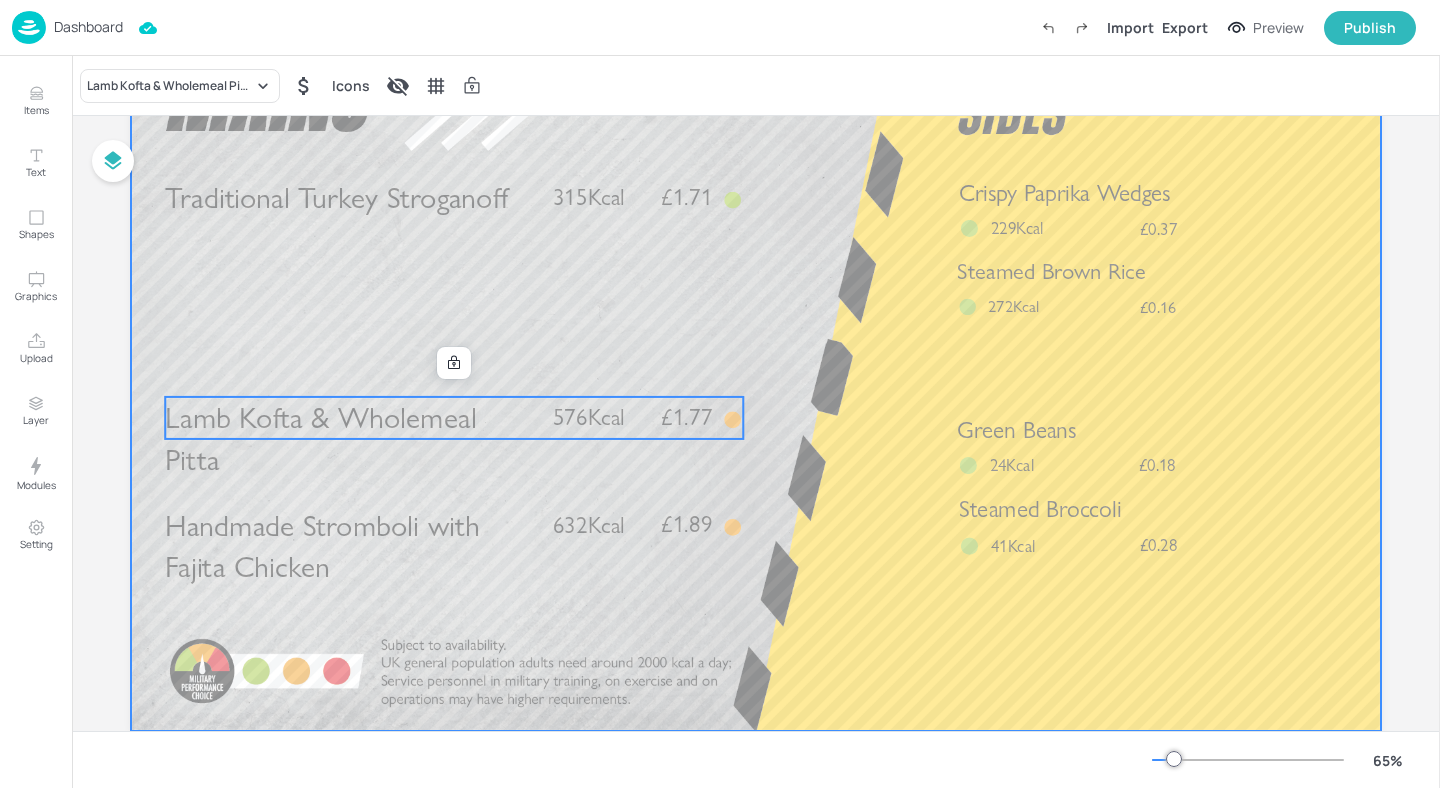 click at bounding box center (756, 379) 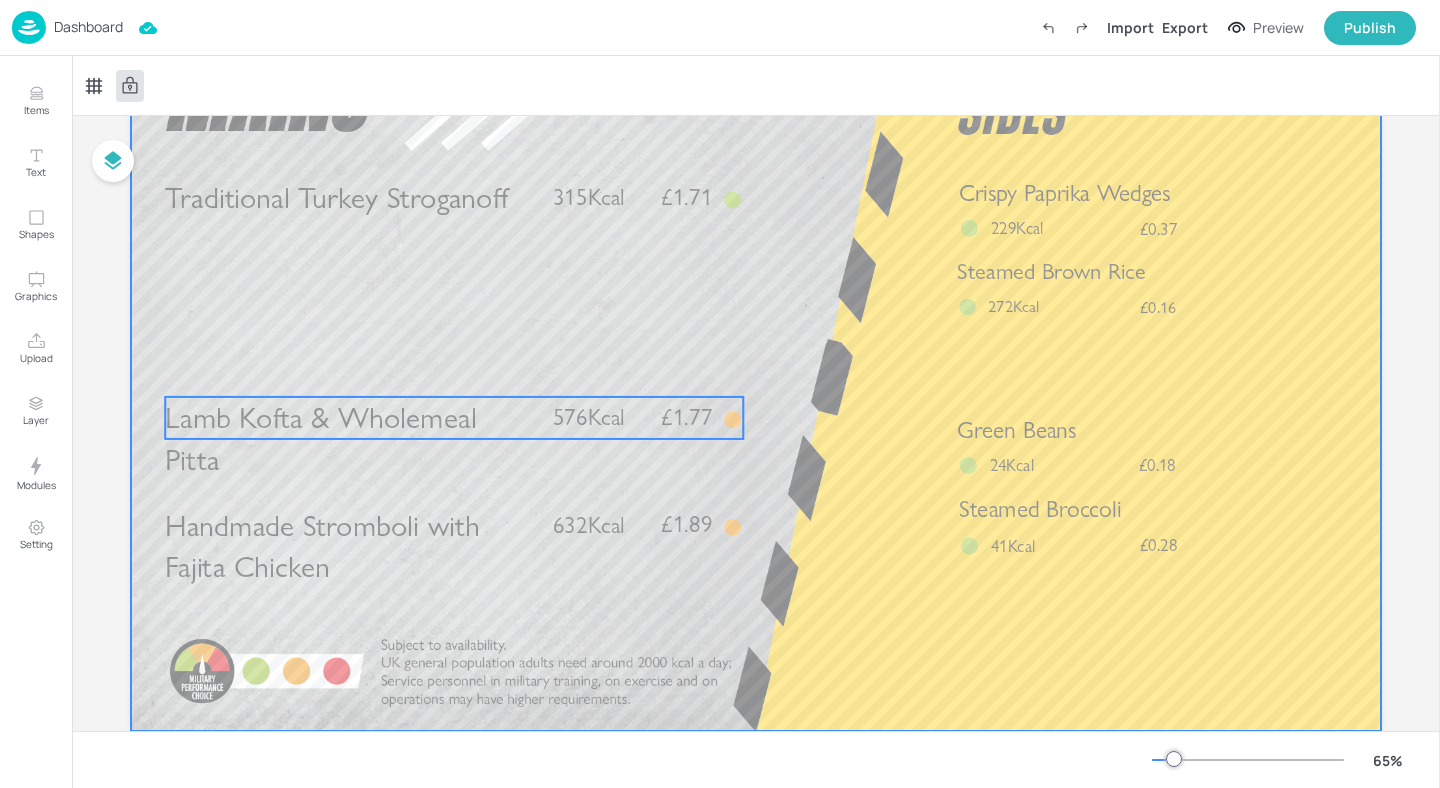 click on "Lamb Kofta & Wholemeal Pitta" at bounding box center [350, 439] 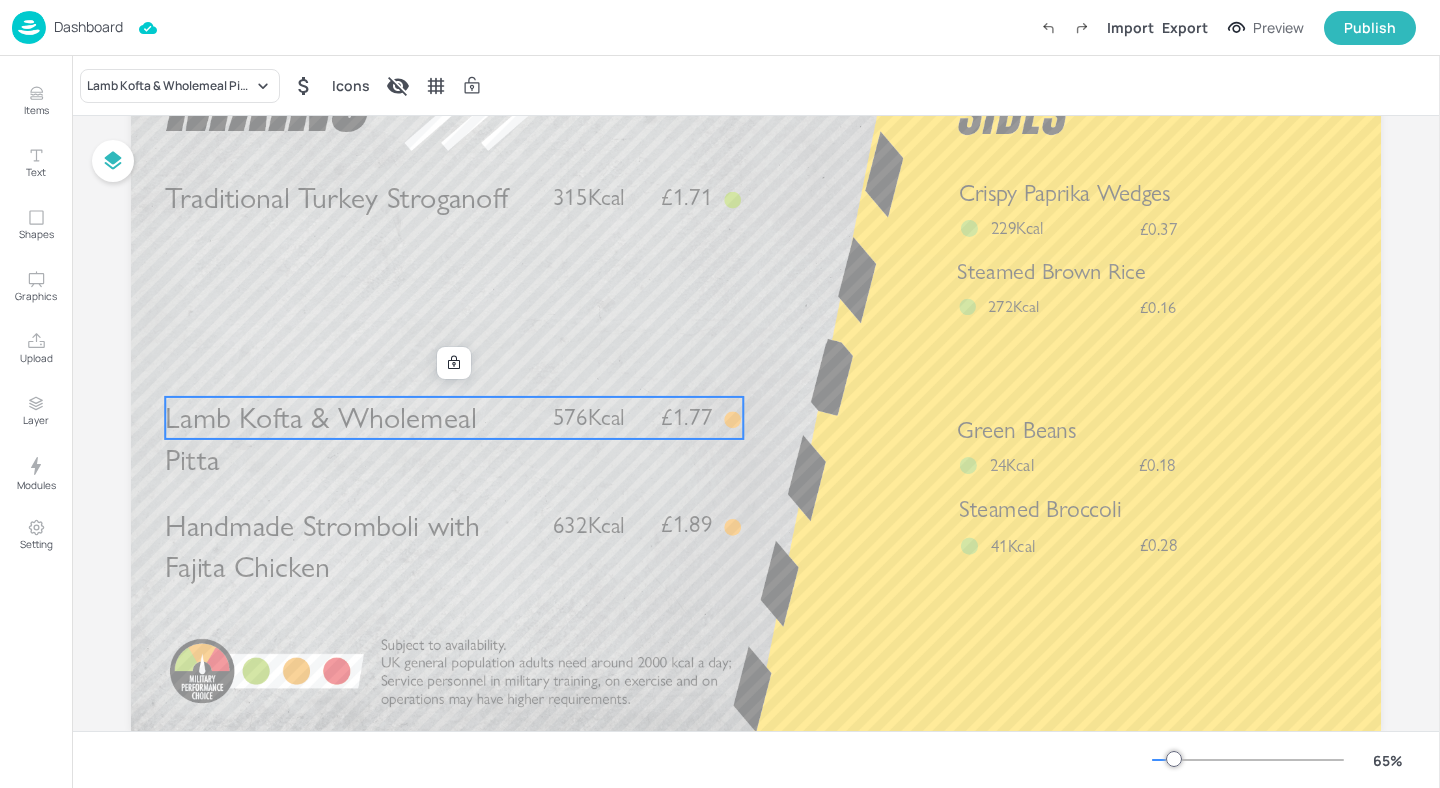 drag, startPoint x: 538, startPoint y: 423, endPoint x: 577, endPoint y: 422, distance: 39.012817 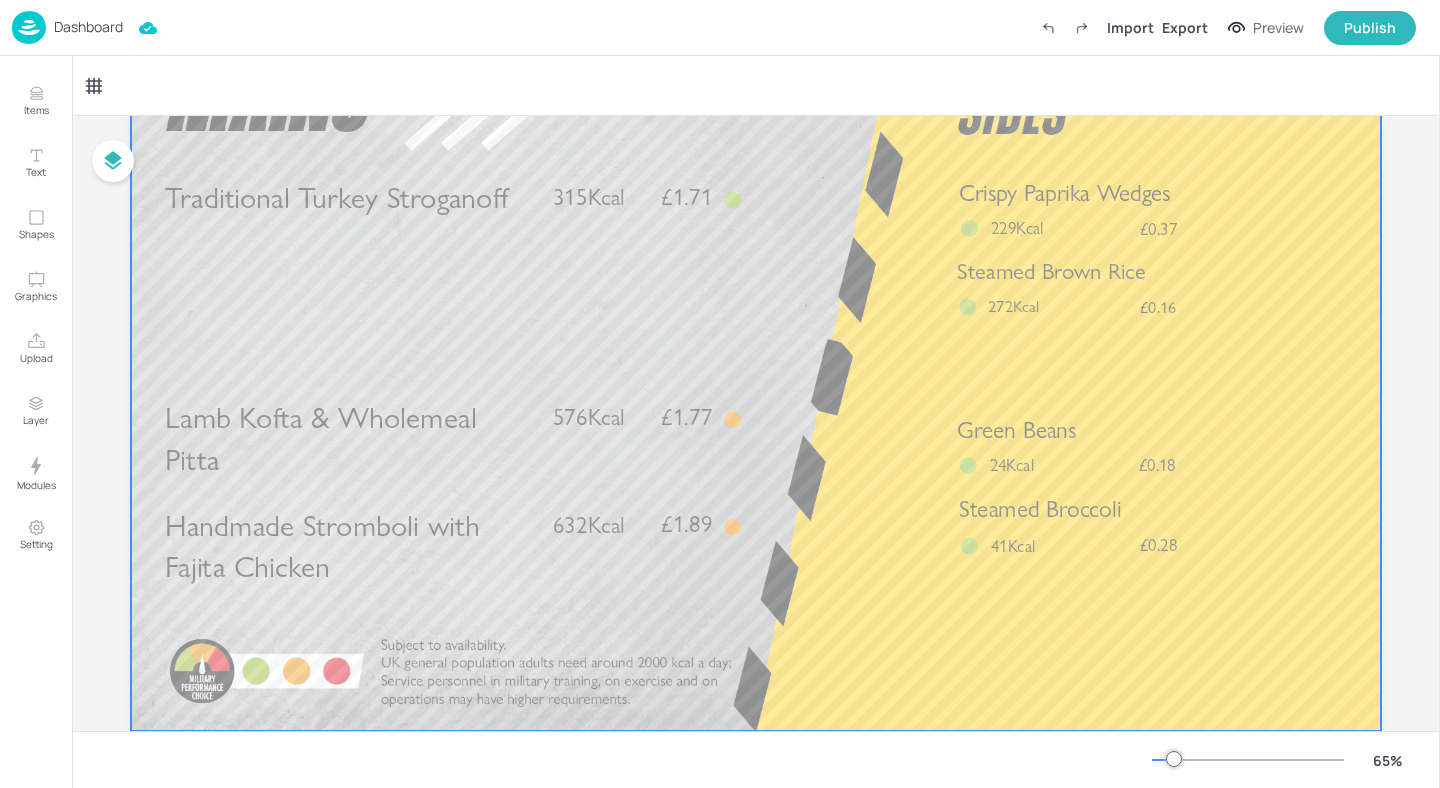 click at bounding box center [756, 379] 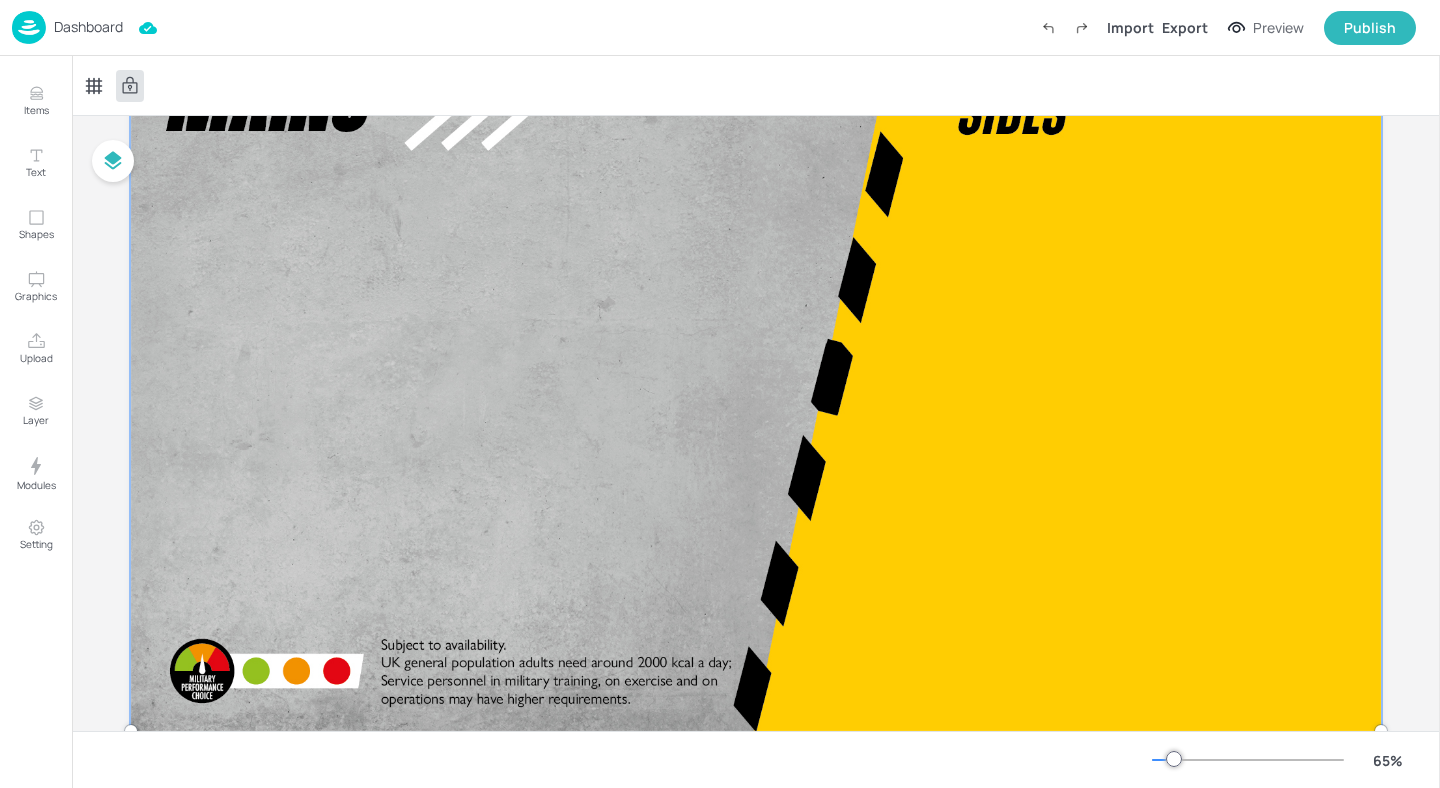 click at bounding box center [756, 379] 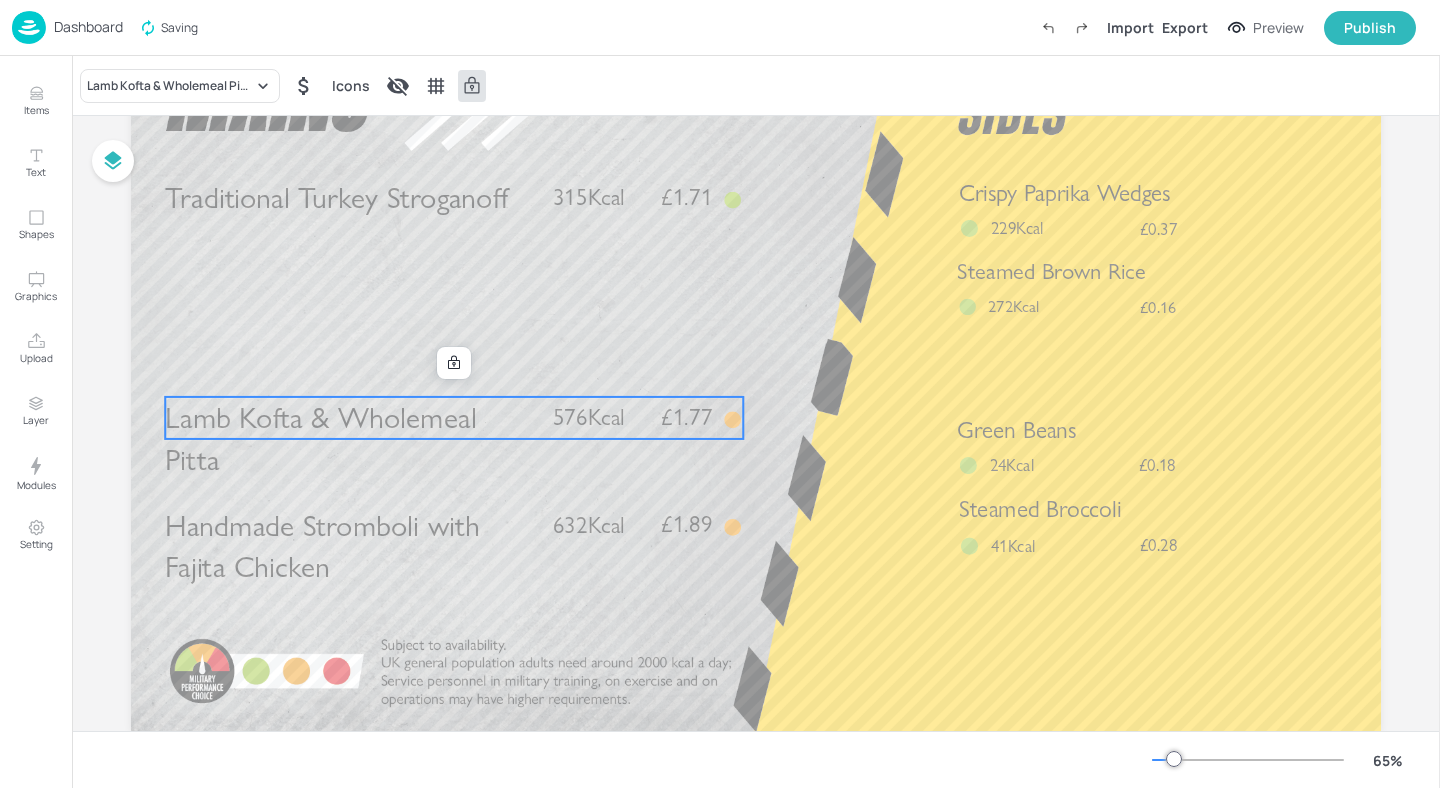 click on "Lamb Kofta & Wholemeal Pitta £1.77 576Kcal" at bounding box center (454, 418) 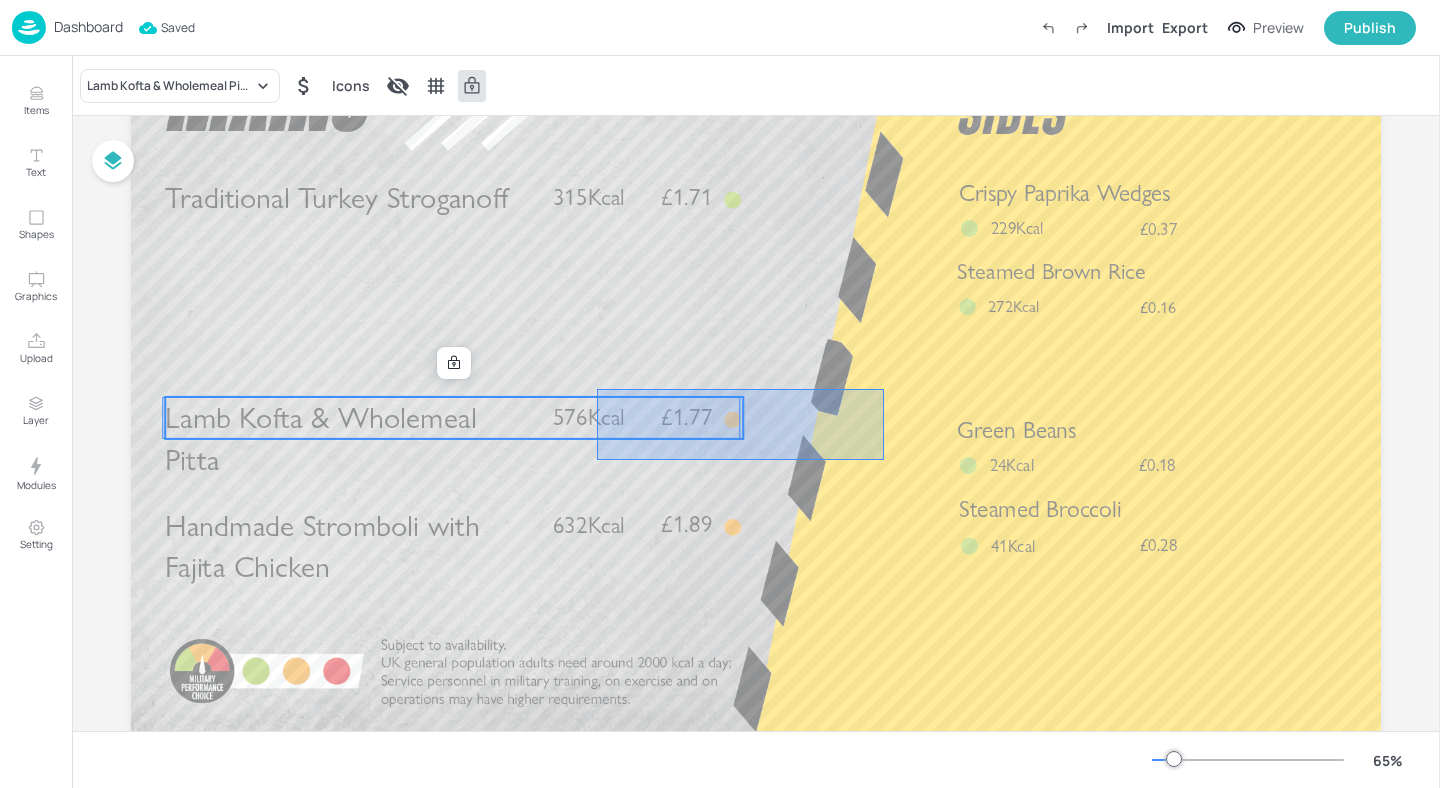 drag, startPoint x: 884, startPoint y: 460, endPoint x: 588, endPoint y: 386, distance: 305.1098 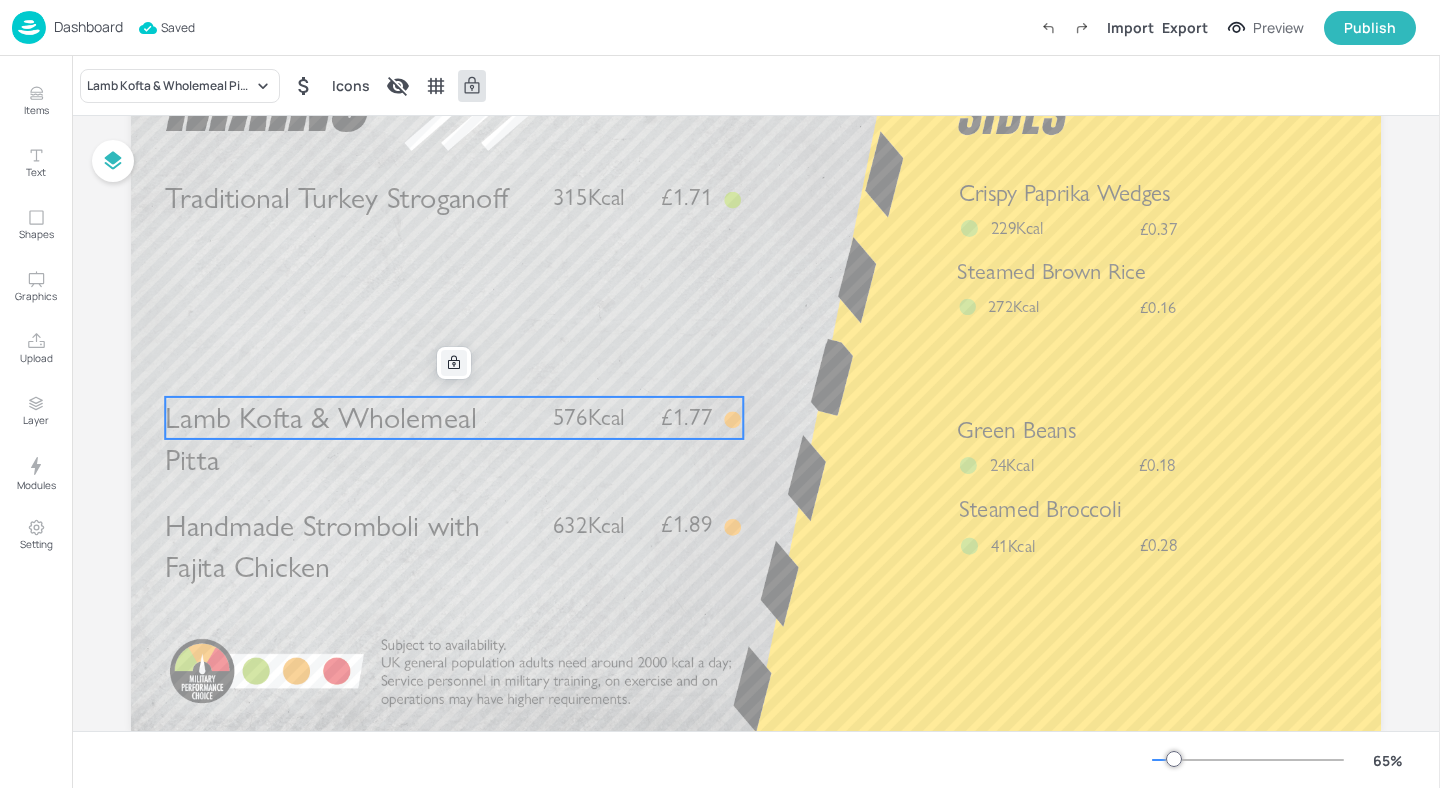 click 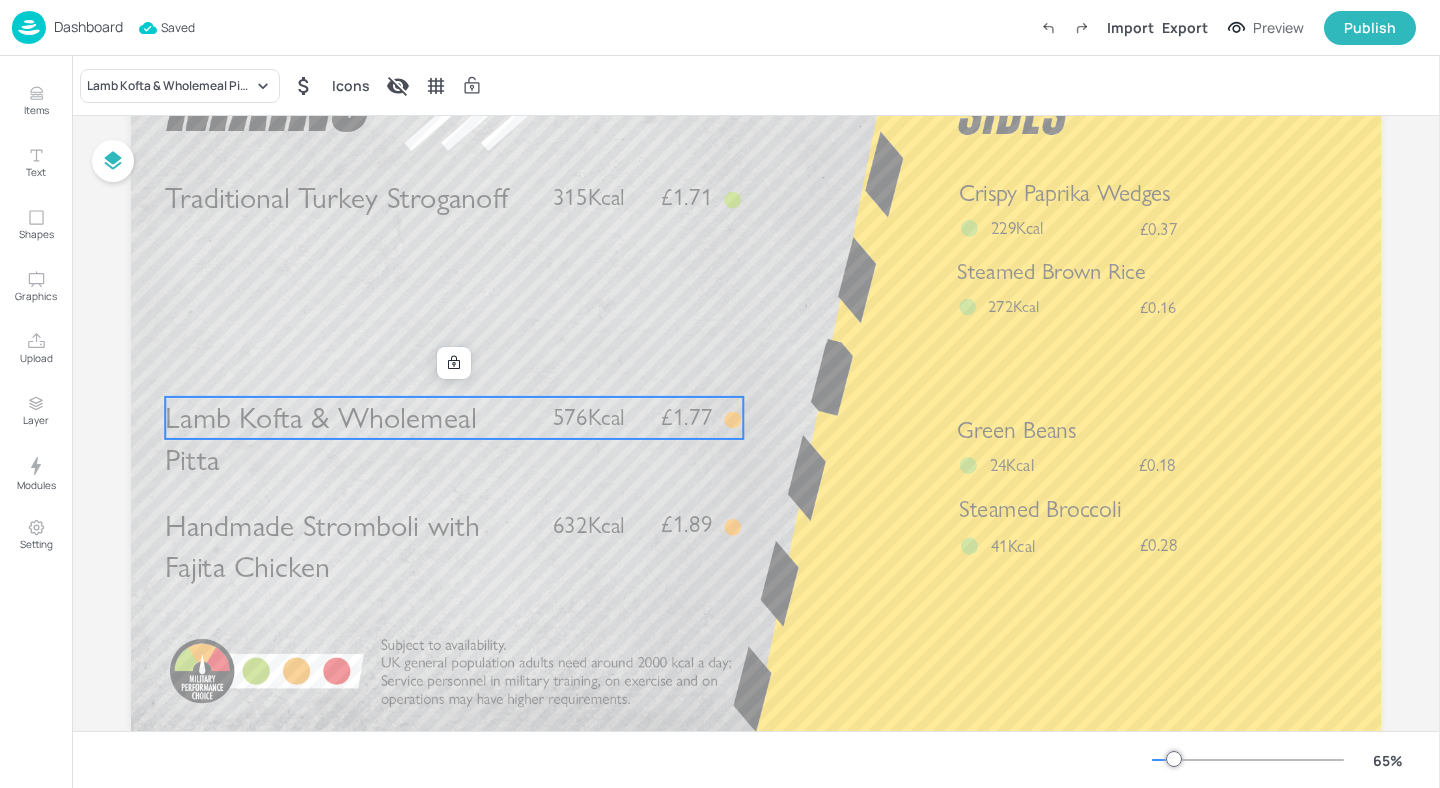 click on "Lamb Kofta & Wholemeal Pitta Icons" at bounding box center [293, 86] 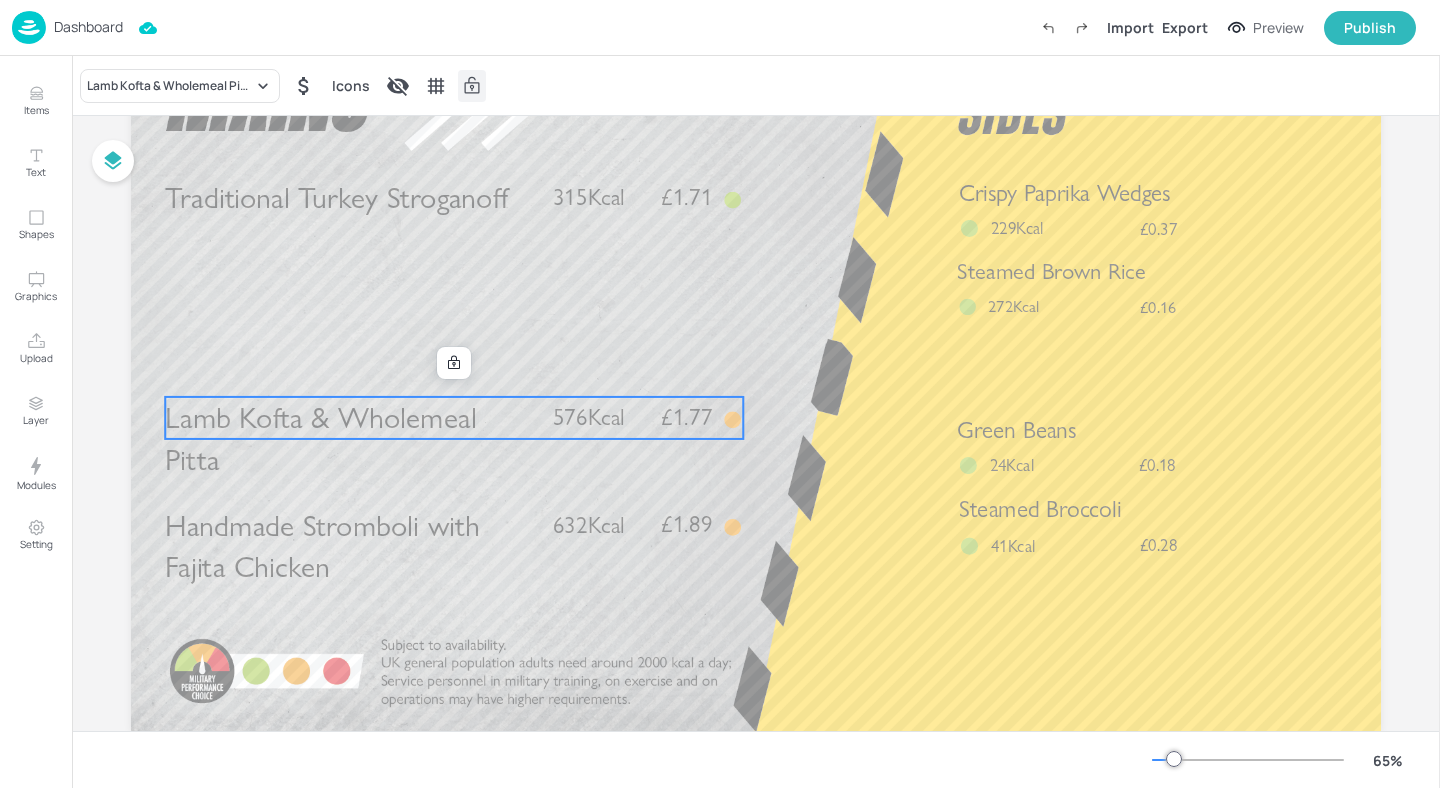 click at bounding box center (472, 86) 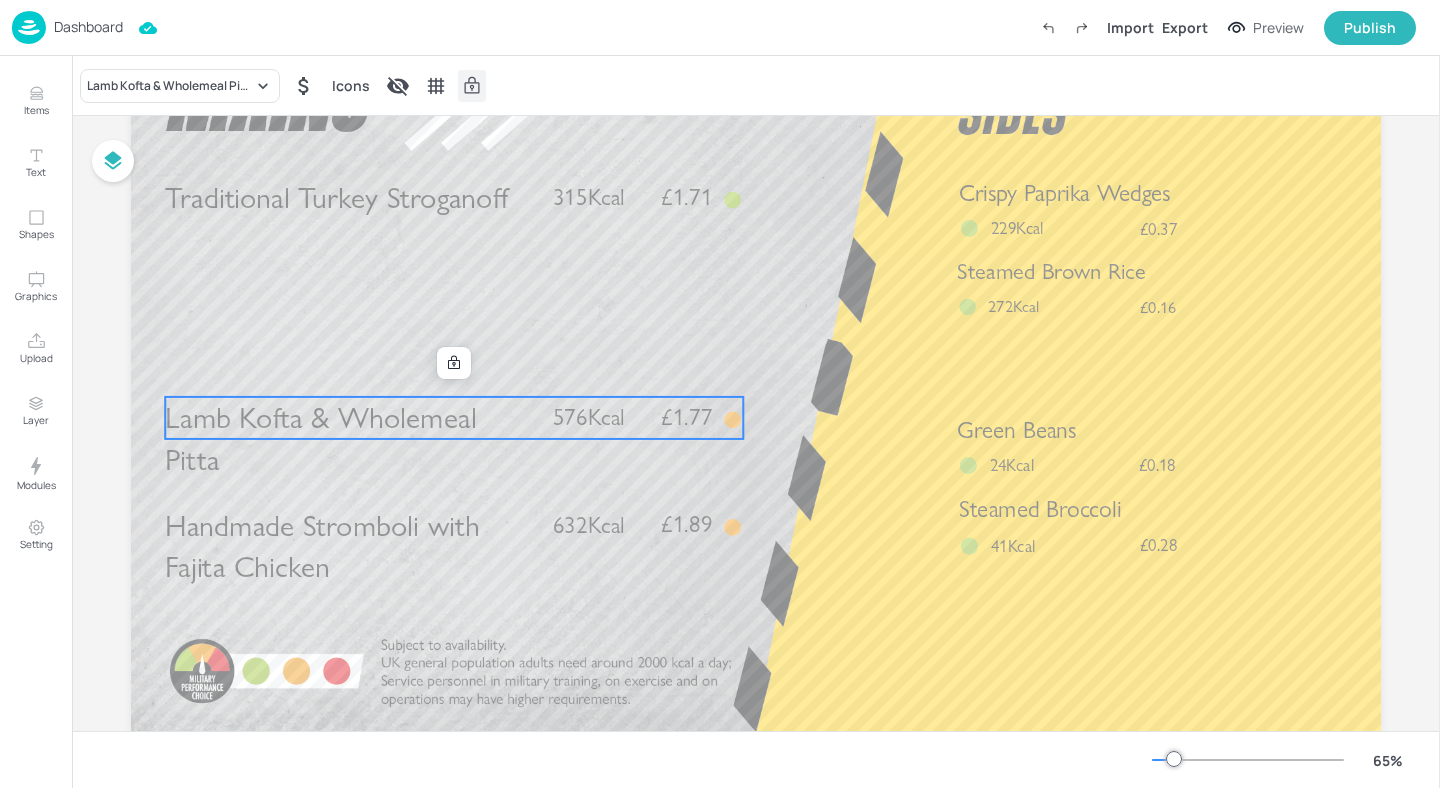 click 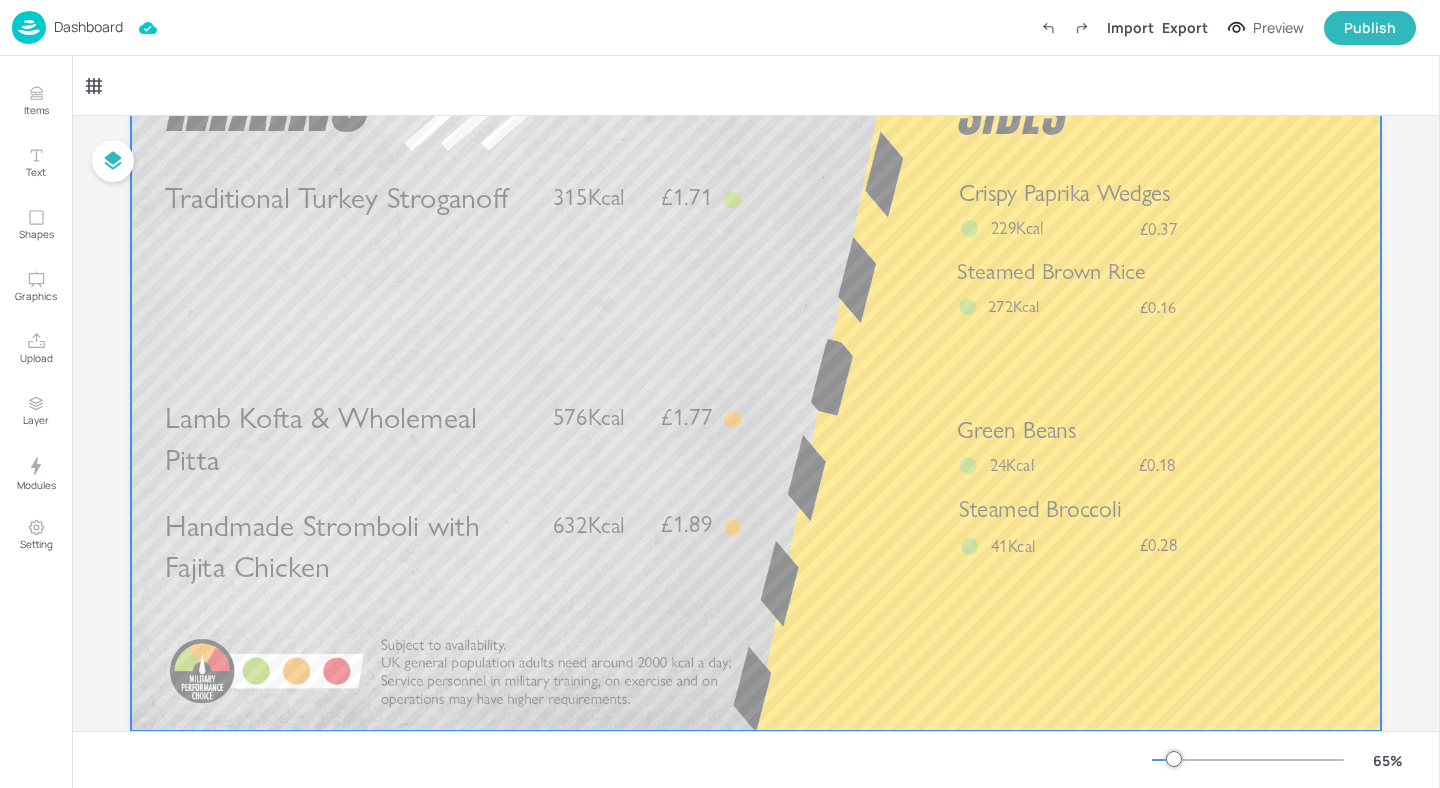 click at bounding box center (756, 379) 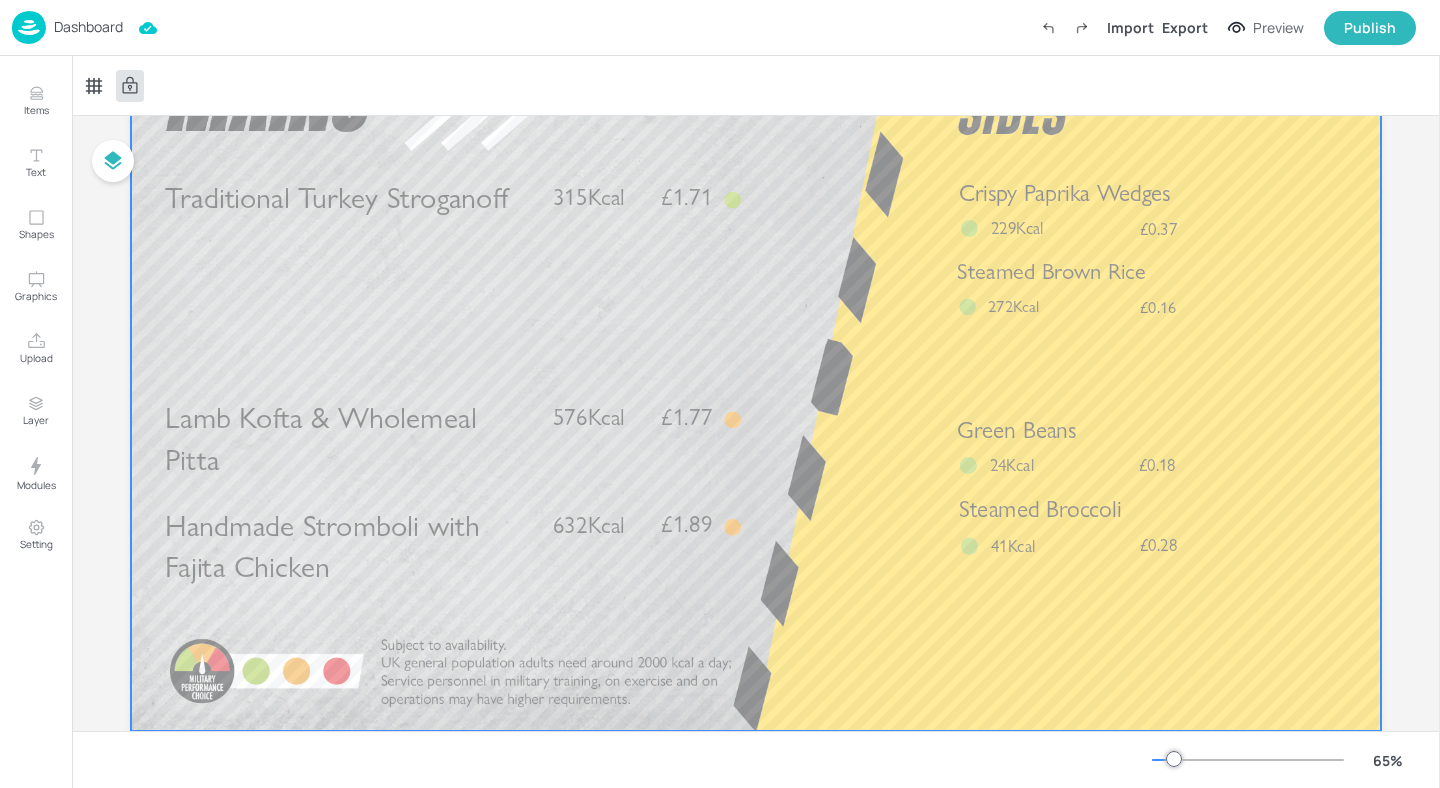 click on "£1.77" at bounding box center [686, 417] 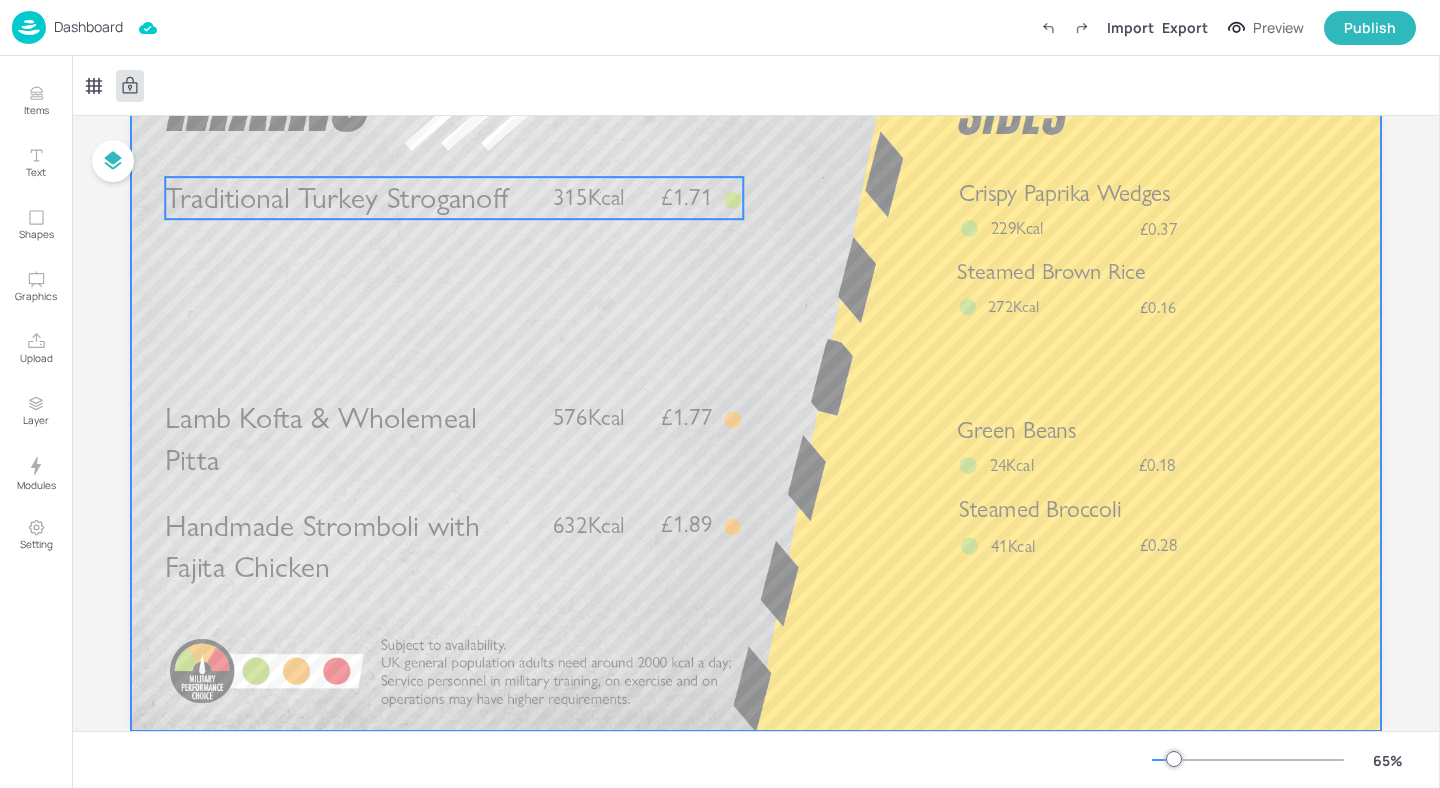 click at bounding box center [756, 85] 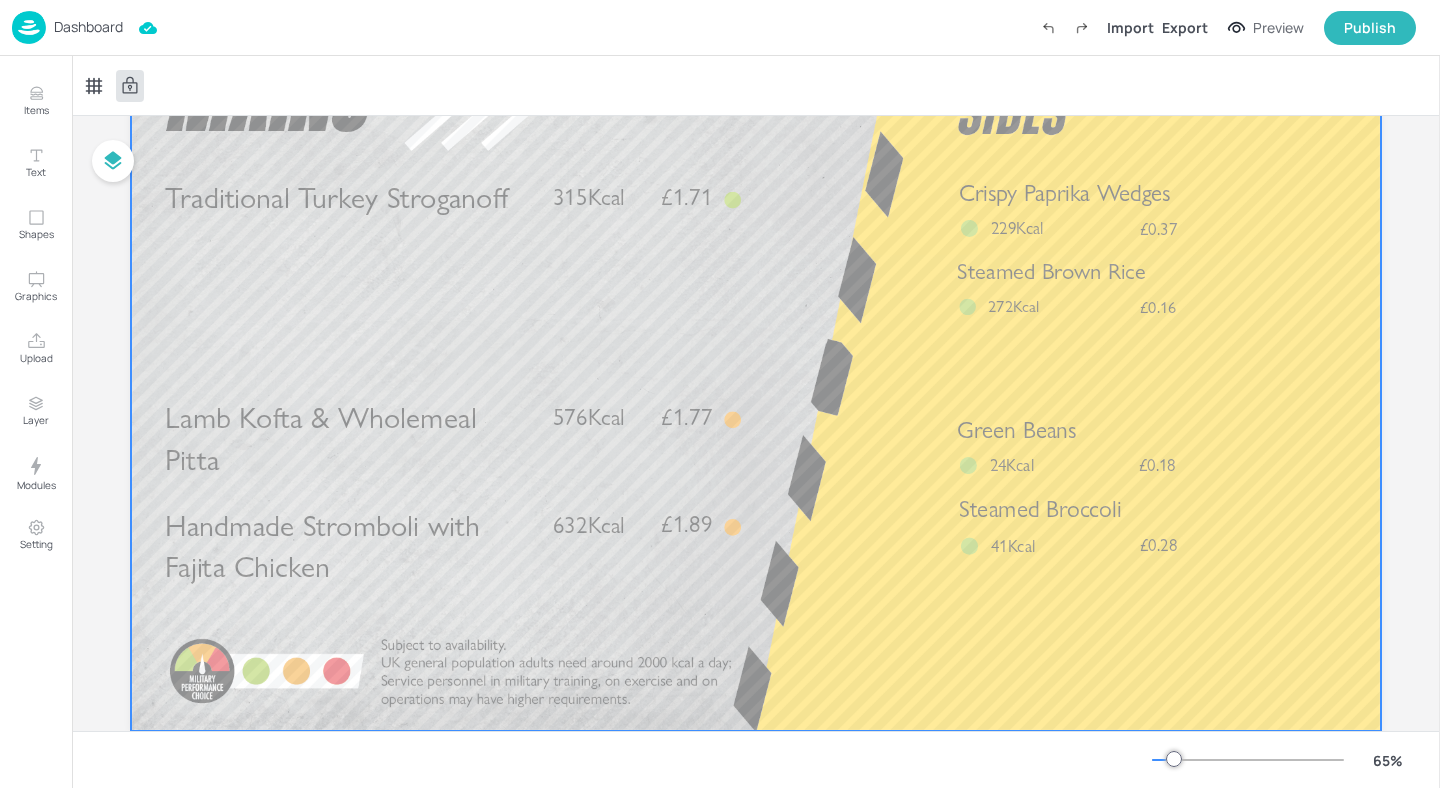 click on "Dashboard" at bounding box center [88, 27] 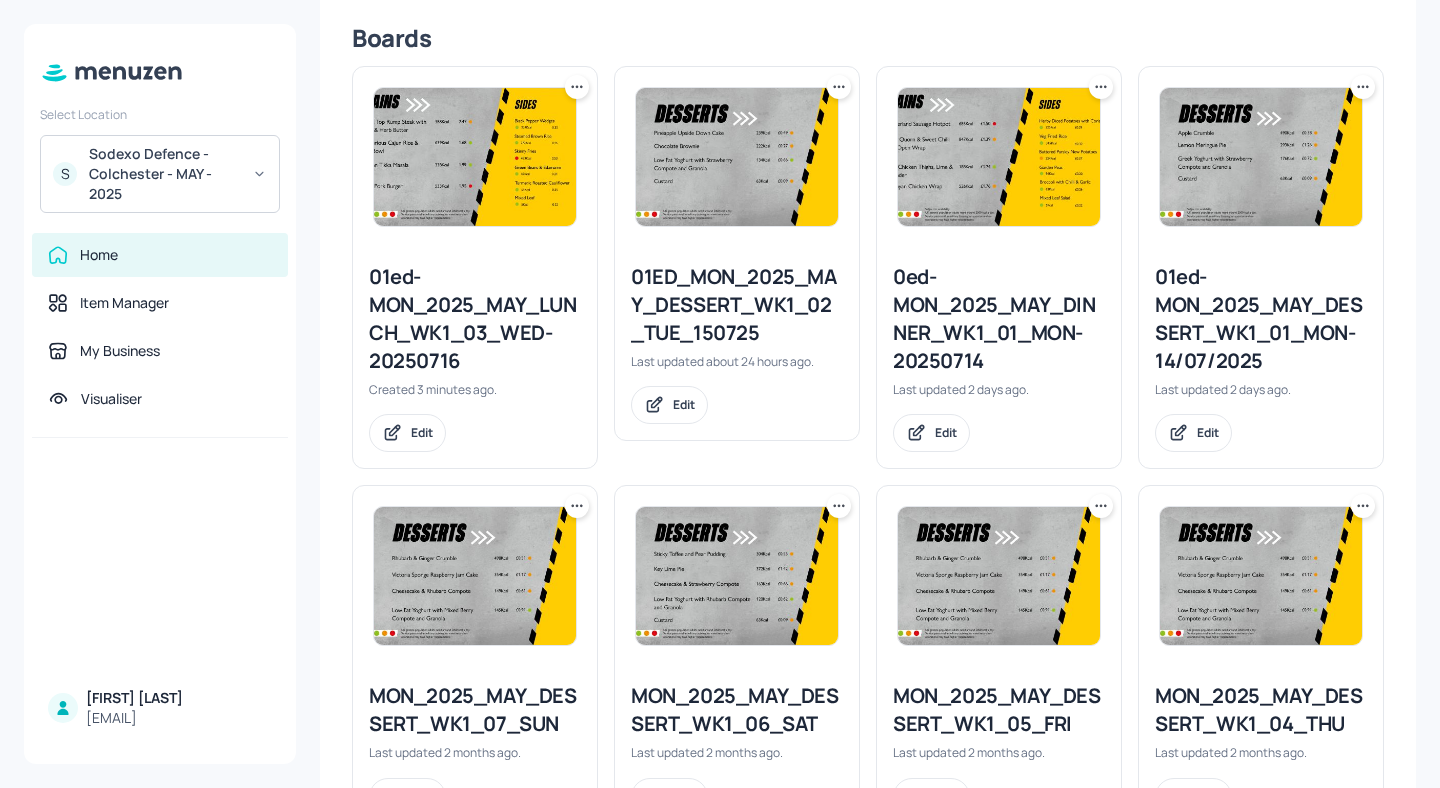 scroll, scrollTop: 502, scrollLeft: 0, axis: vertical 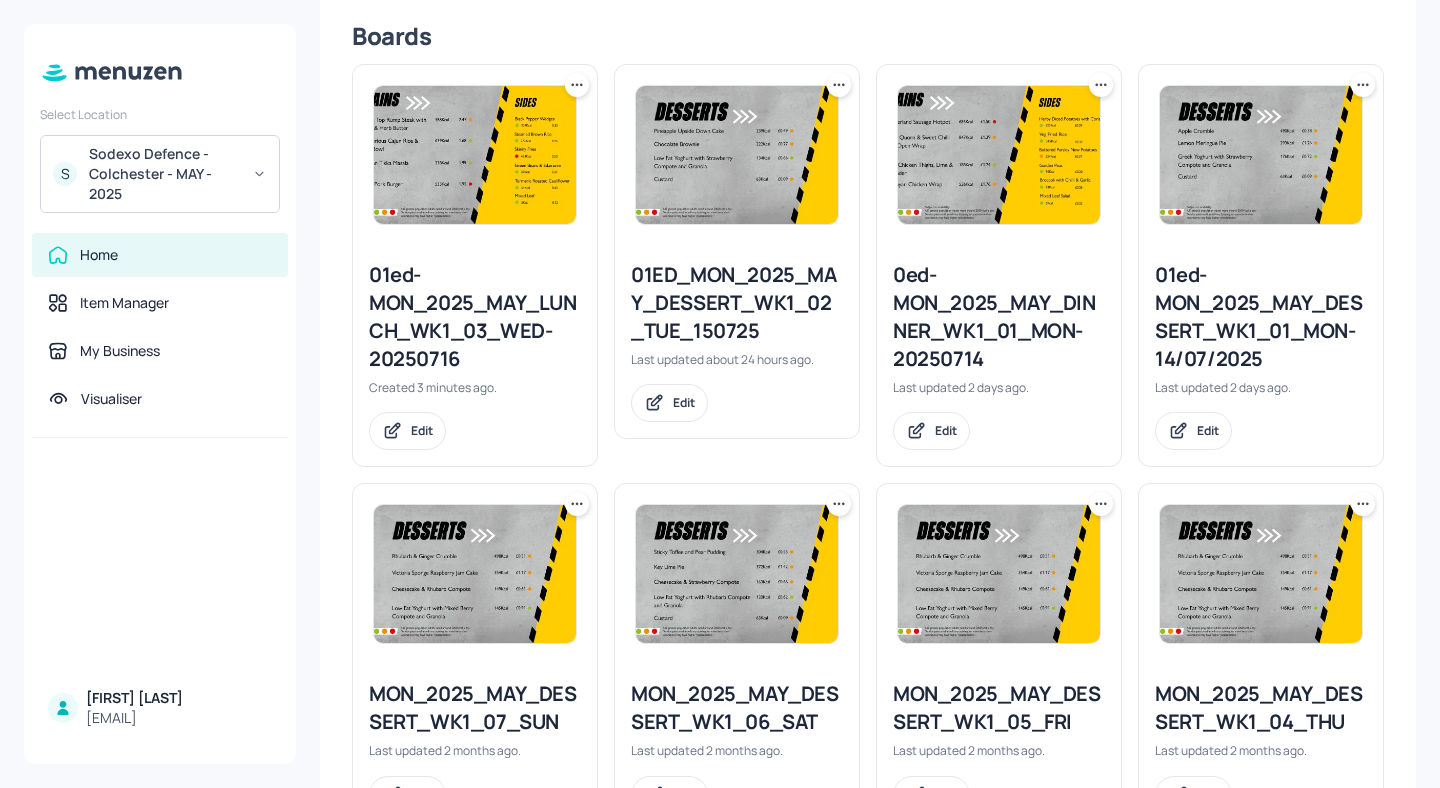 click on "01ed-MON_2025_MAY_LUNCH_WK1_03_WED-20250716" at bounding box center (475, 317) 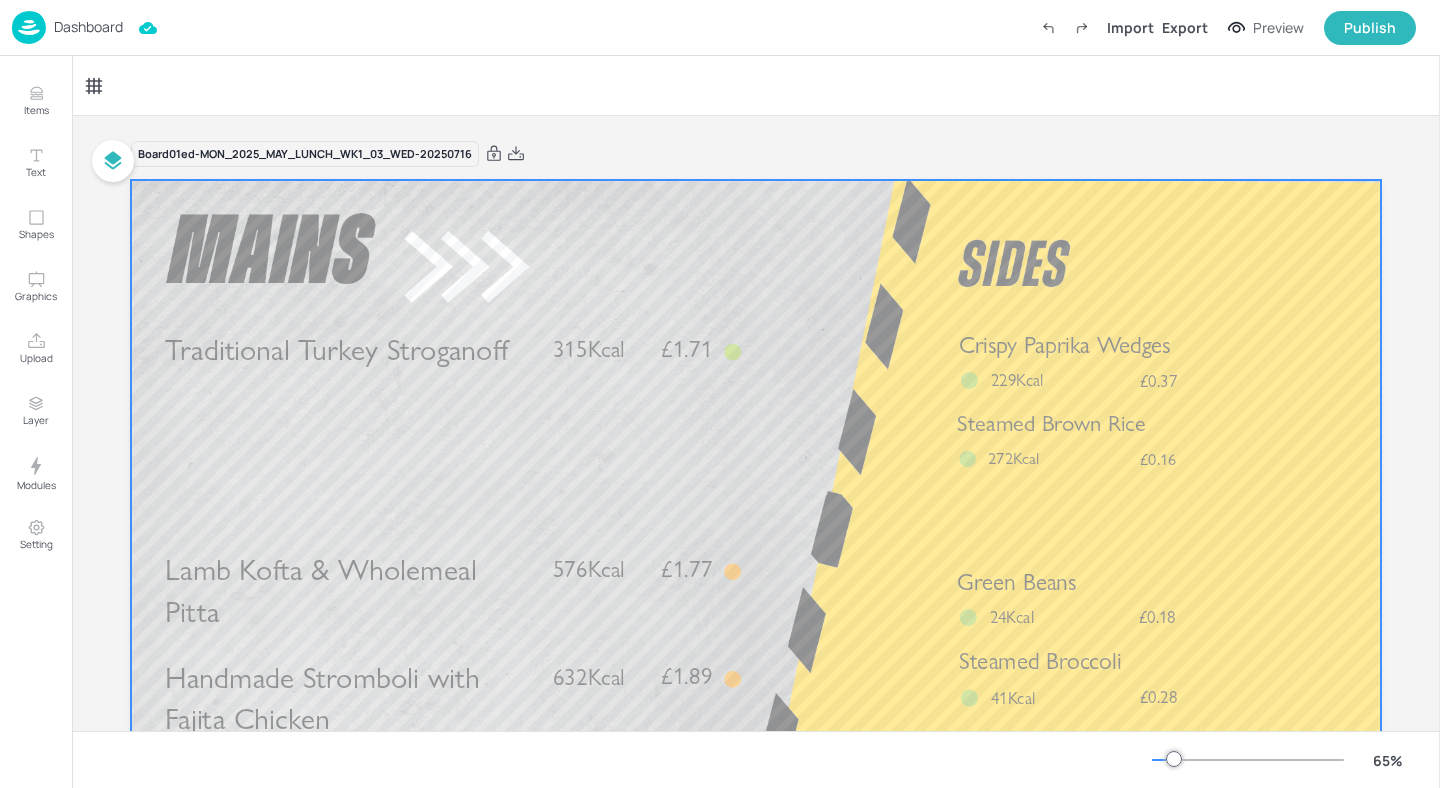 scroll, scrollTop: 102, scrollLeft: 0, axis: vertical 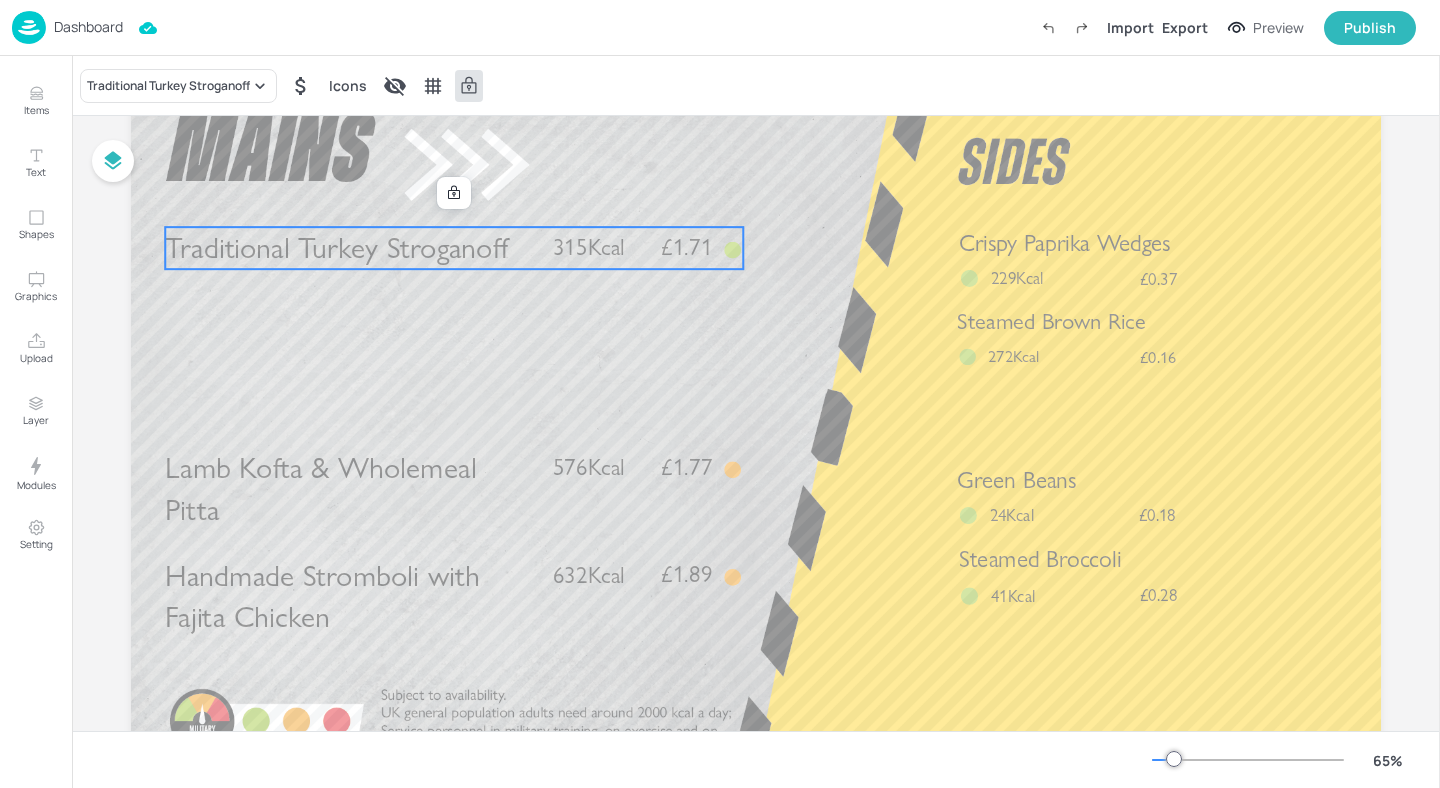click on "Traditional Turkey Stroganoff" at bounding box center (350, 248) 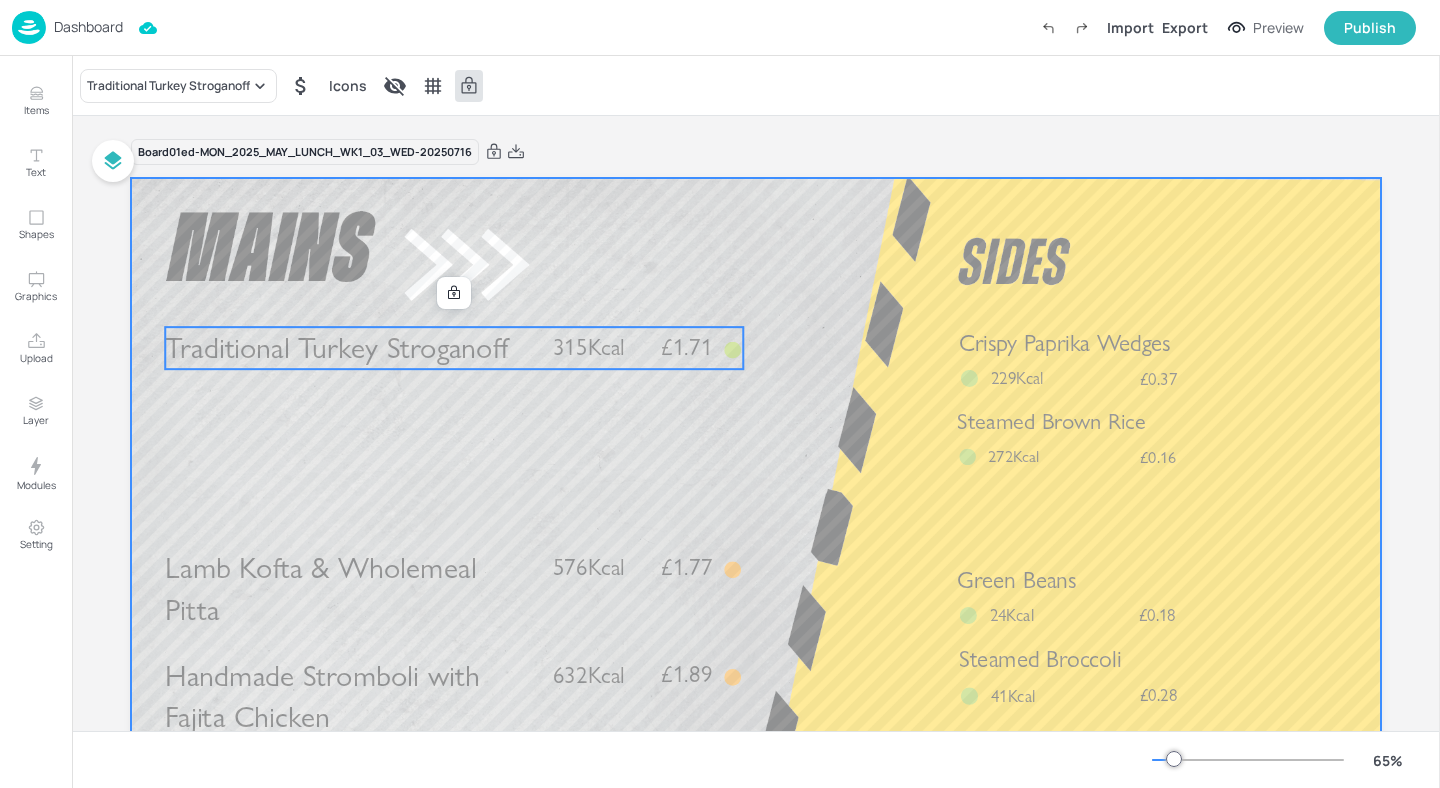scroll, scrollTop: 0, scrollLeft: 0, axis: both 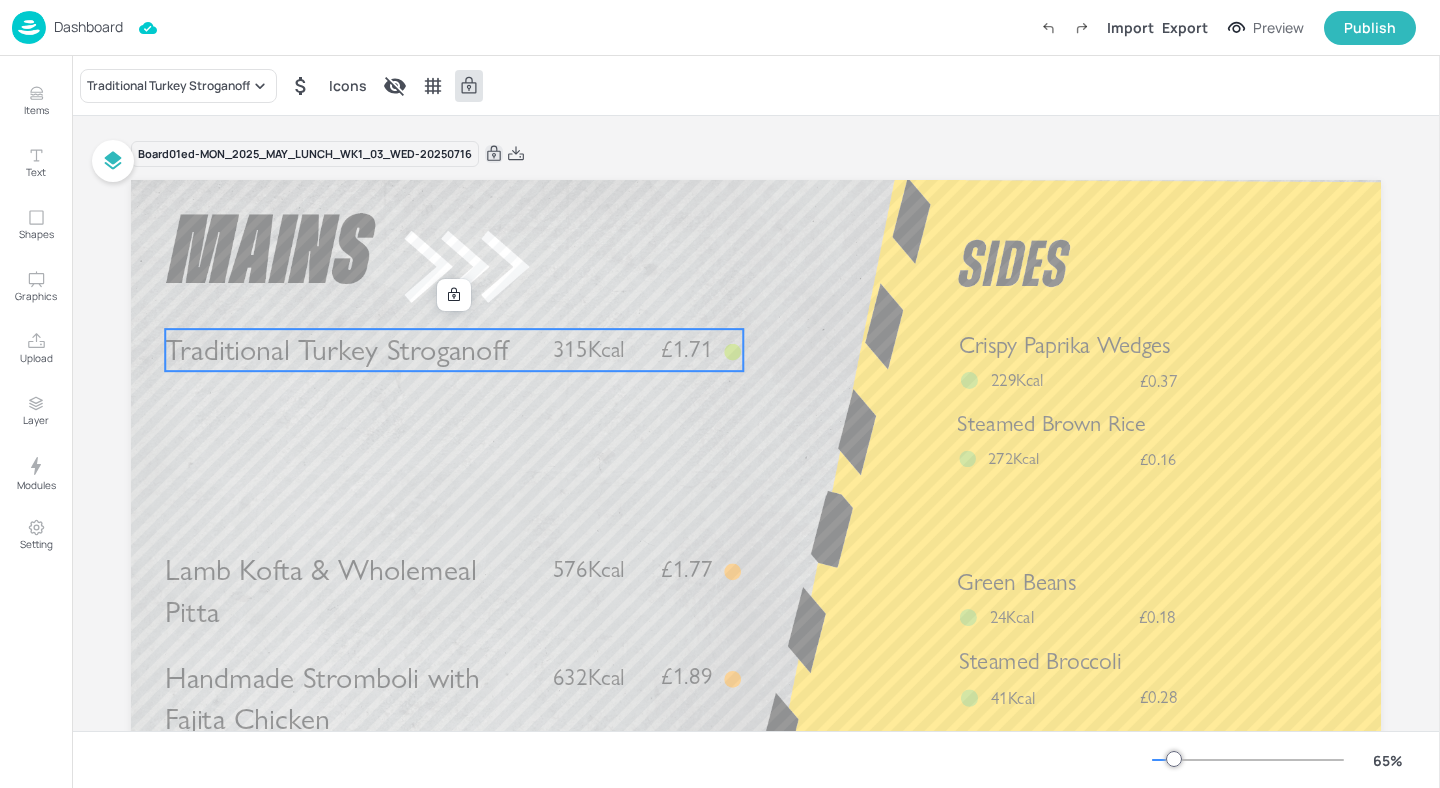 click 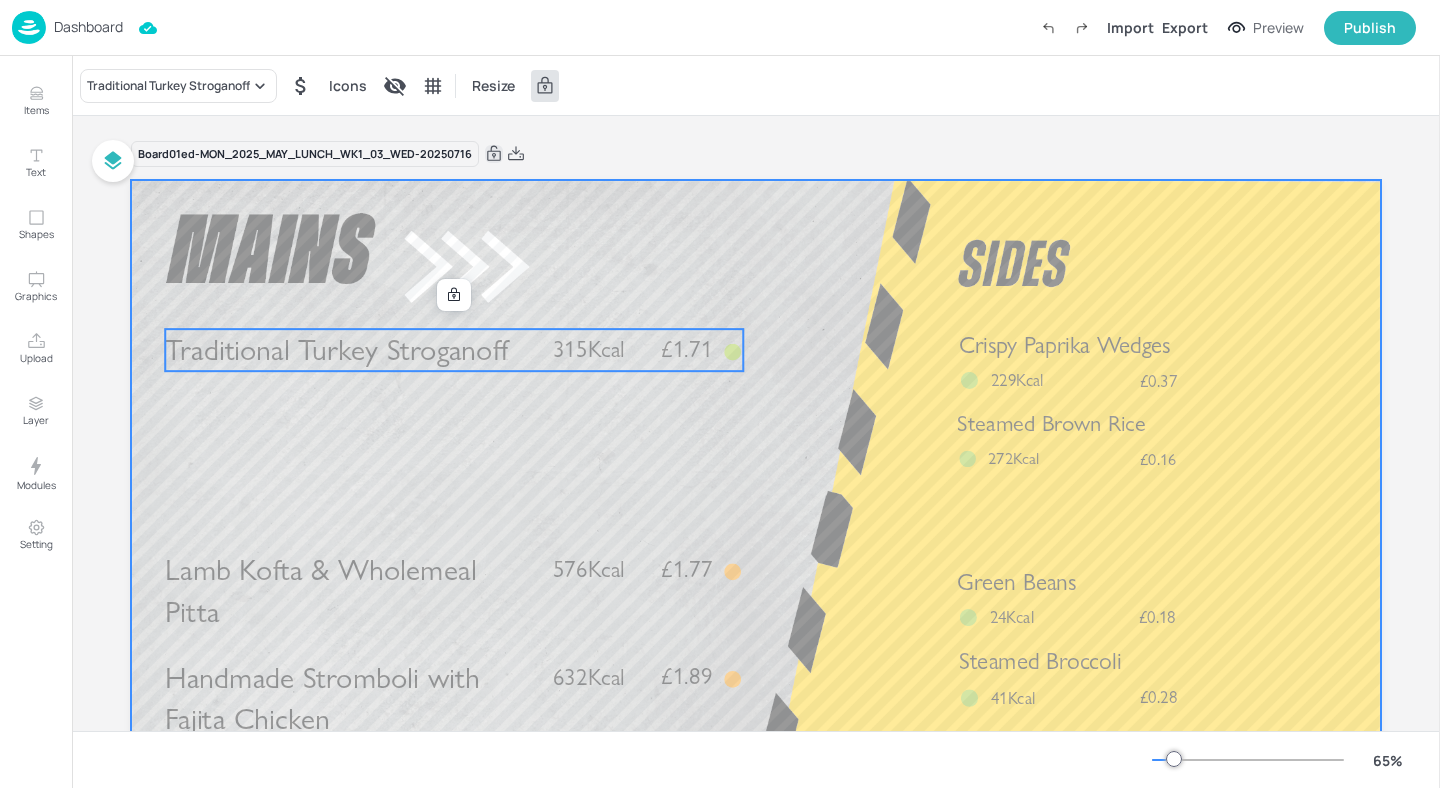 drag, startPoint x: 526, startPoint y: 340, endPoint x: 522, endPoint y: 409, distance: 69.115845 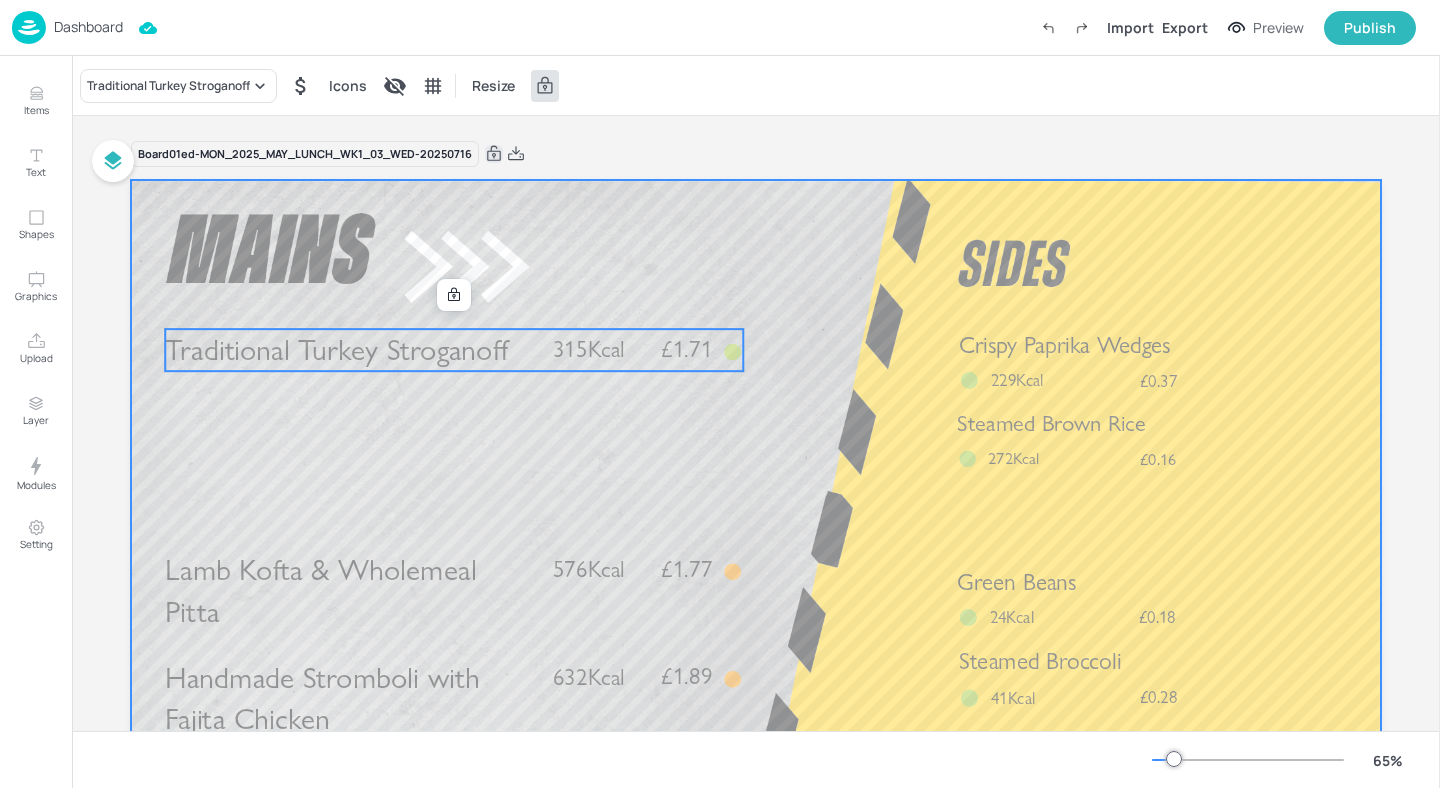 drag, startPoint x: 511, startPoint y: 494, endPoint x: 510, endPoint y: 476, distance: 18.027756 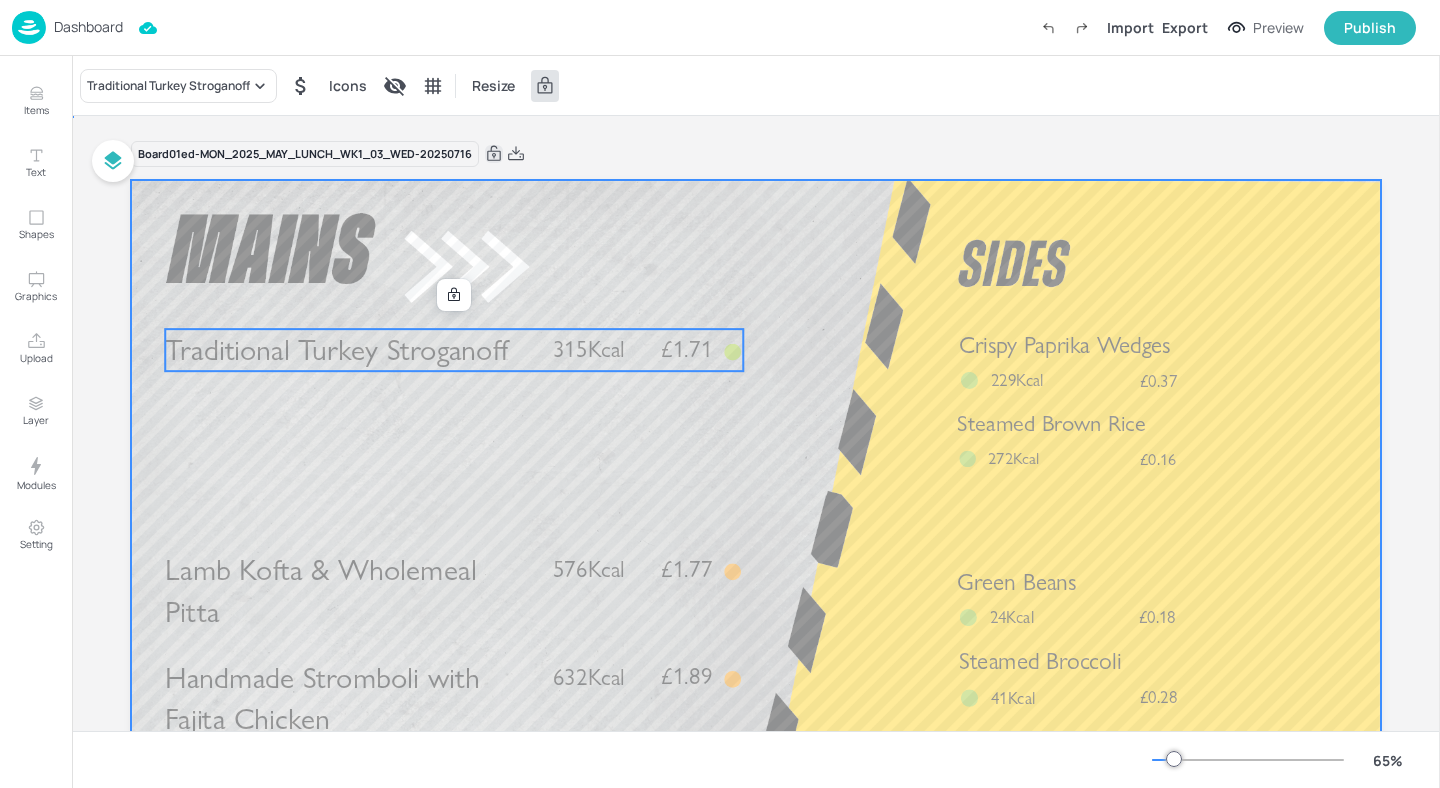 click at bounding box center (756, 531) 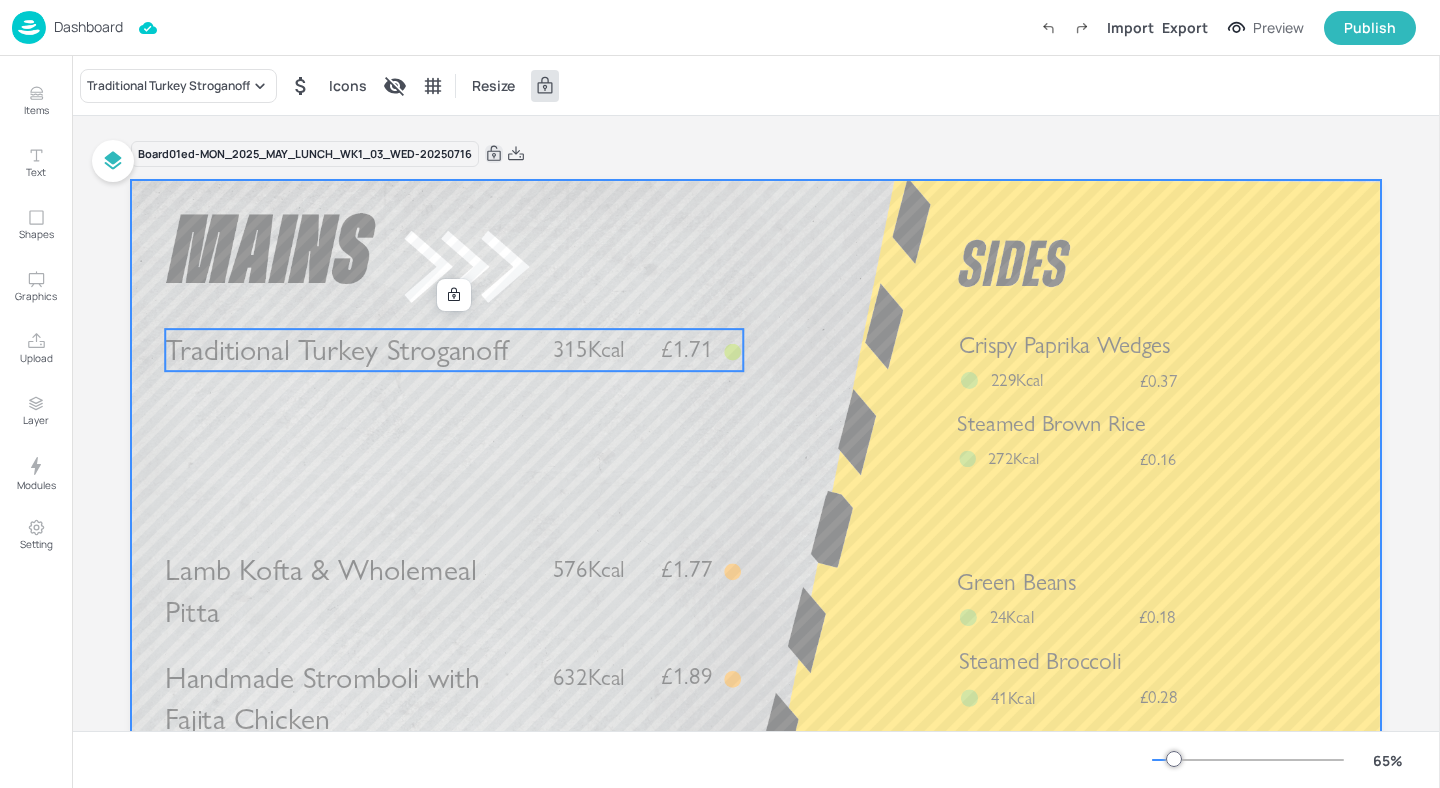 drag, startPoint x: 534, startPoint y: 343, endPoint x: 519, endPoint y: 478, distance: 135.83078 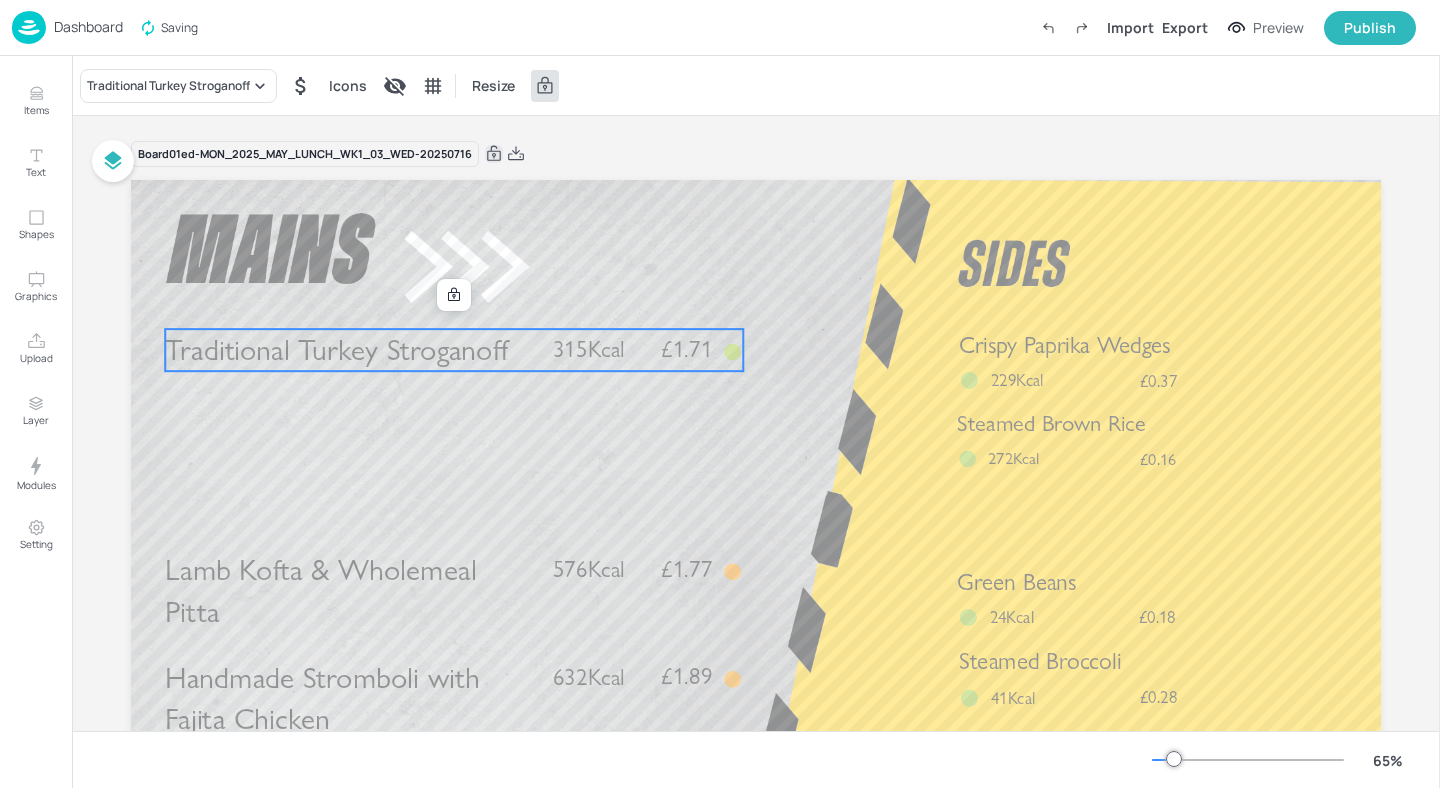 click 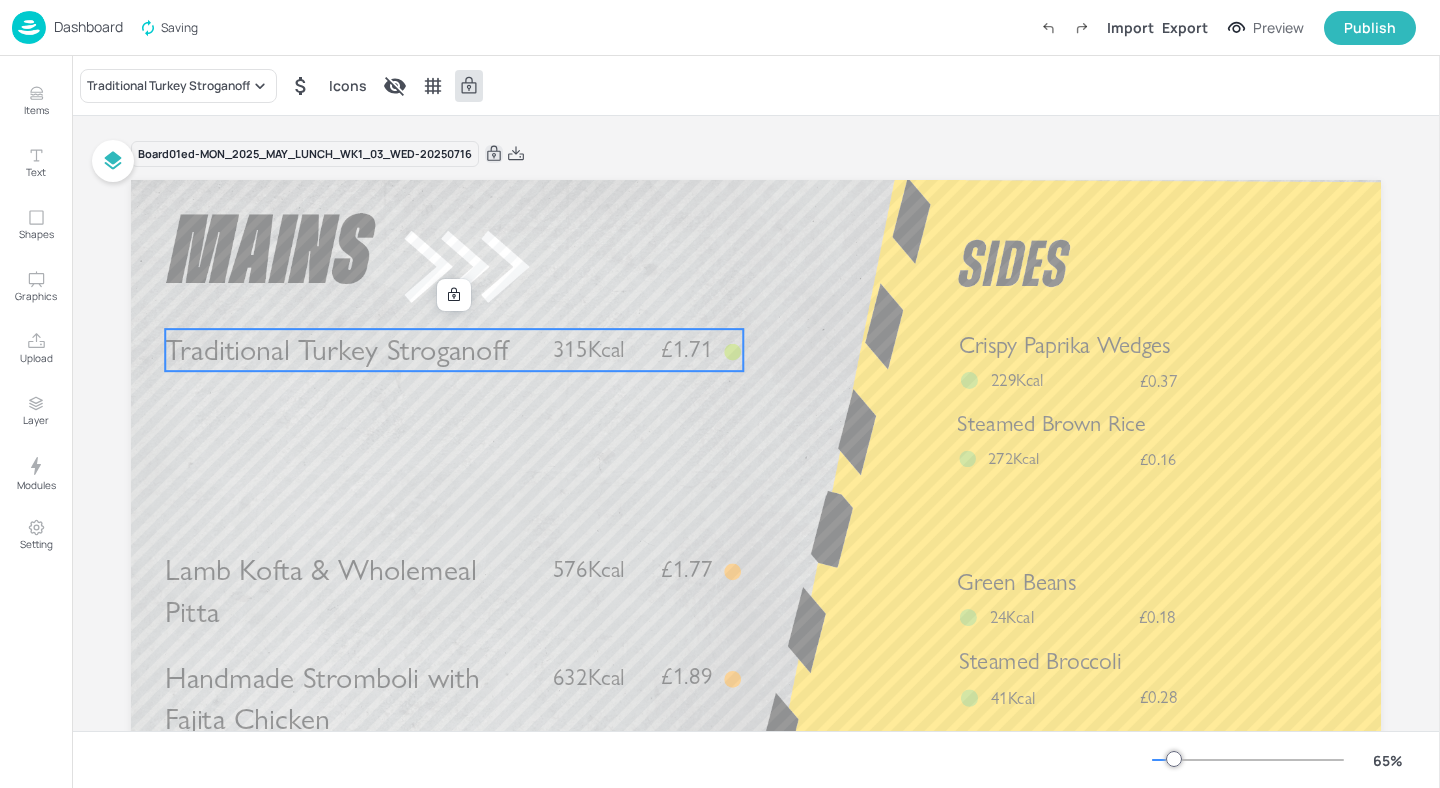 click 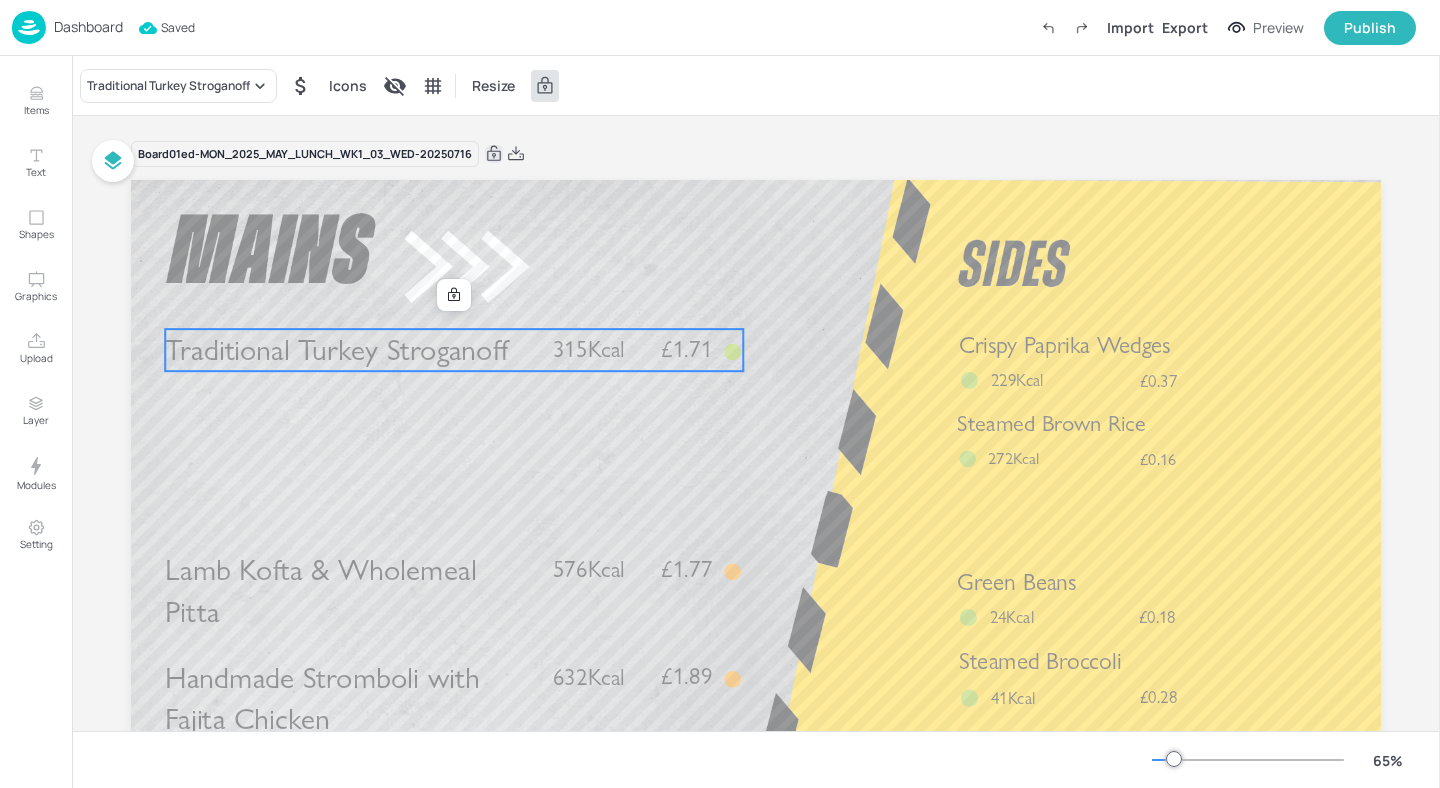 click on "Traditional Turkey Stroganoff Icons Resize" at bounding box center [756, 85] 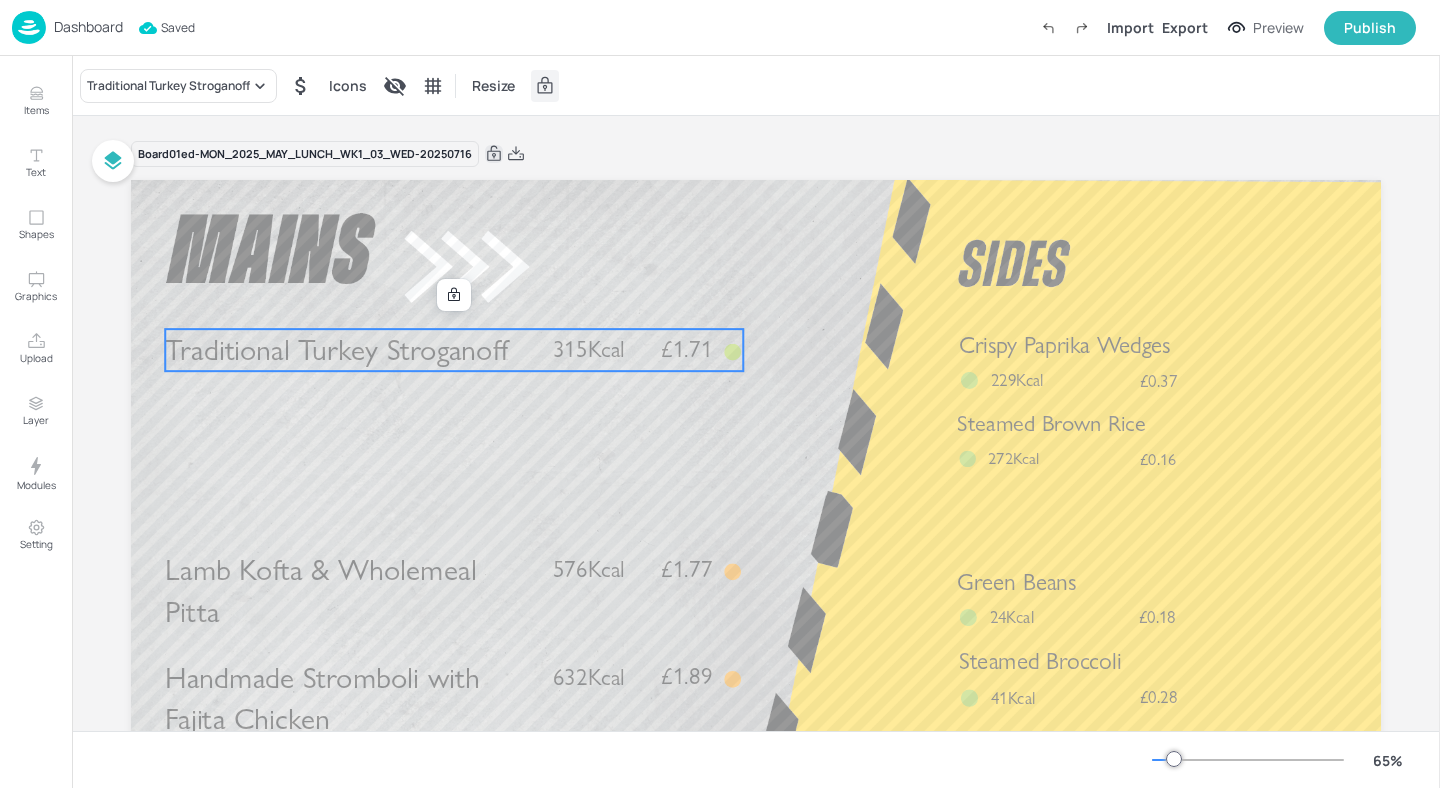click 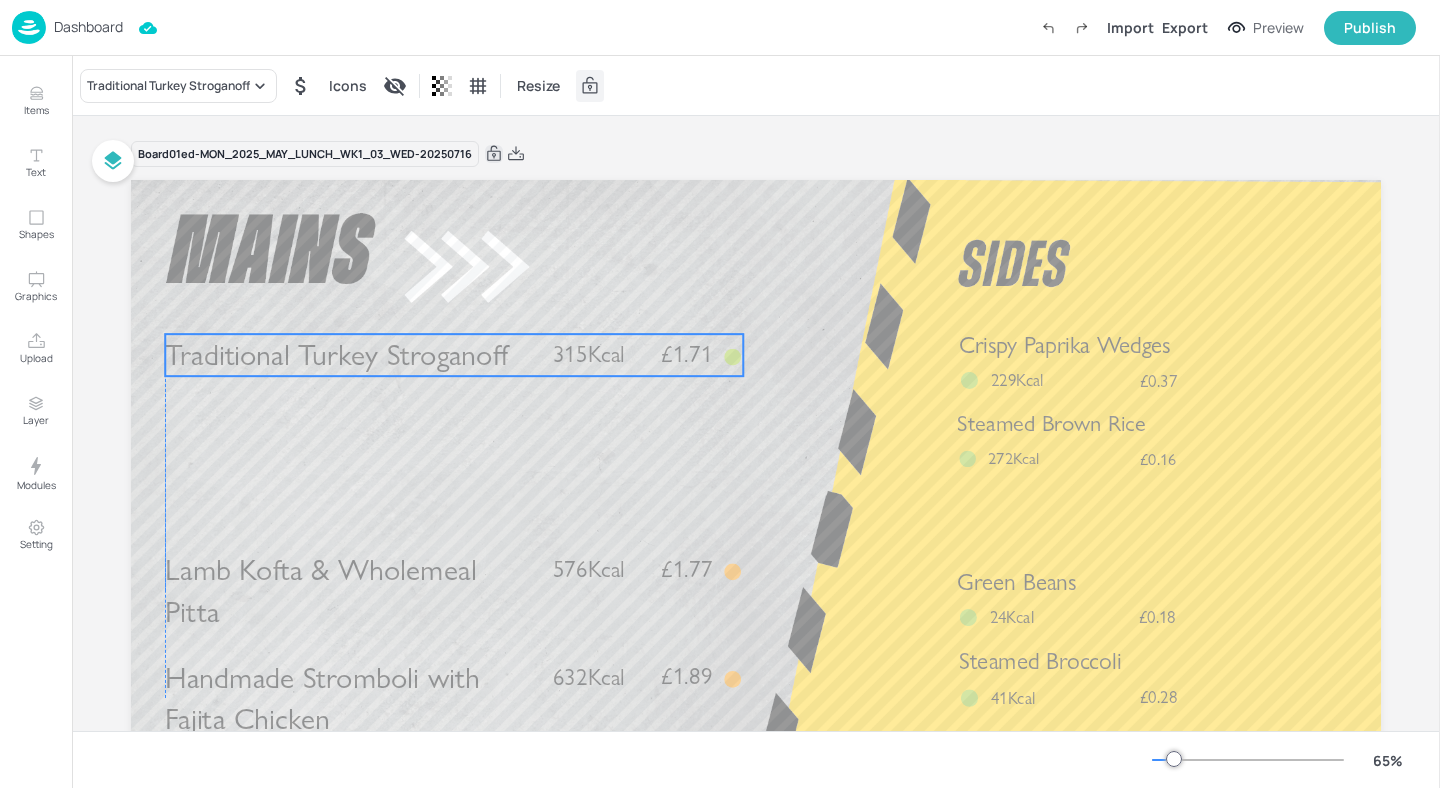 click on "315Kcal" at bounding box center [589, 354] 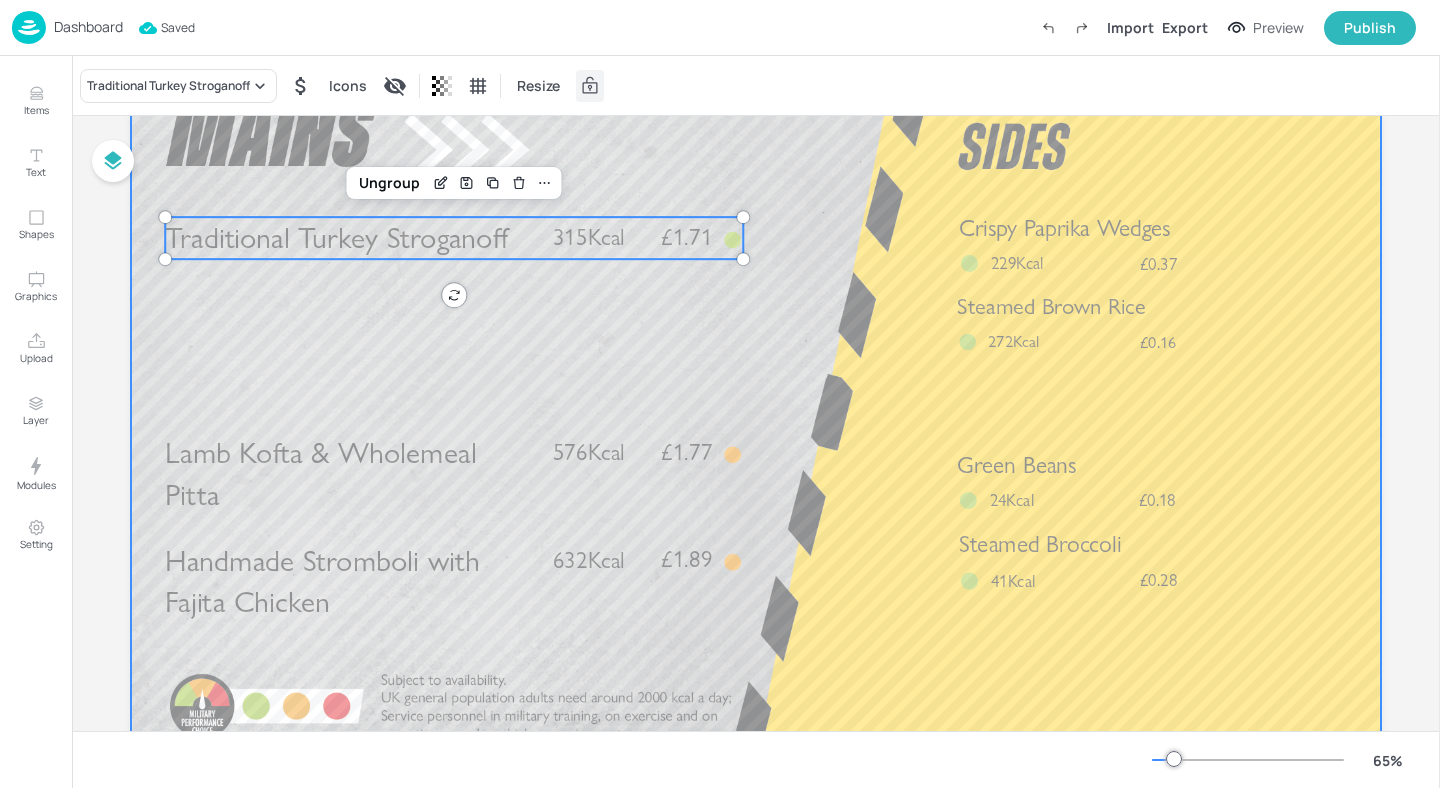 scroll, scrollTop: 121, scrollLeft: 0, axis: vertical 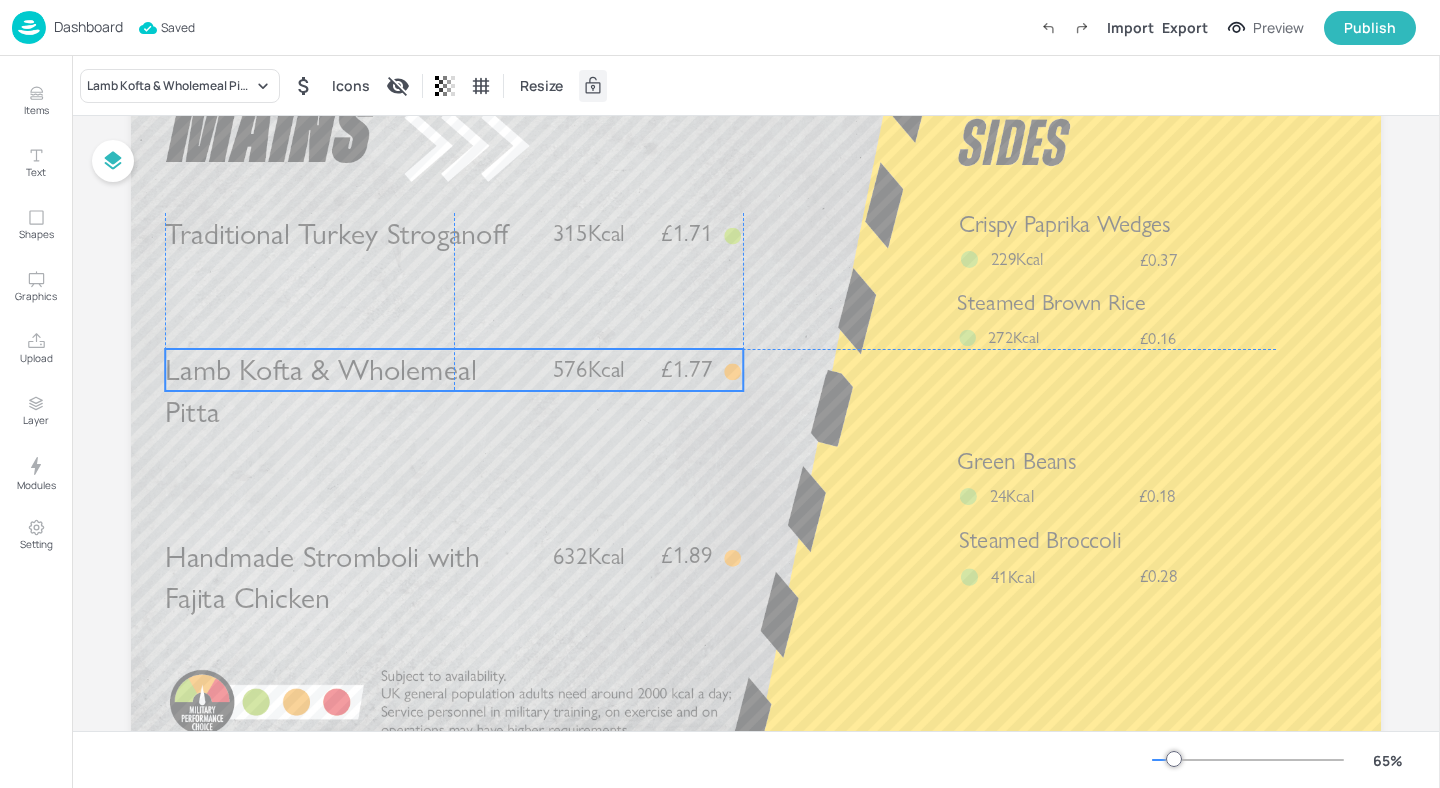 drag, startPoint x: 634, startPoint y: 447, endPoint x: 636, endPoint y: 367, distance: 80.024994 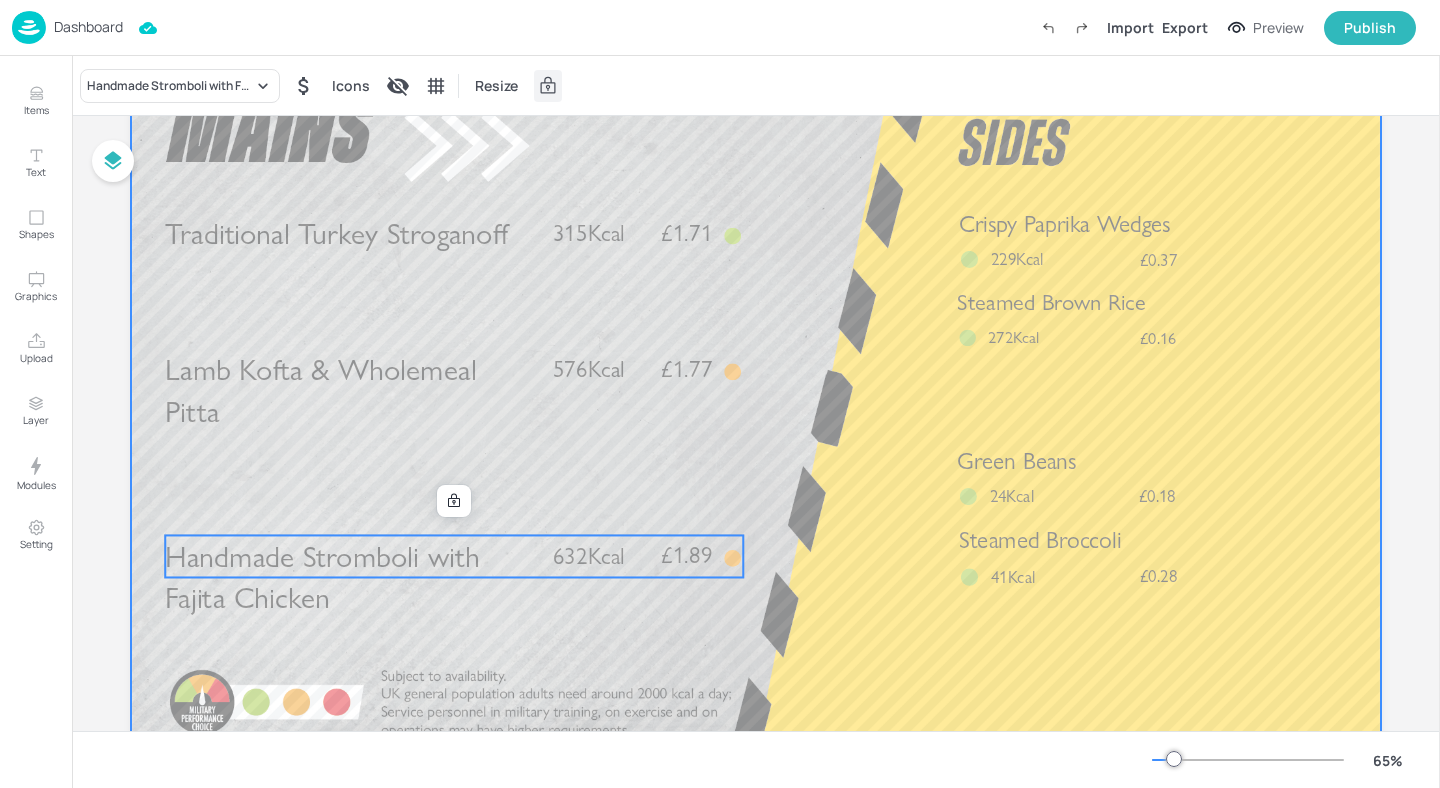 drag, startPoint x: 589, startPoint y: 567, endPoint x: 590, endPoint y: 510, distance: 57.00877 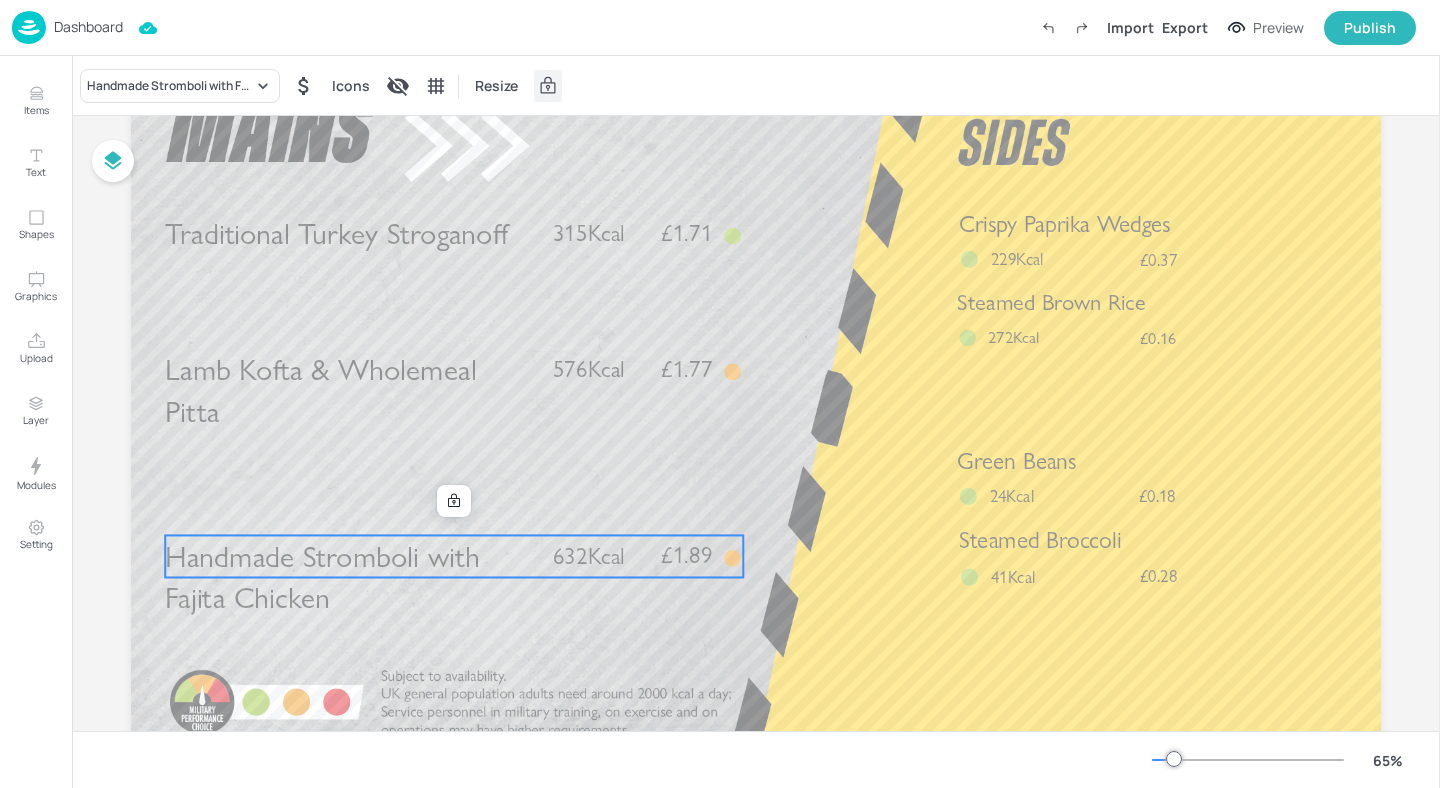 drag, startPoint x: 579, startPoint y: 571, endPoint x: 579, endPoint y: 533, distance: 38 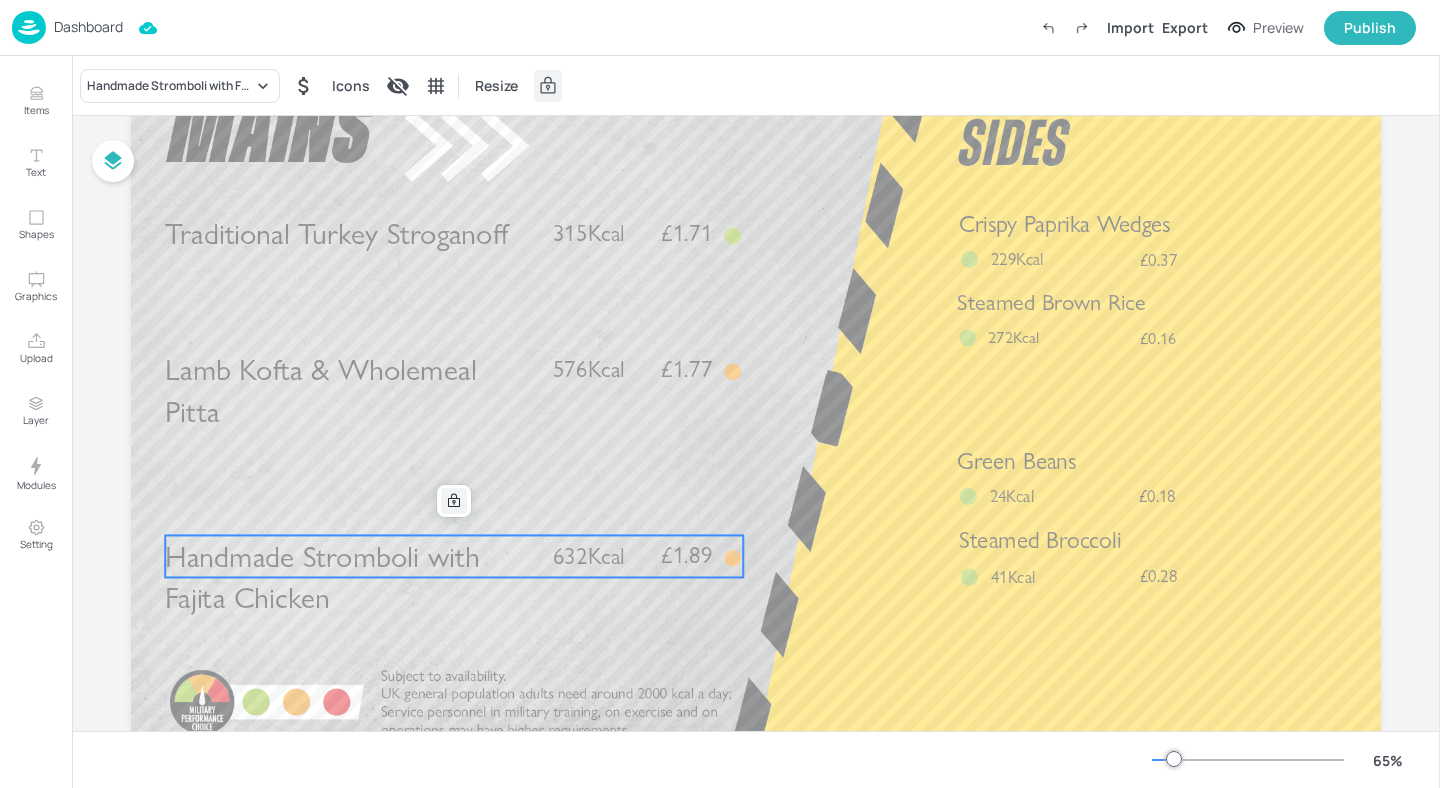 click 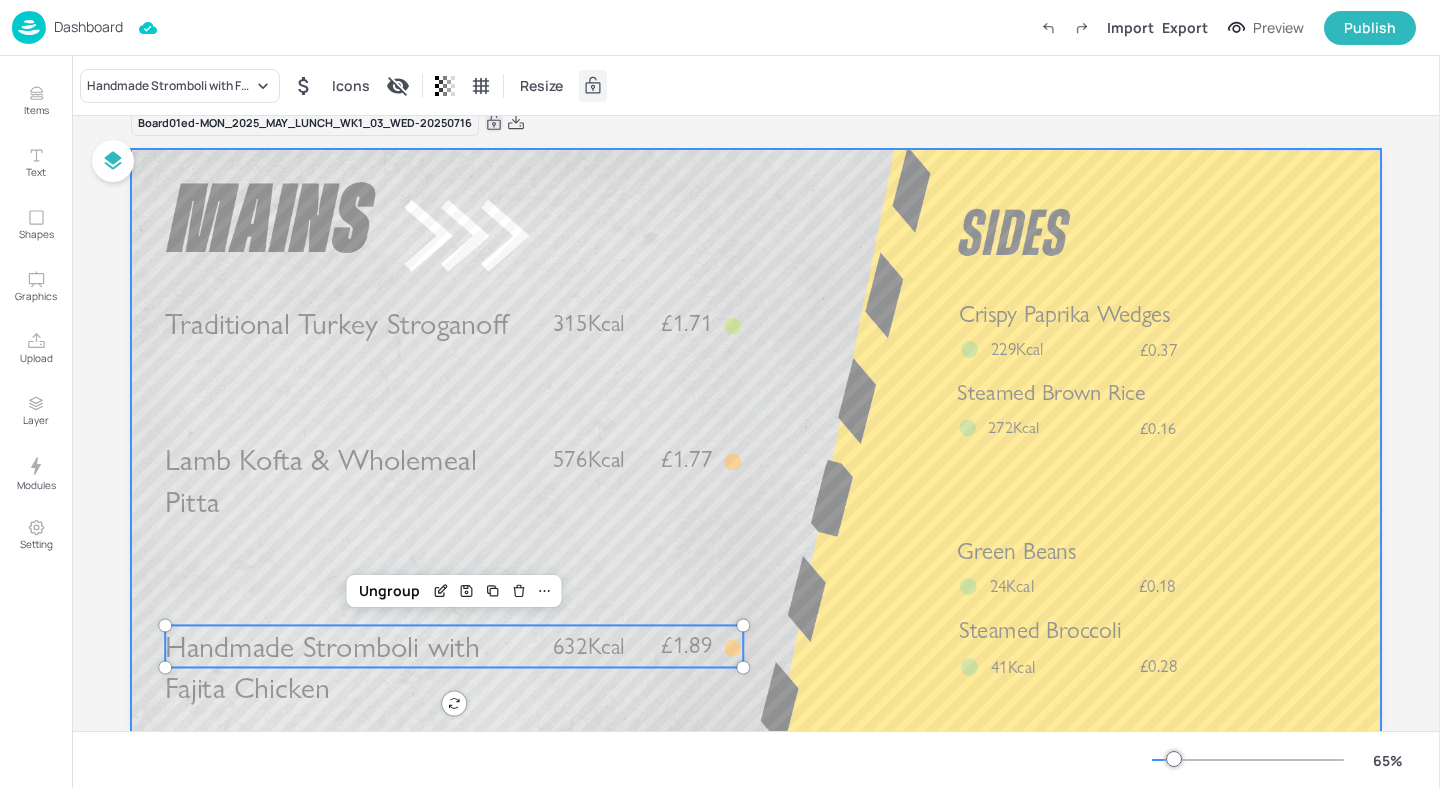 scroll, scrollTop: 0, scrollLeft: 0, axis: both 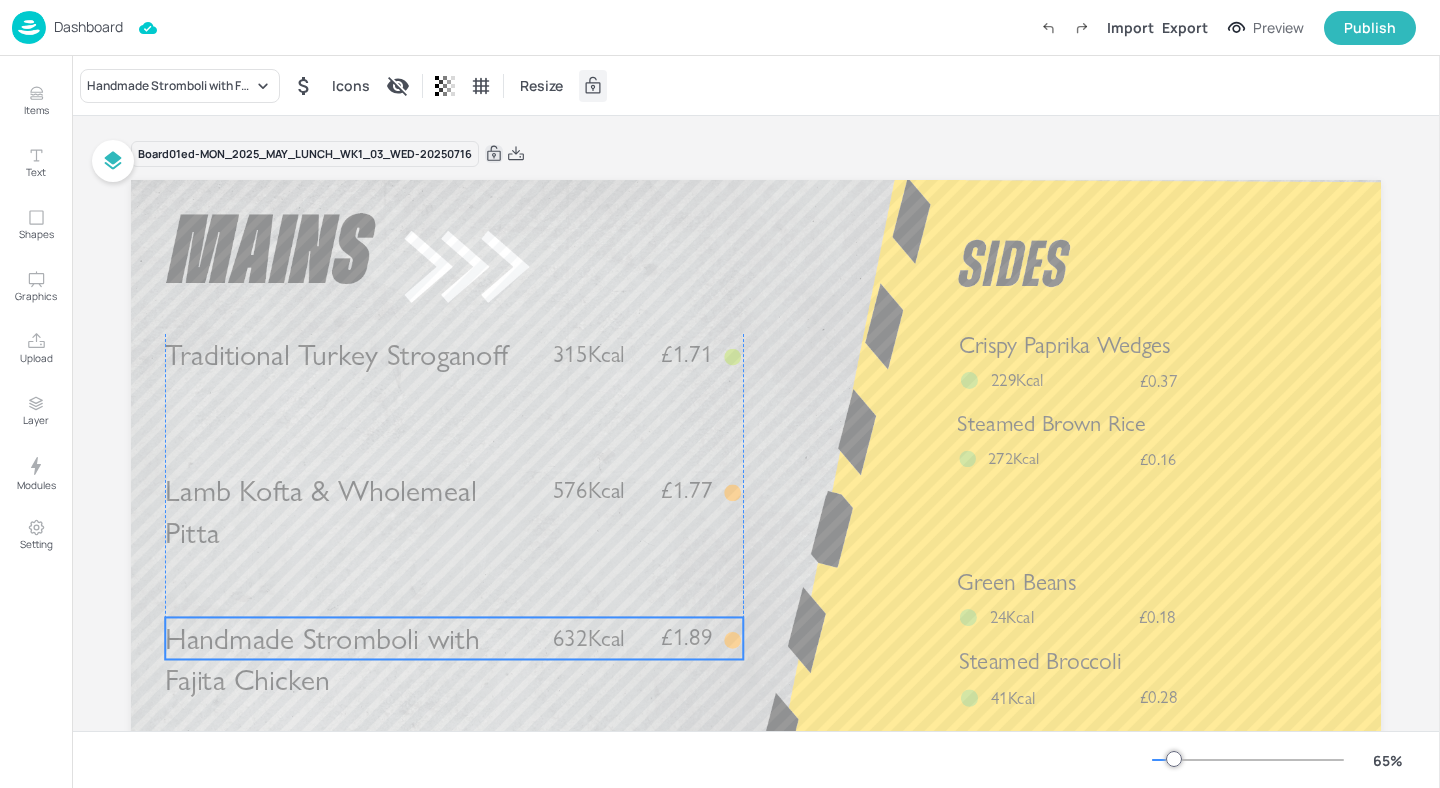 drag, startPoint x: 581, startPoint y: 670, endPoint x: 581, endPoint y: 631, distance: 39 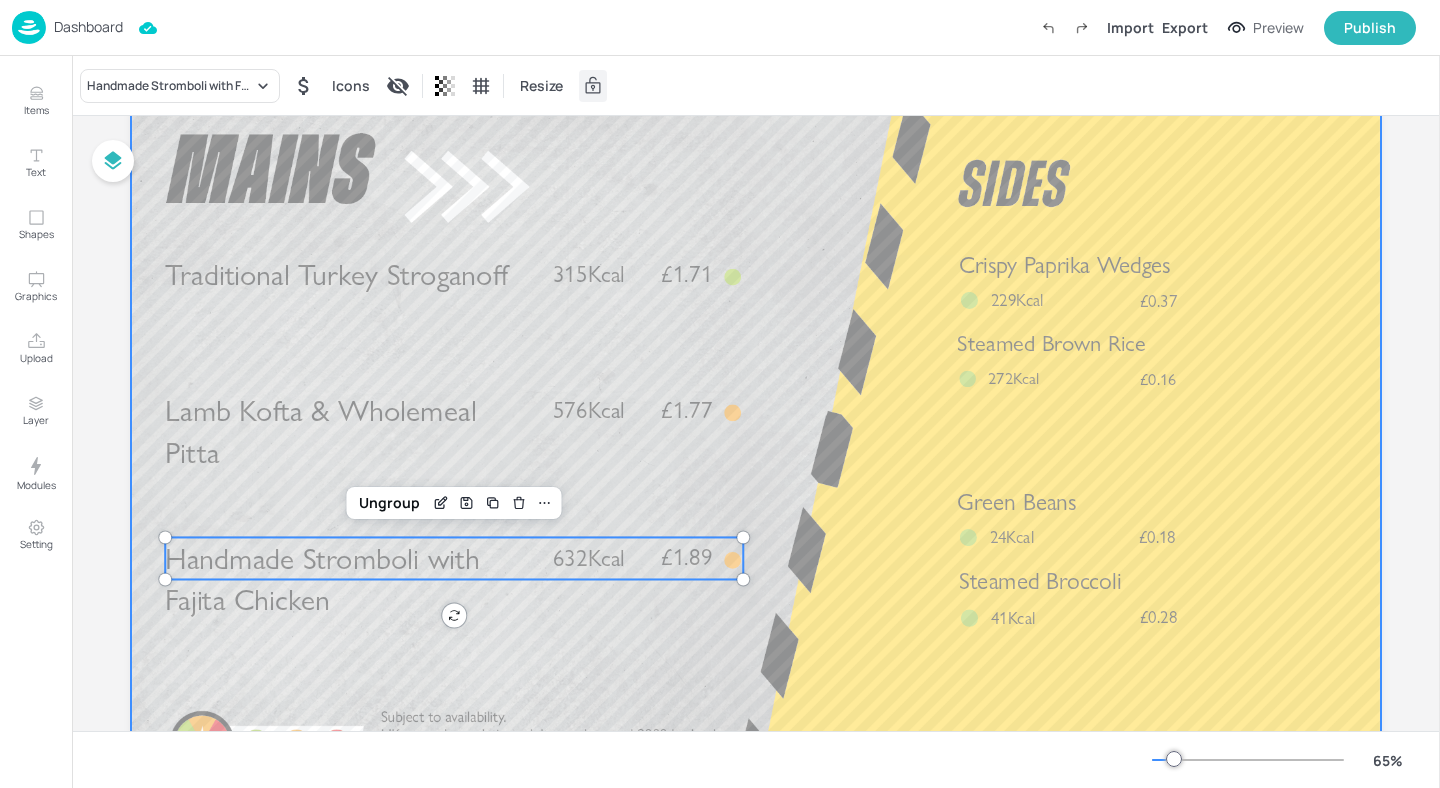 scroll, scrollTop: 121, scrollLeft: 0, axis: vertical 